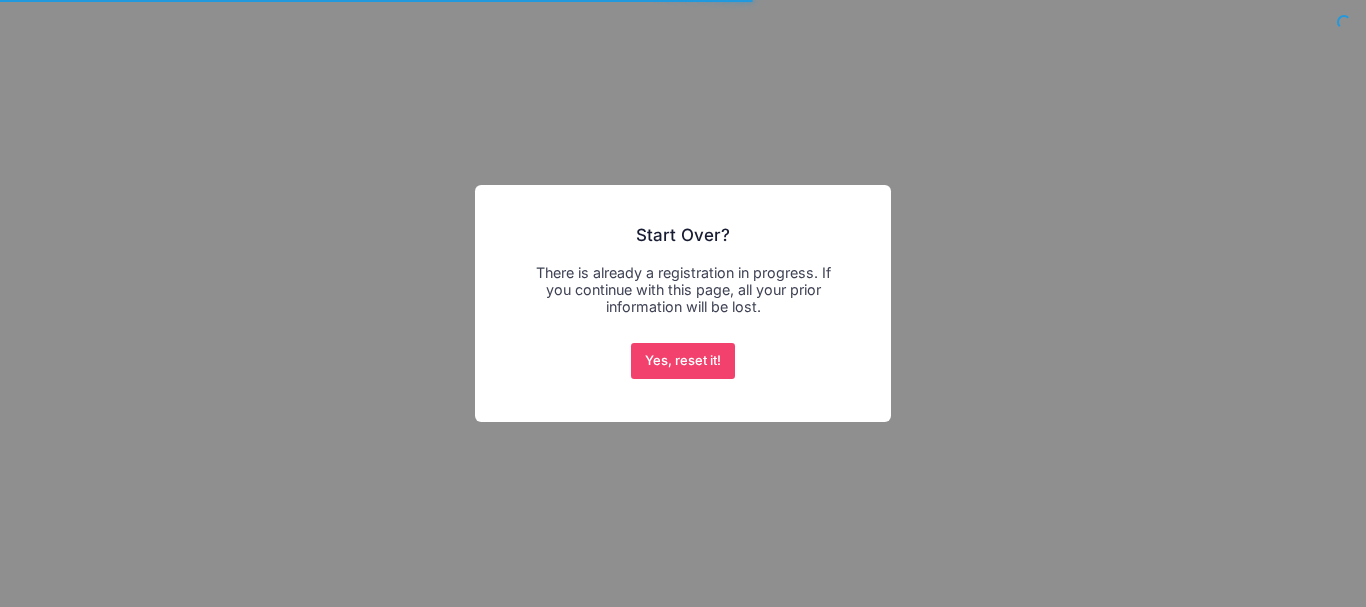scroll, scrollTop: 0, scrollLeft: 0, axis: both 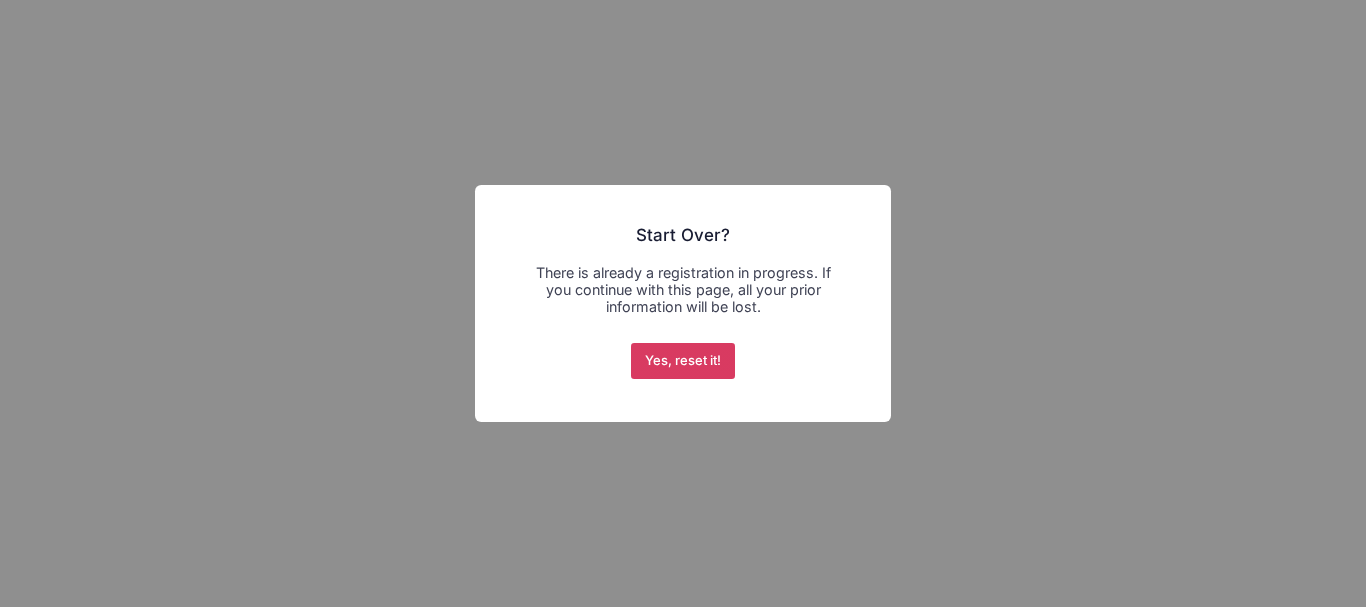 click on "Yes, reset it!" at bounding box center [683, 361] 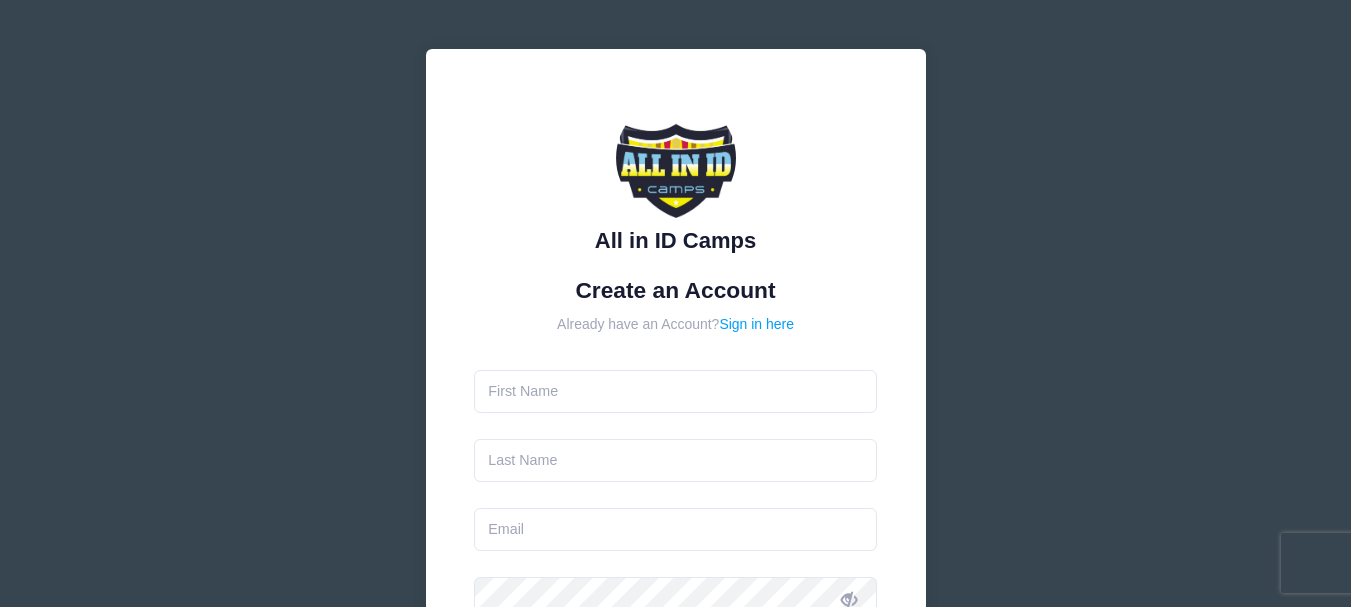 scroll, scrollTop: 0, scrollLeft: 0, axis: both 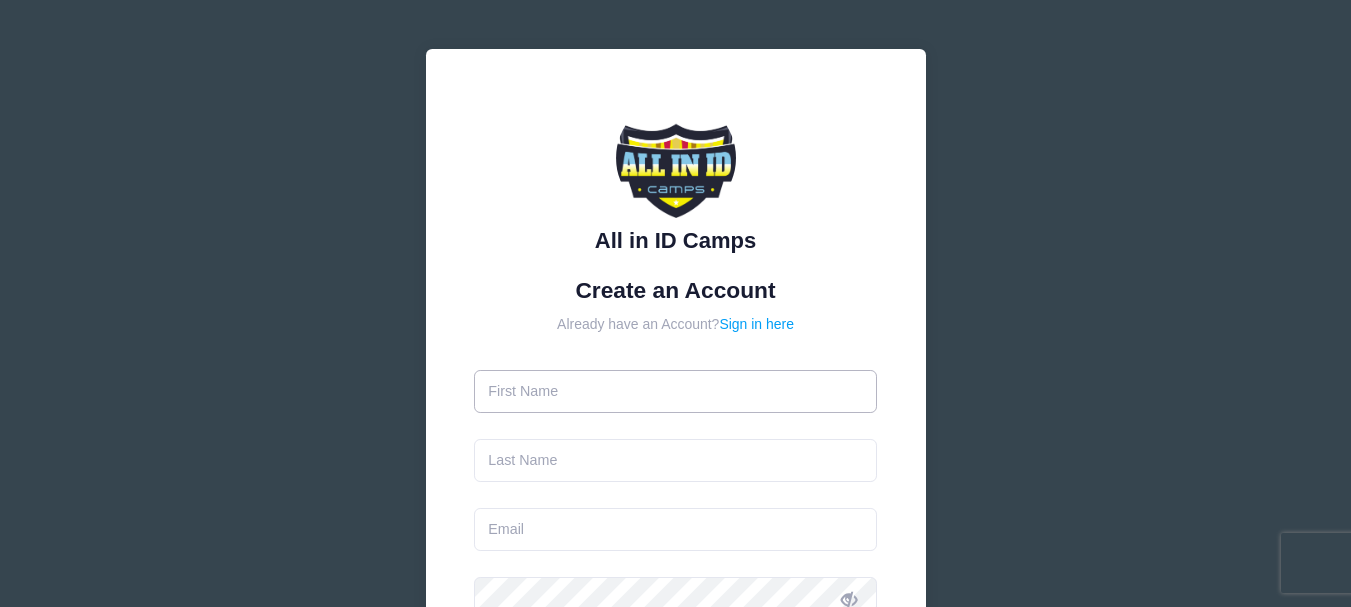 click at bounding box center (675, 391) 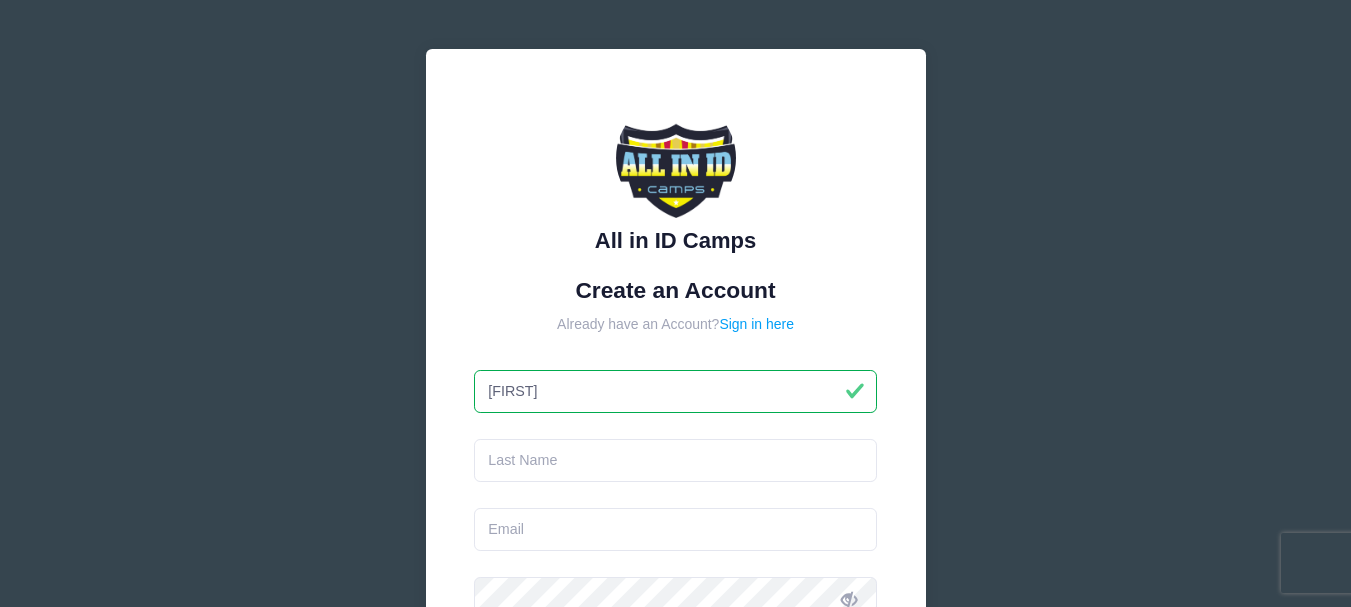 type on "[FIRST]" 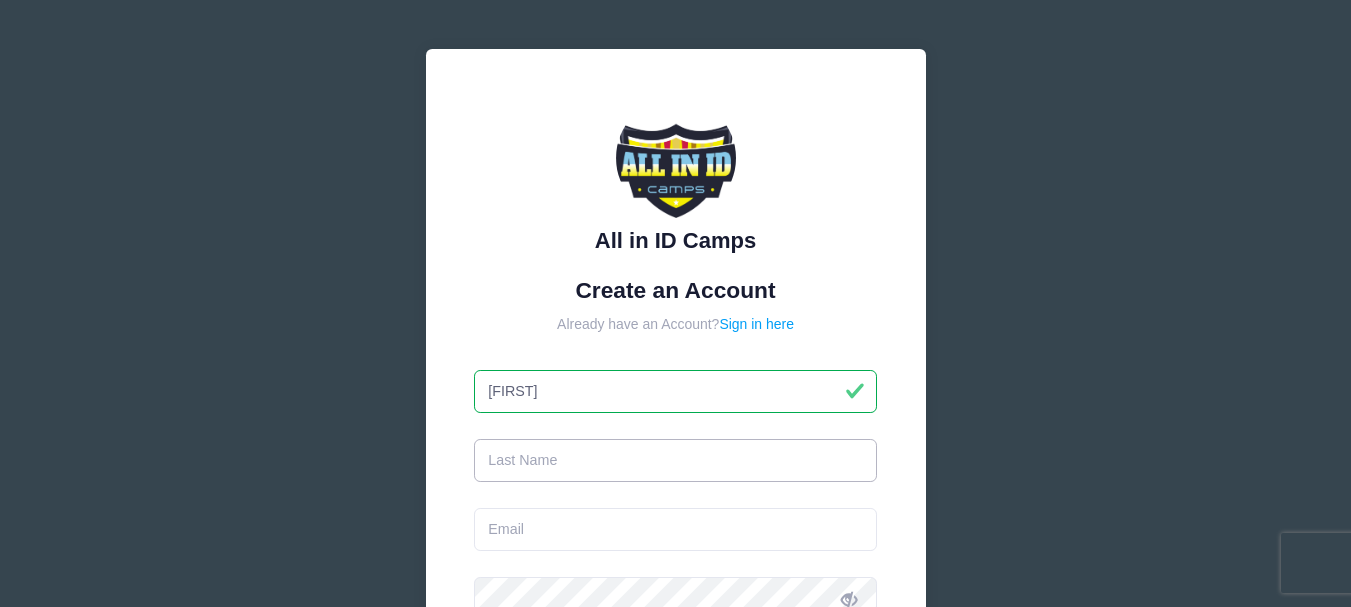 click at bounding box center [675, 460] 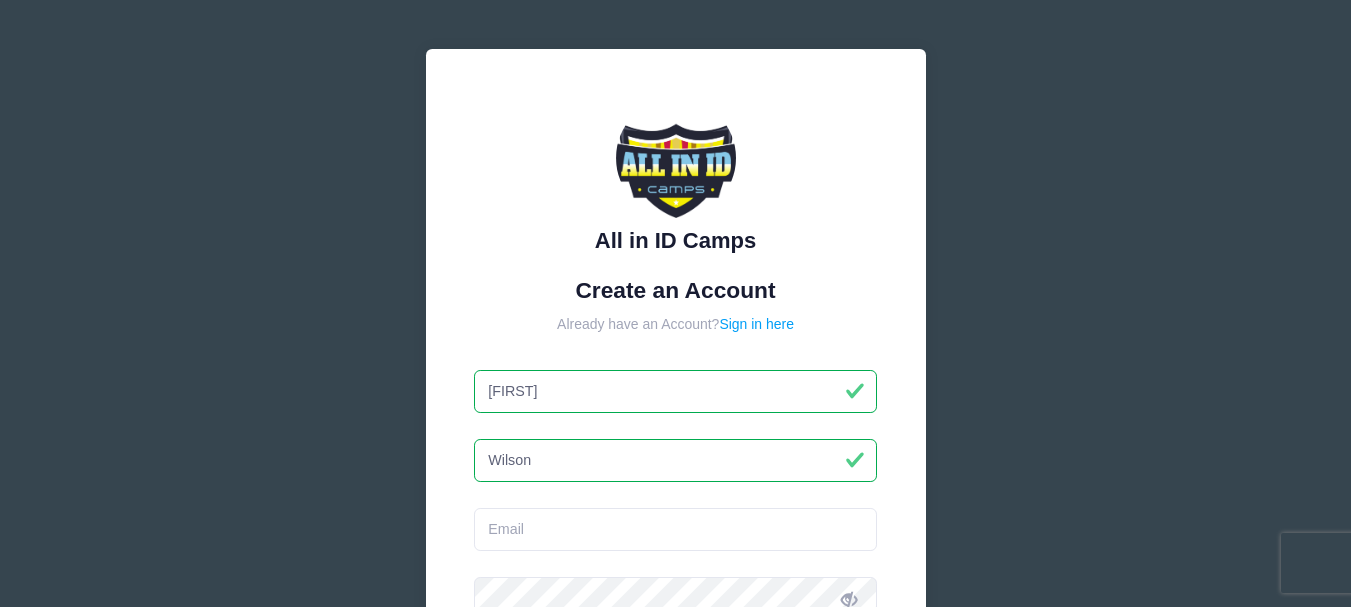 type on "Wilson" 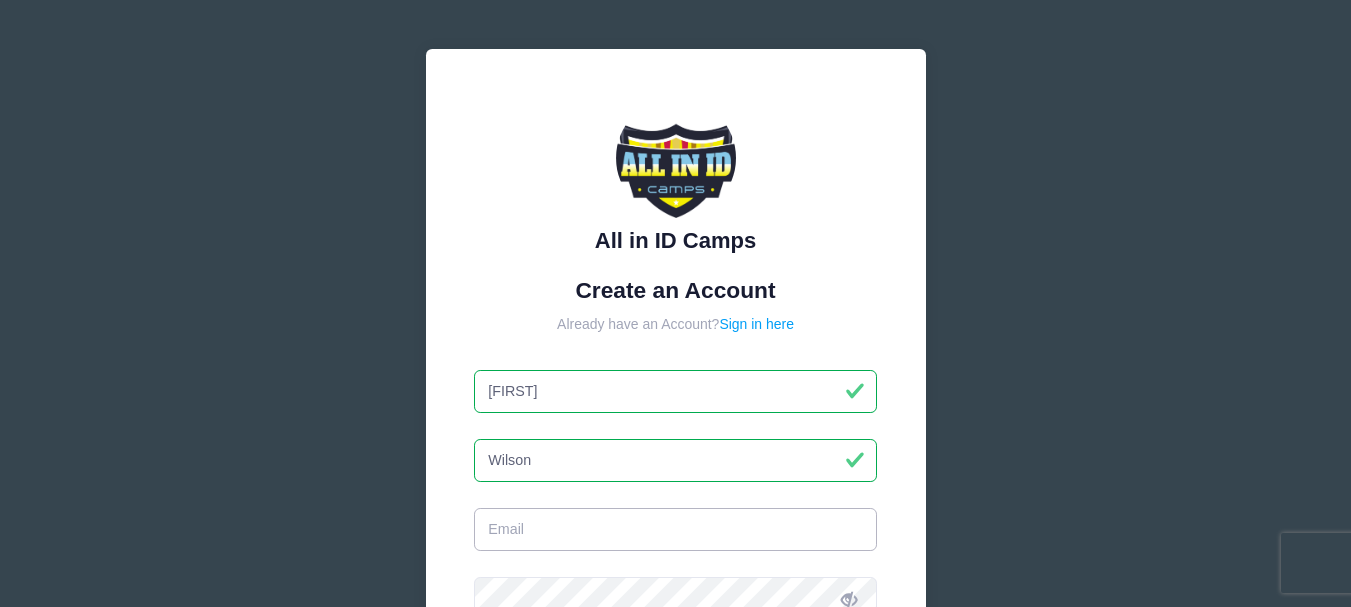 click at bounding box center [675, 529] 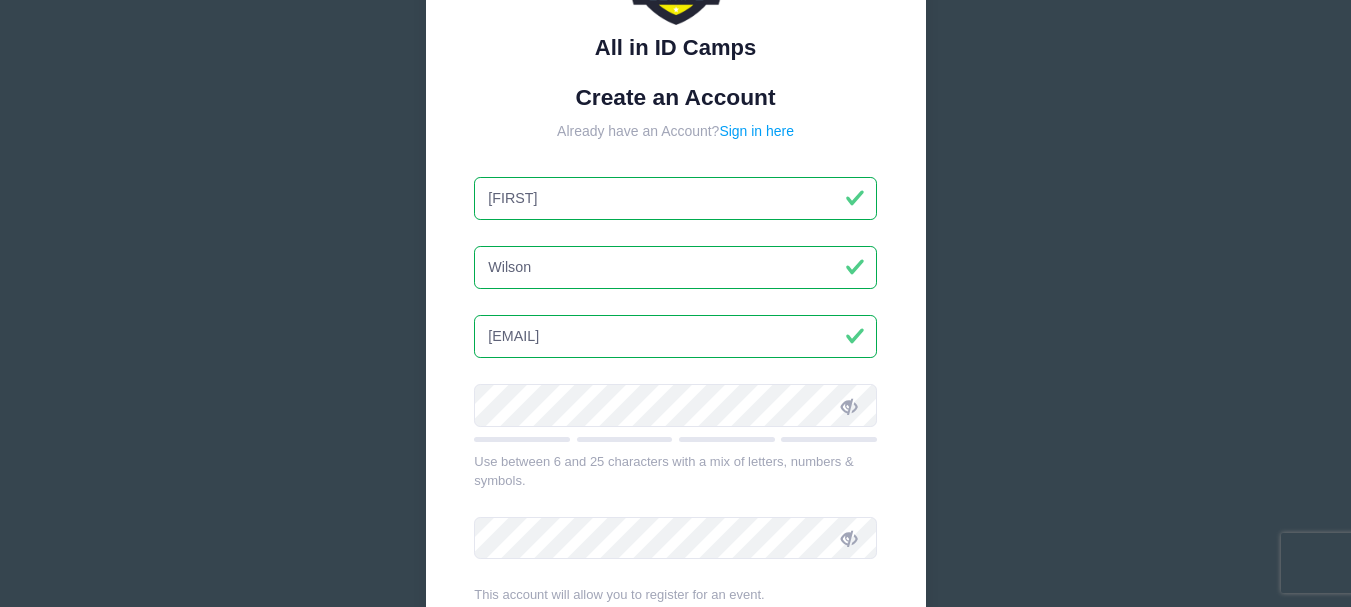 scroll, scrollTop: 194, scrollLeft: 0, axis: vertical 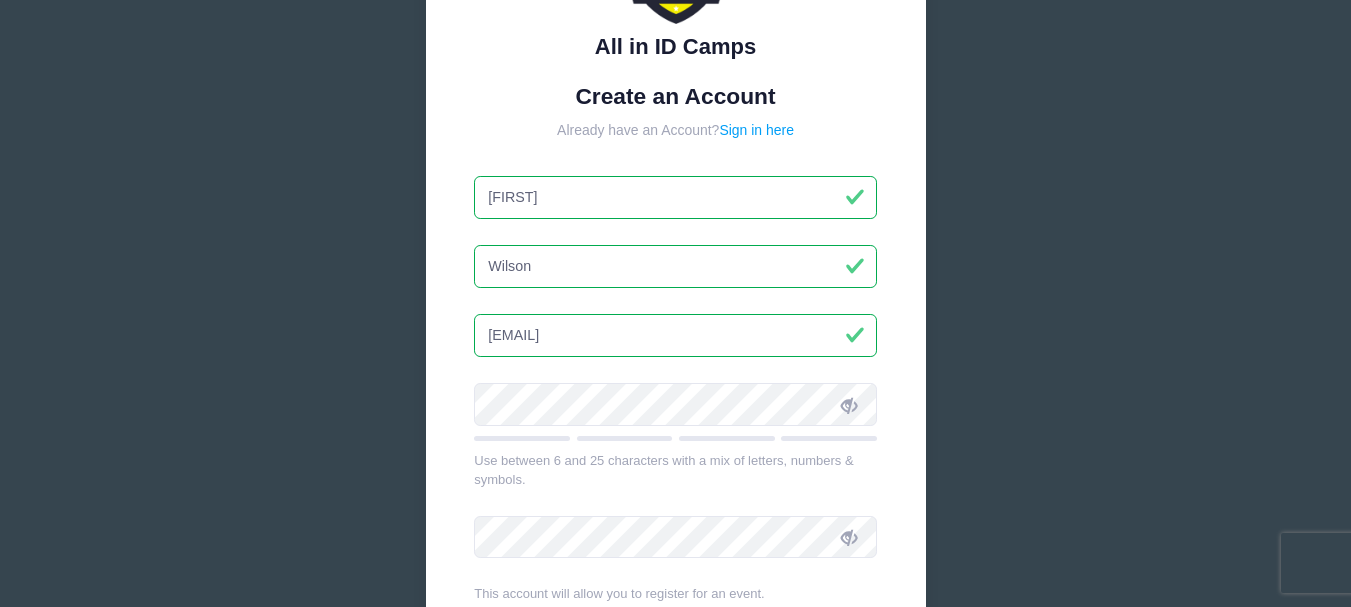 type on "[EMAIL]" 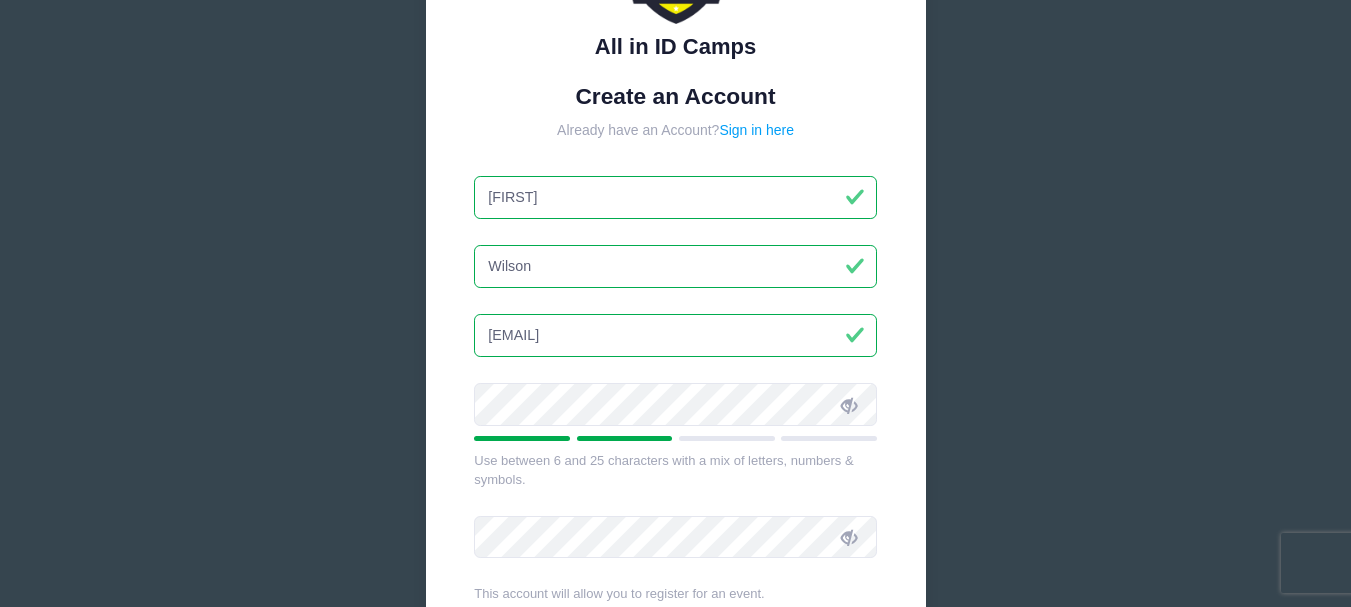click at bounding box center [849, 405] 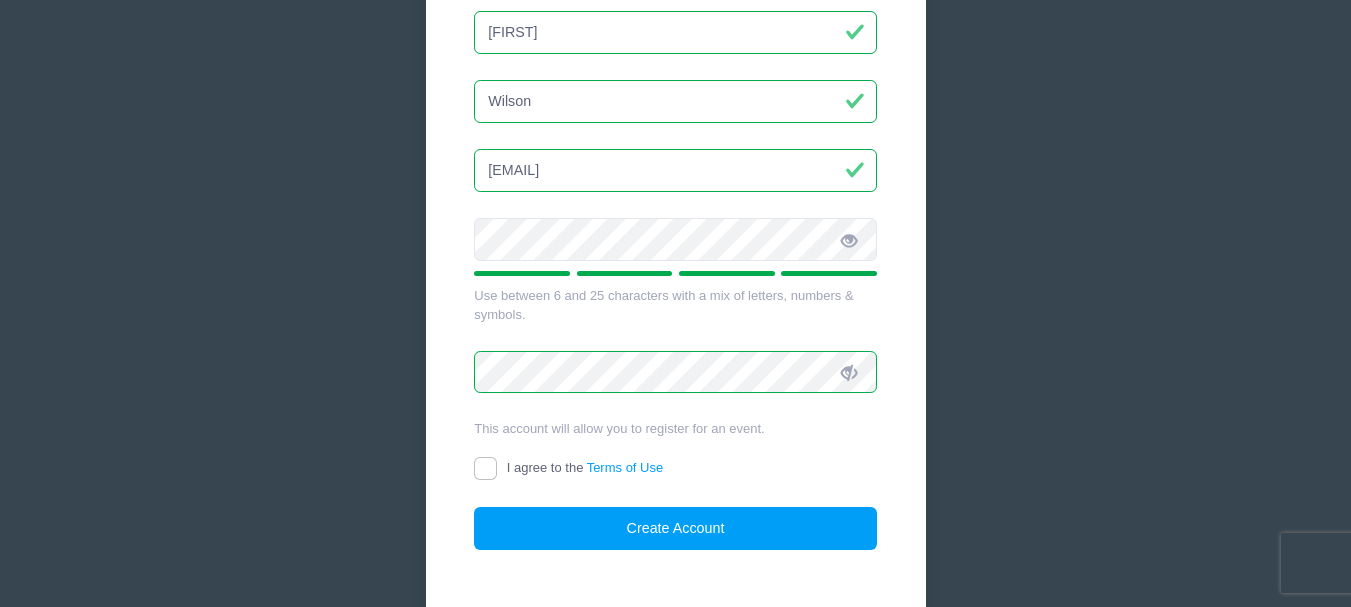 scroll, scrollTop: 360, scrollLeft: 0, axis: vertical 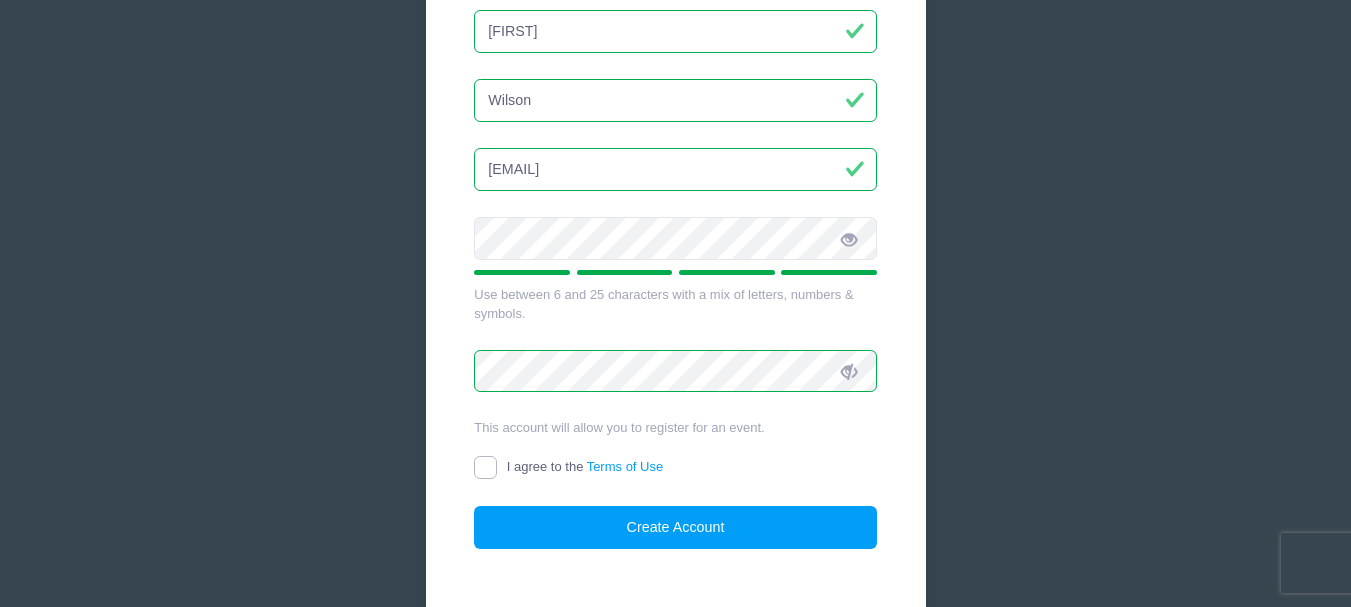 click on "I agree to the
Terms of Use" at bounding box center (485, 467) 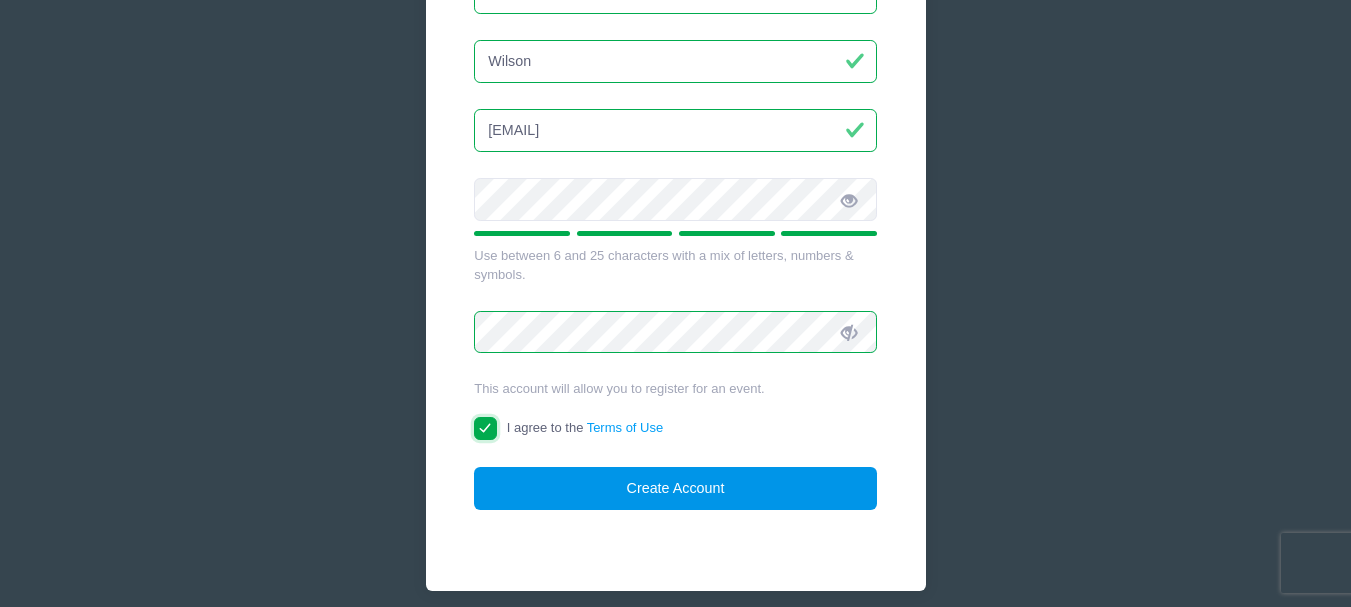 scroll, scrollTop: 404, scrollLeft: 0, axis: vertical 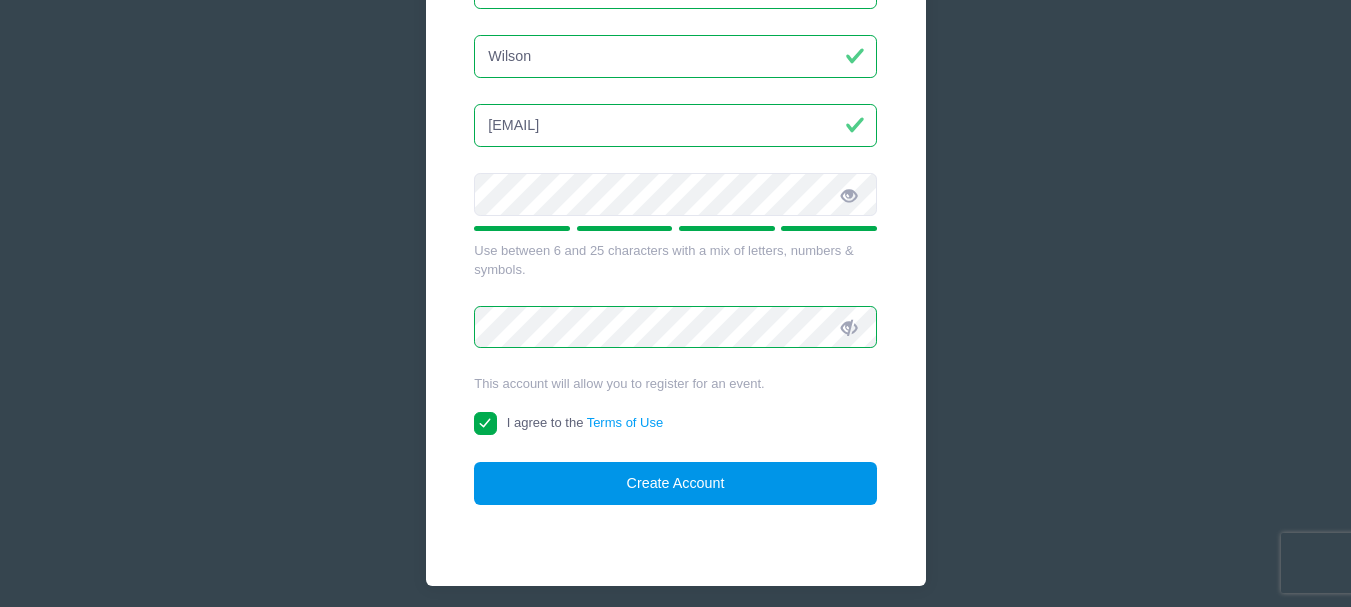 click on "Create Account" at bounding box center (675, 483) 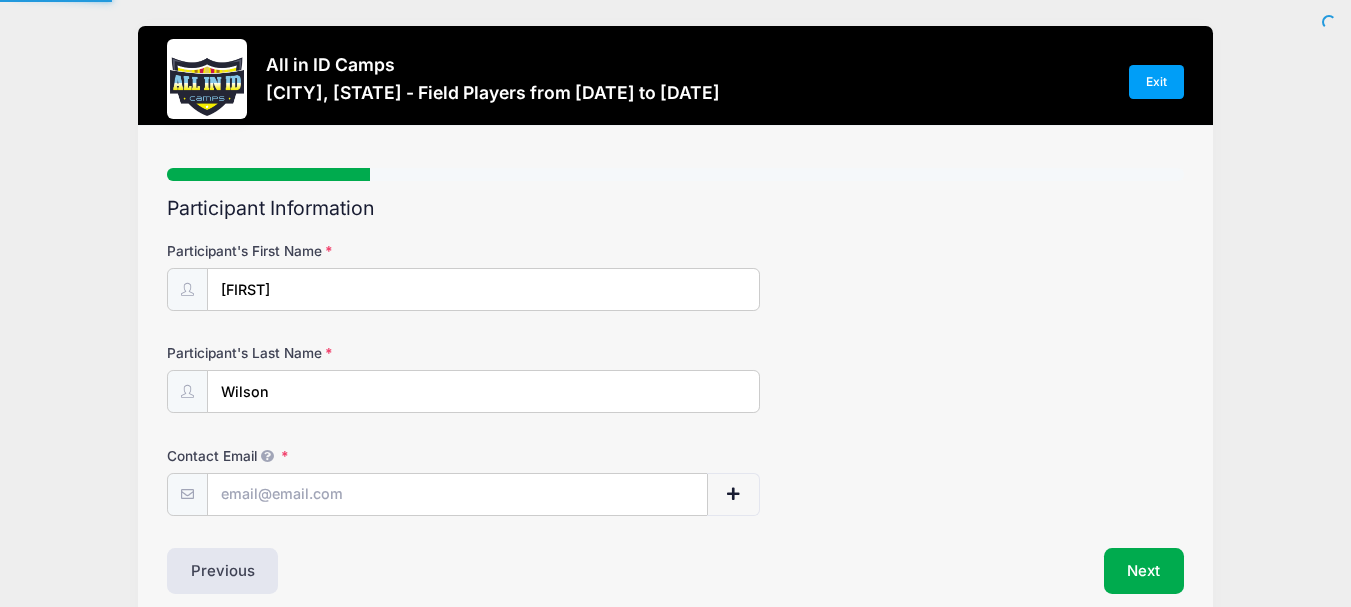 scroll, scrollTop: 0, scrollLeft: 0, axis: both 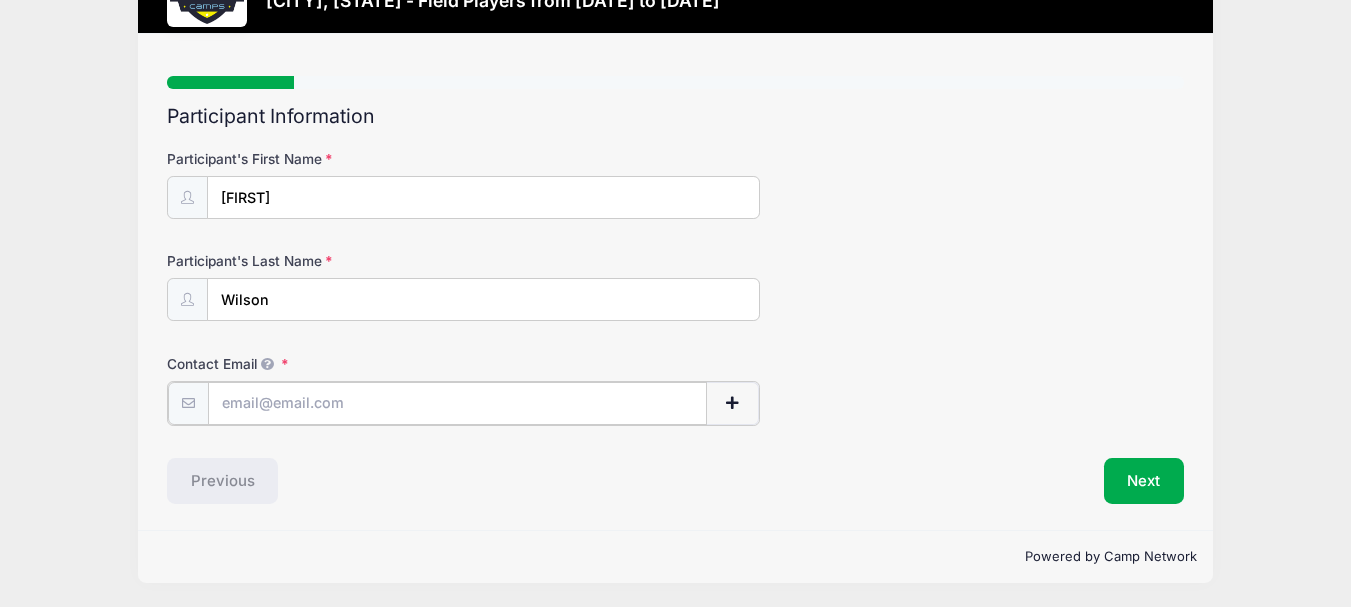 click on "Contact Email" at bounding box center [457, 403] 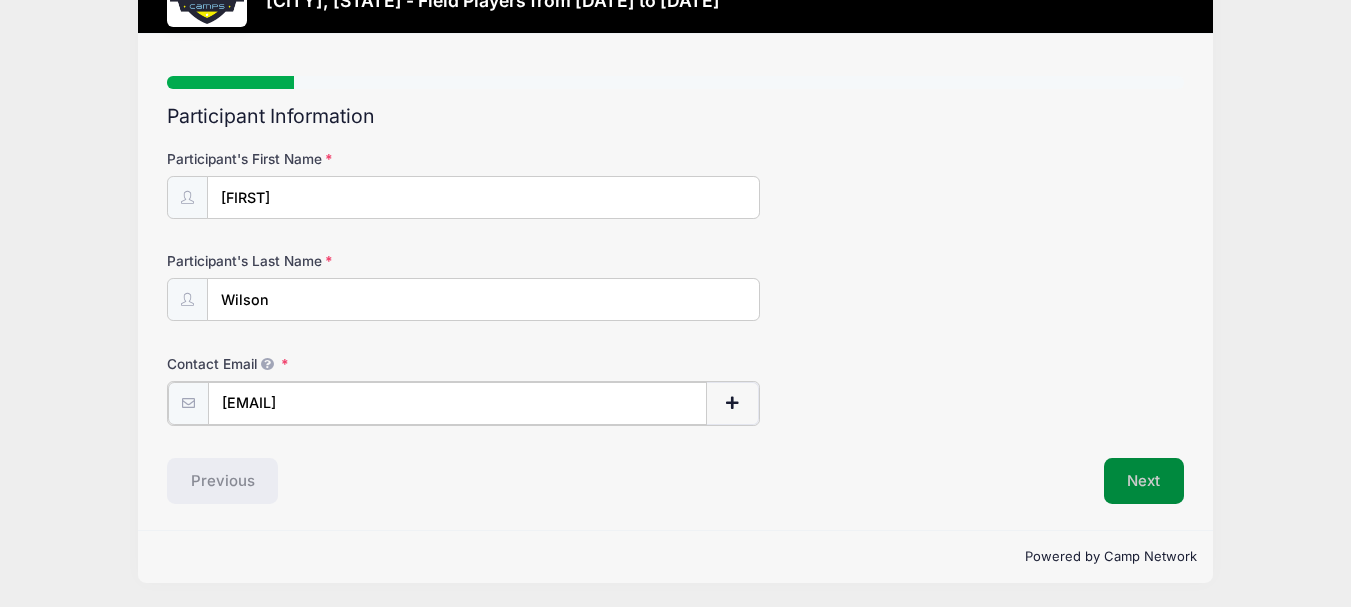 type on "[EMAIL]" 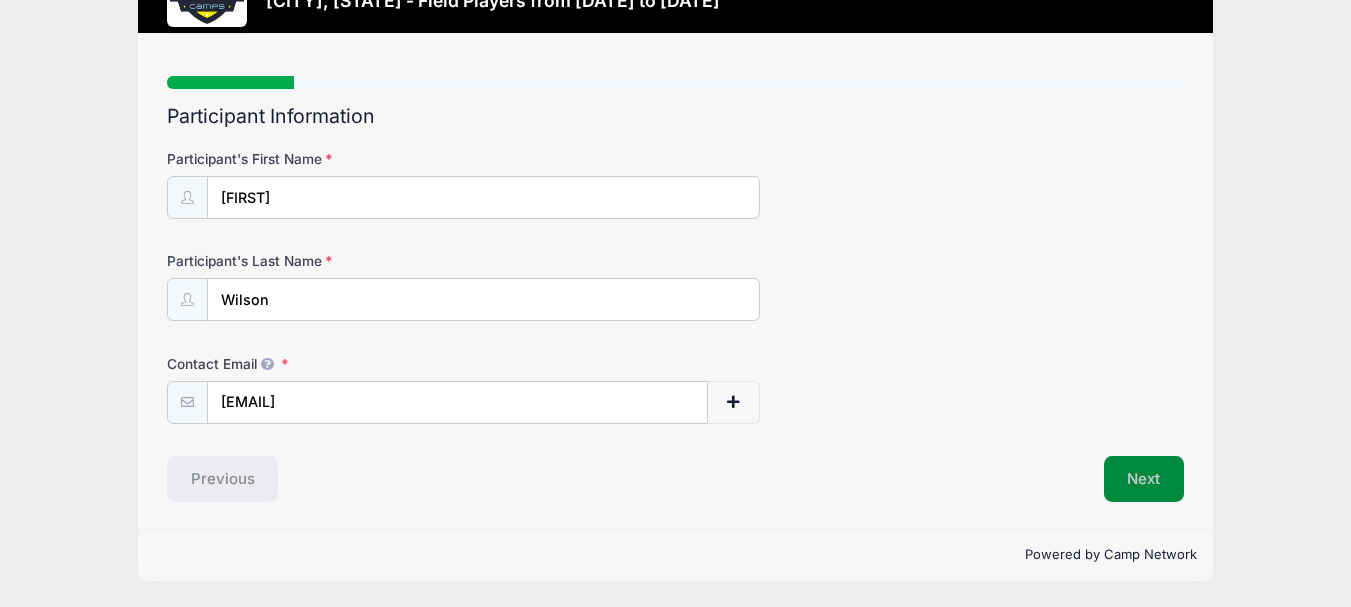 click on "Next" at bounding box center [1144, 479] 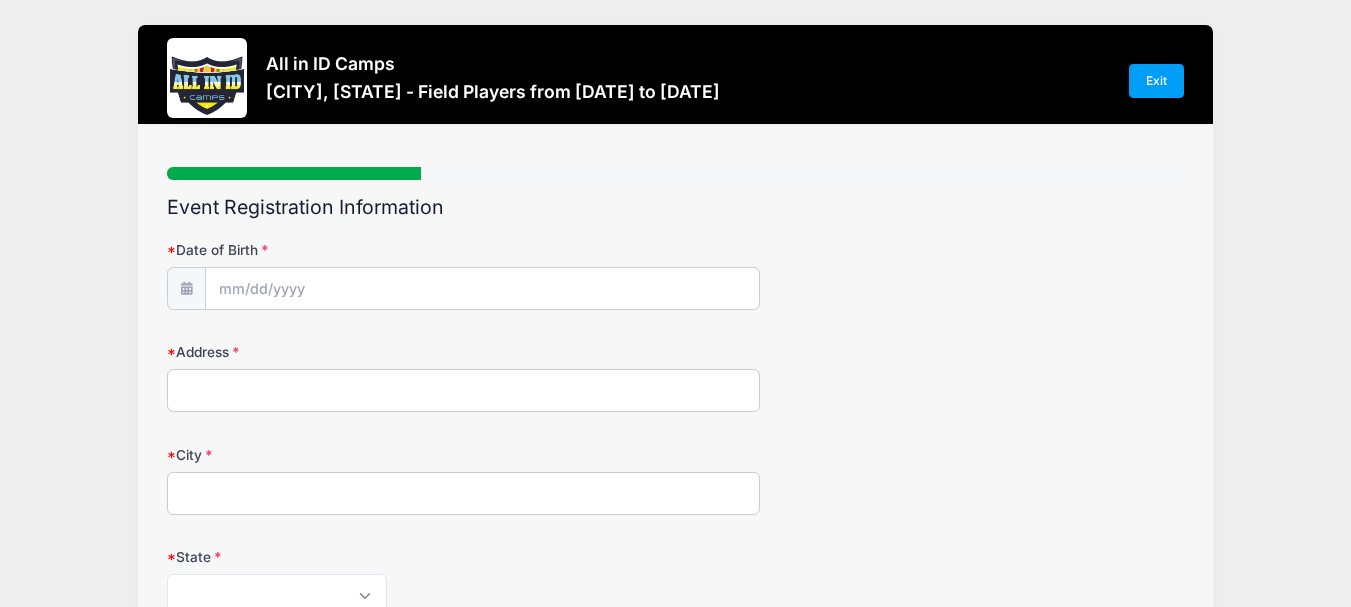 scroll, scrollTop: 0, scrollLeft: 0, axis: both 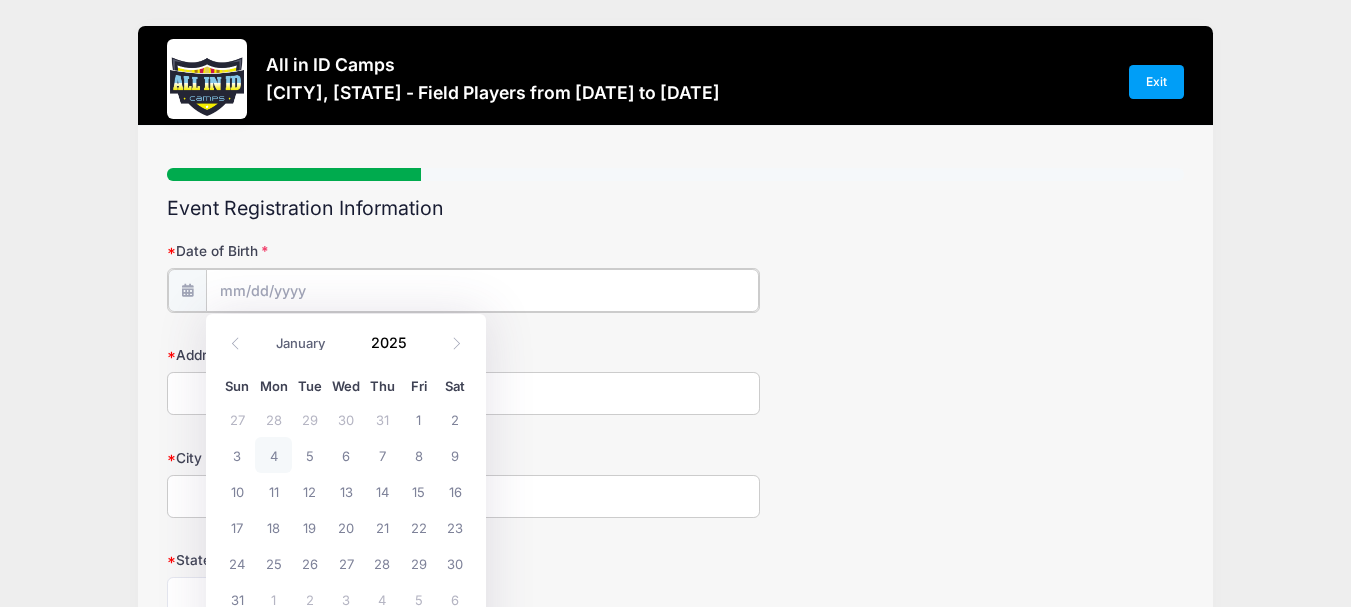 click on "Date of Birth" at bounding box center [482, 290] 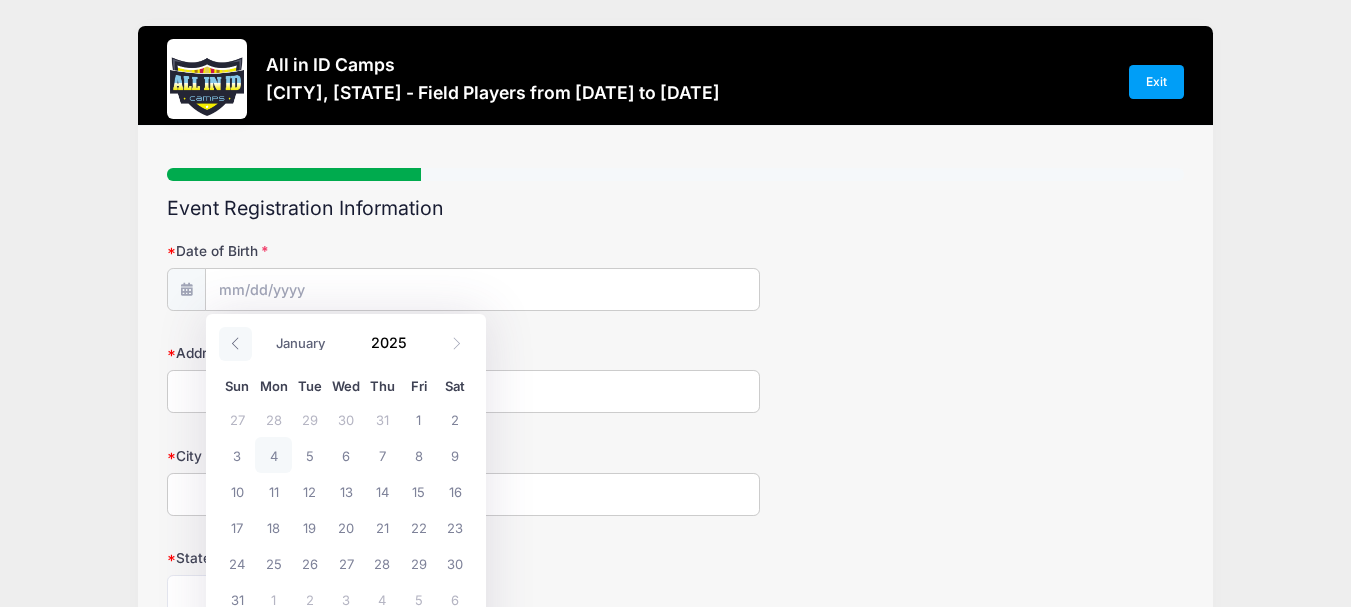 click 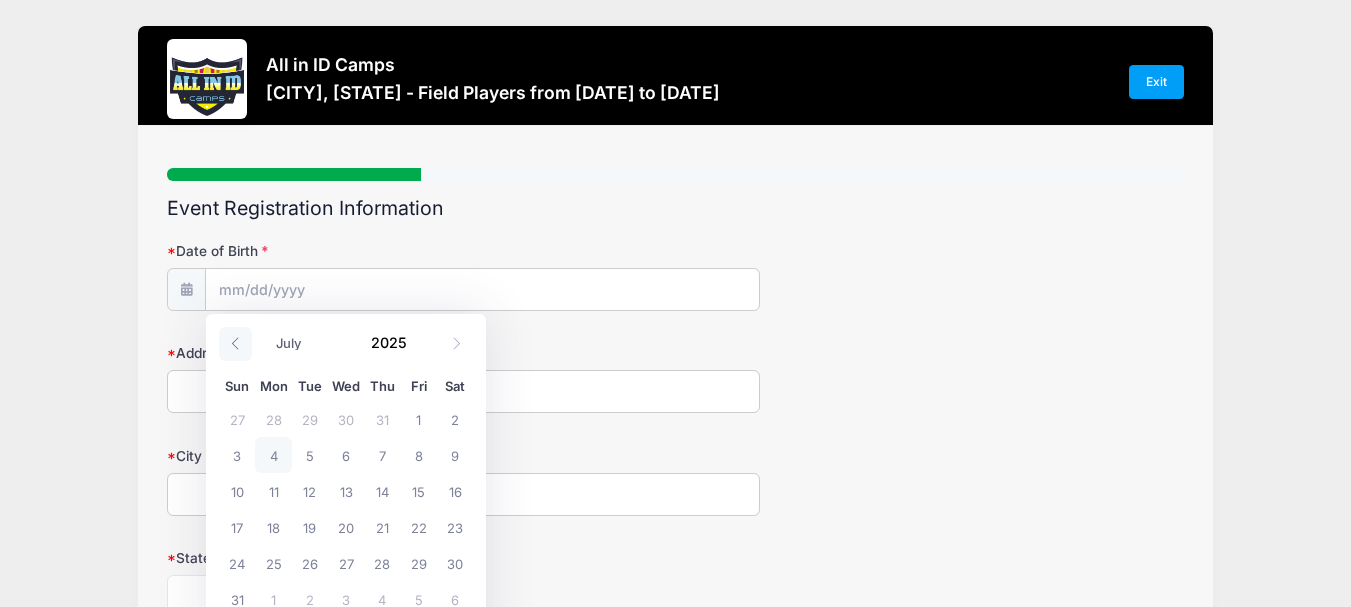 click 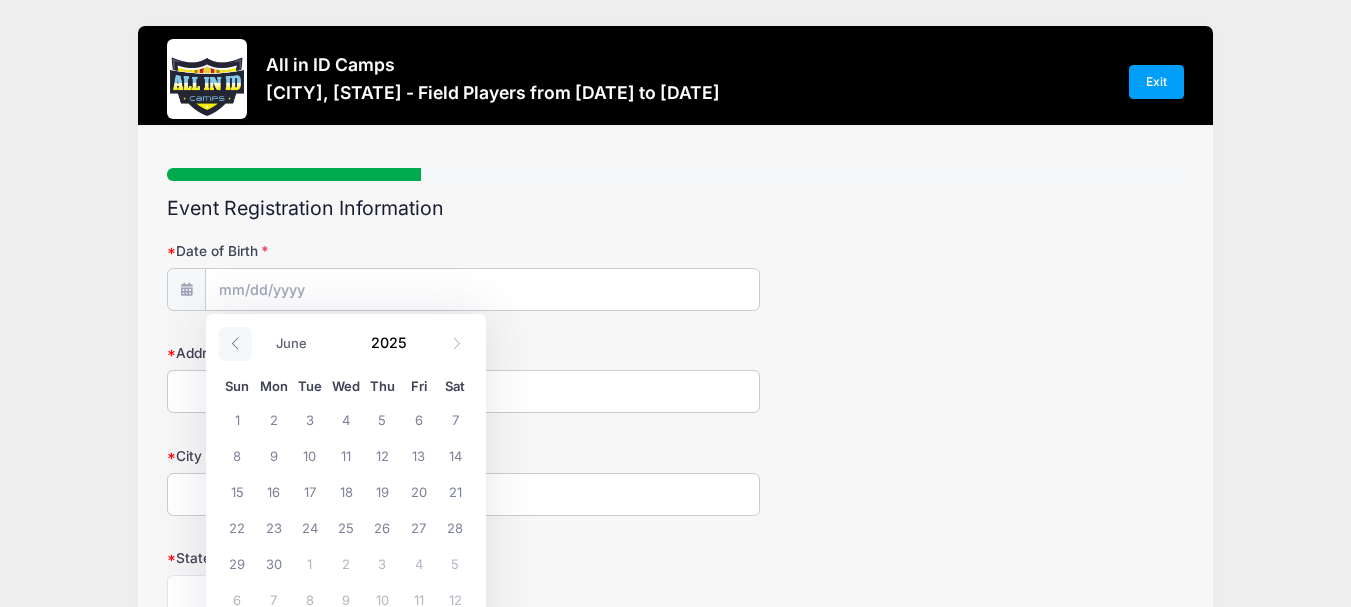 click 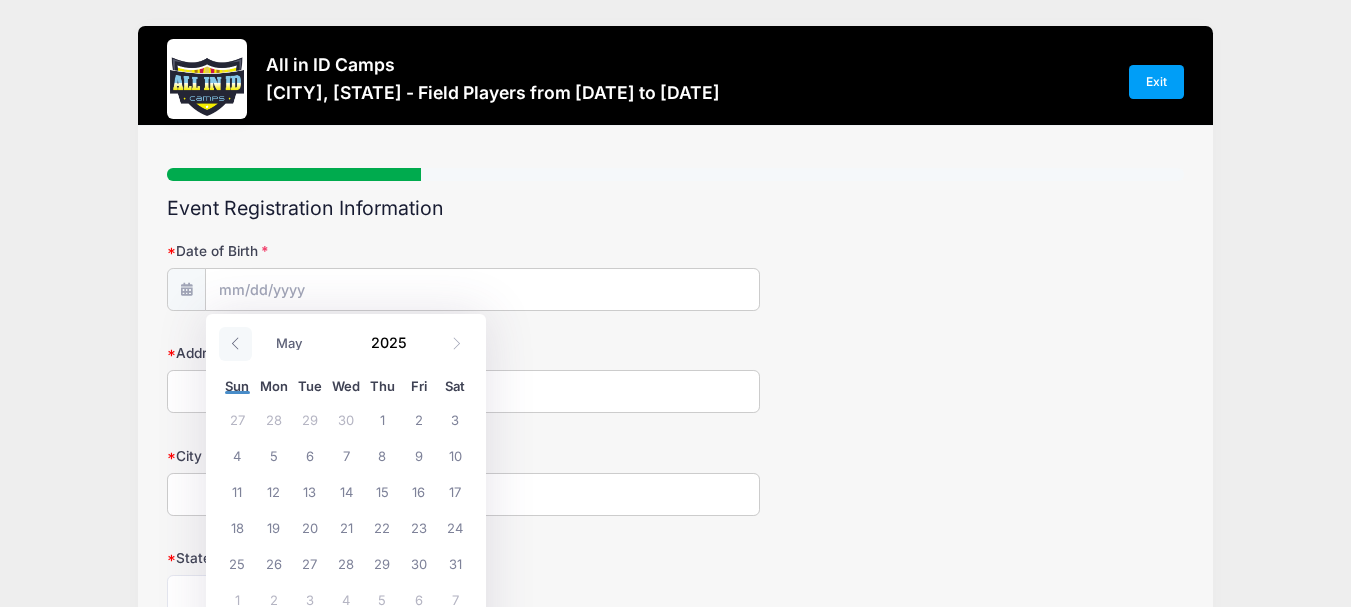 click 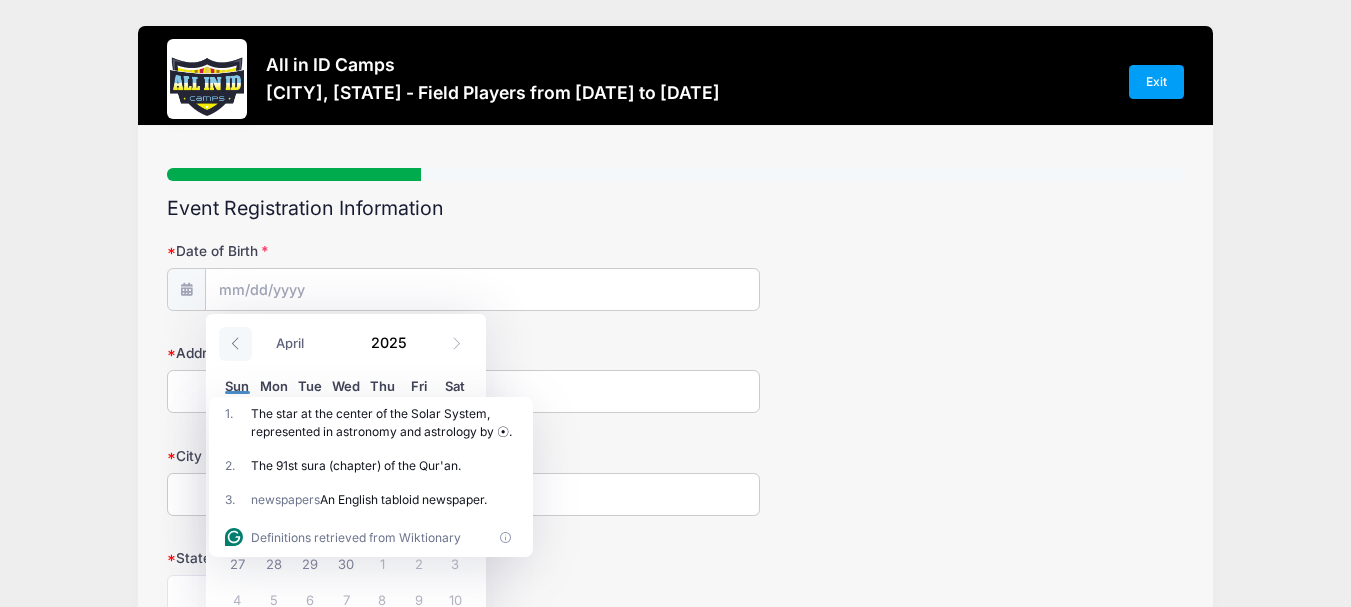 click 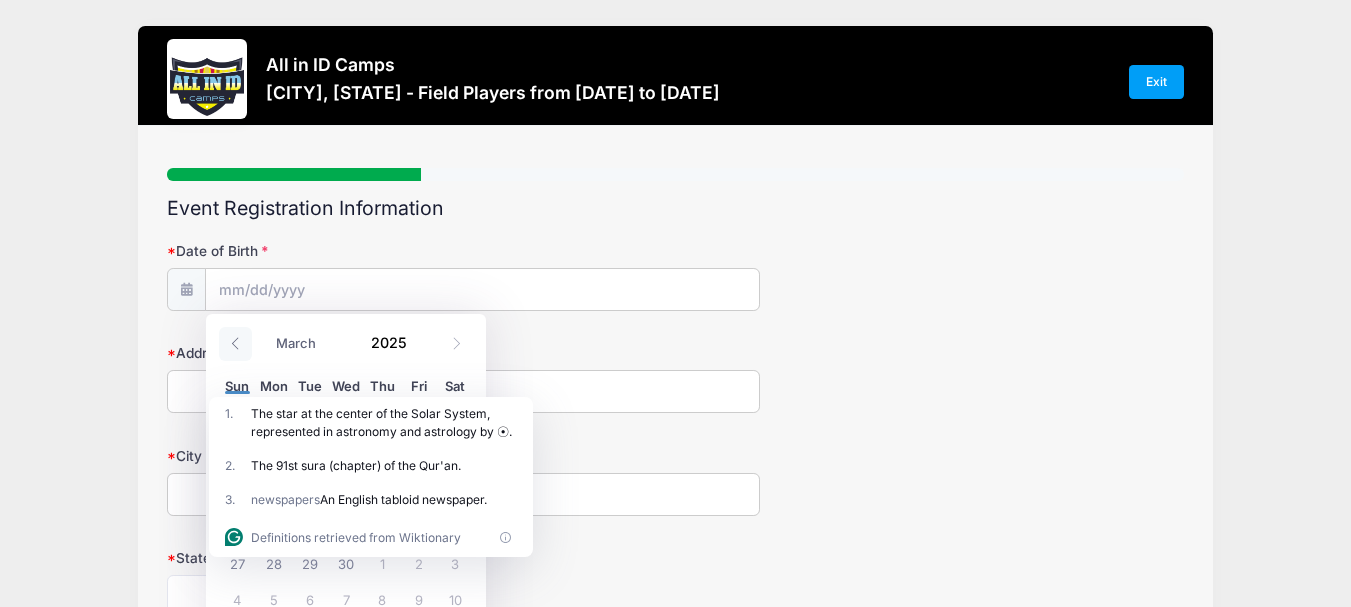 click 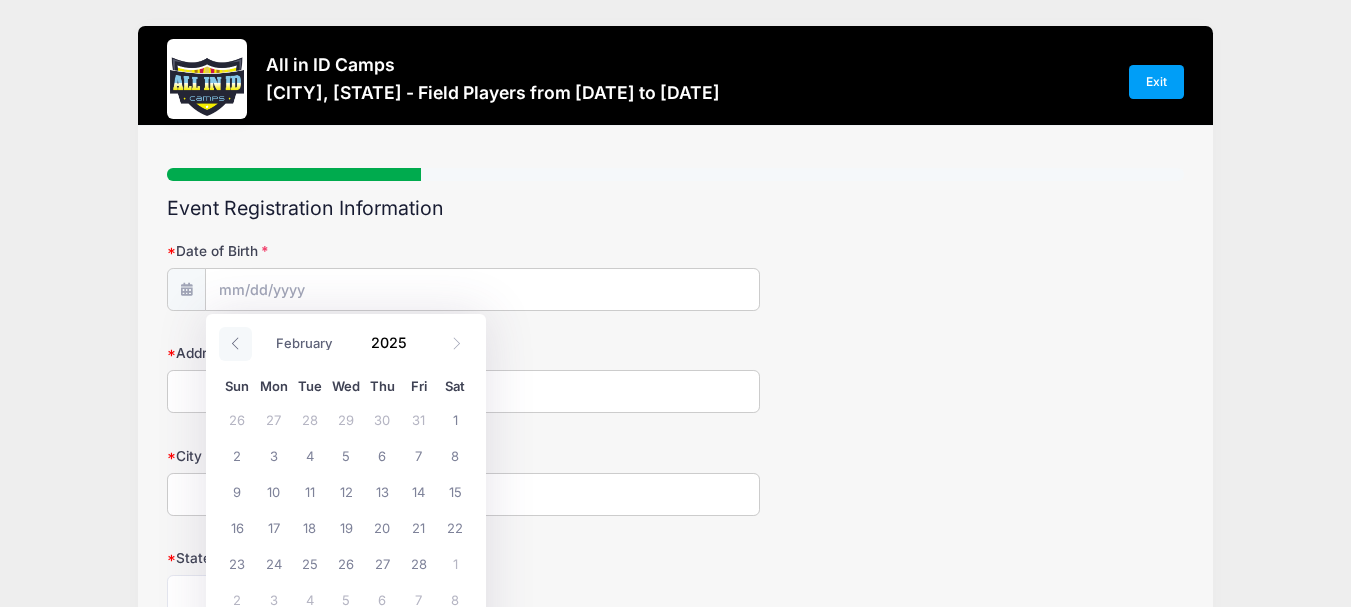 click 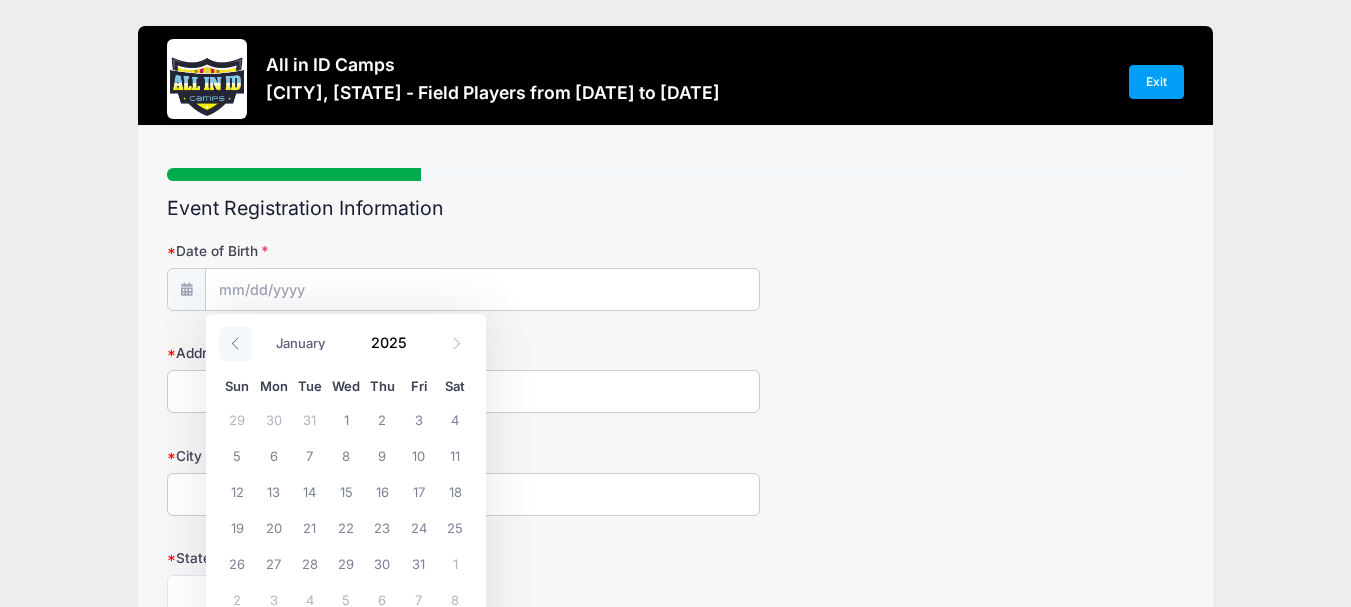 click 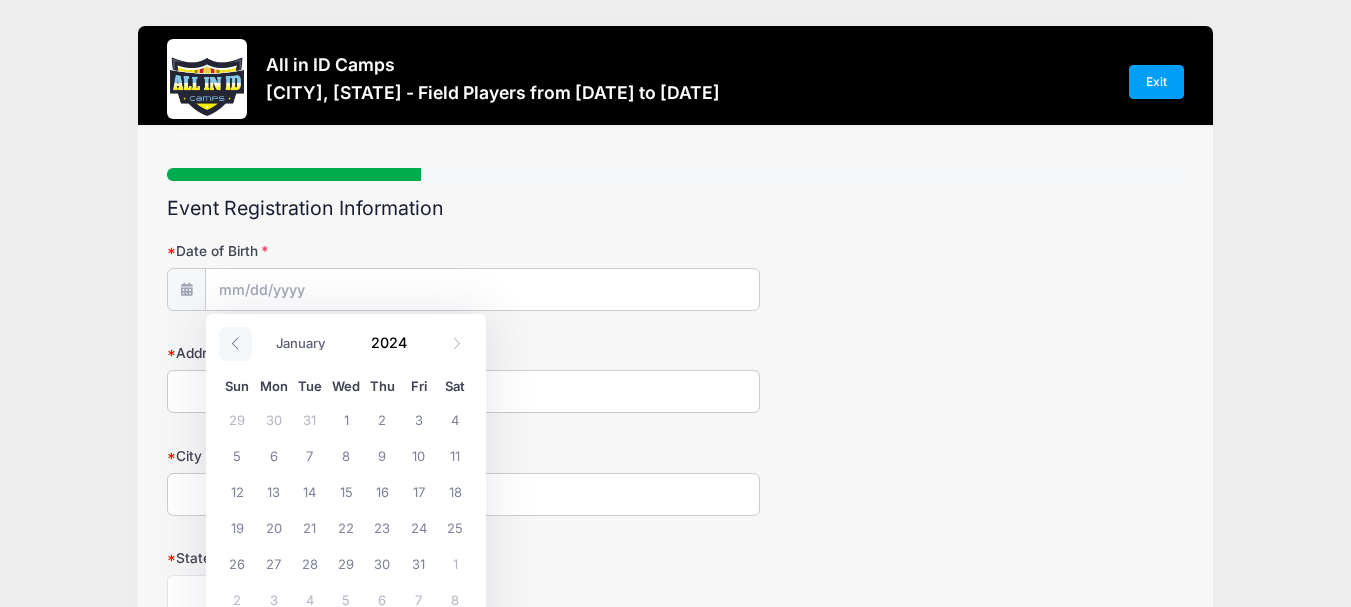 click 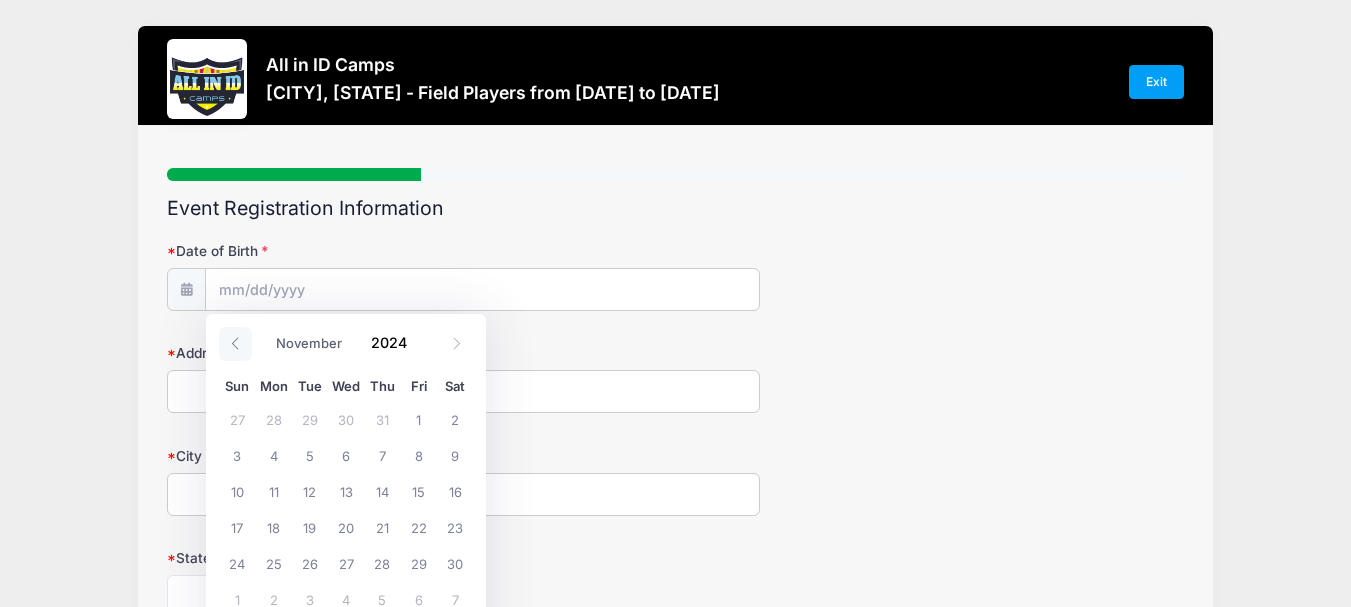 click 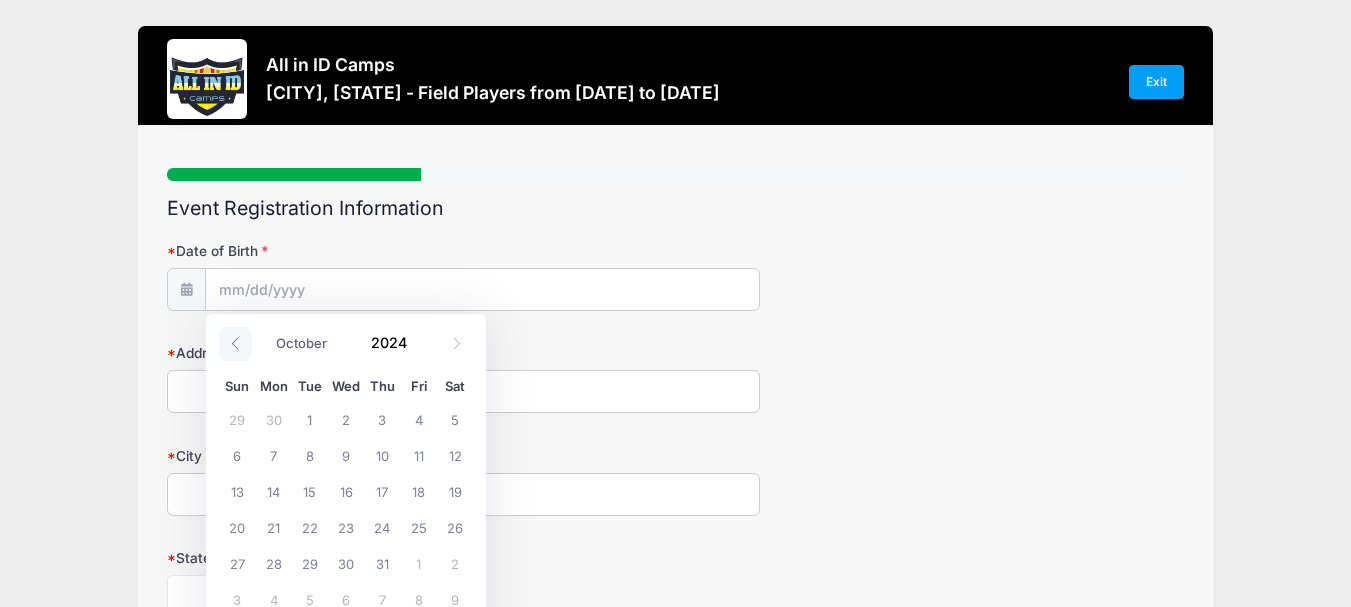 click 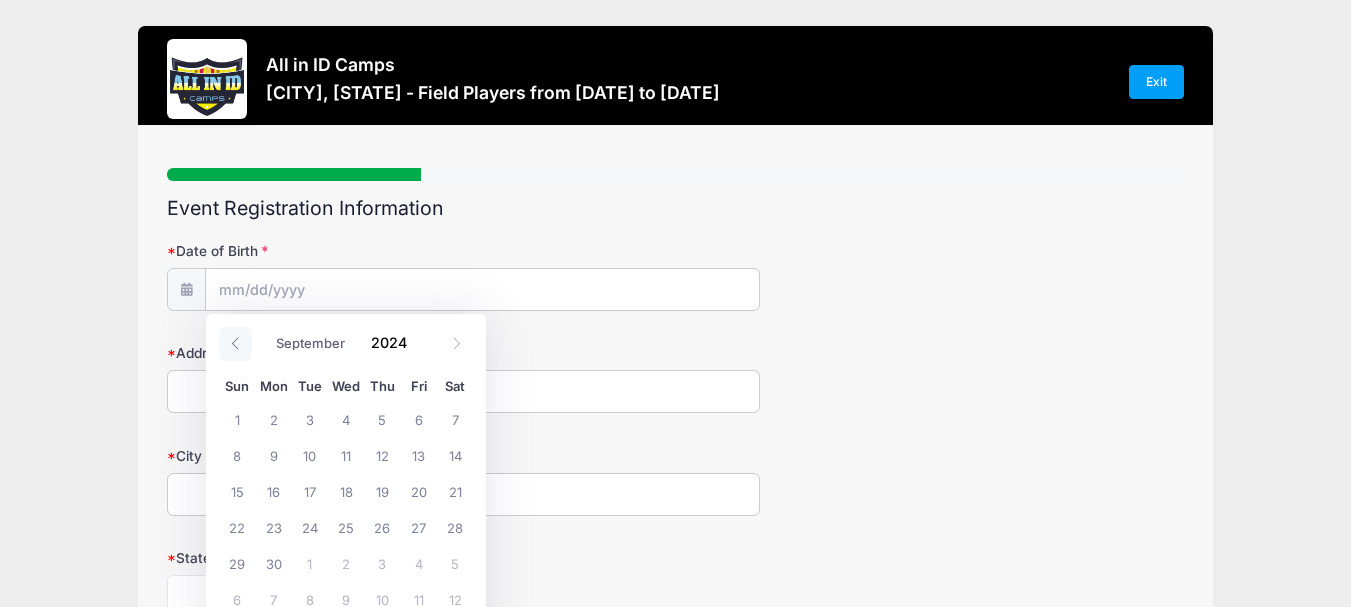 click 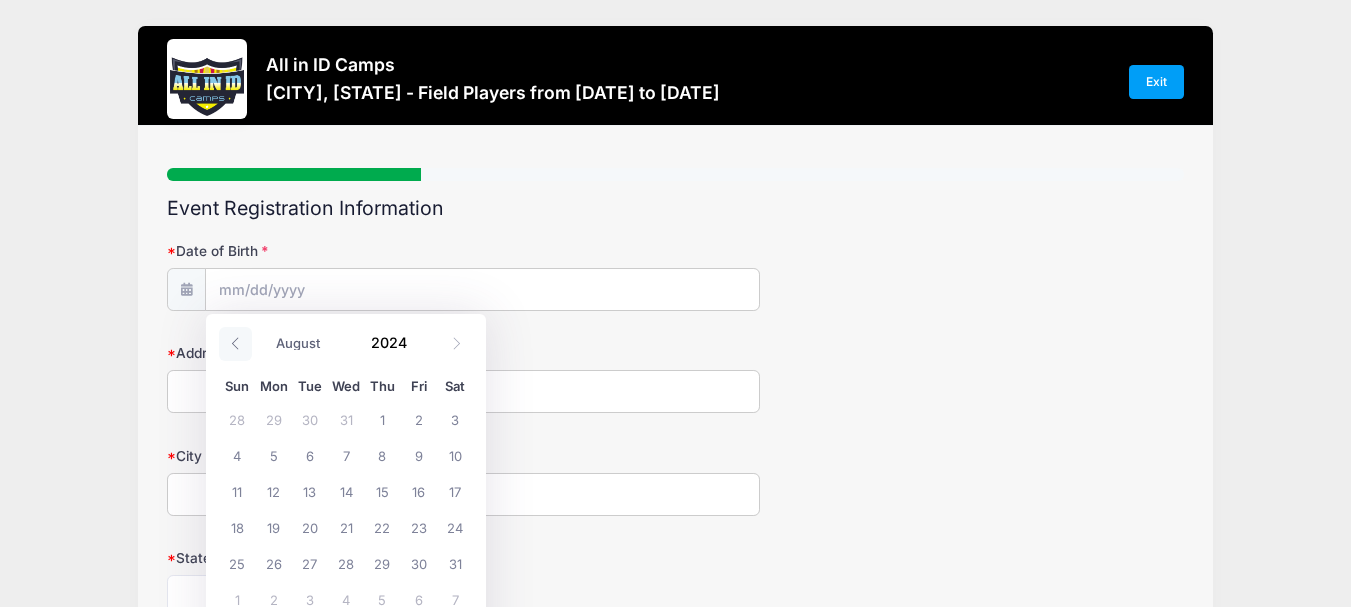 click 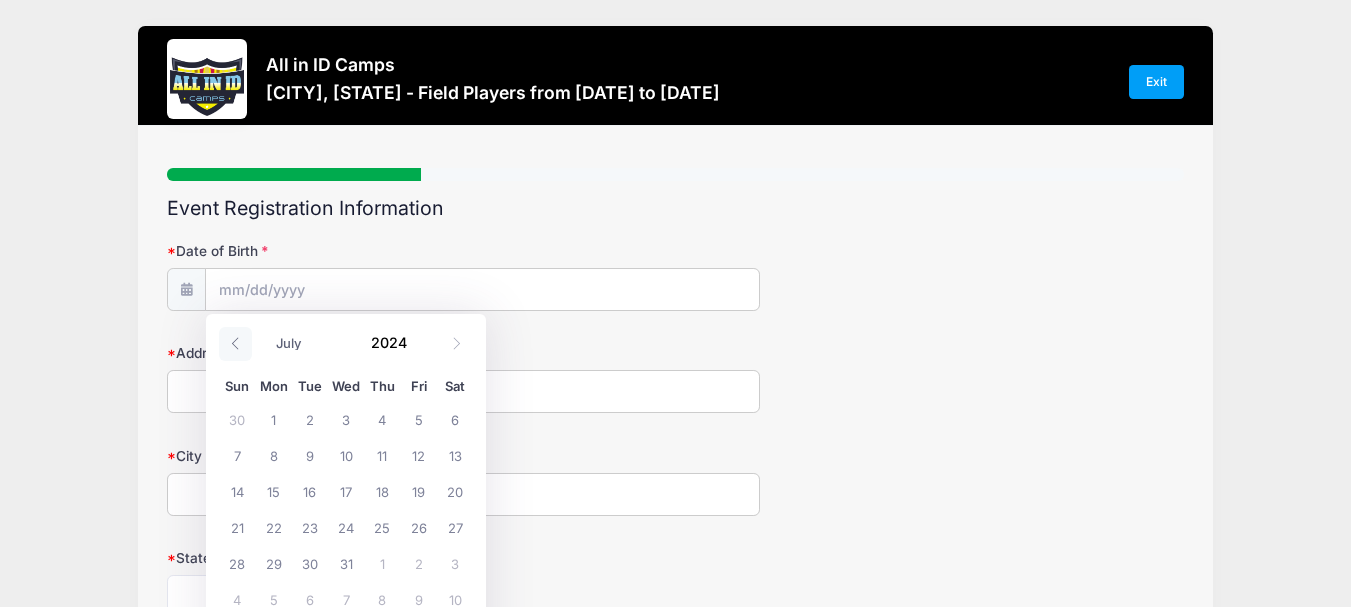 click 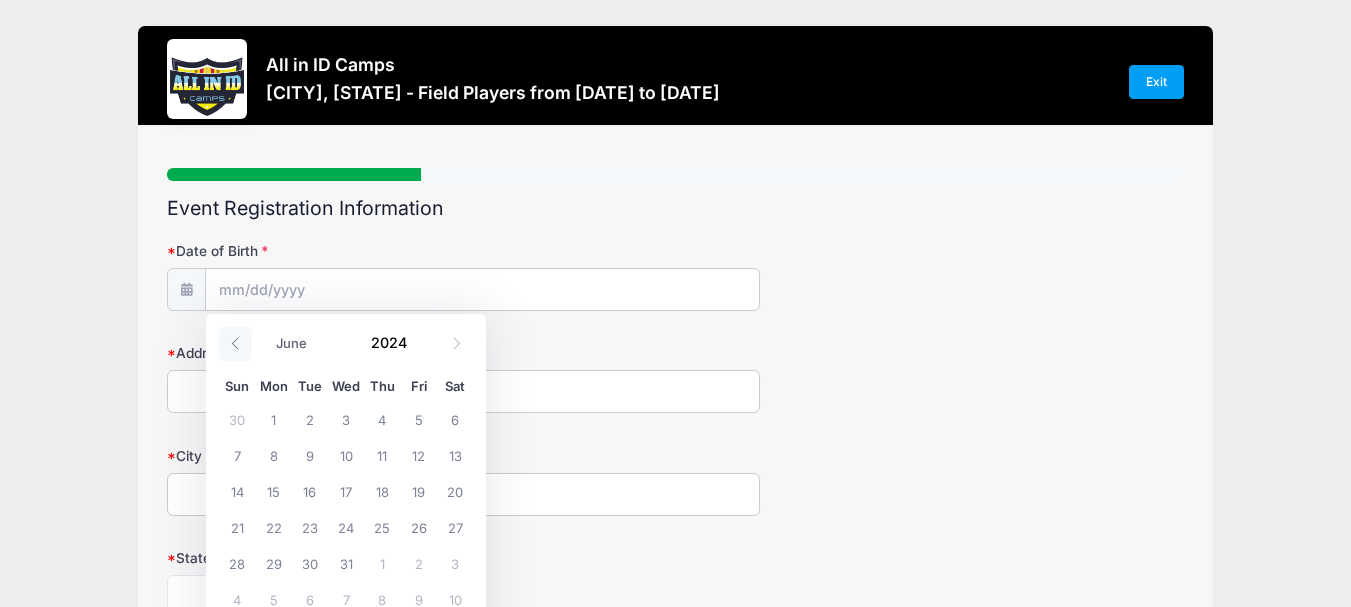 click 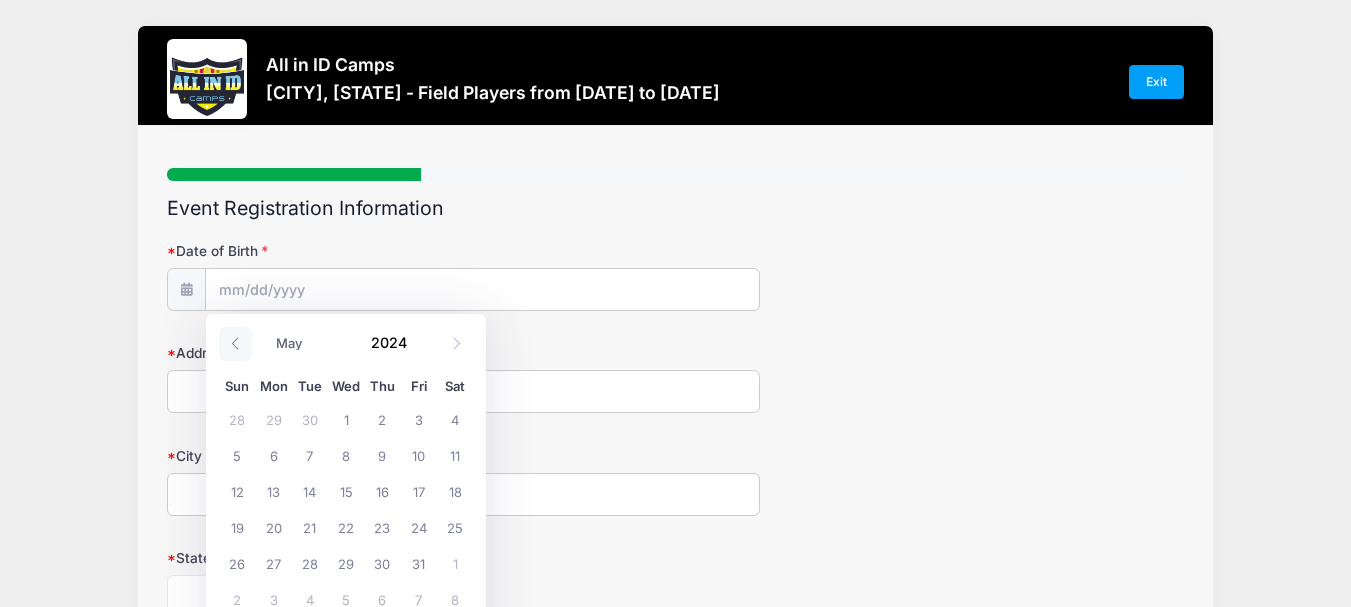 click 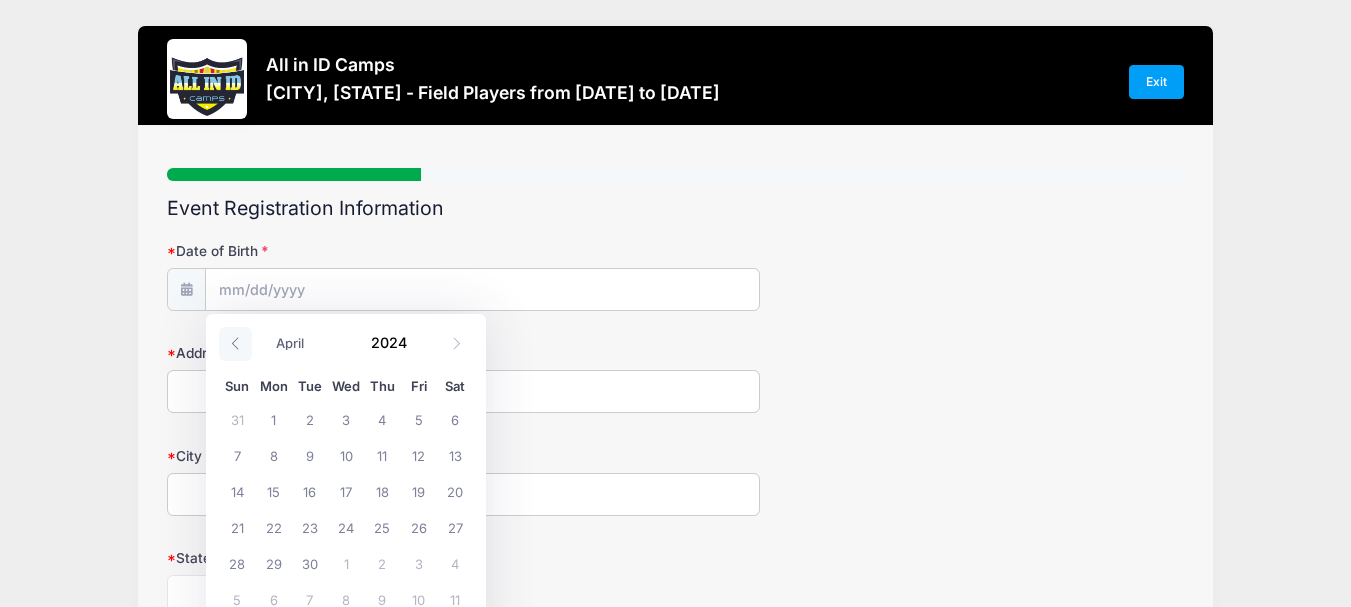 click 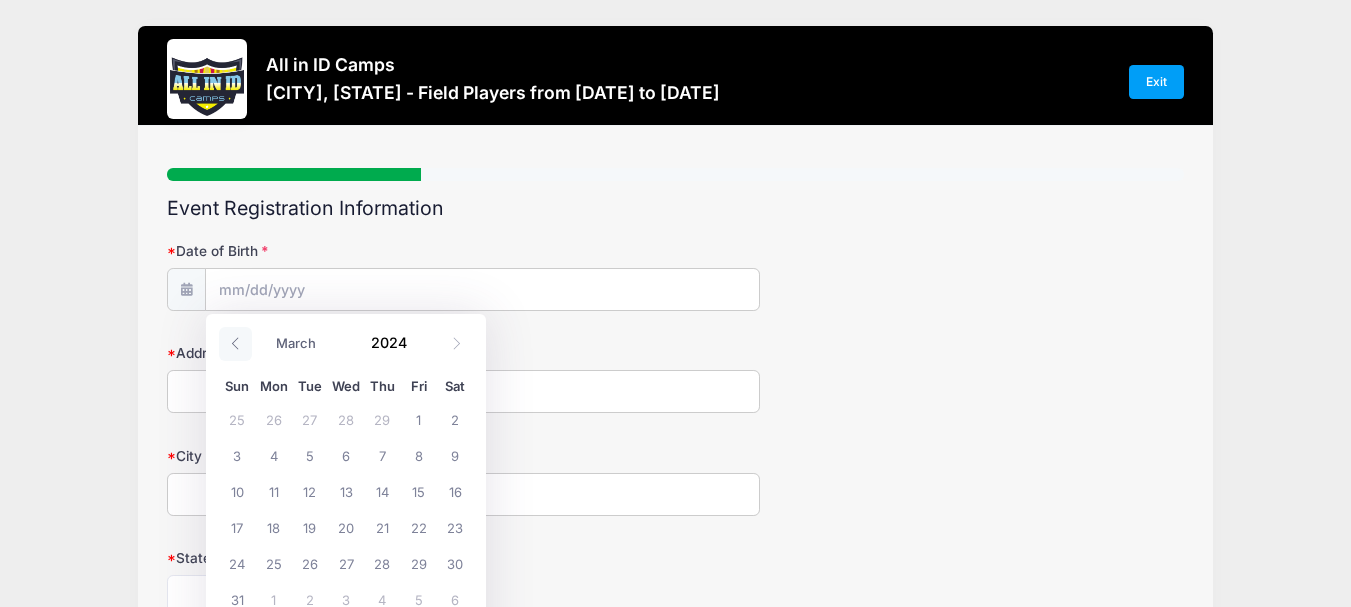 click 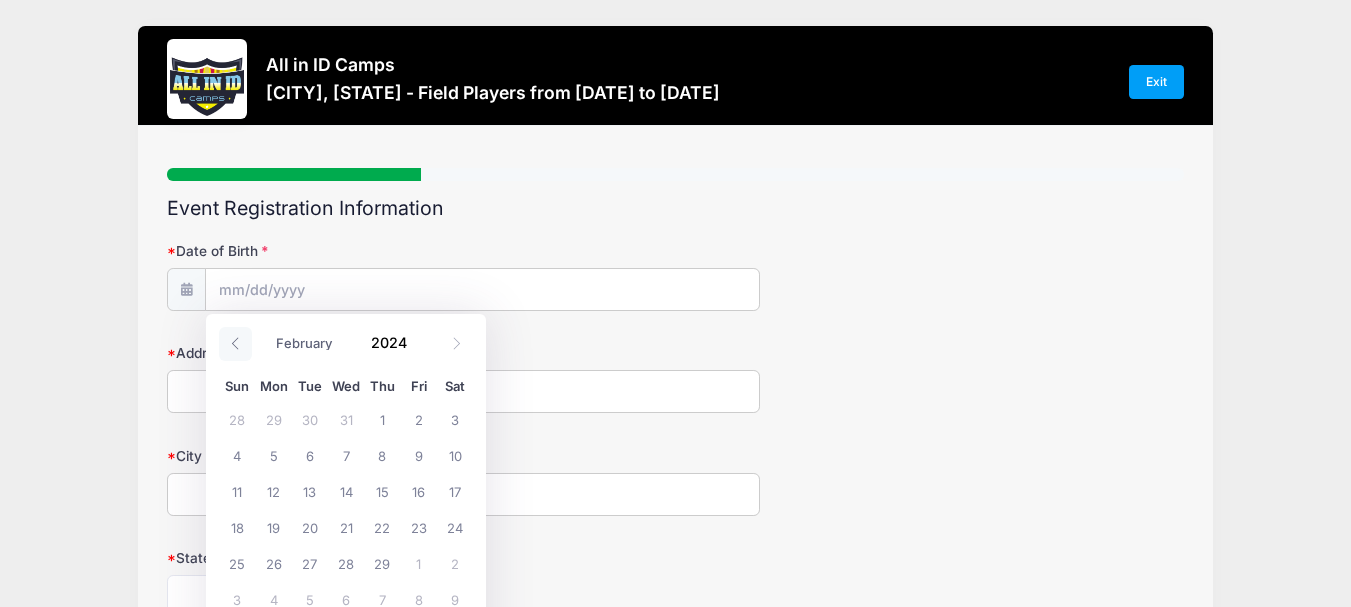 click 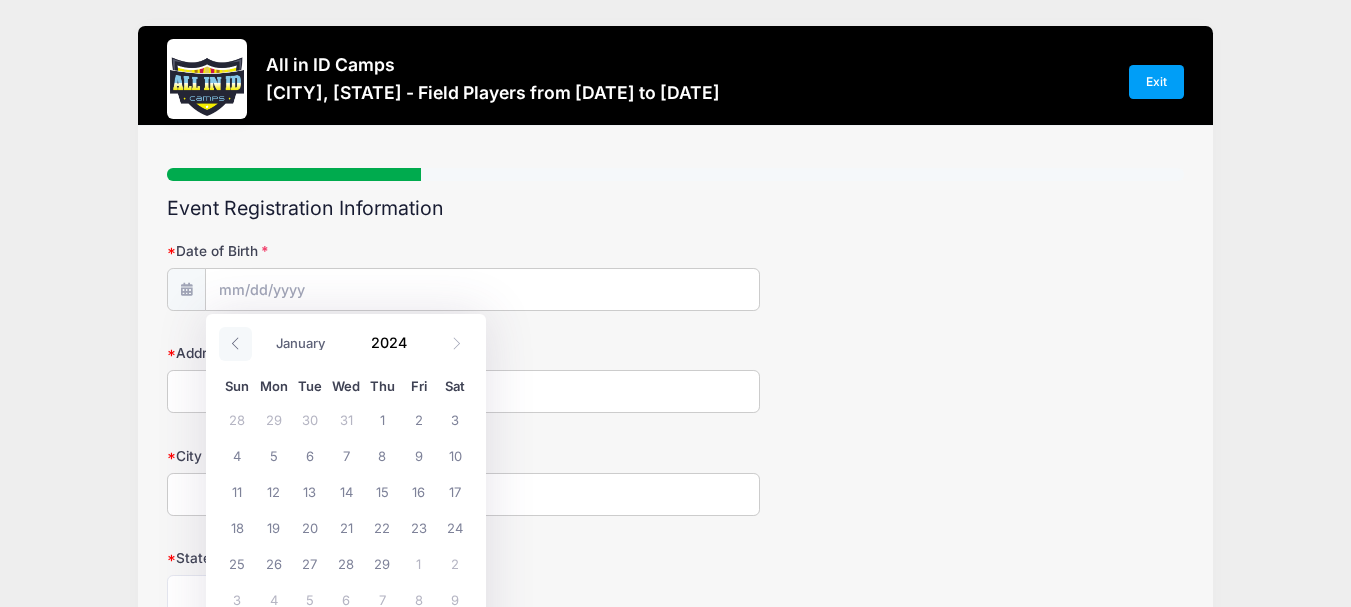 click 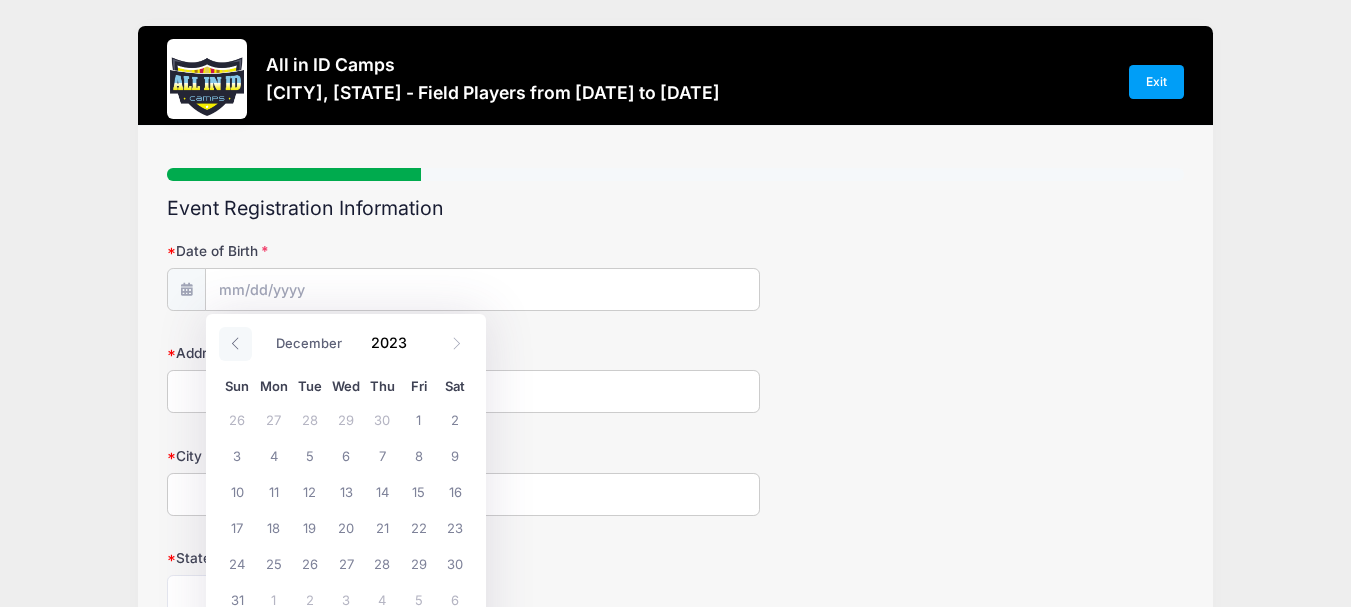 click 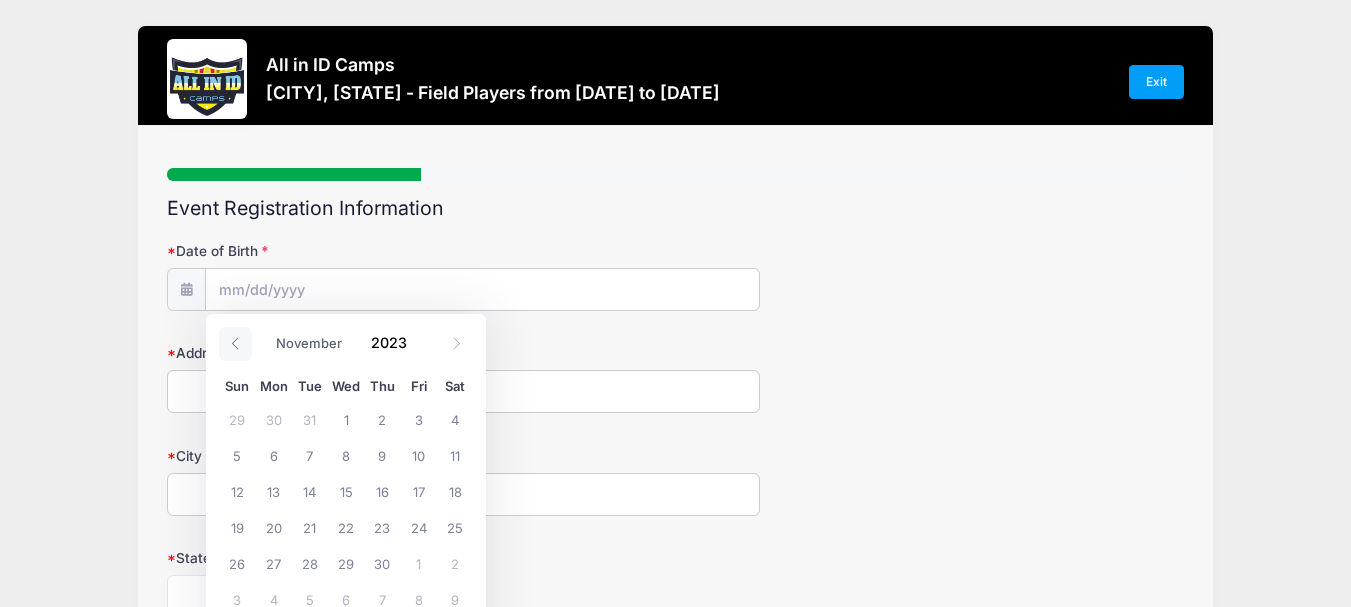 click 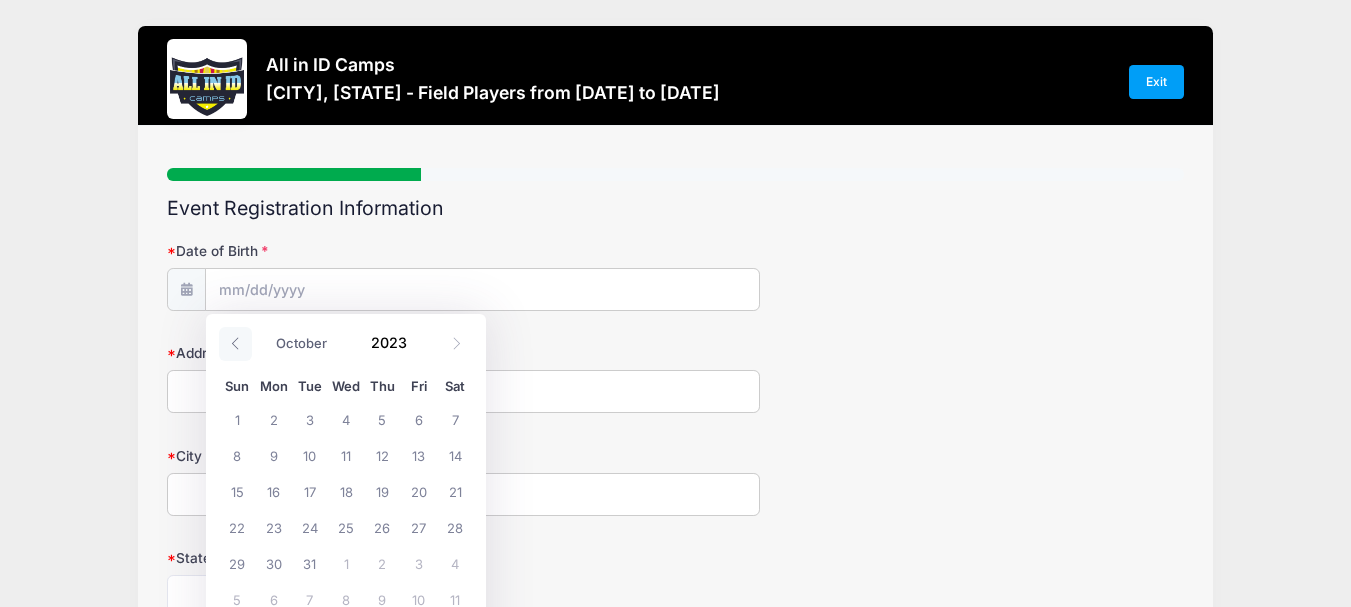 click 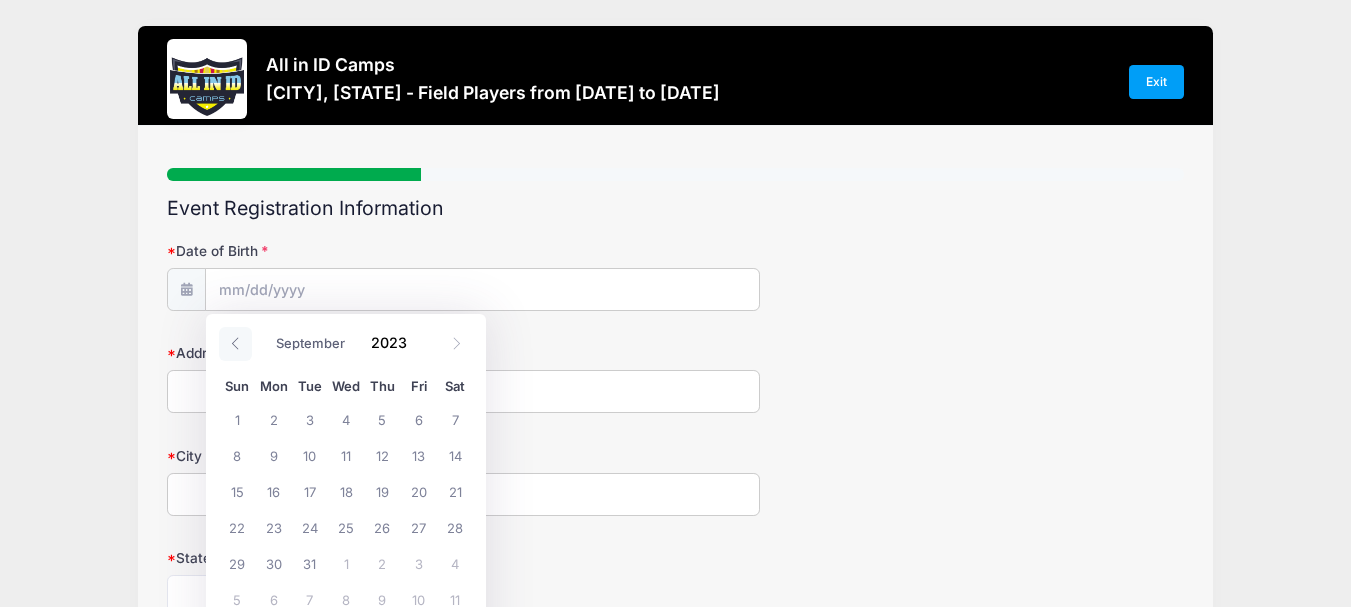 click 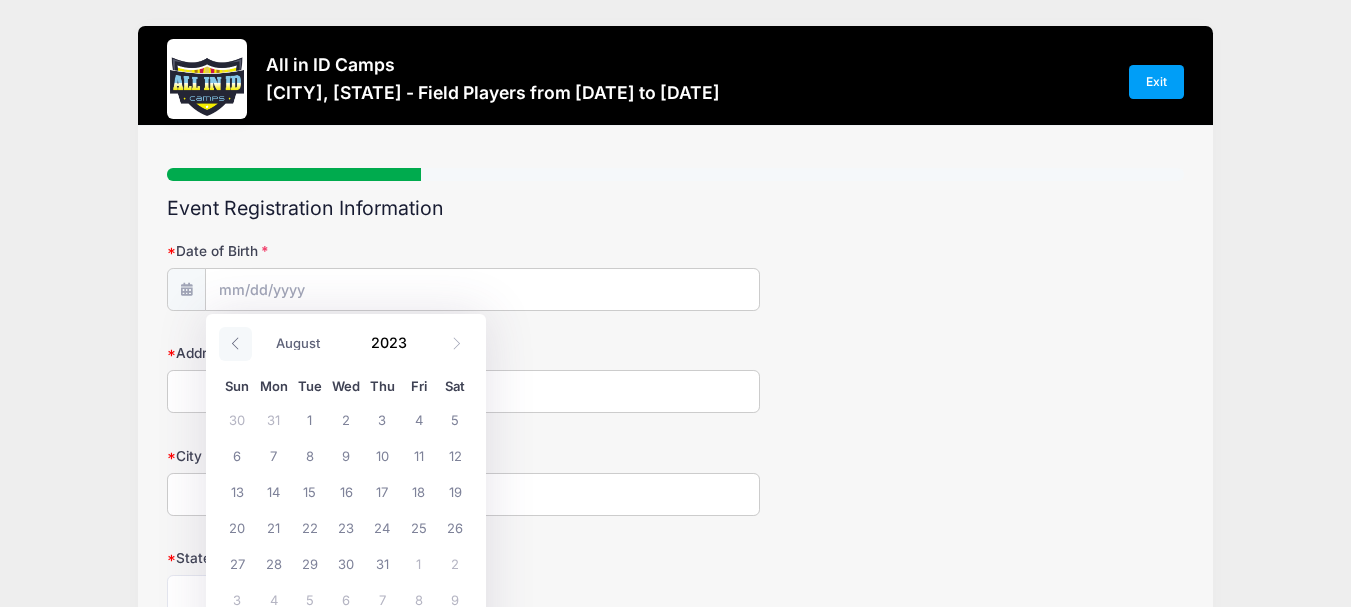 click 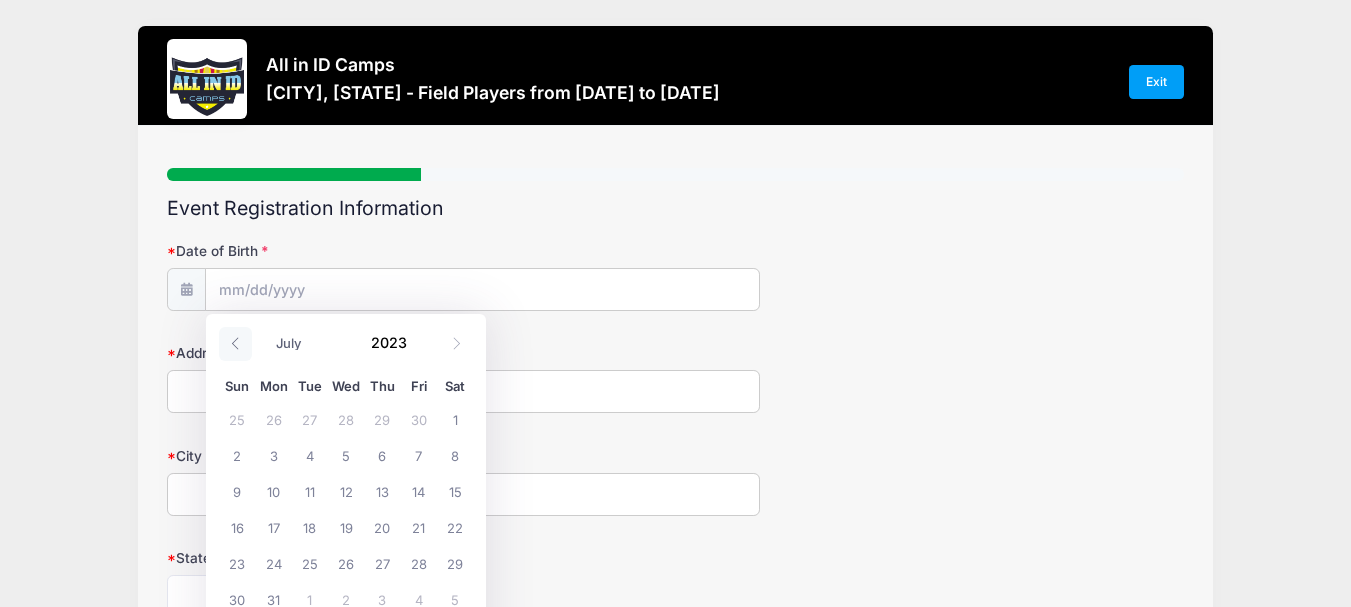 click 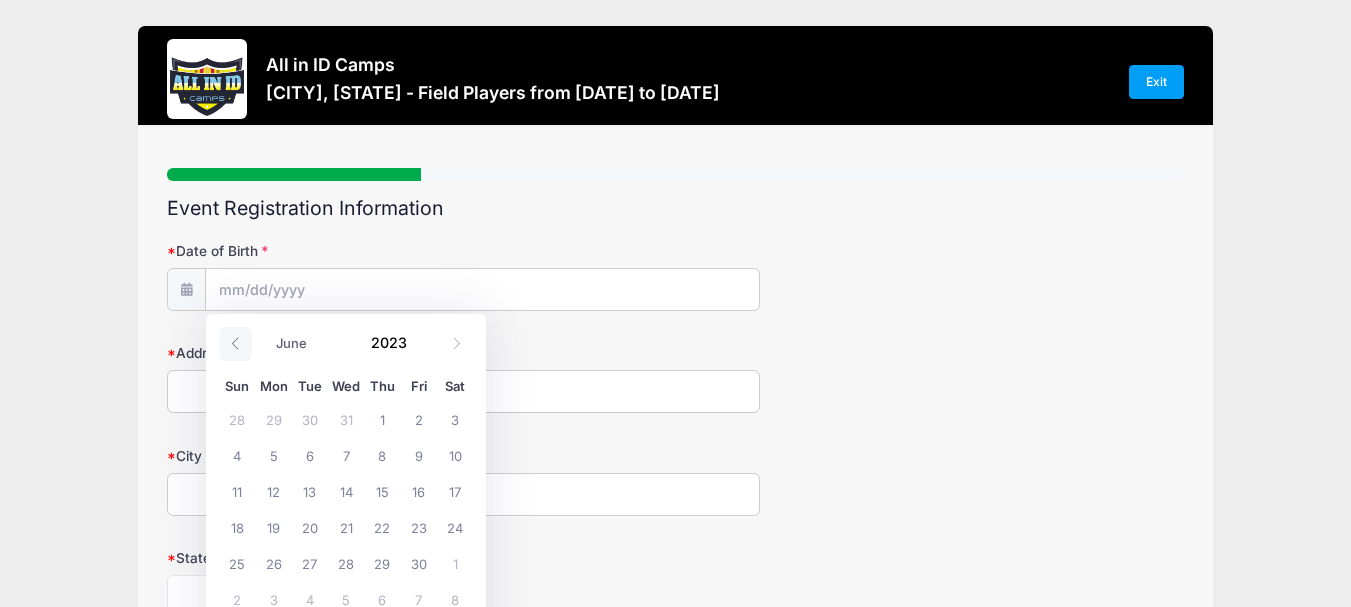 click 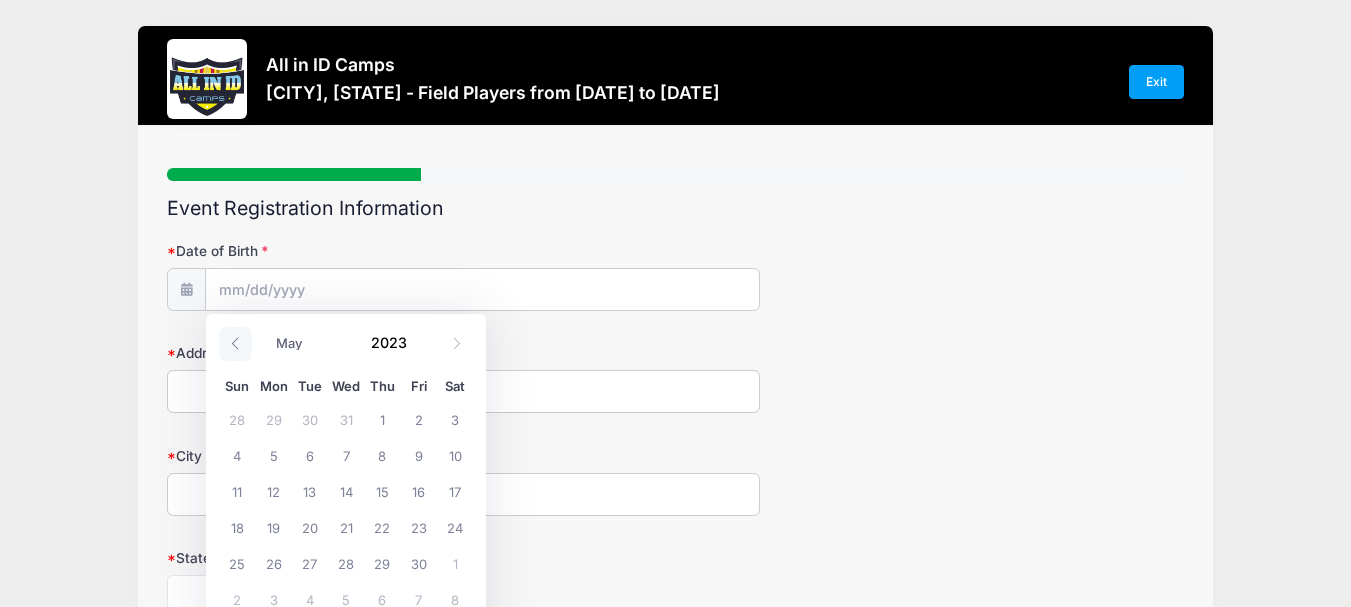 click 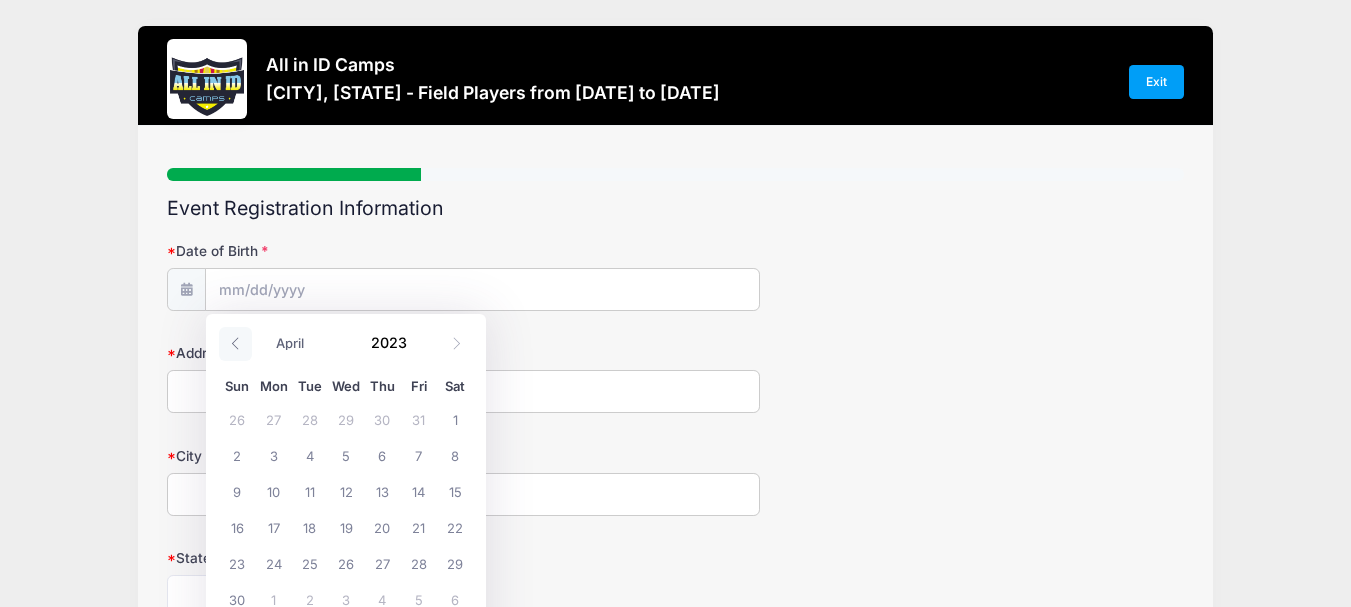 click 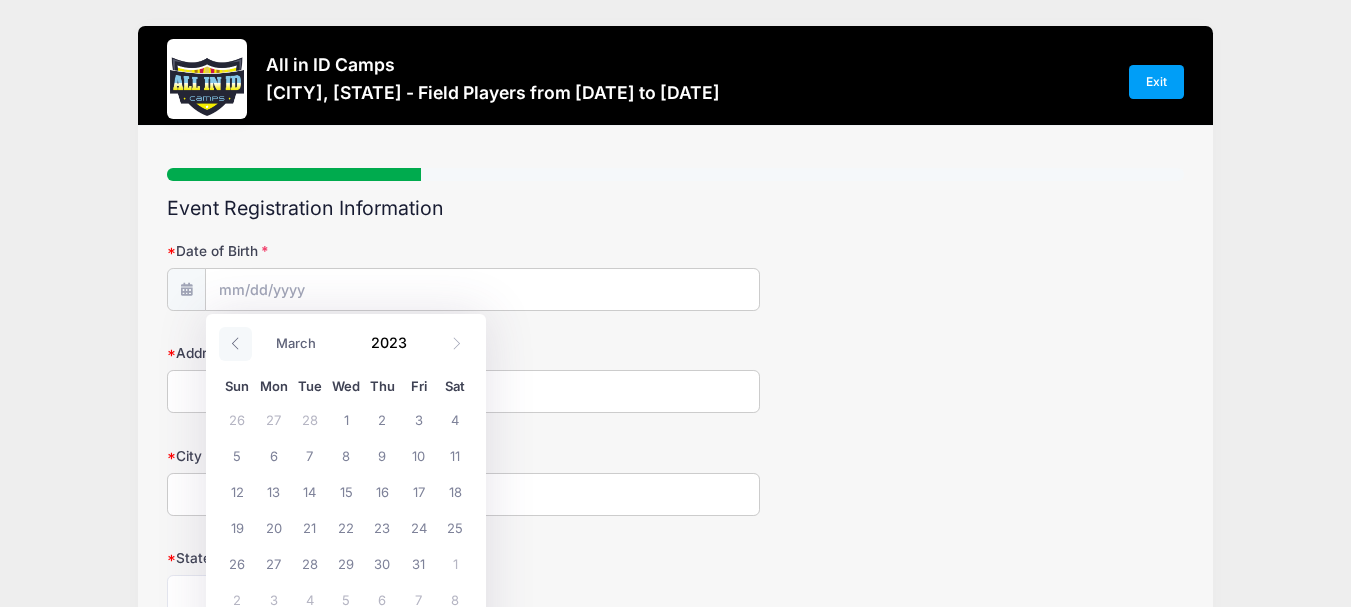 click 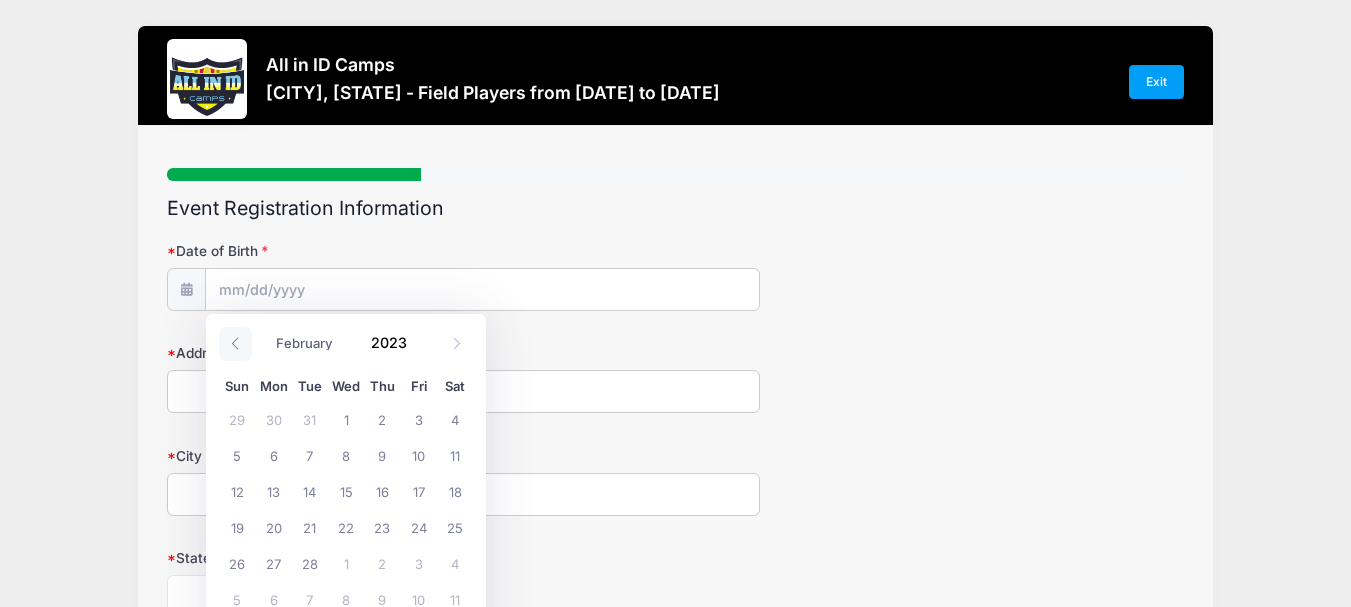 click 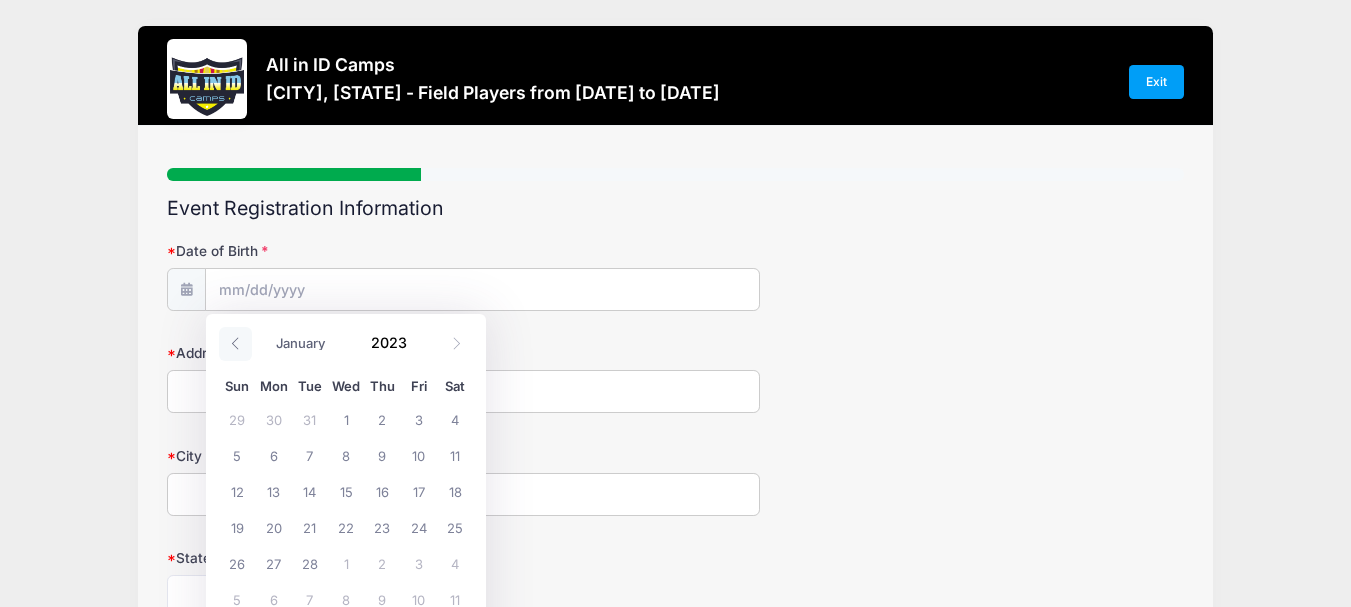click 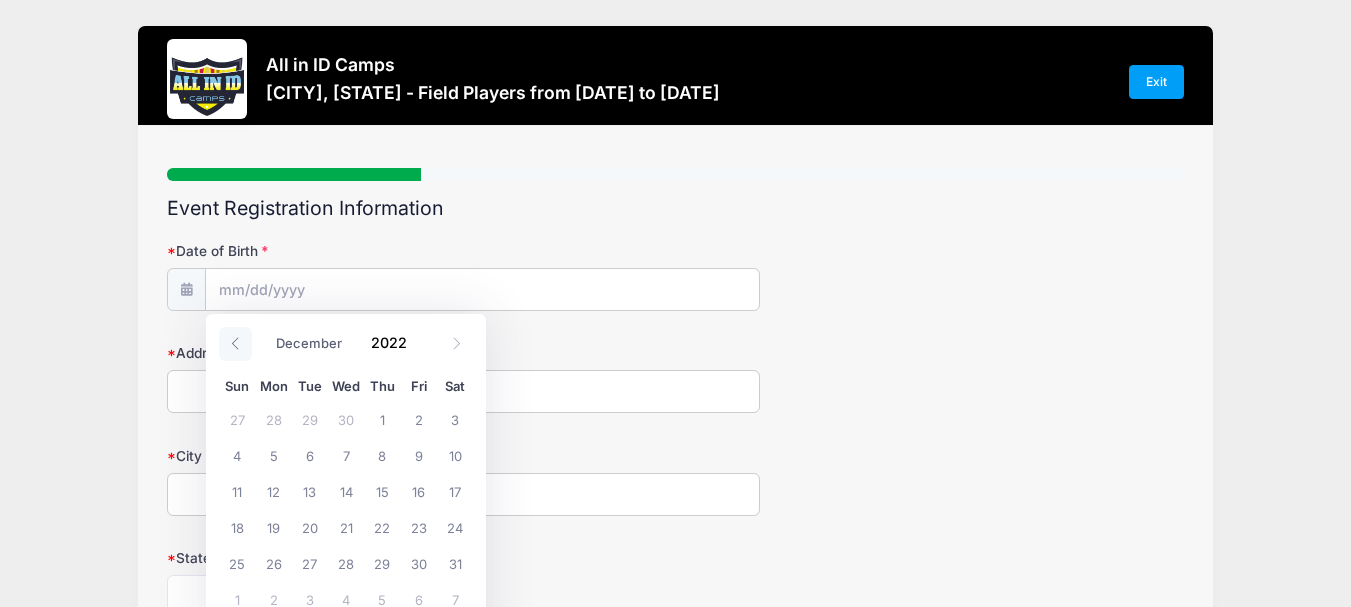 click 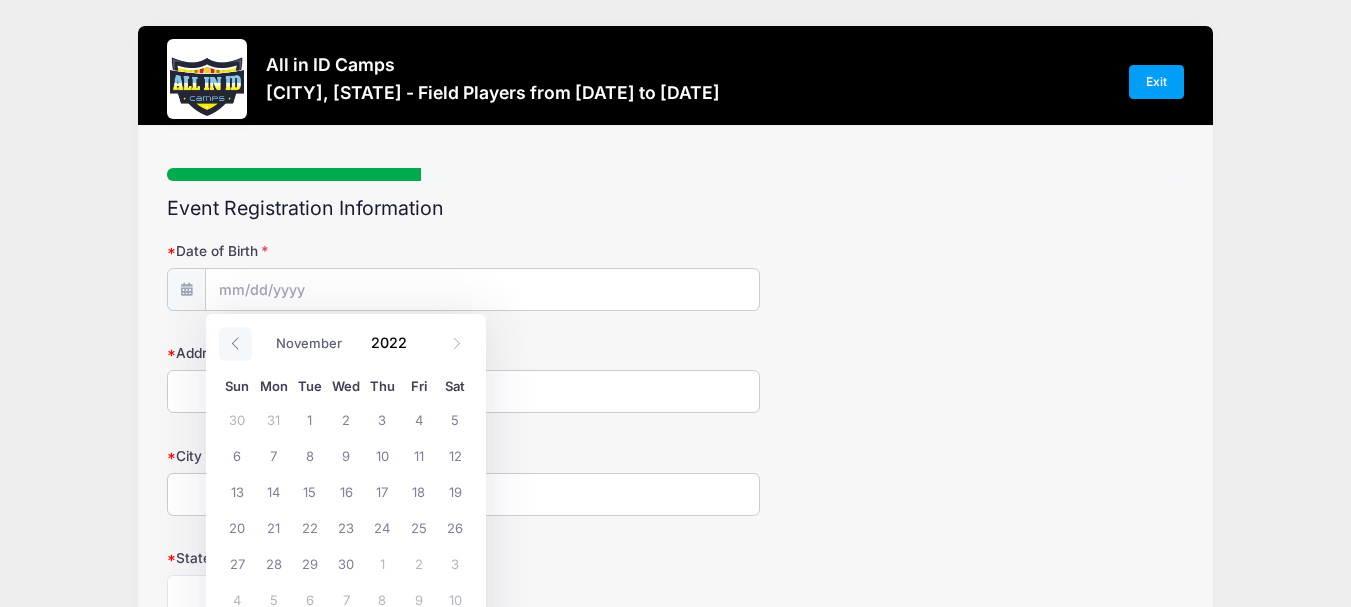 click 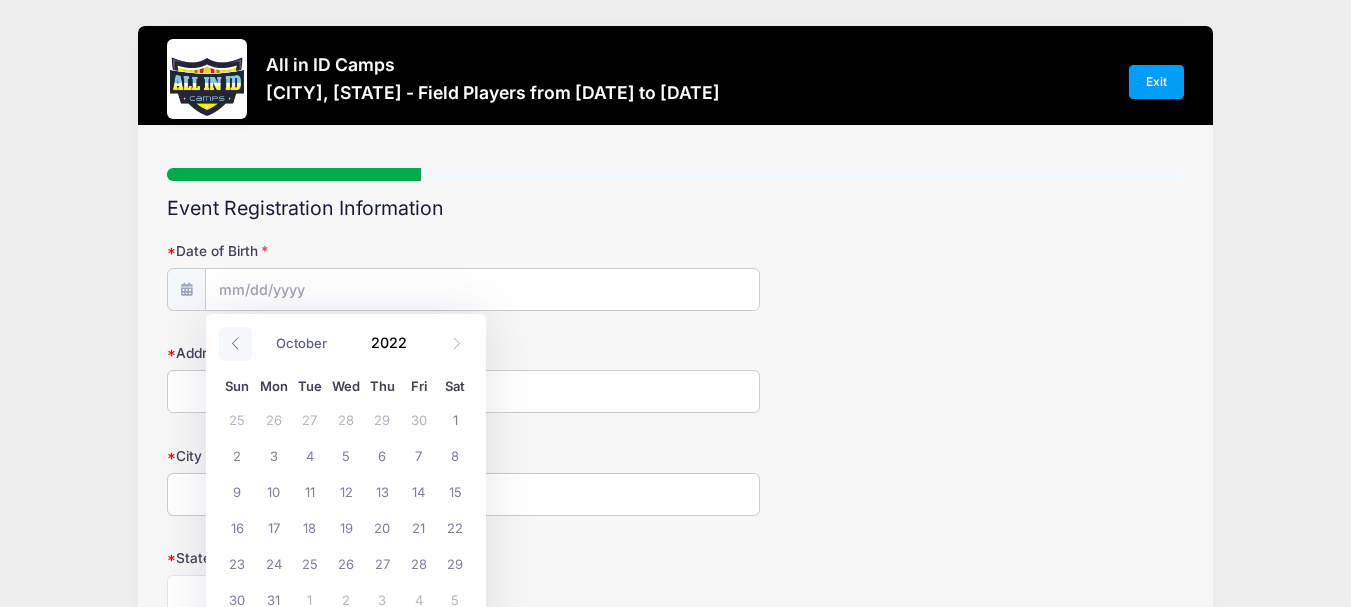 click 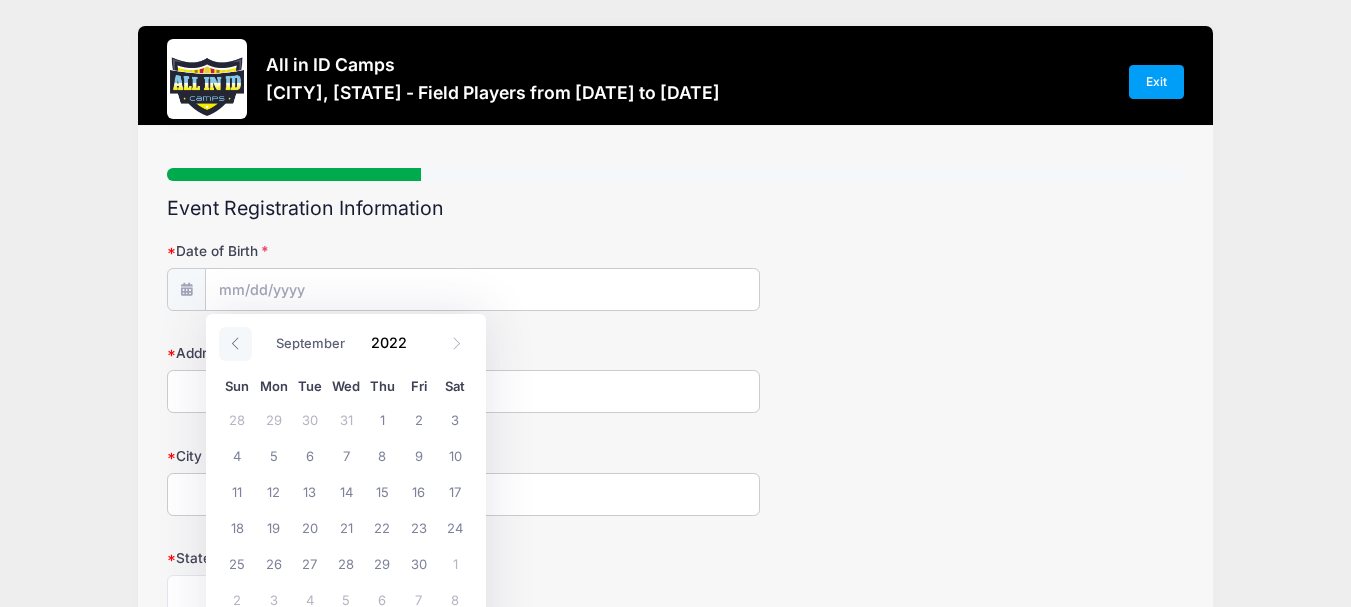 click 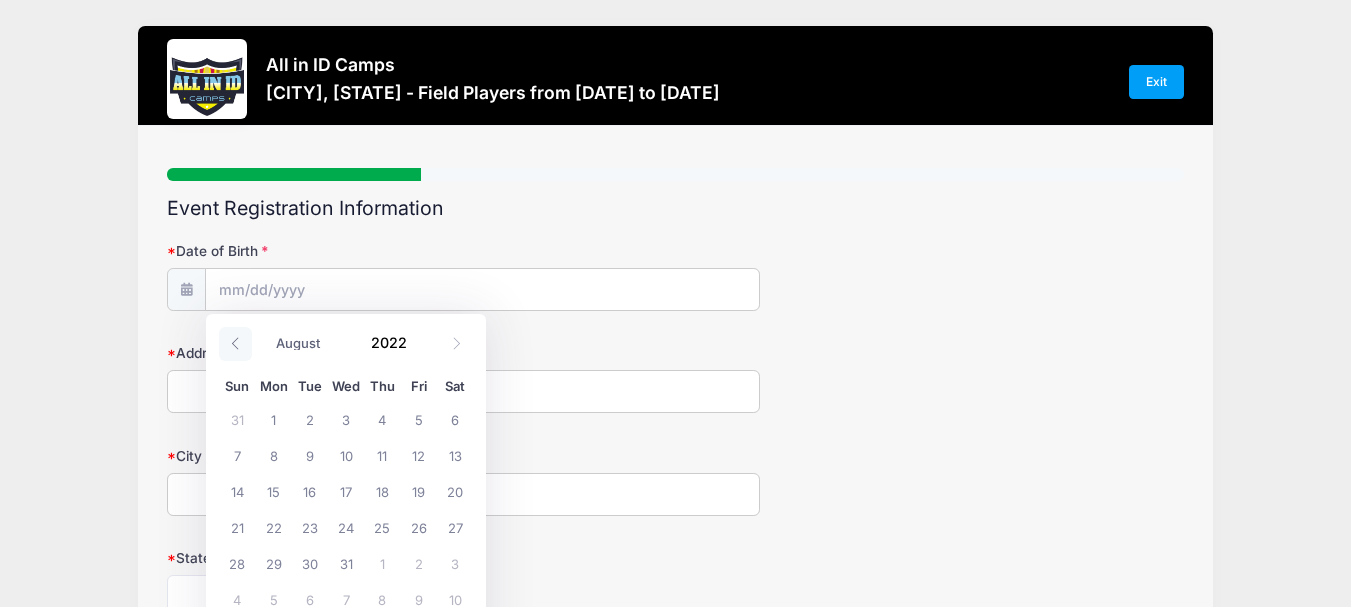 click 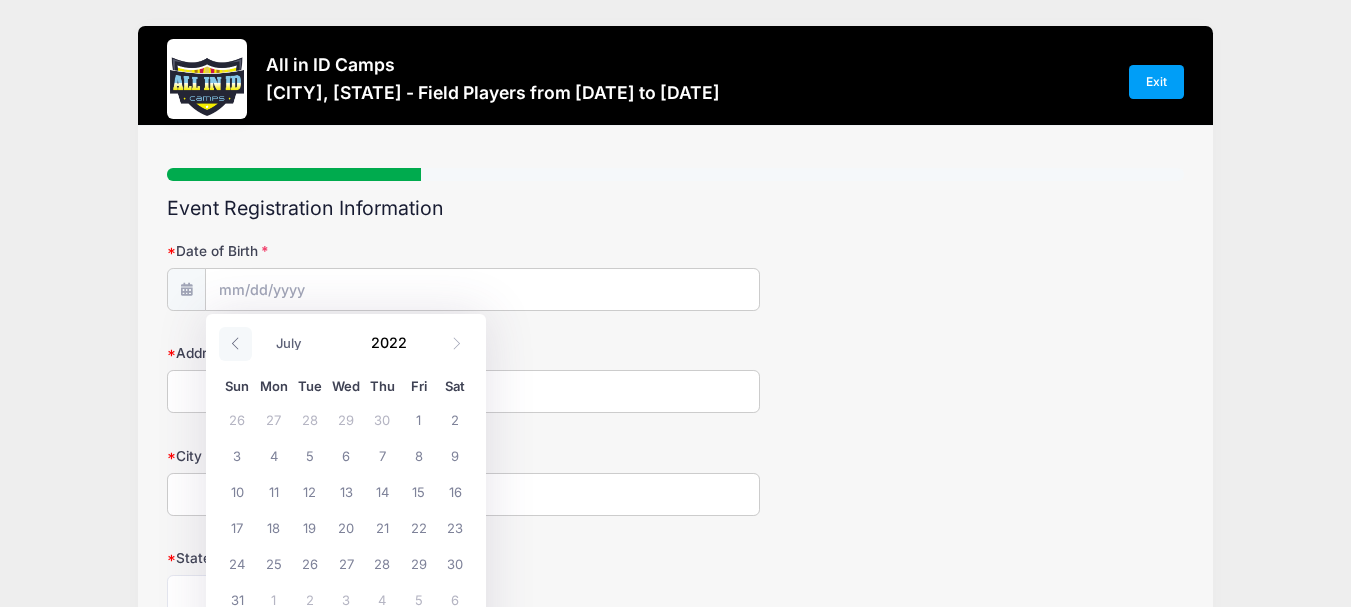 click 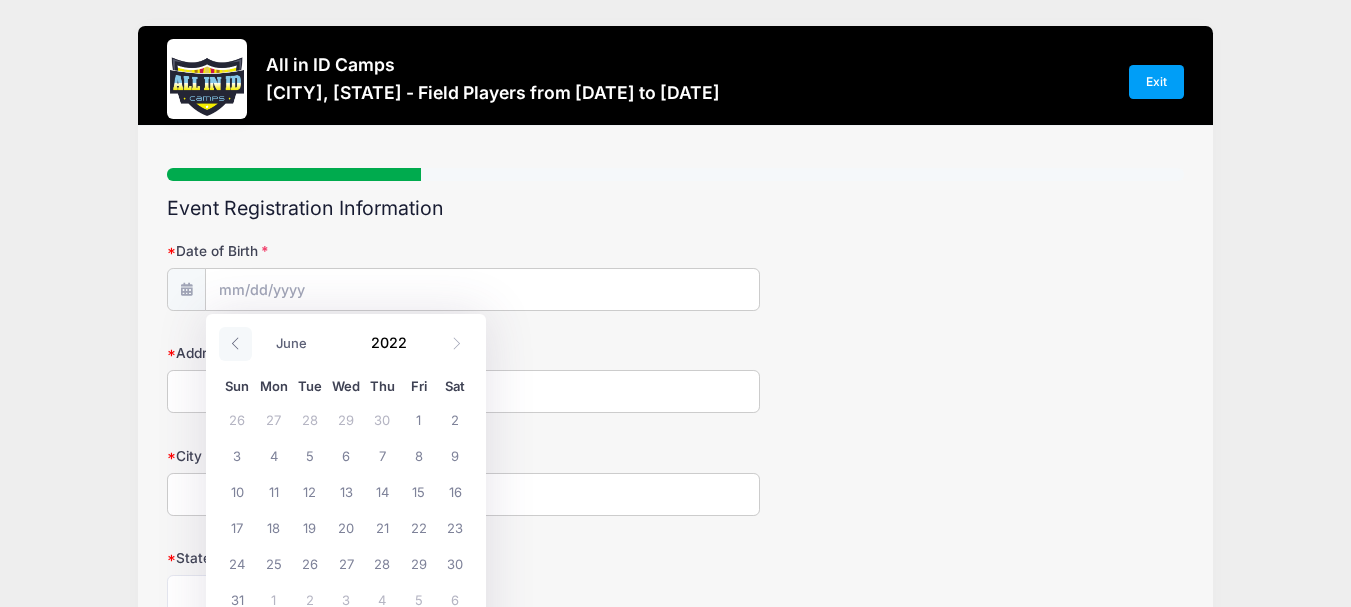click 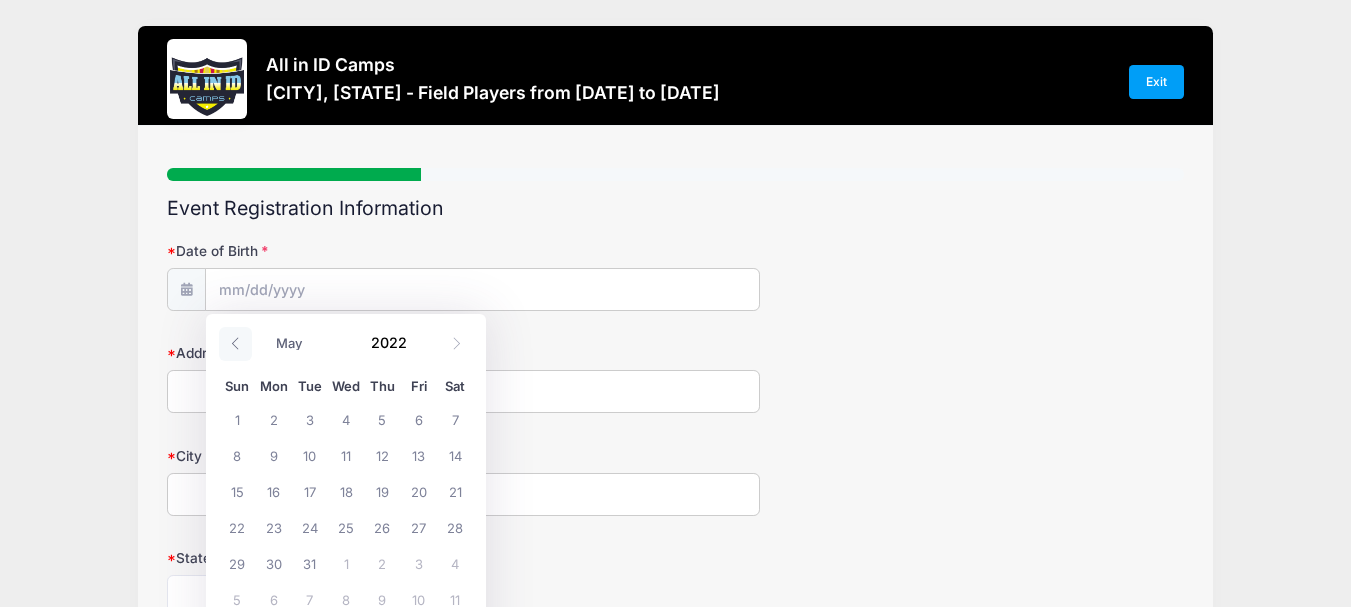 click 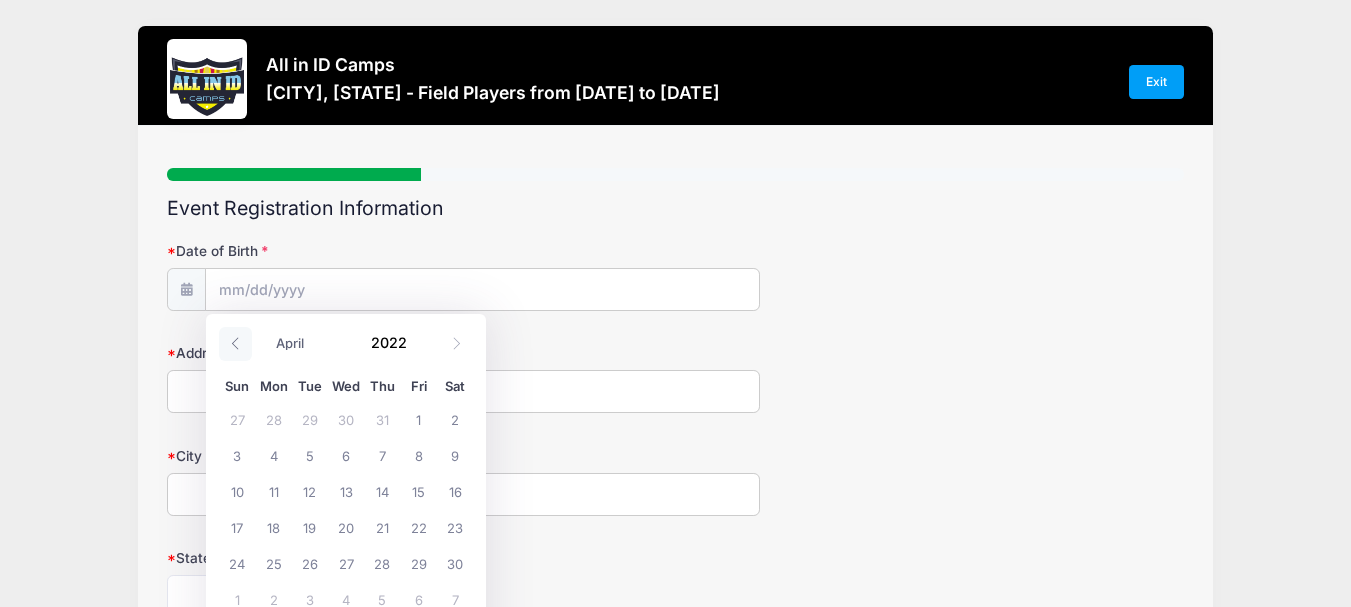 click 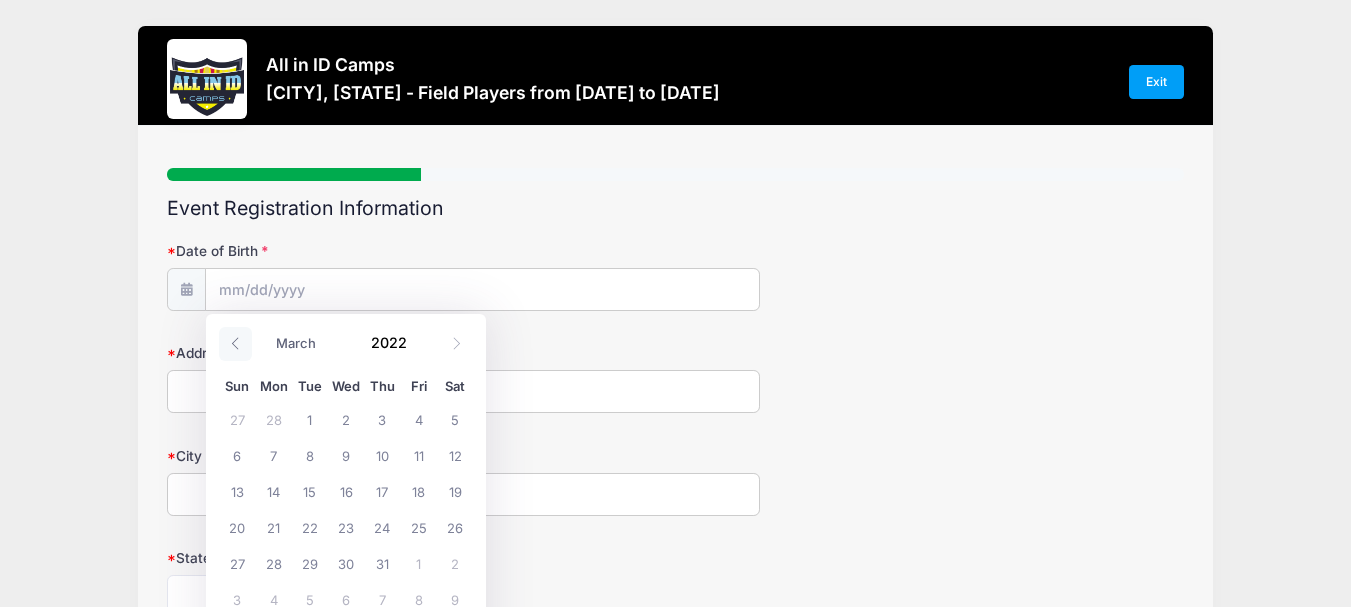 click 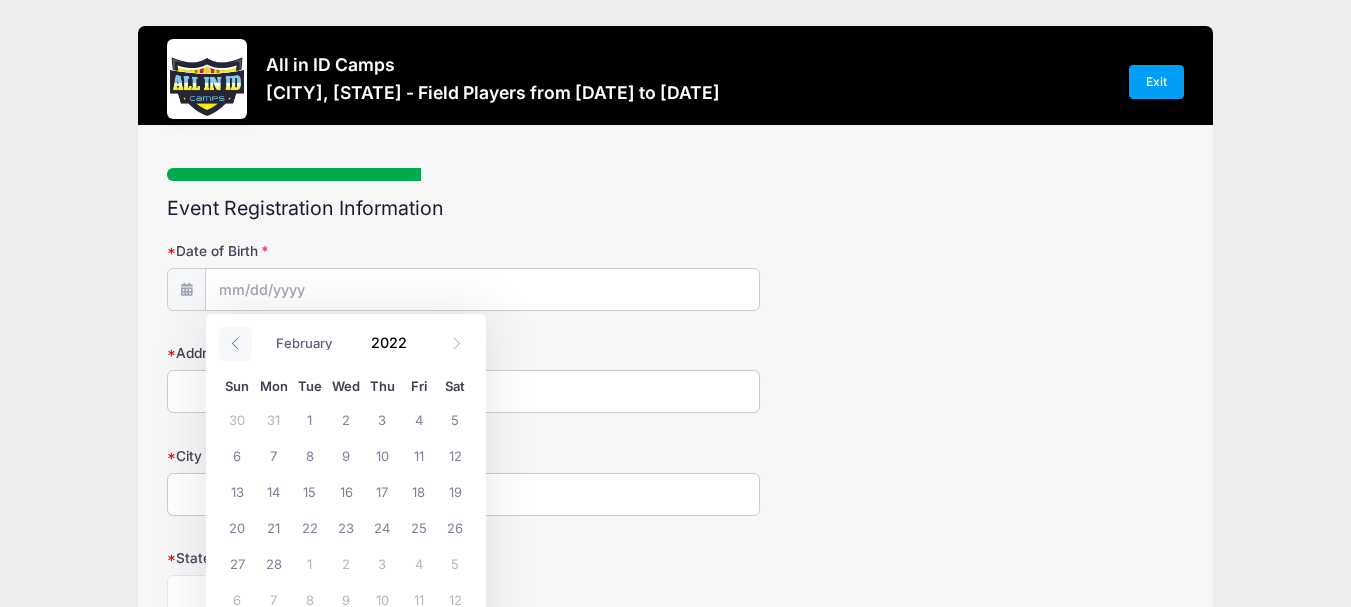 click 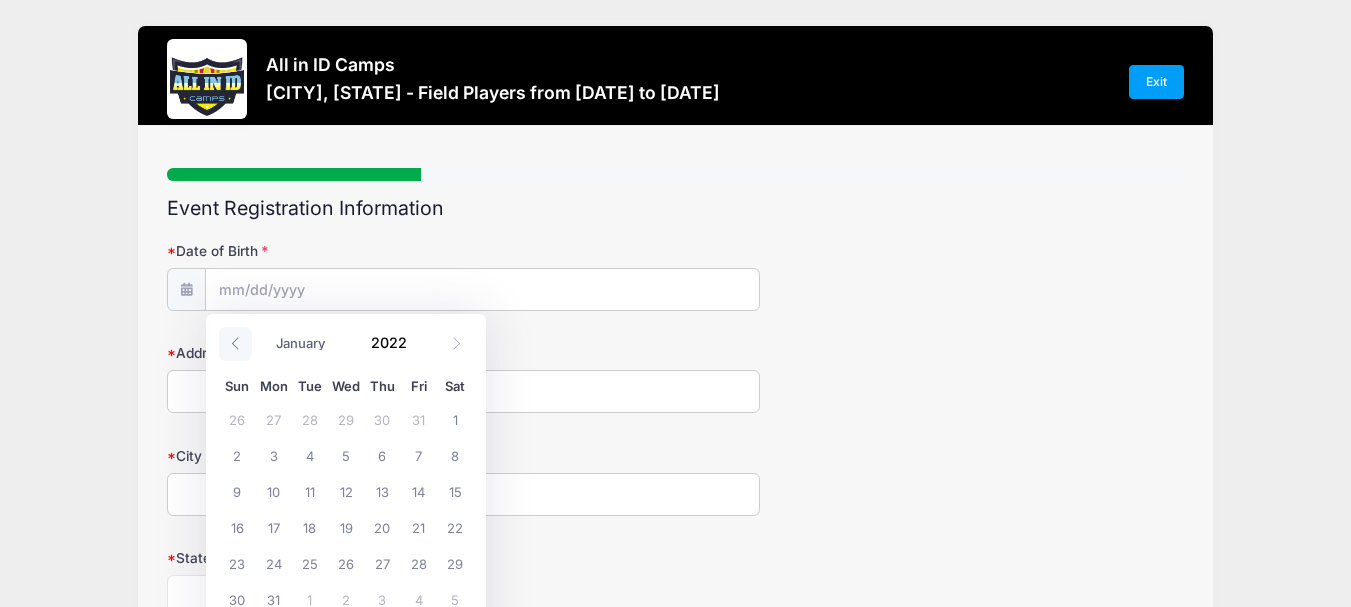 click 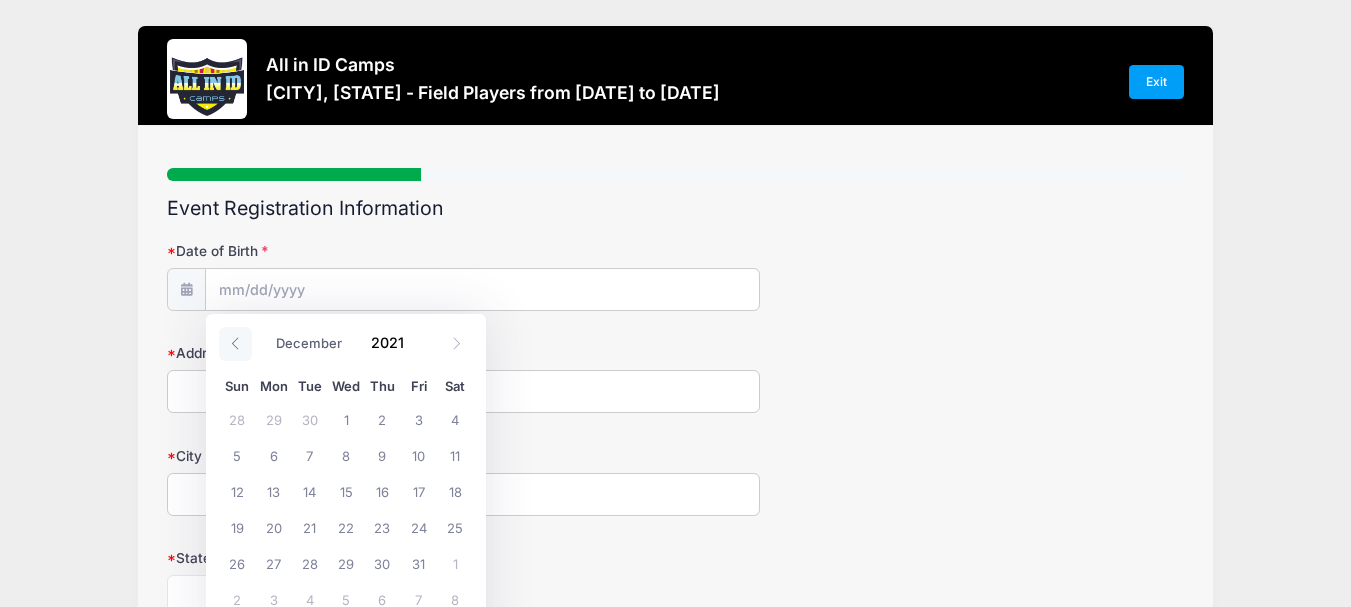 click 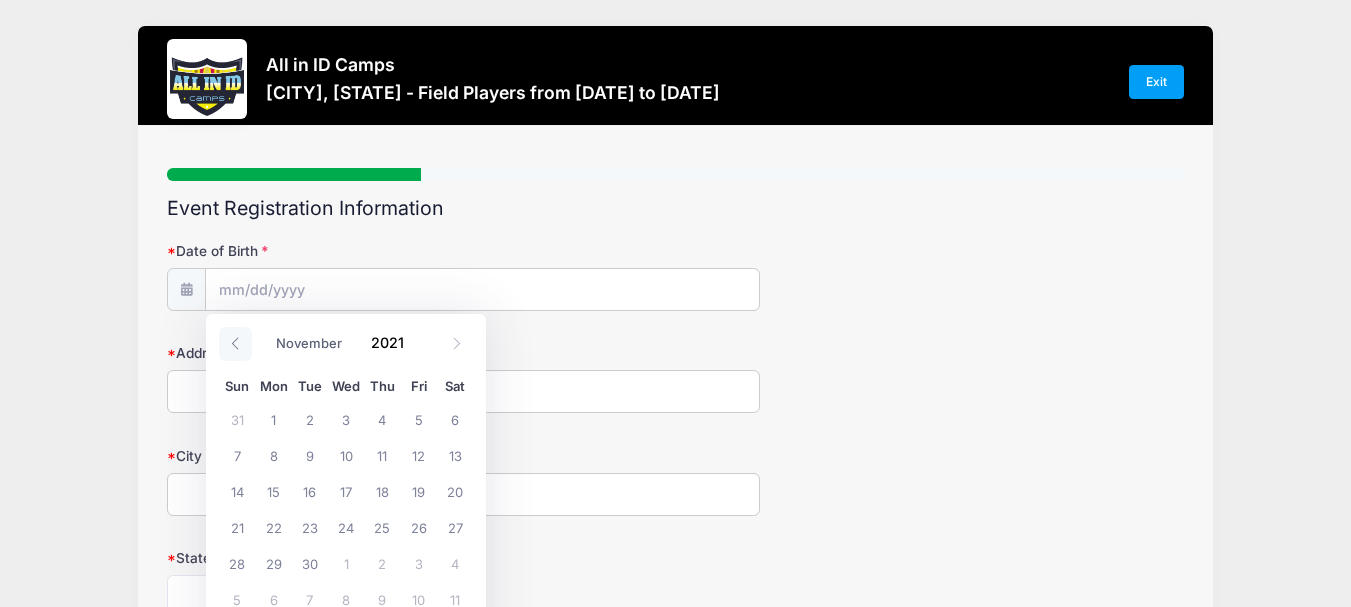click 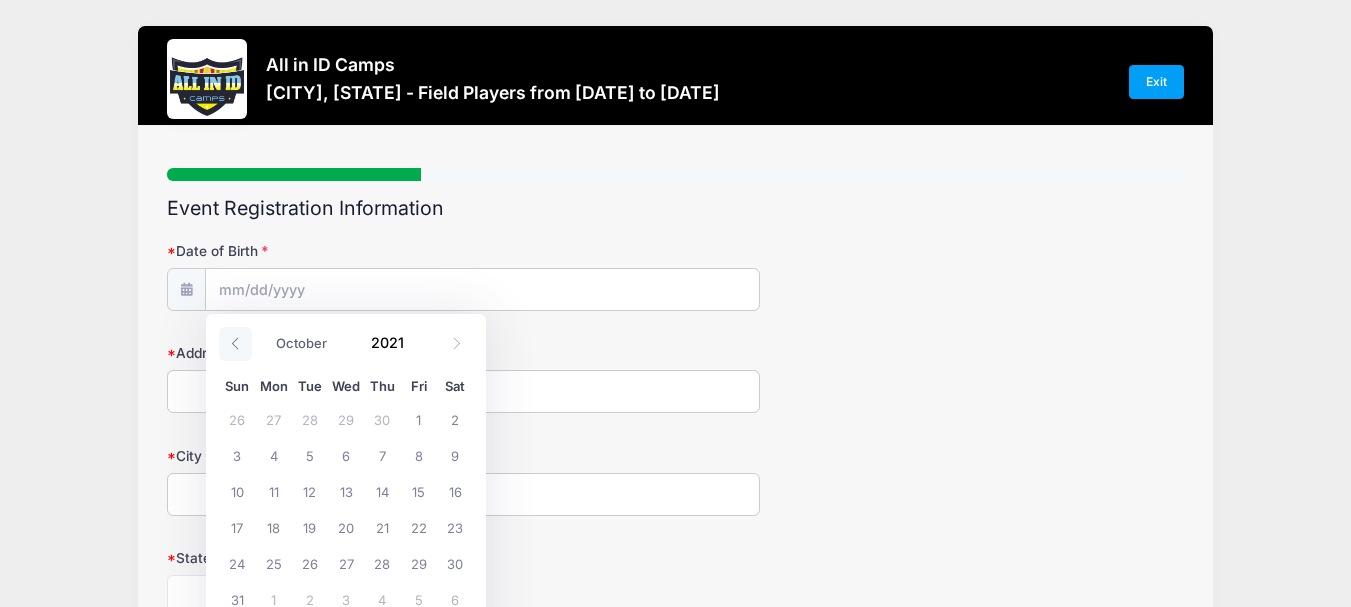 click 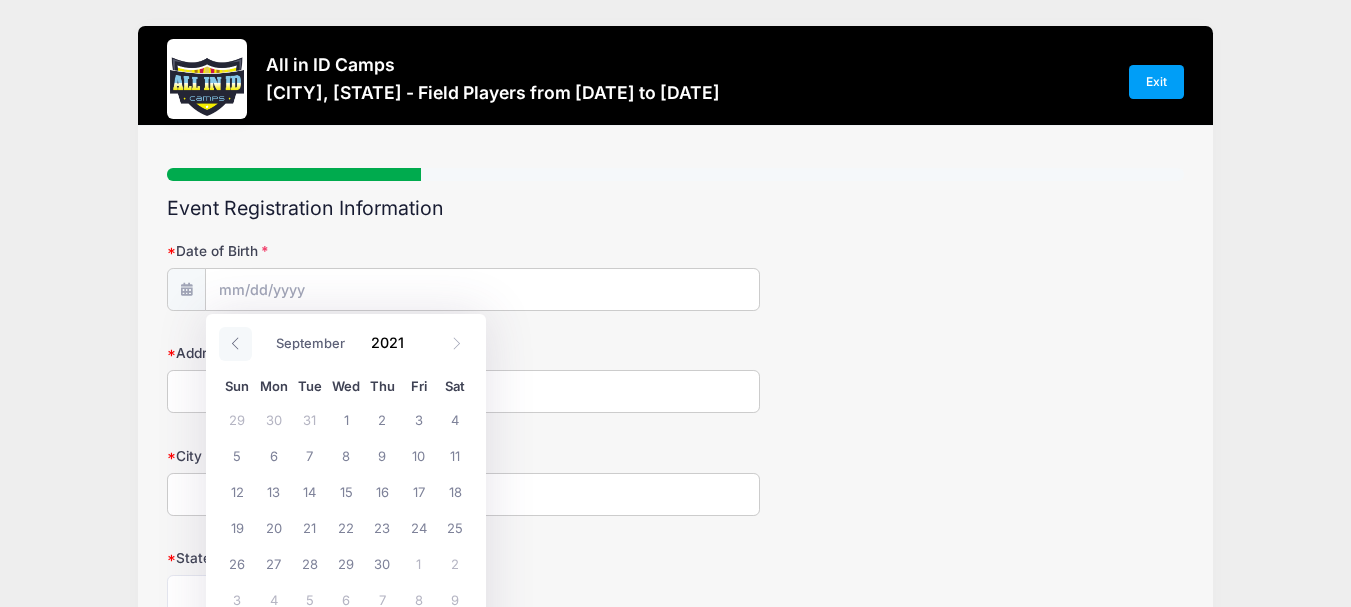 click 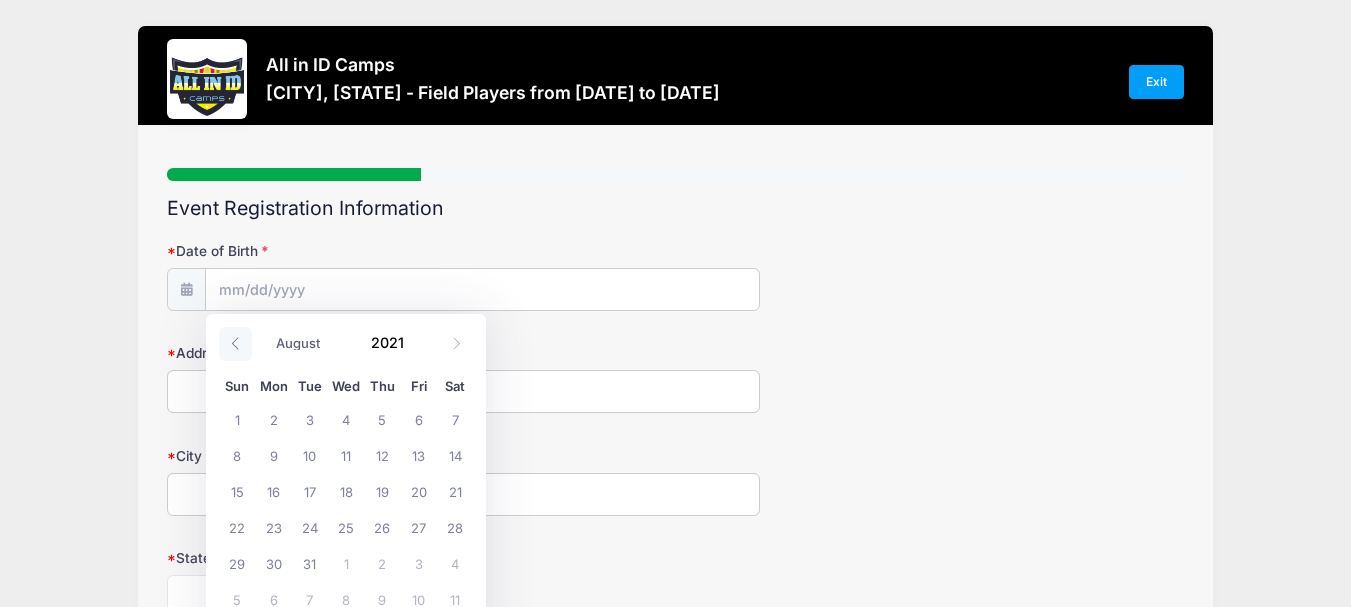 click 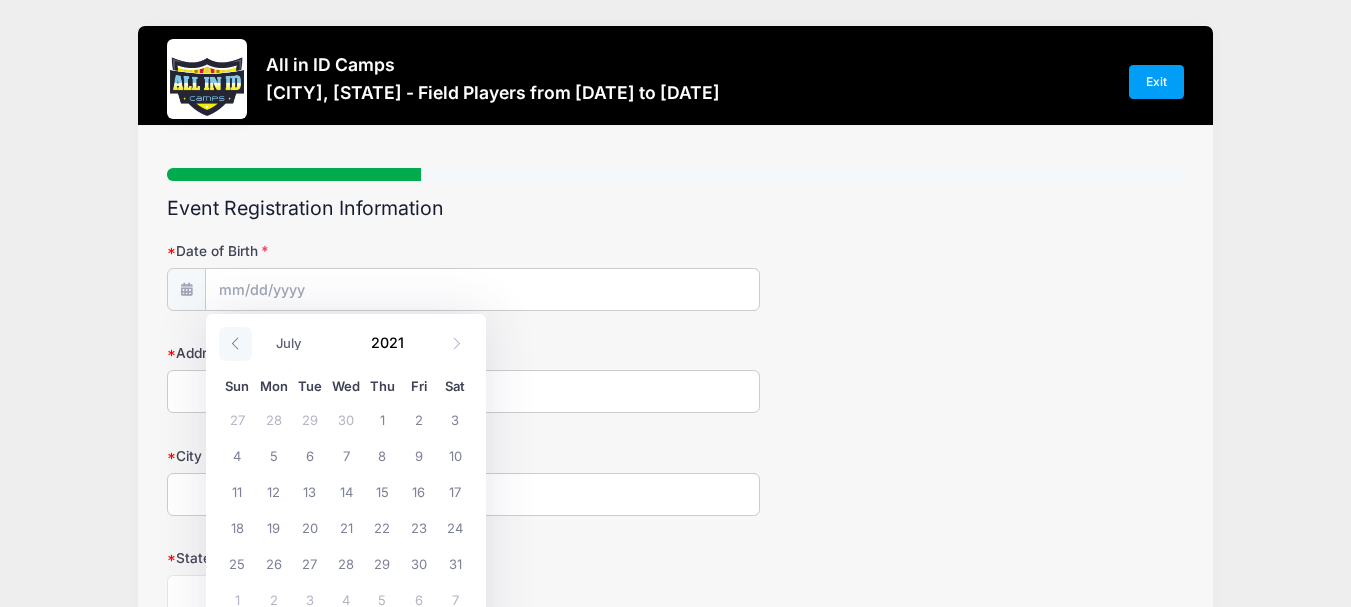 click 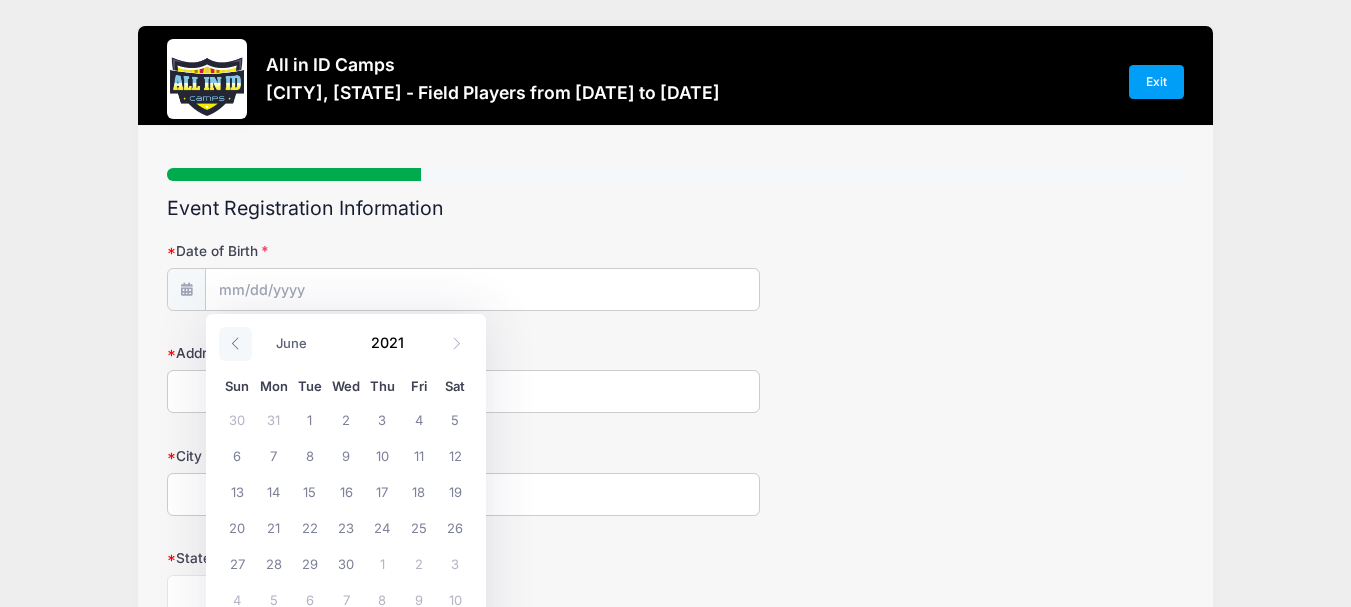click 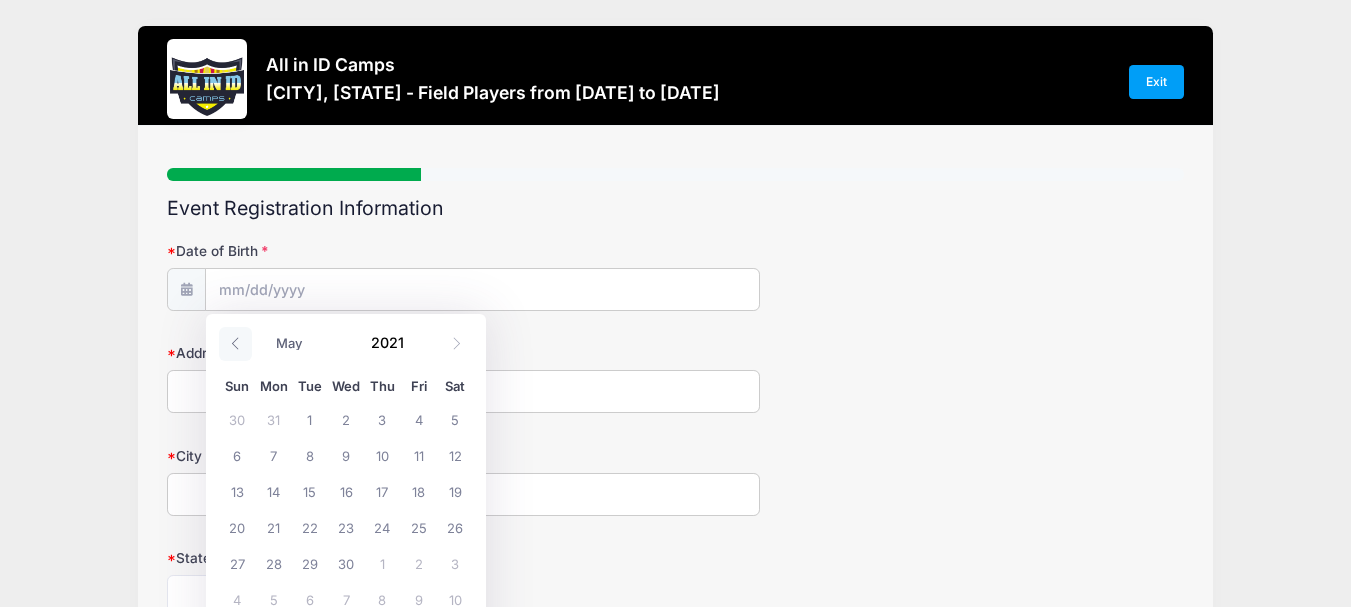click 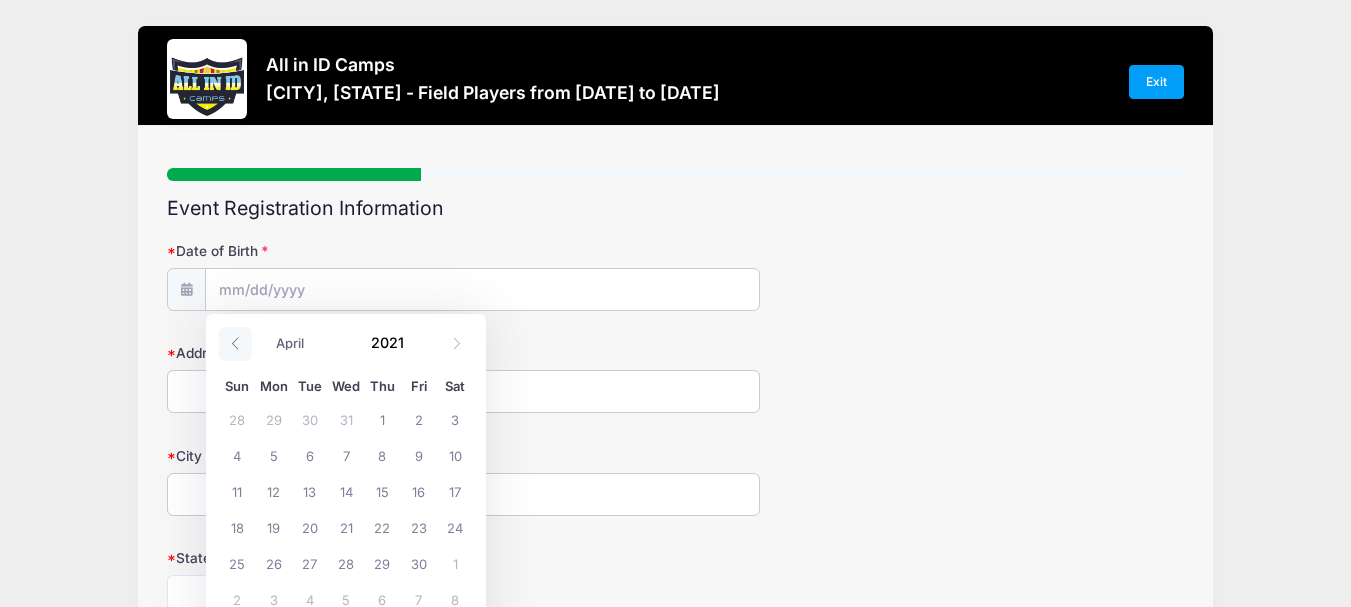 click 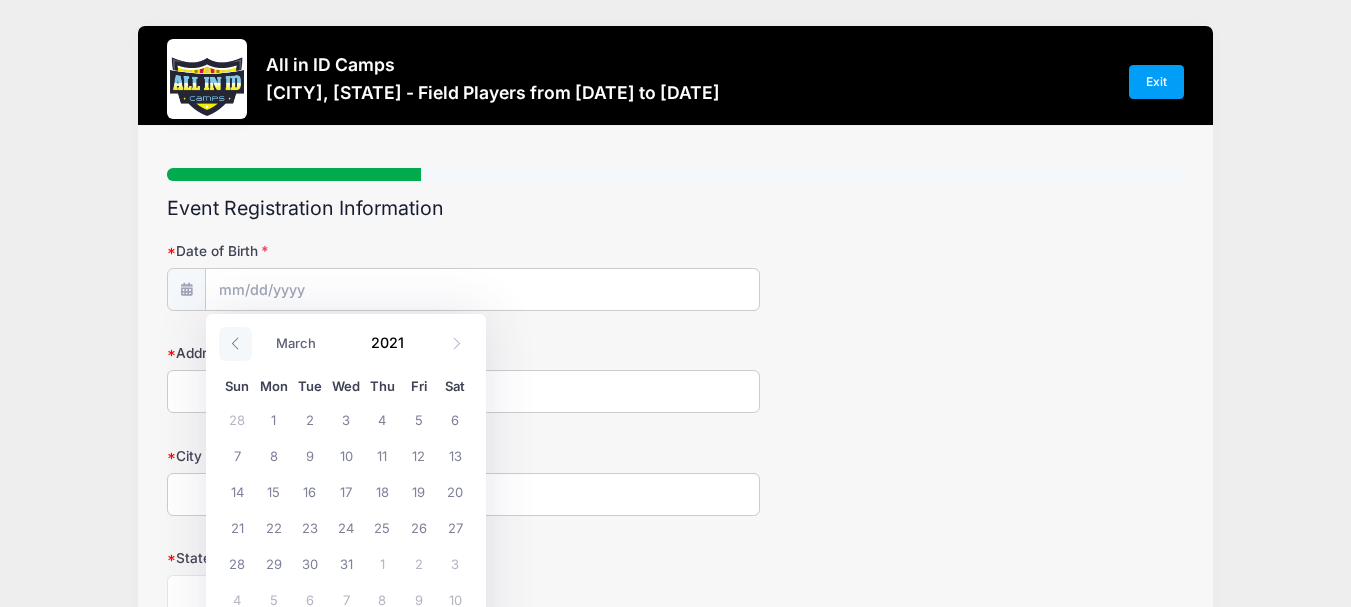 click 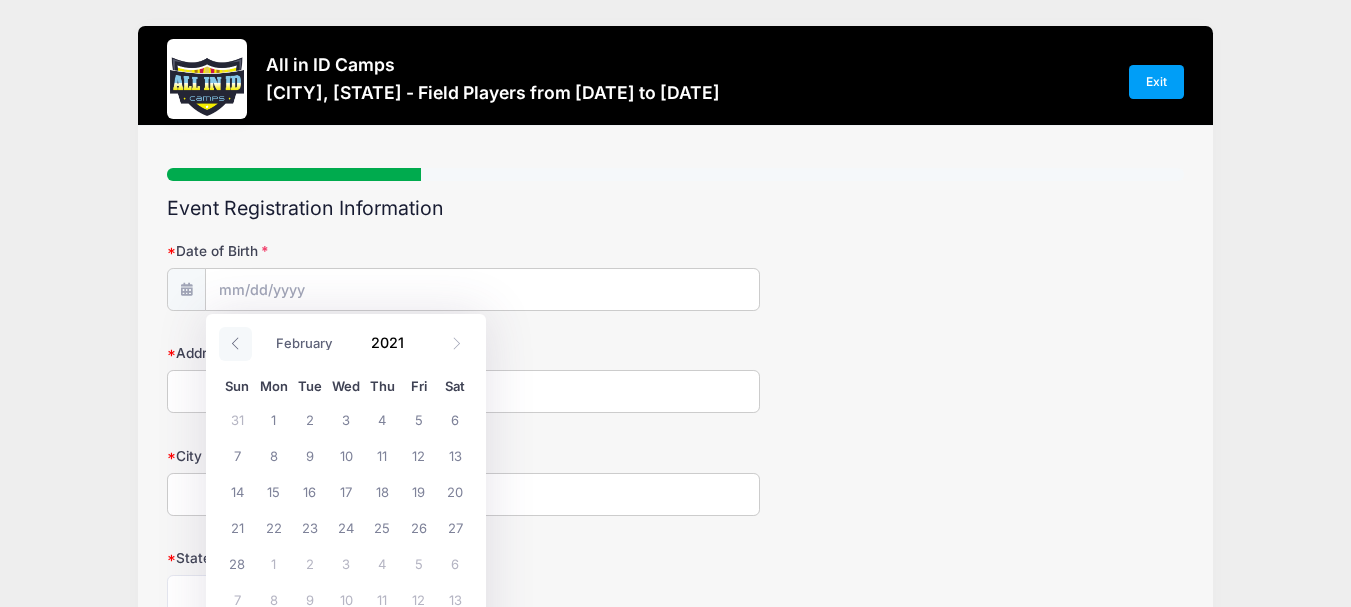 click 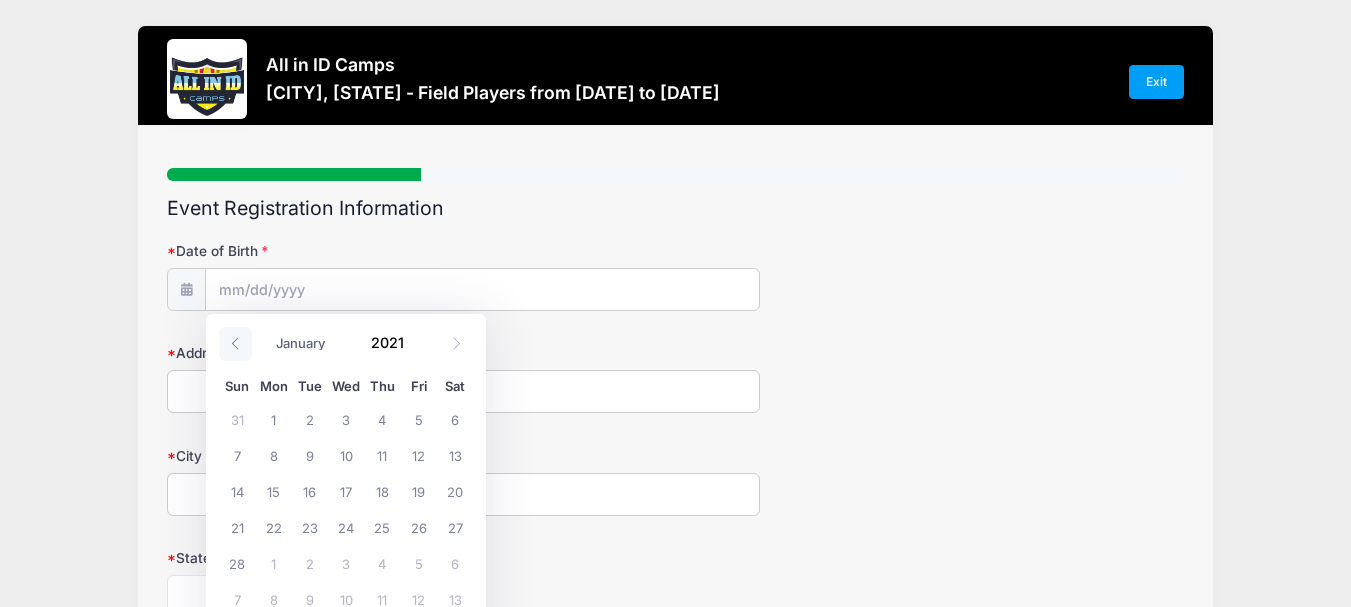 click 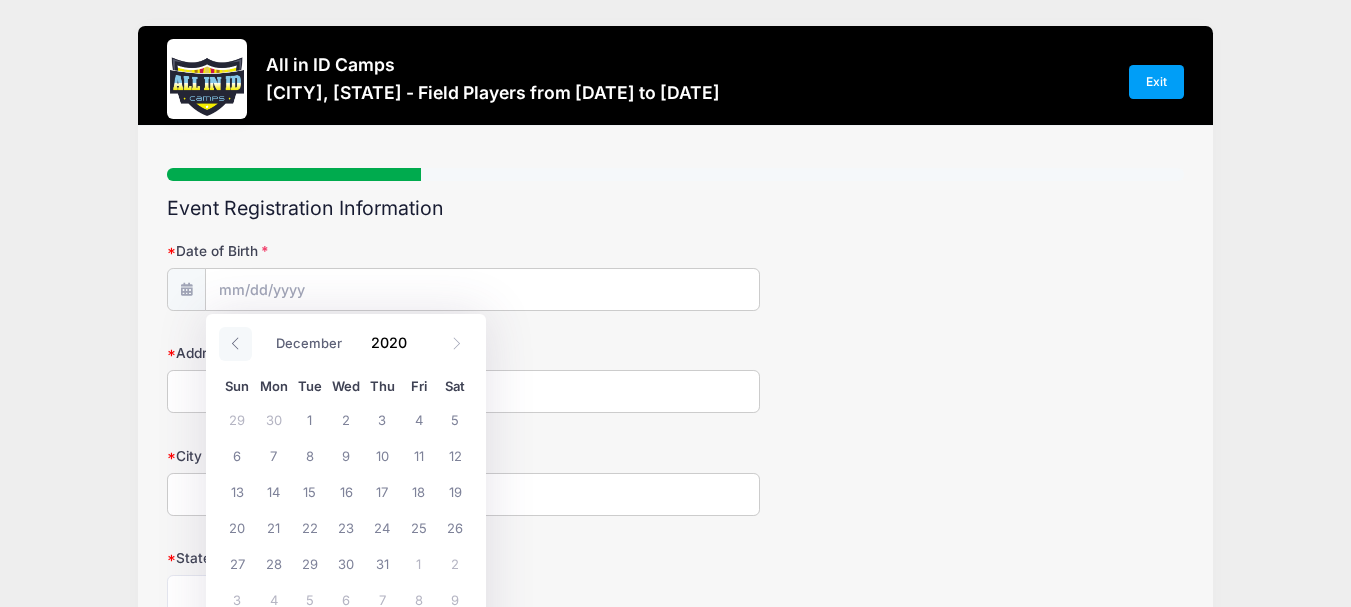 click 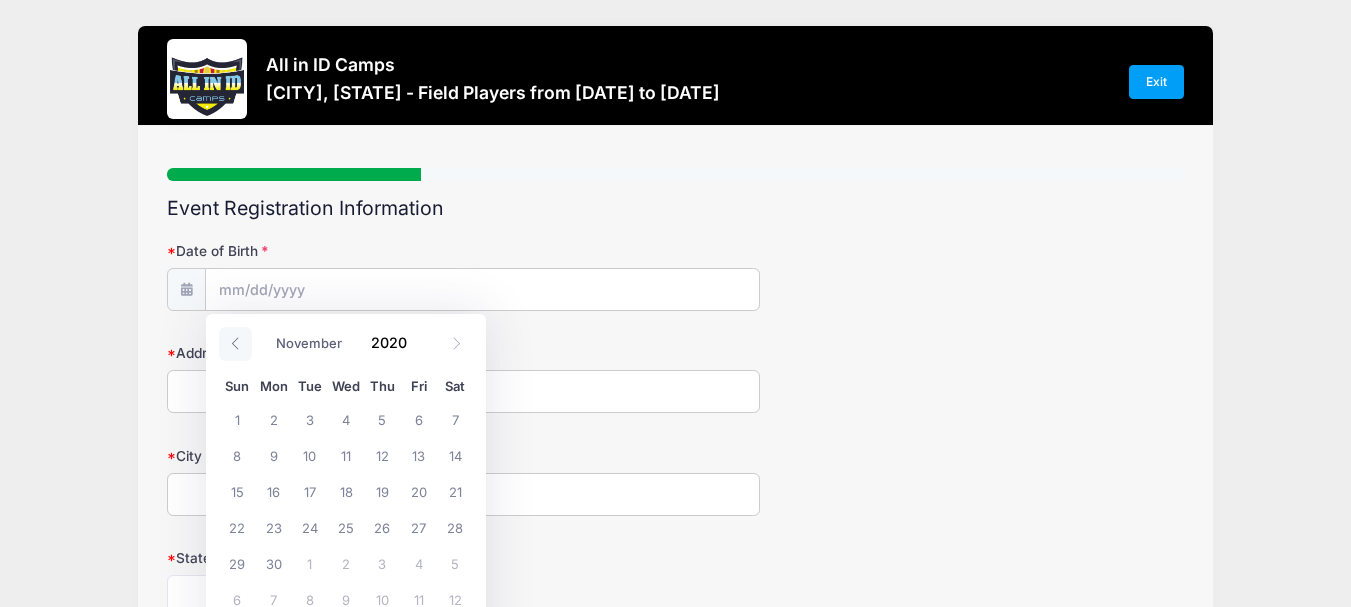 click 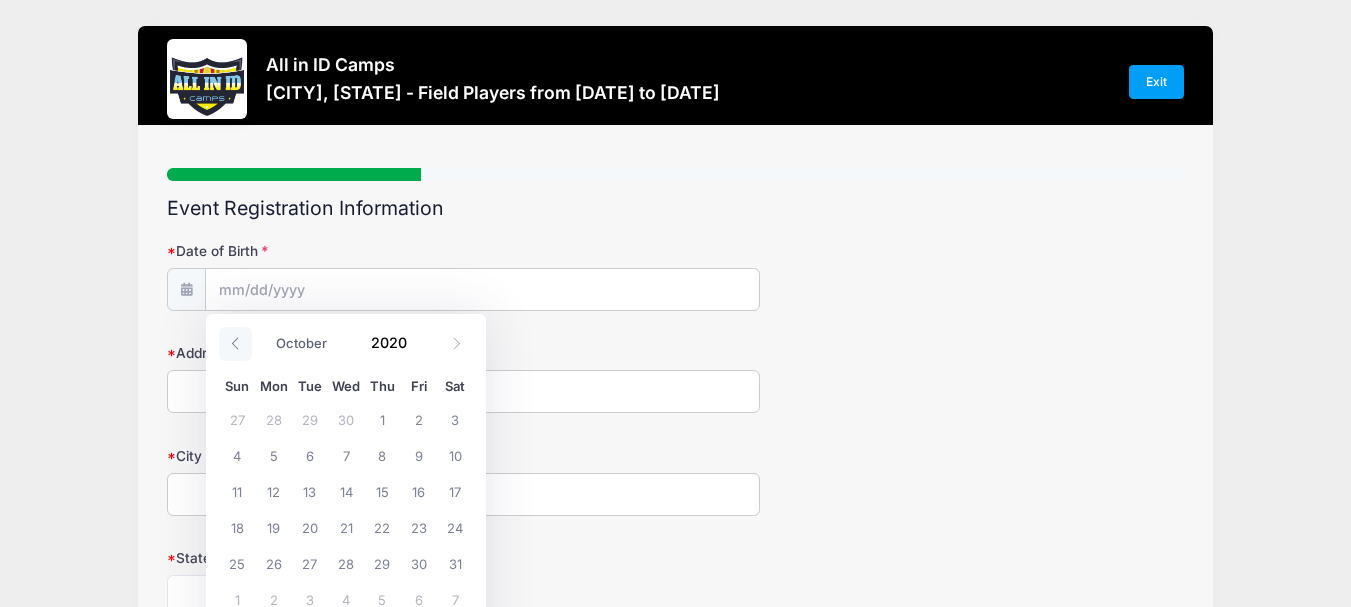 click 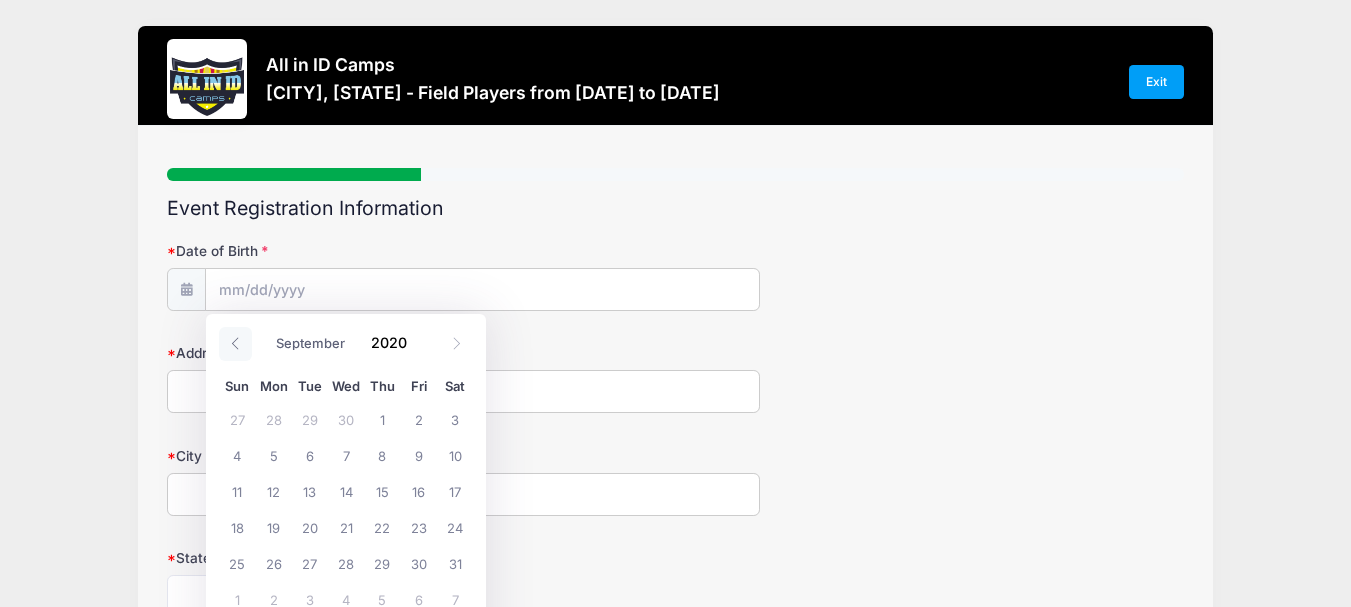 click 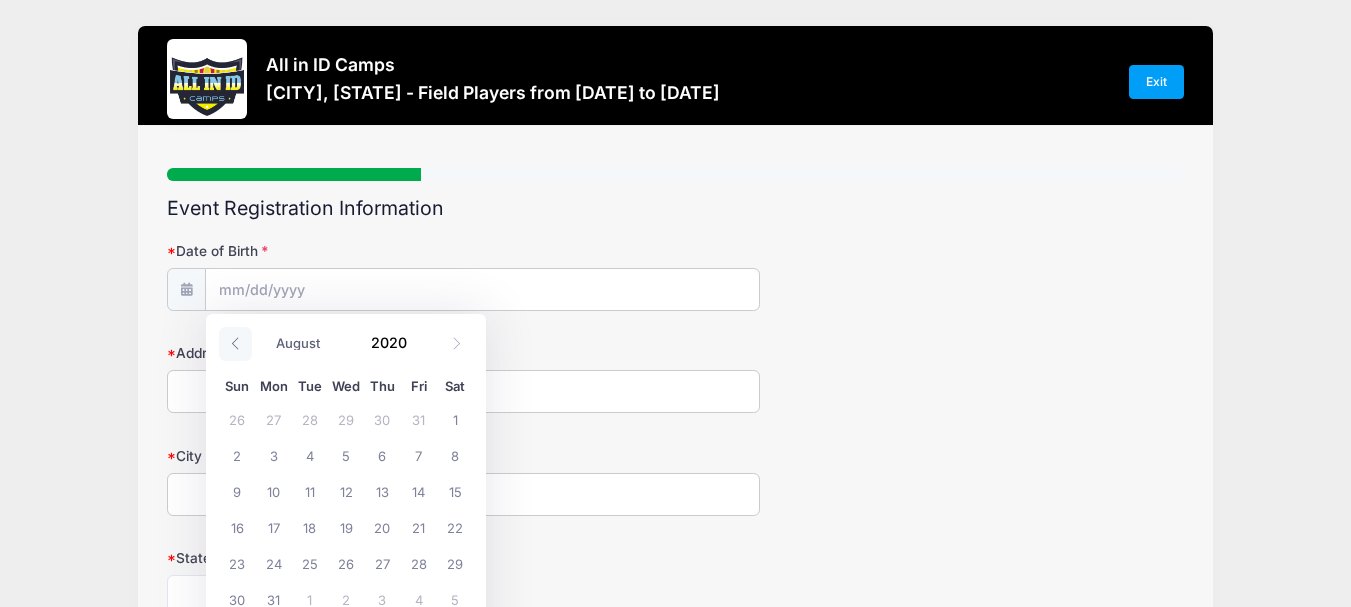 click 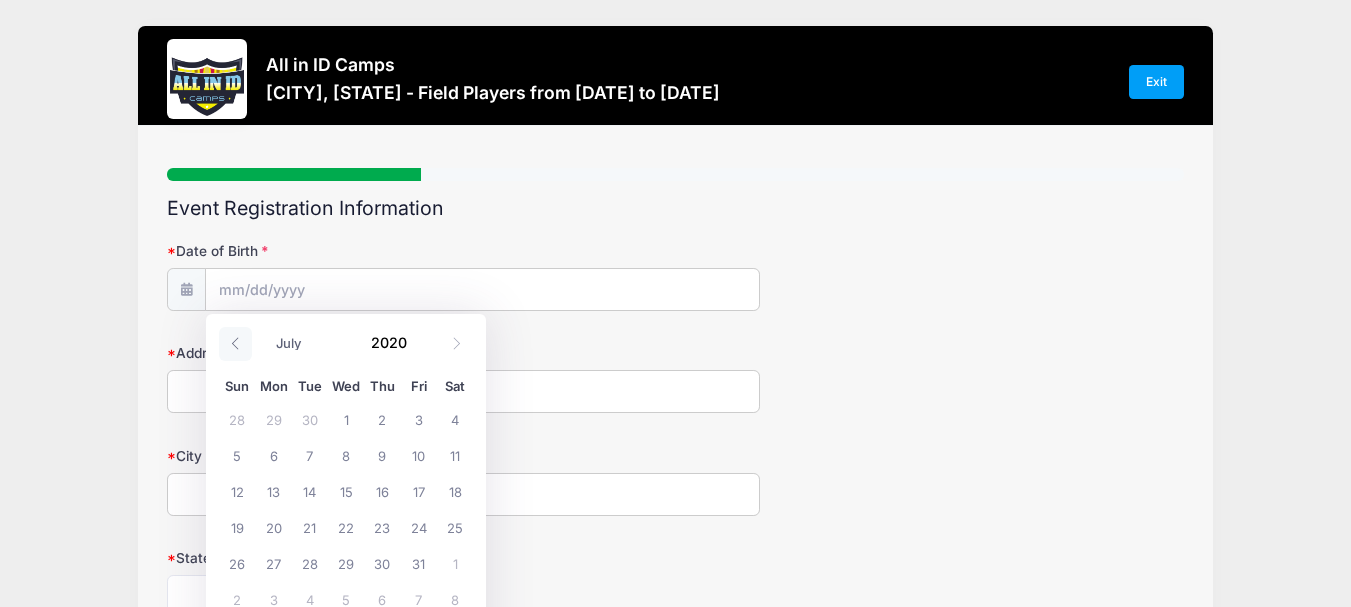 click 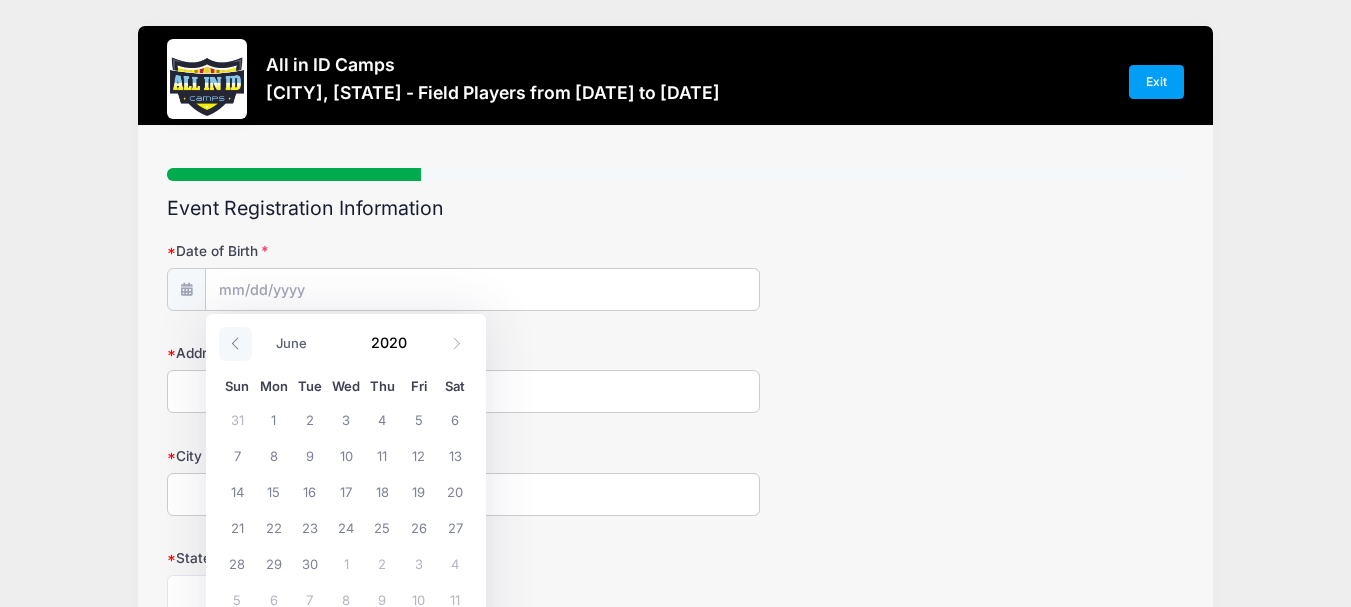 click 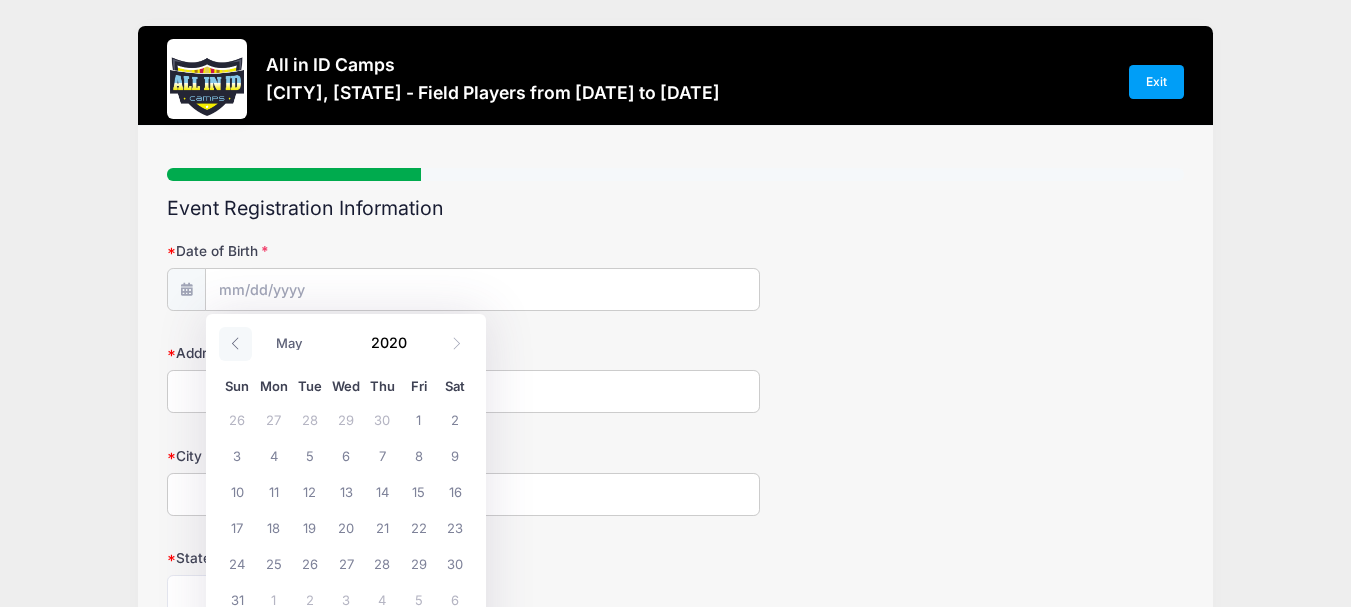click 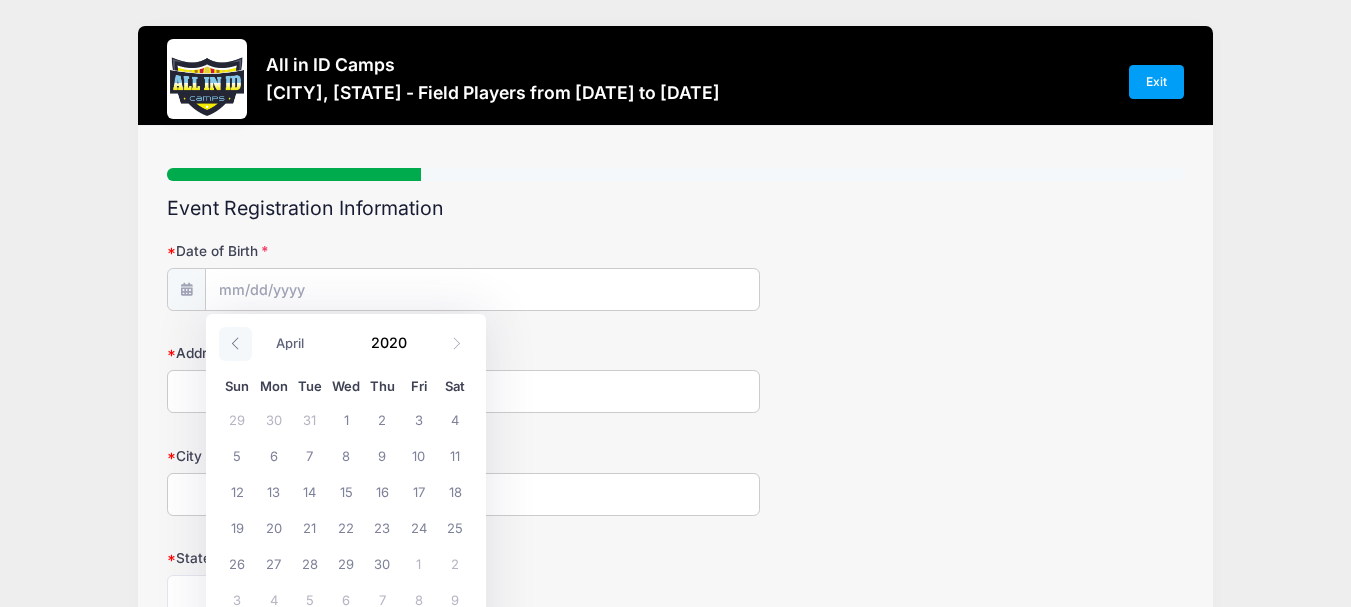 click 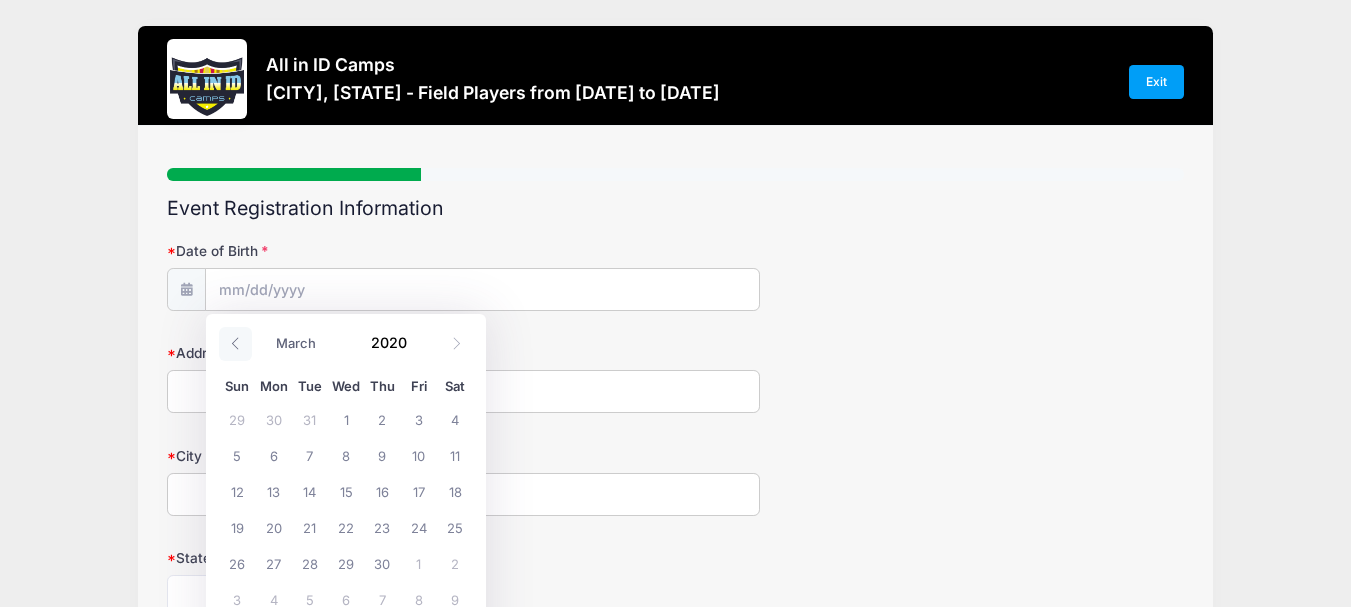 click 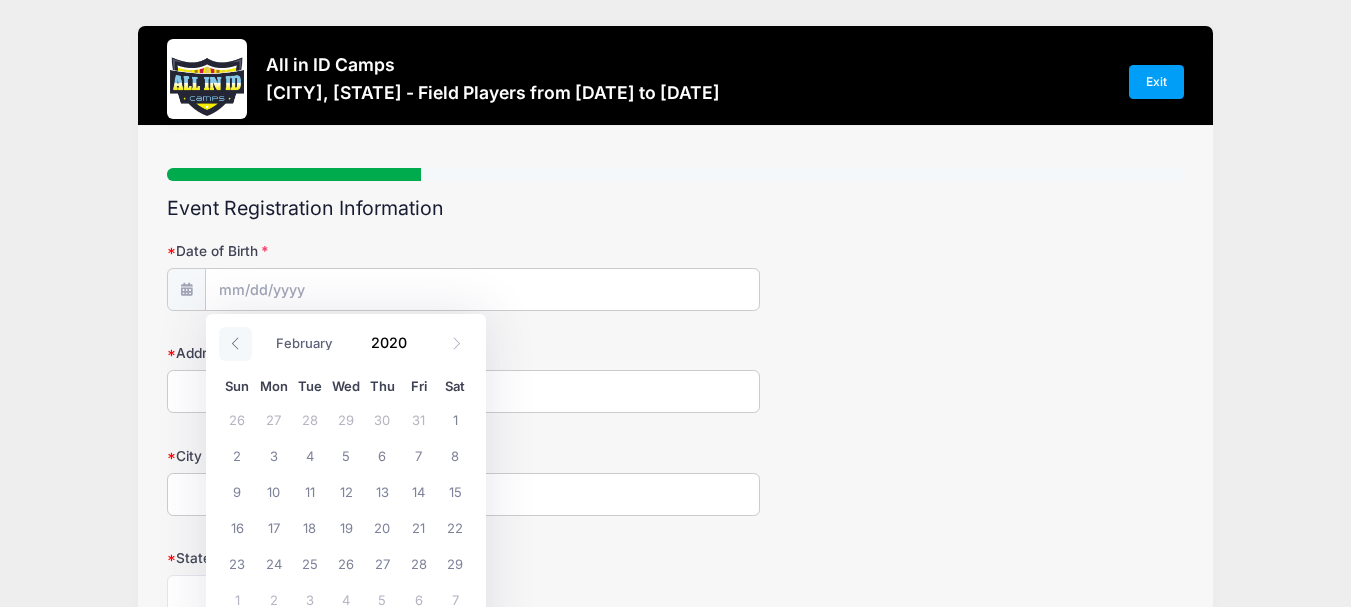click 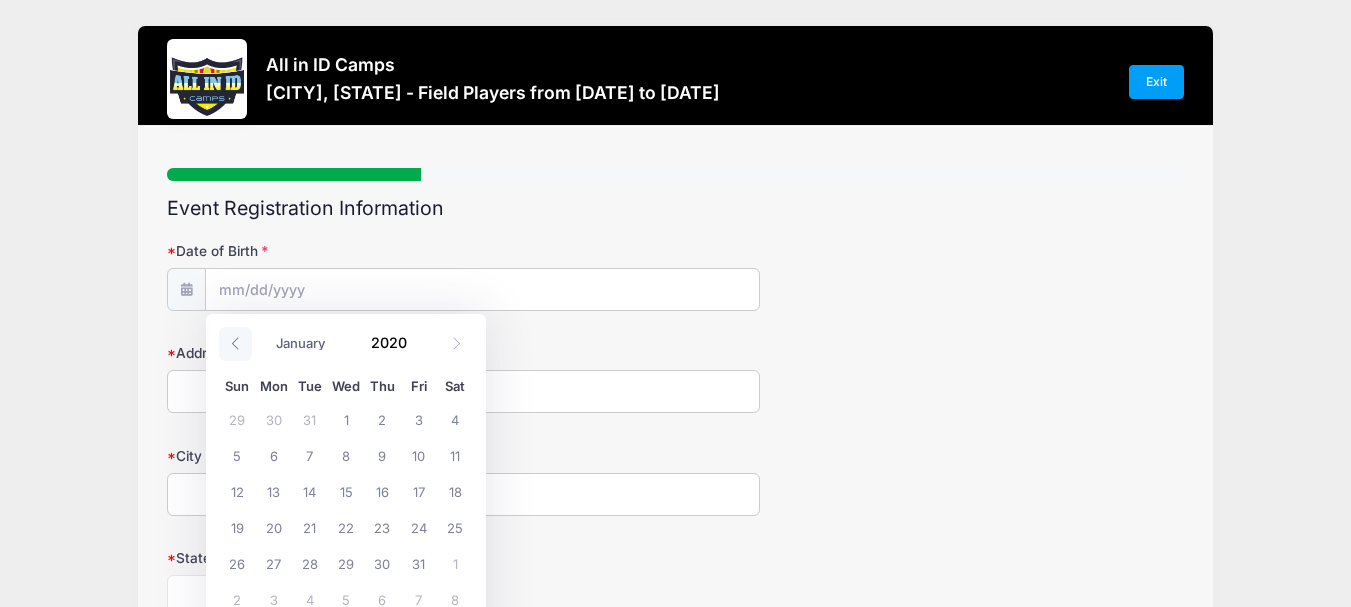 click 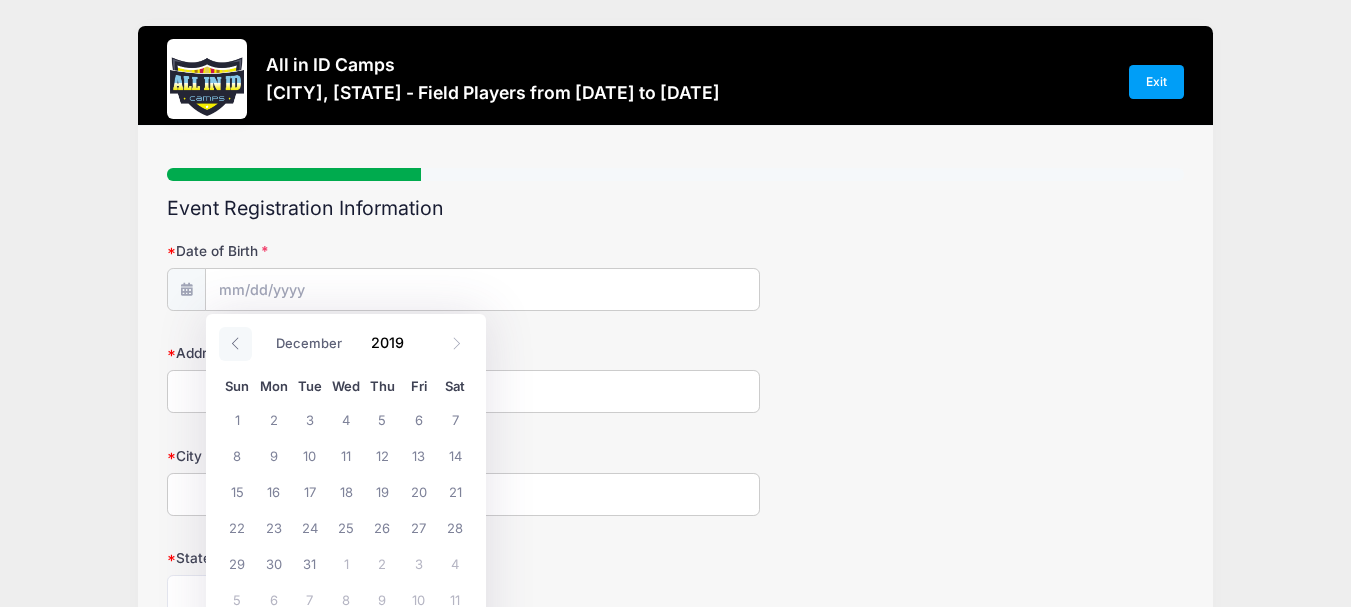 click 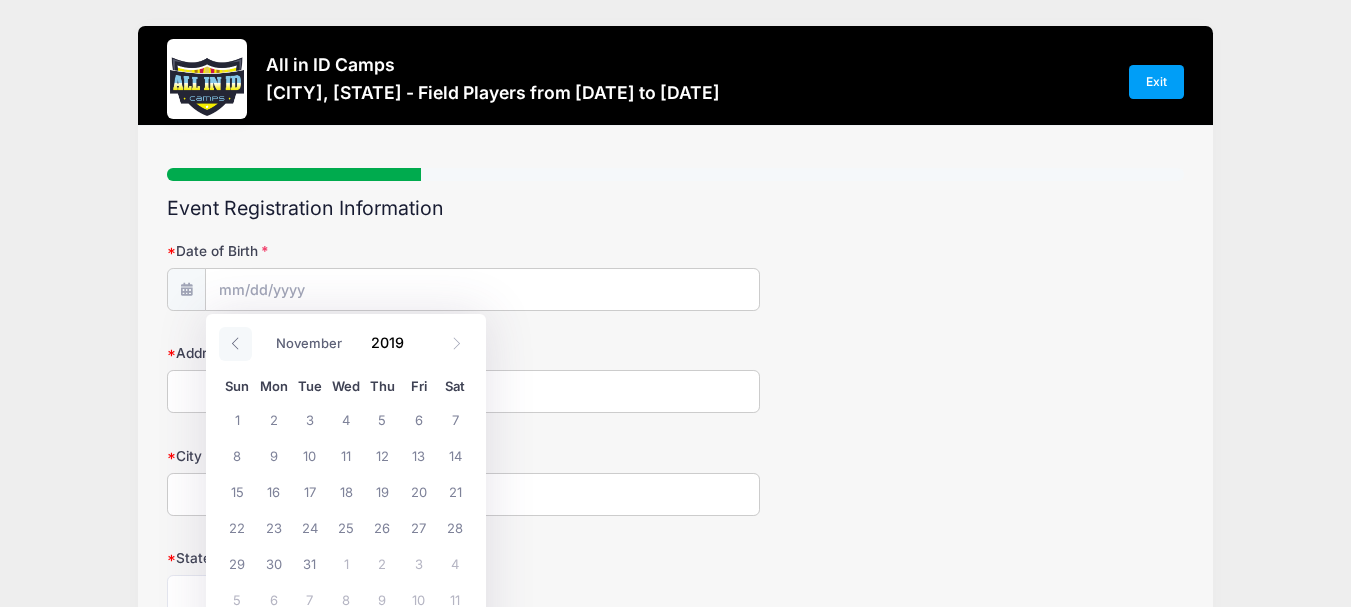 click 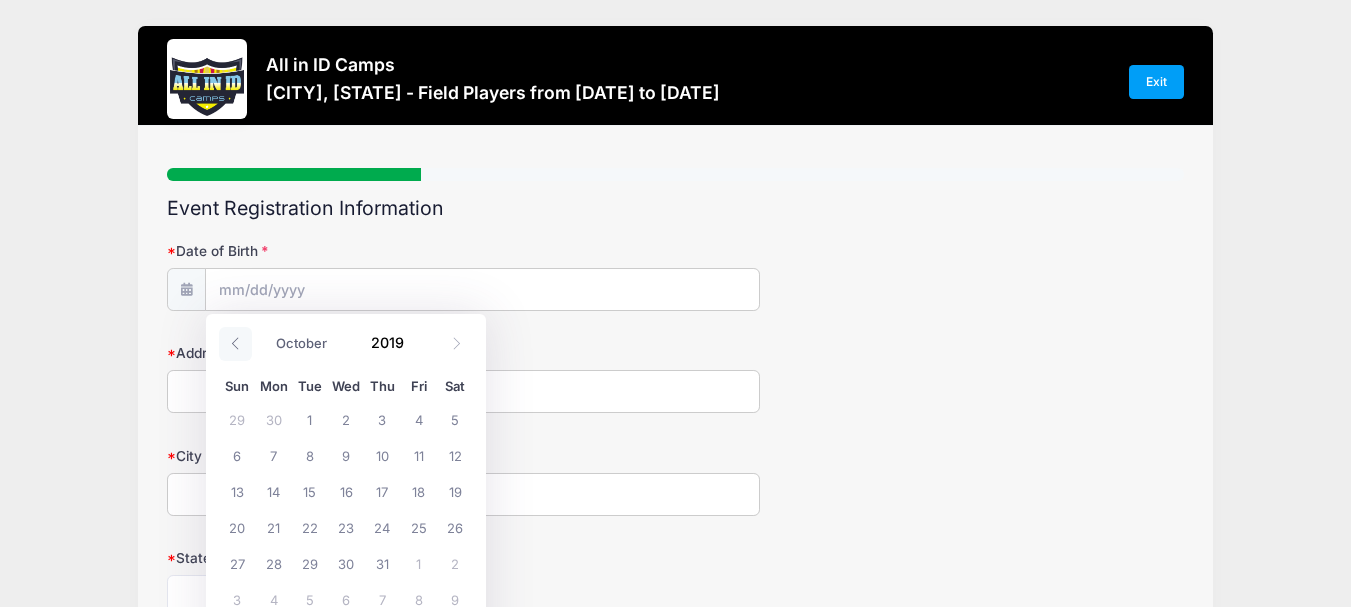 click 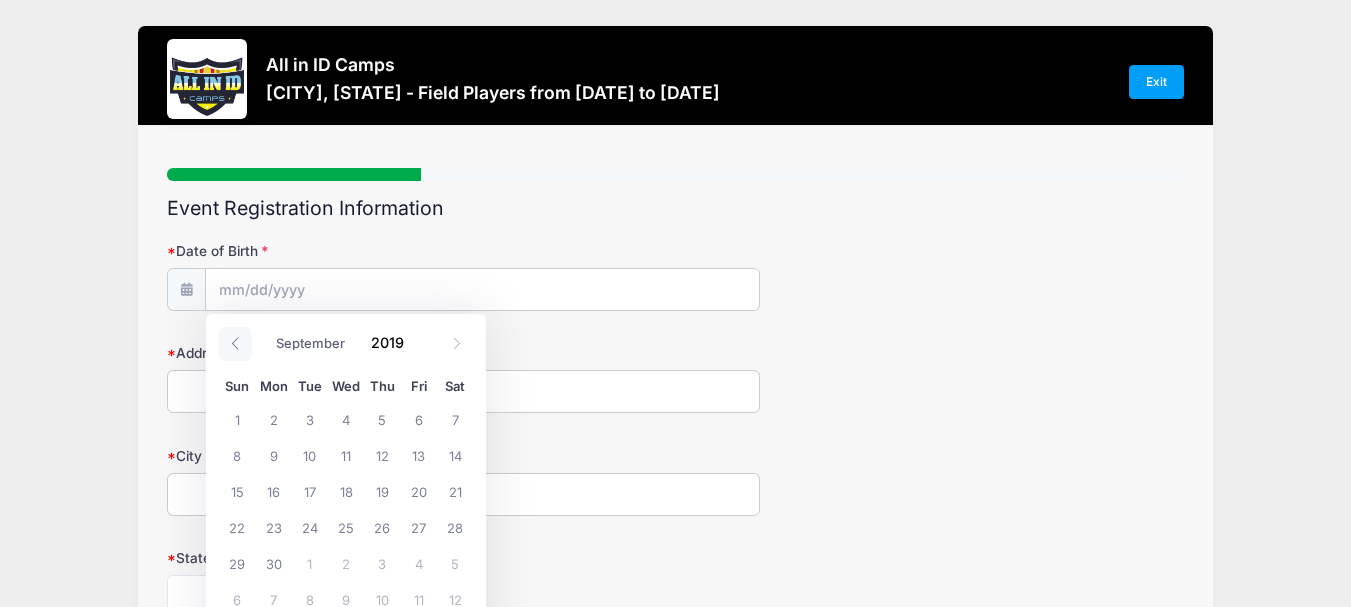 click 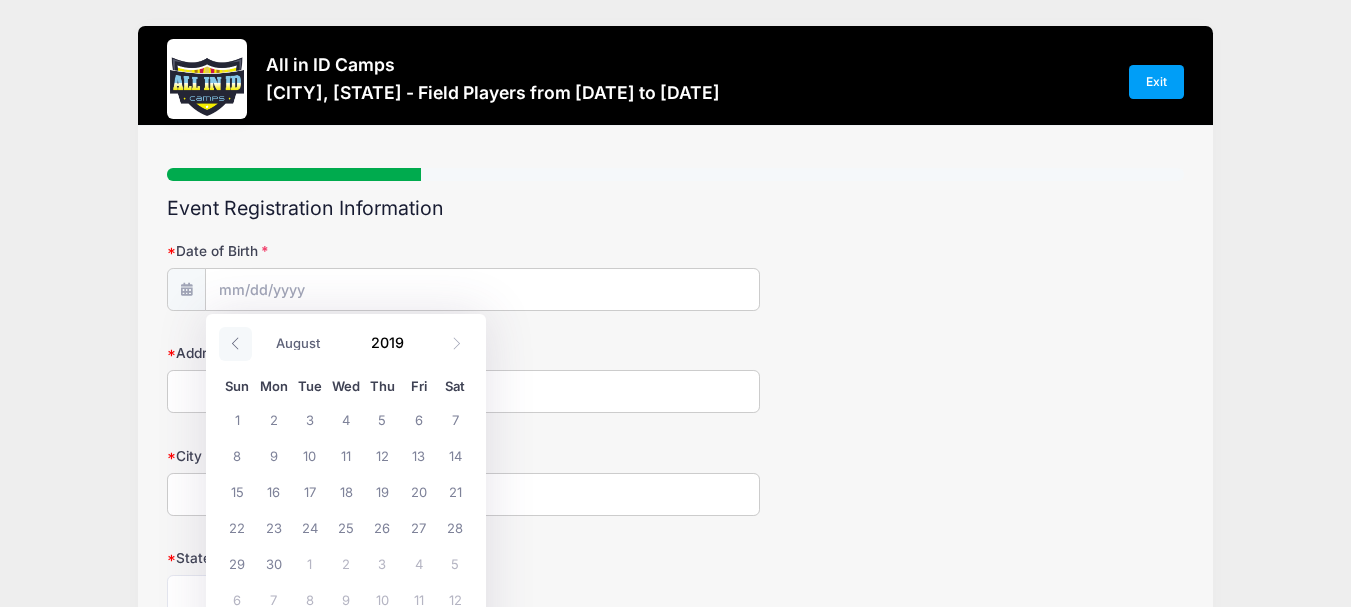 click 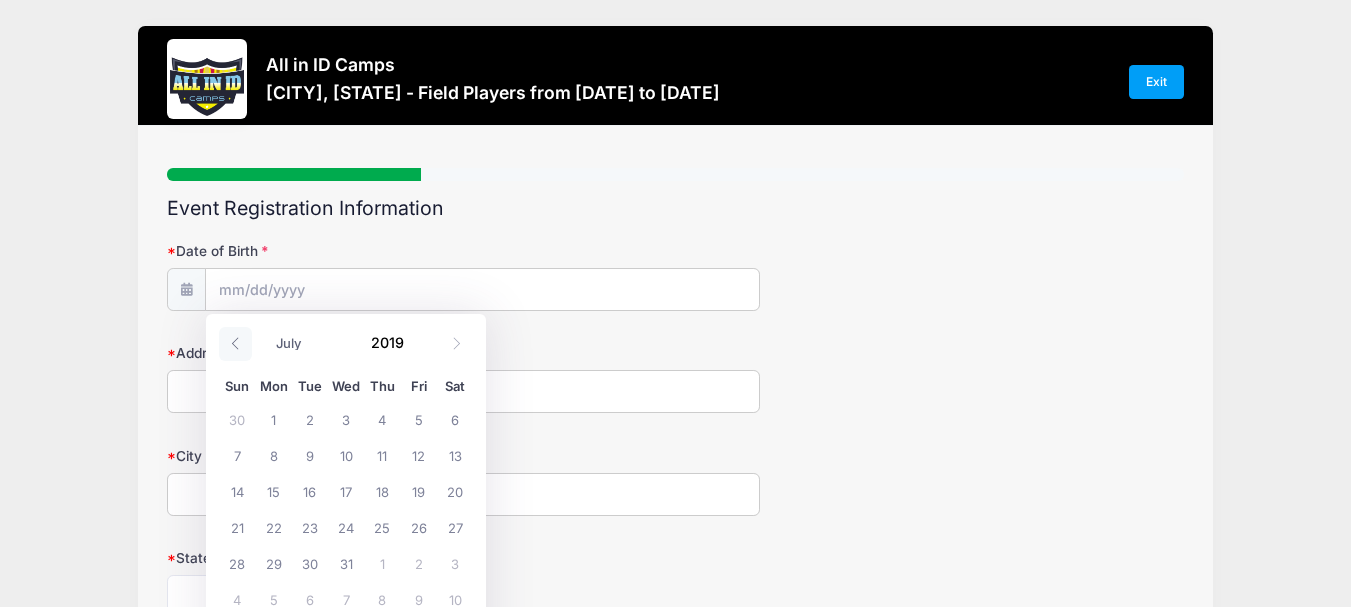 click 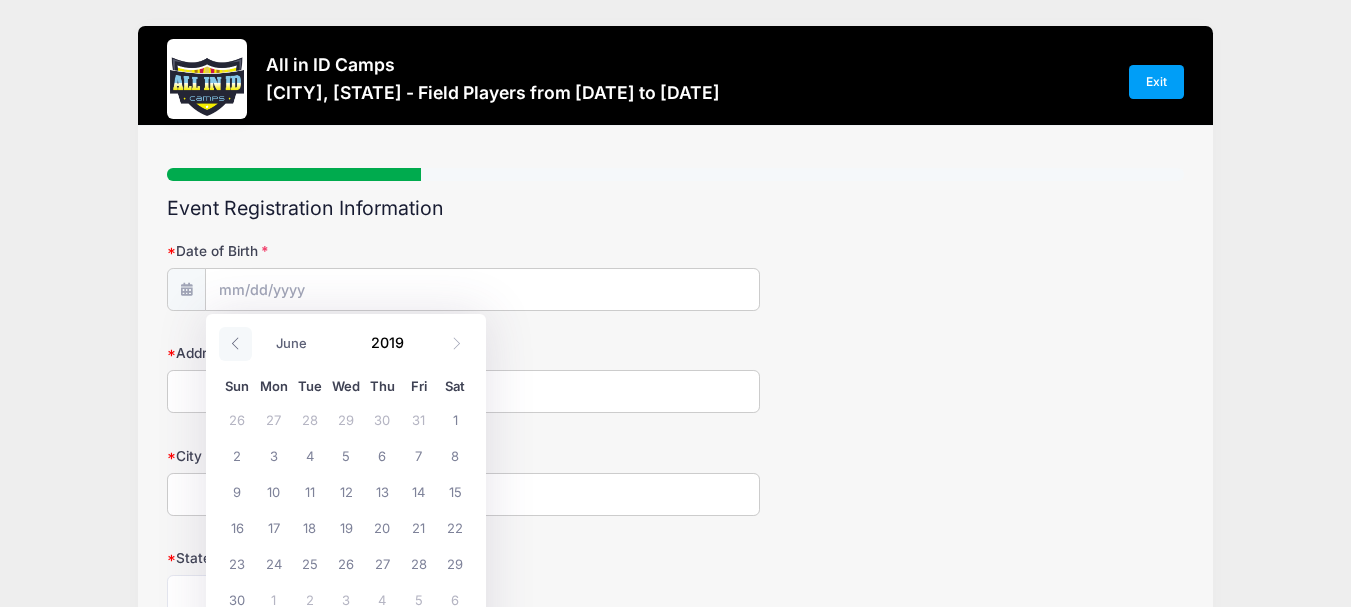 click 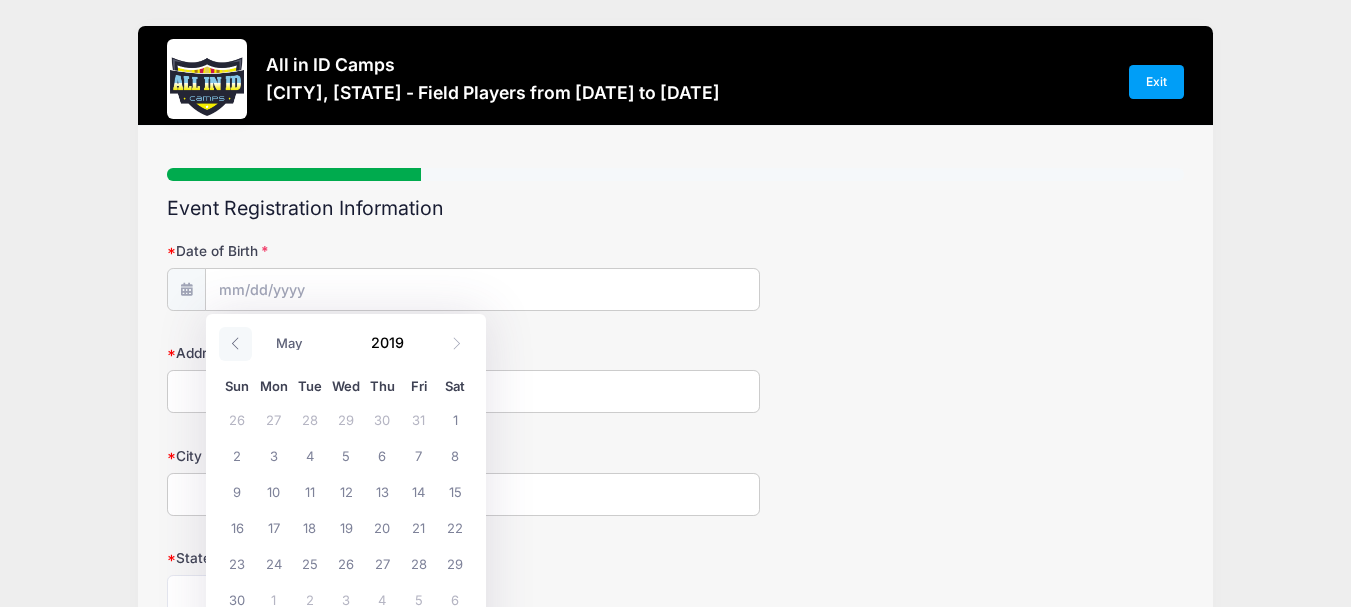 click 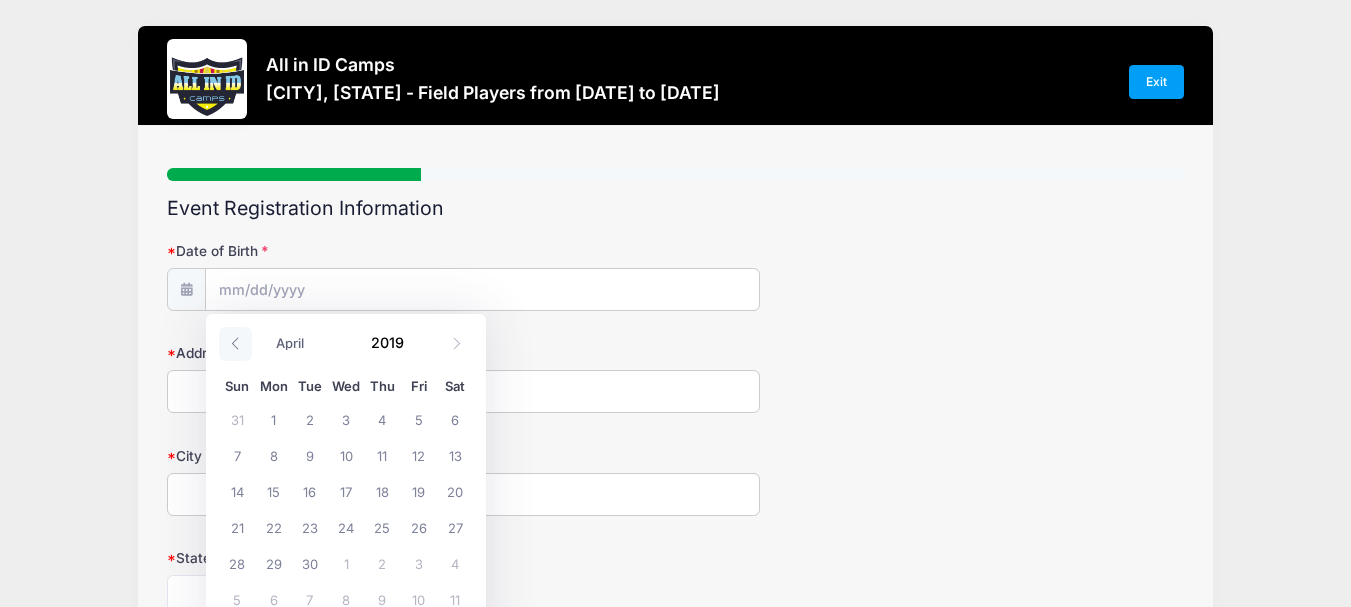 click 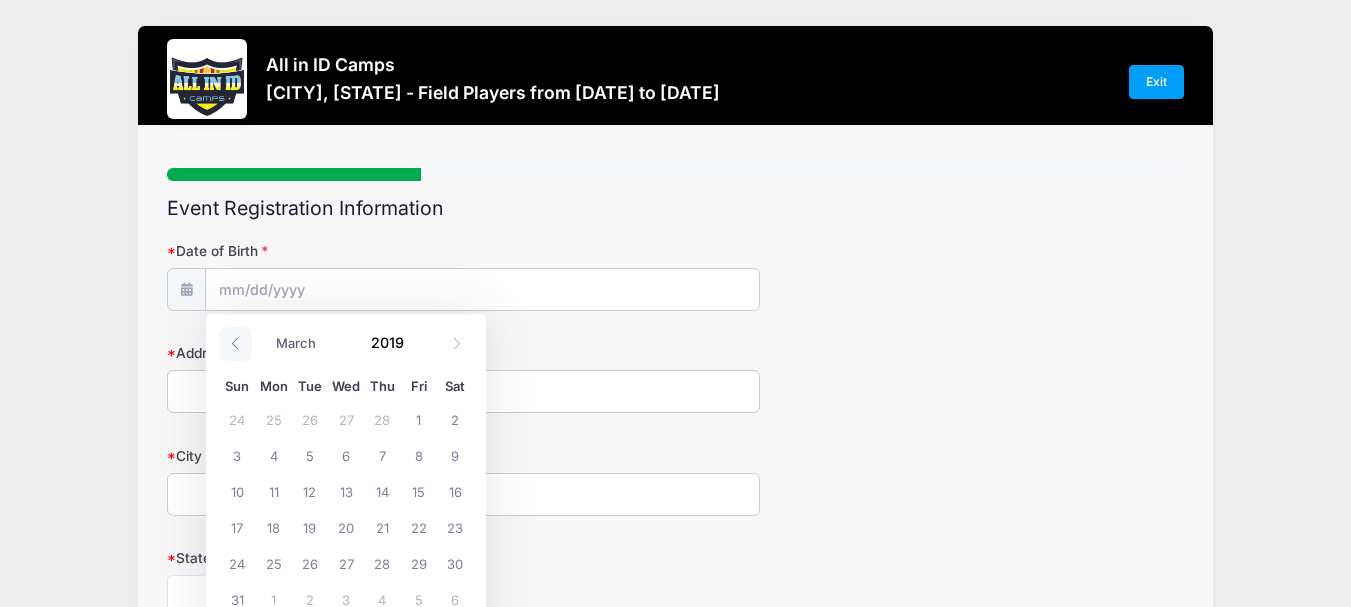 click 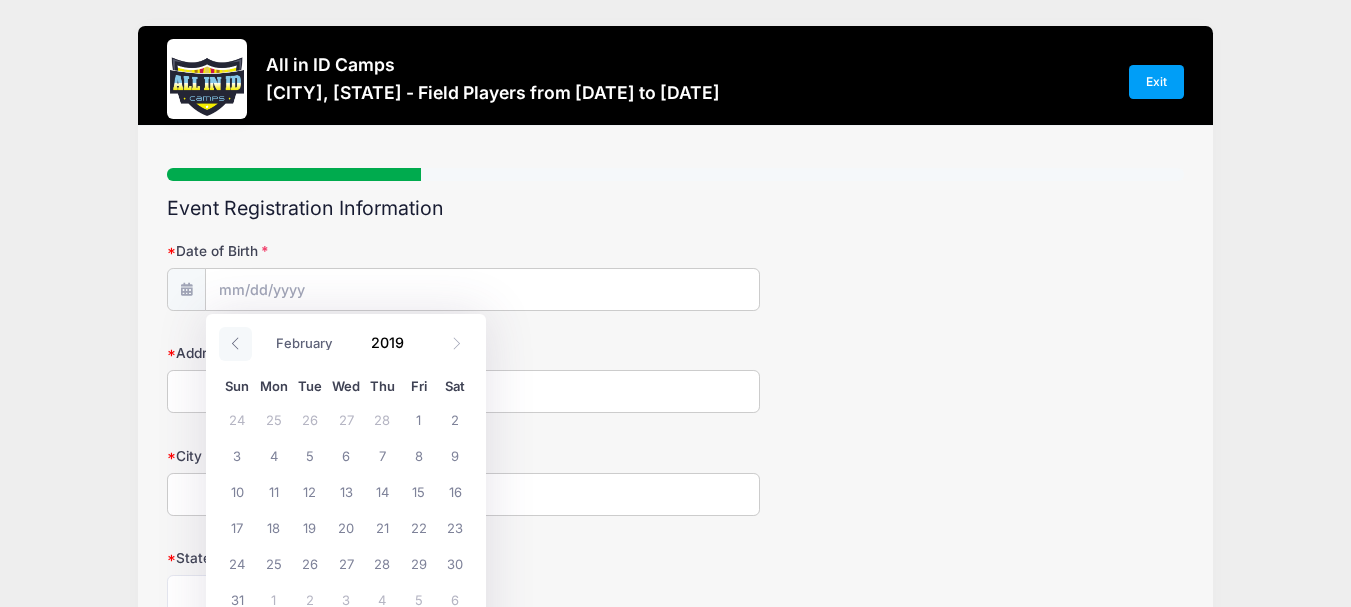 click 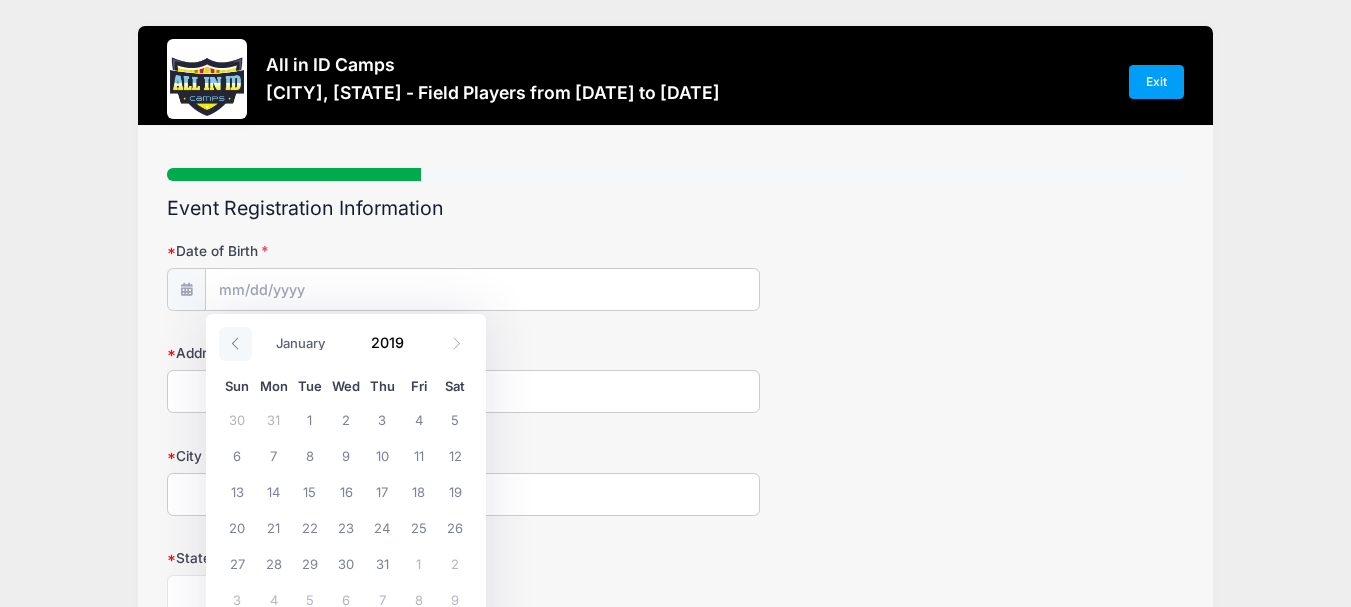 click 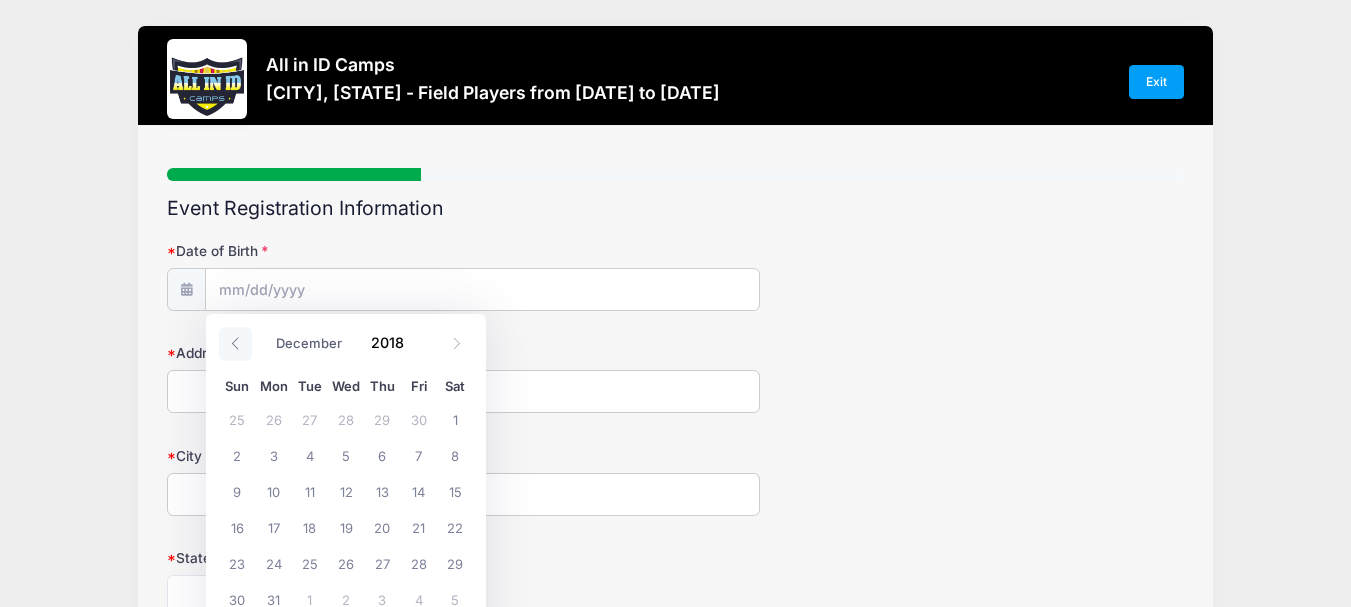 click 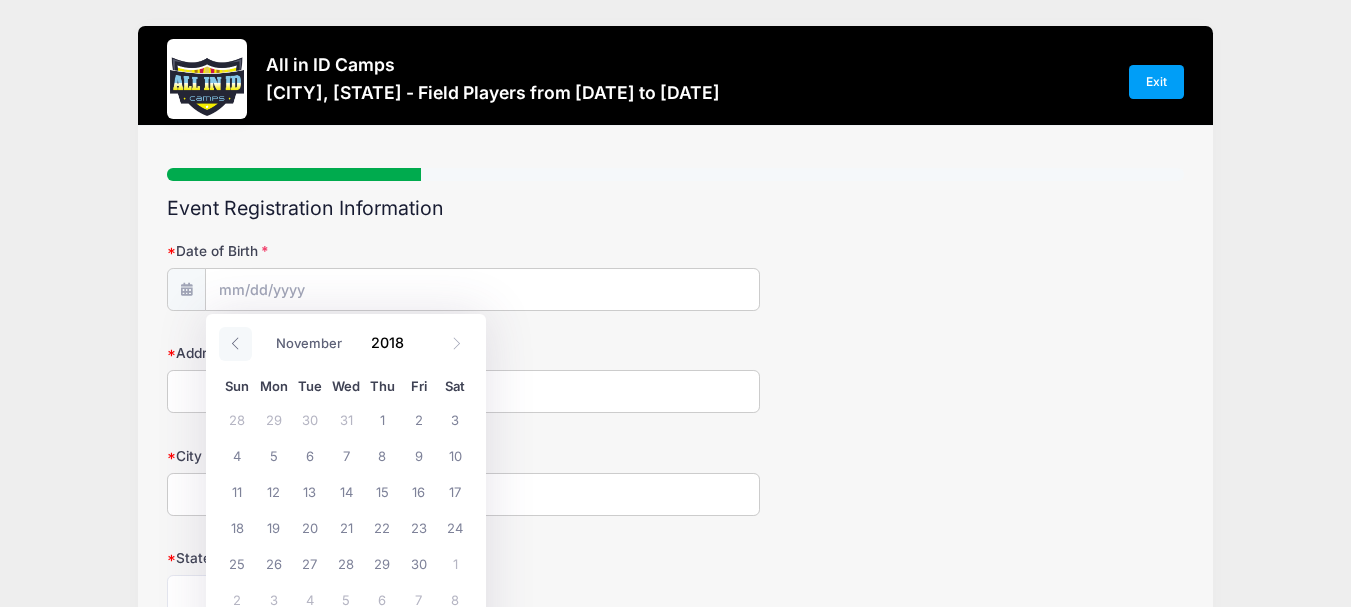 click 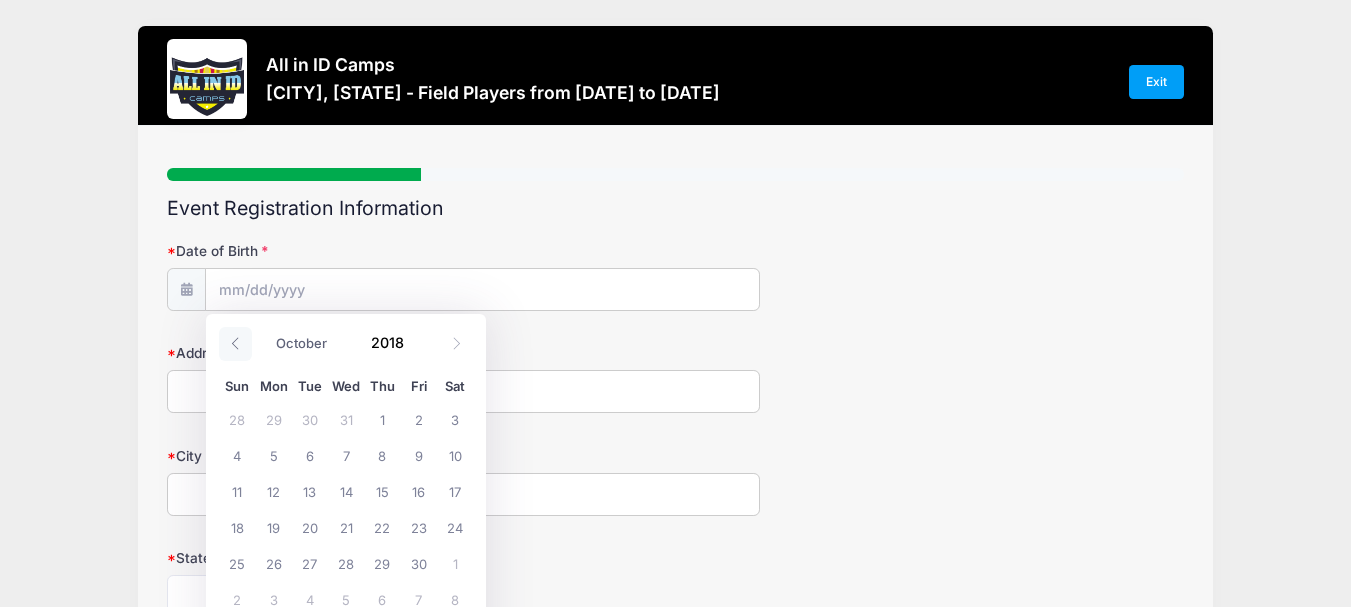 click 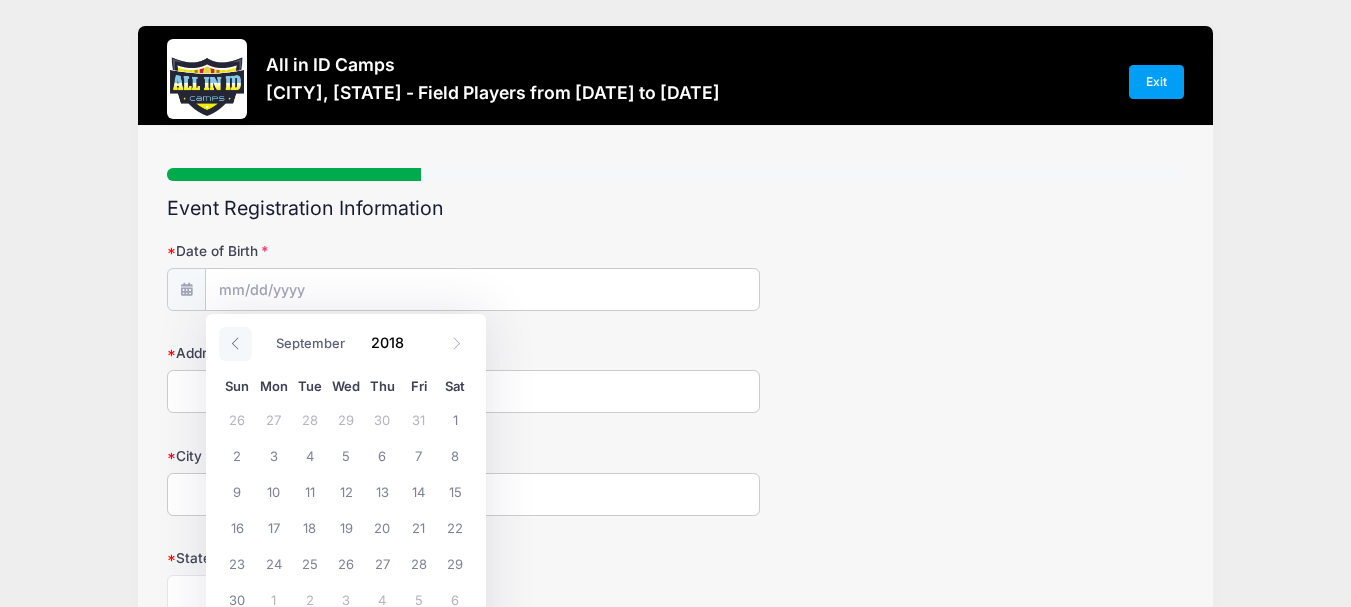 click 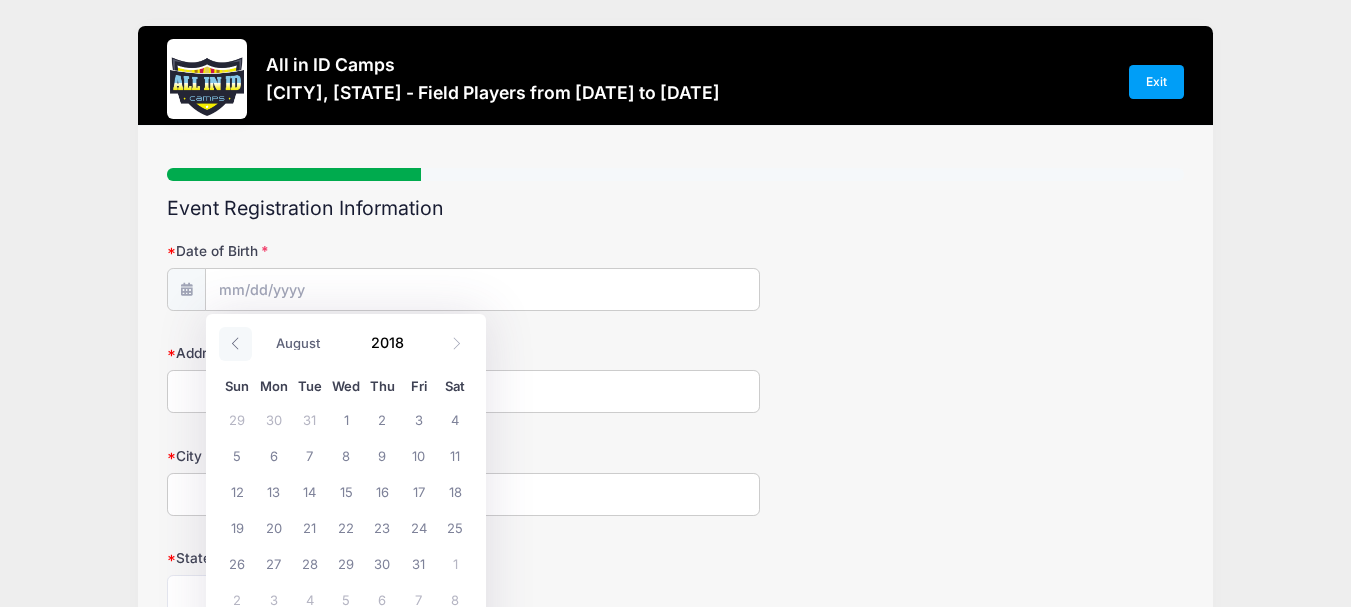 click 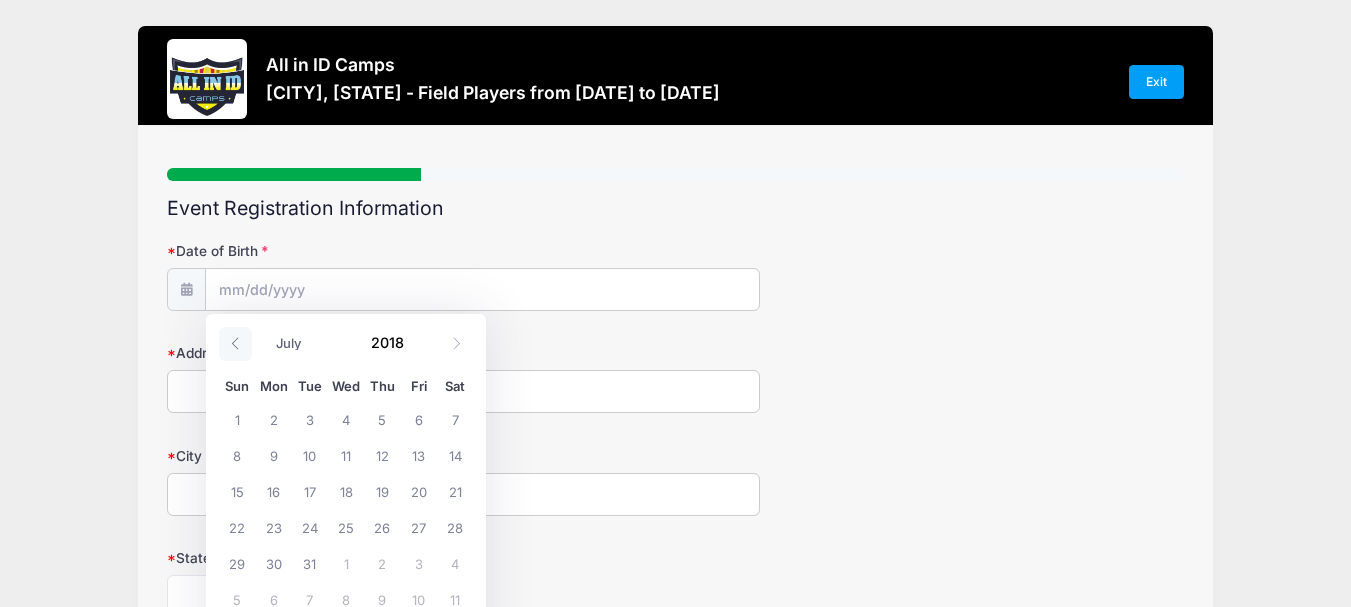 click 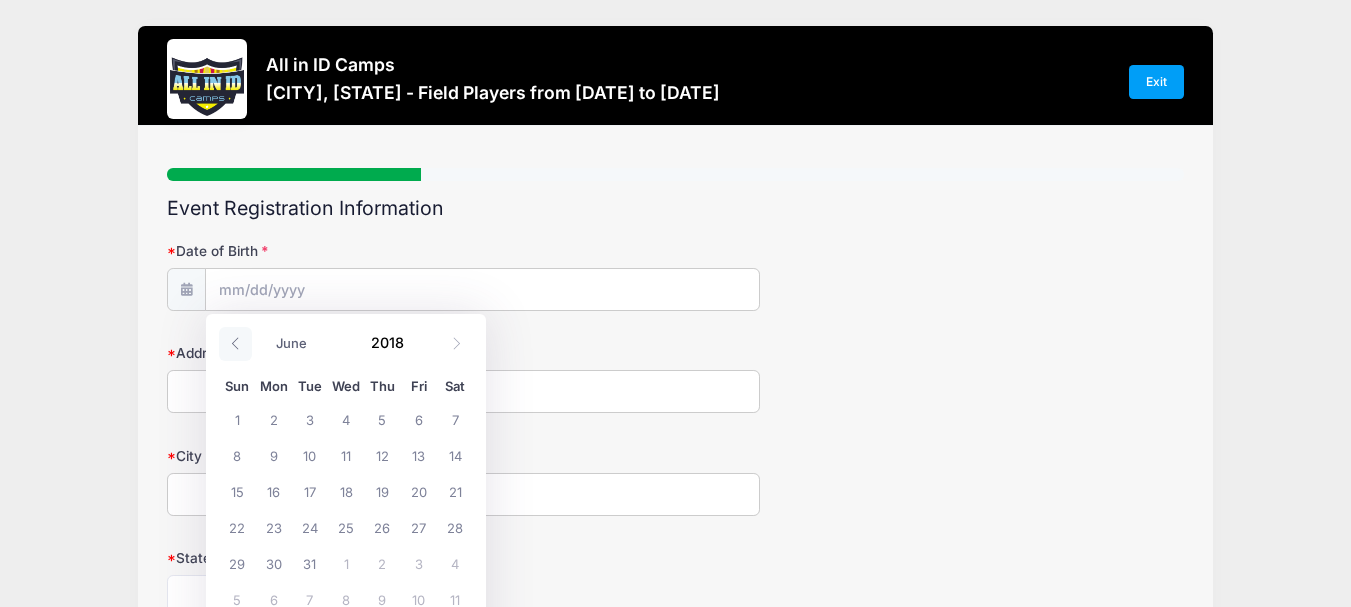 click 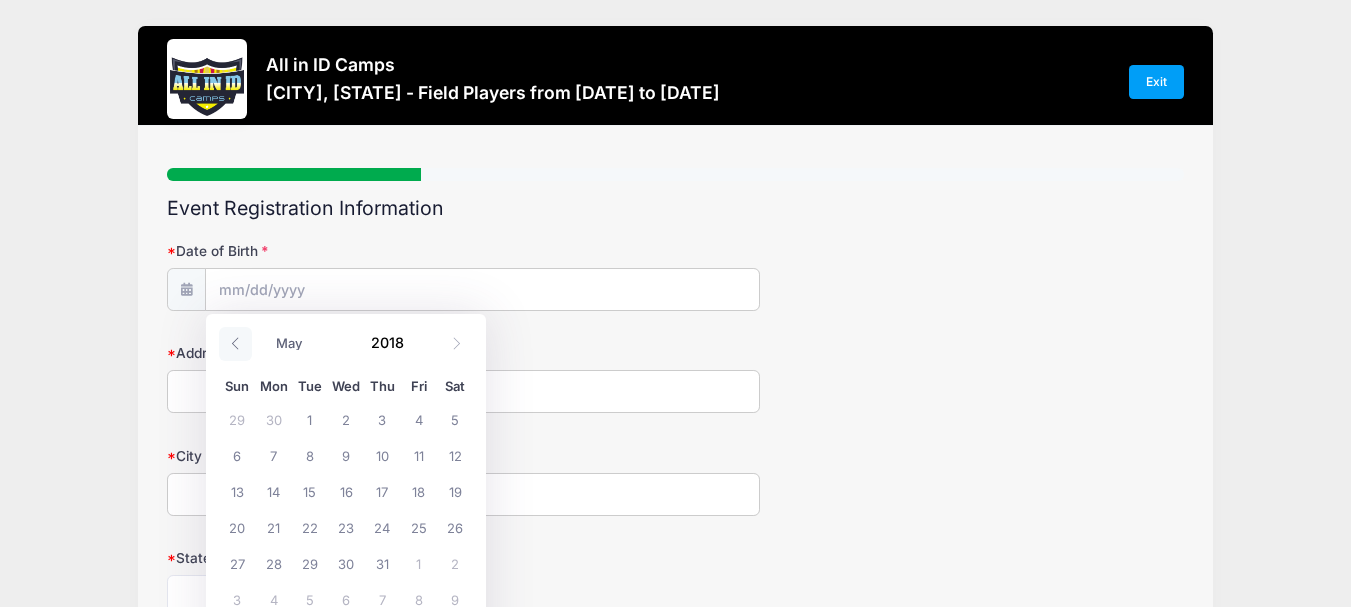 click 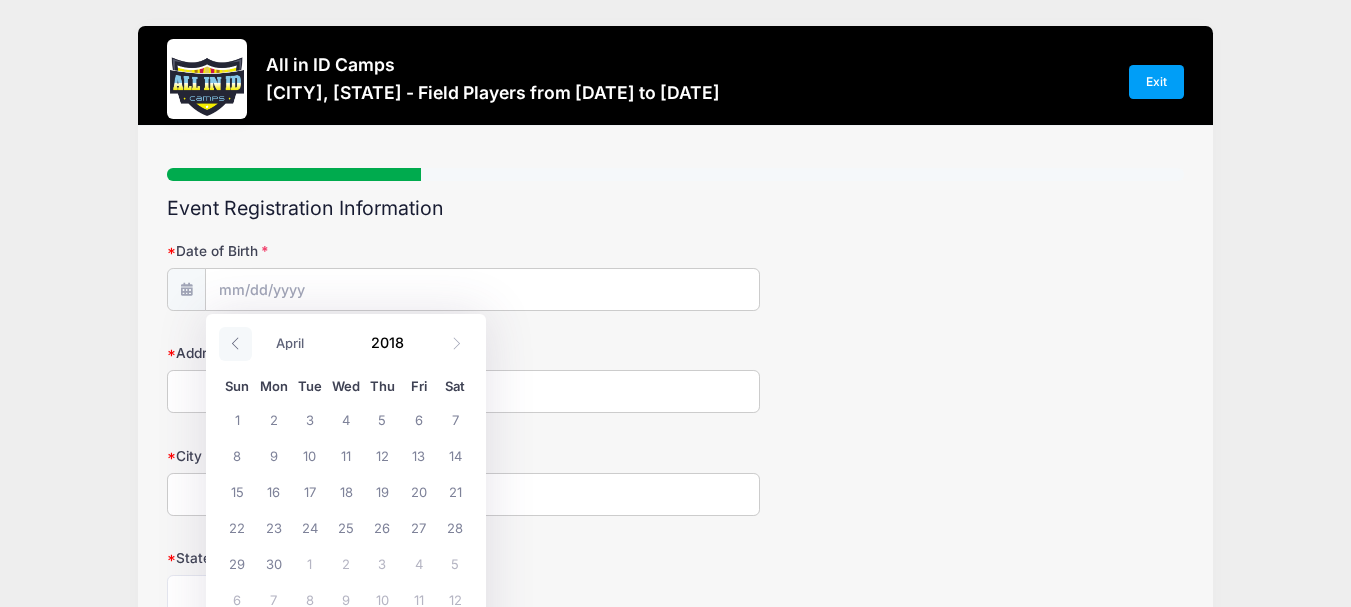 click 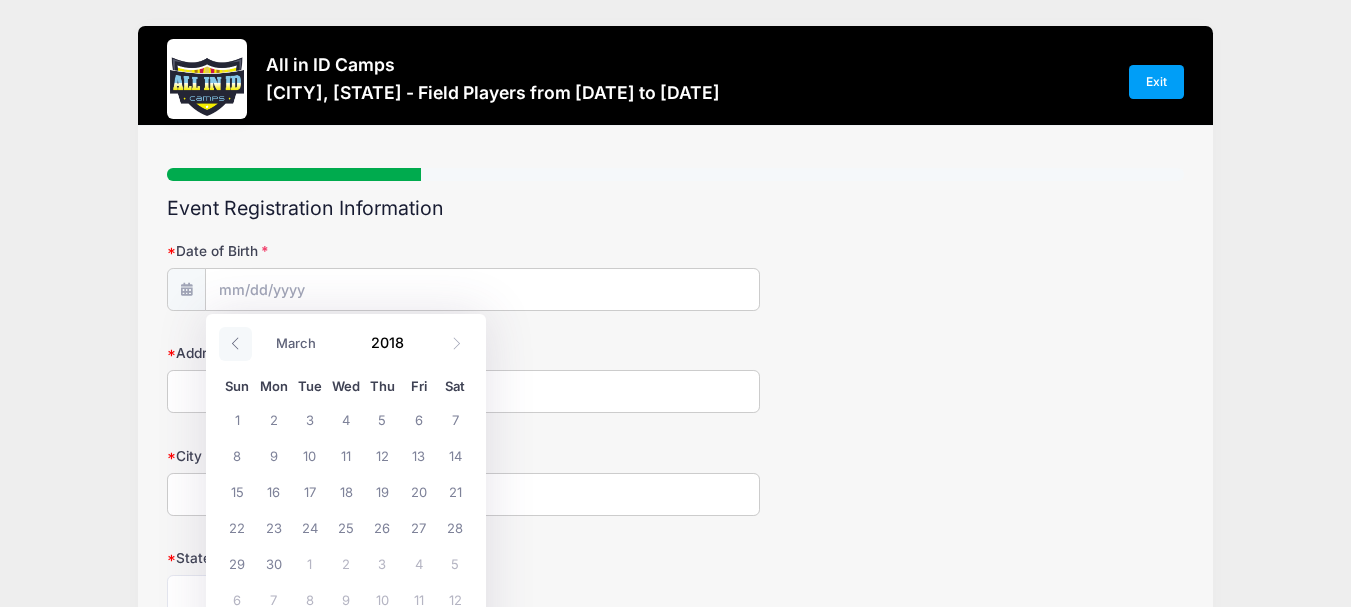 click 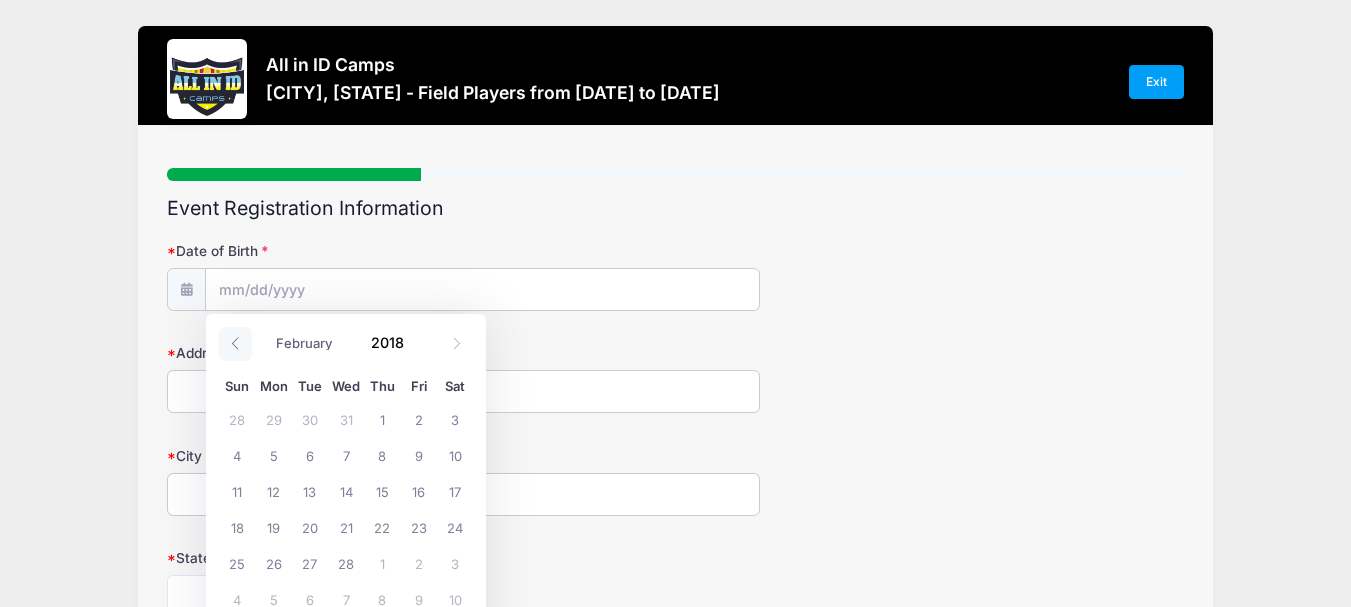 click 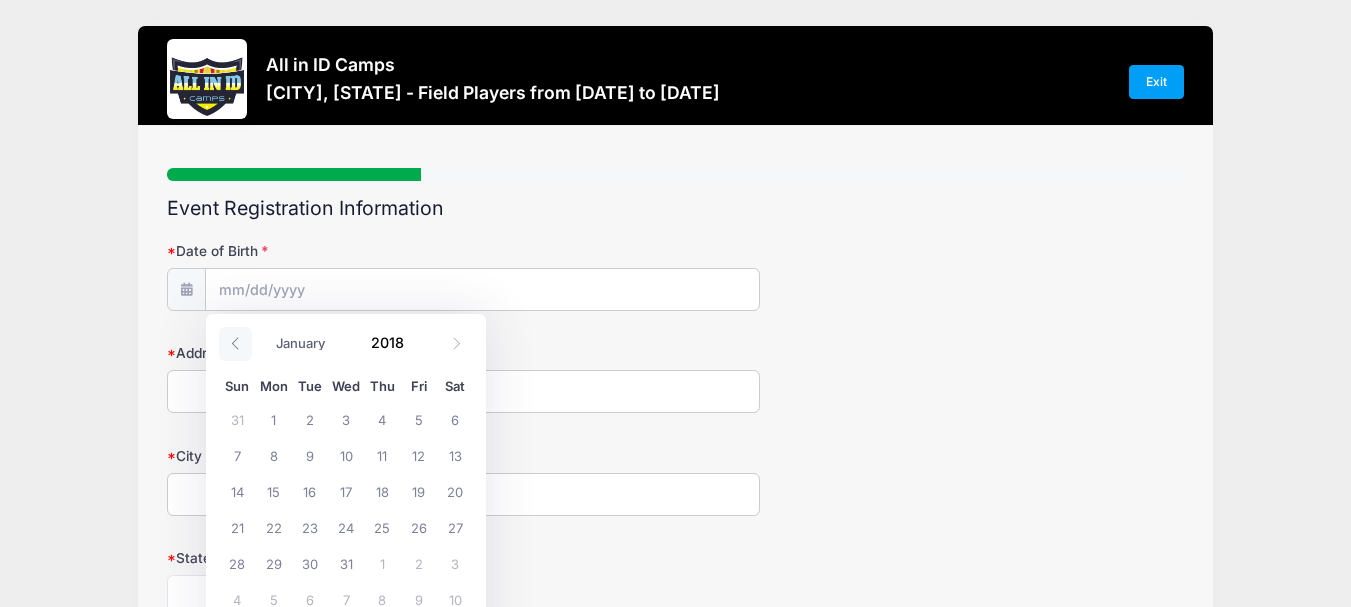 click 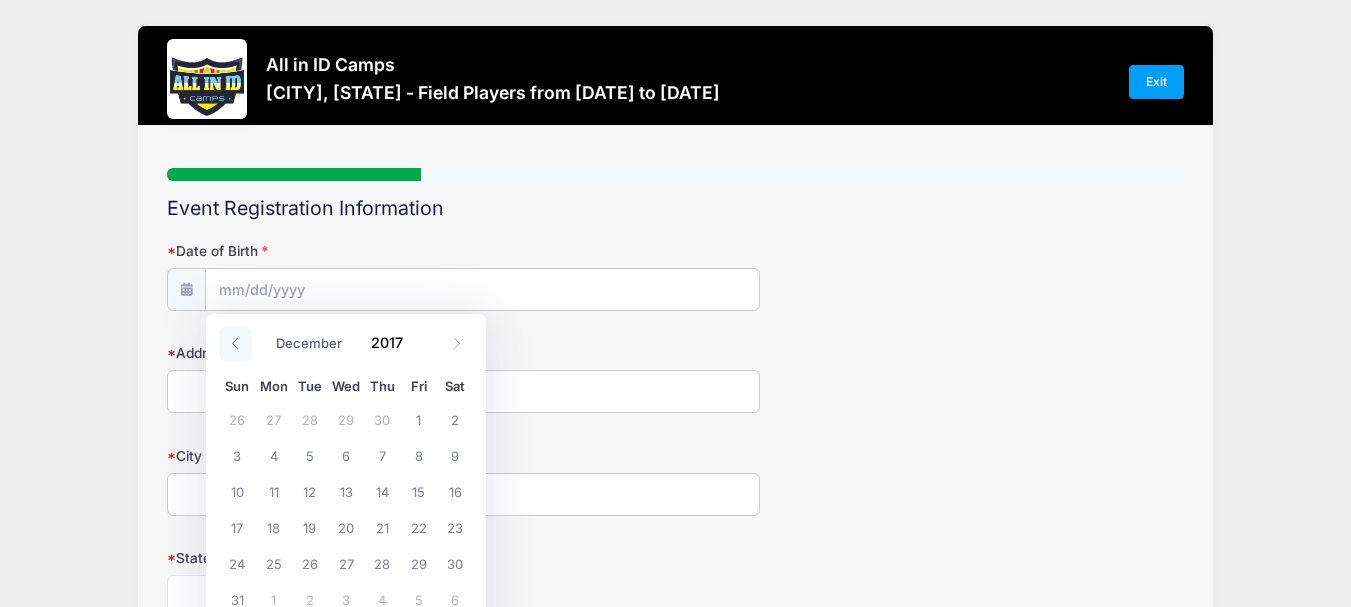 click 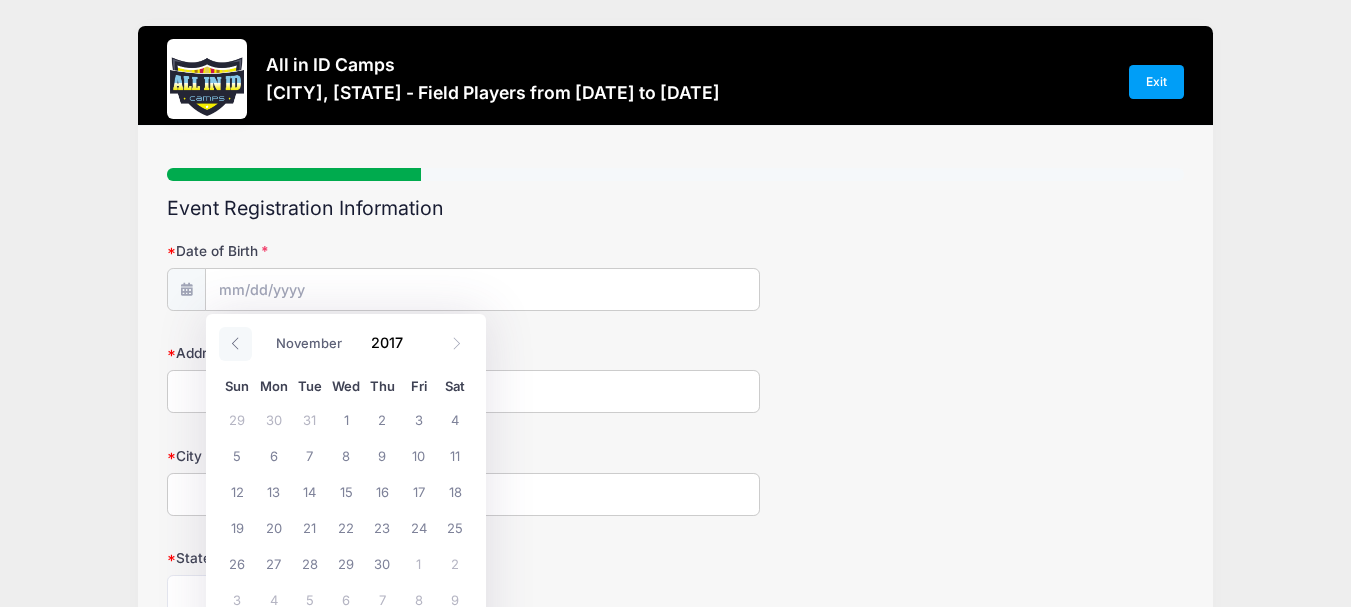 click 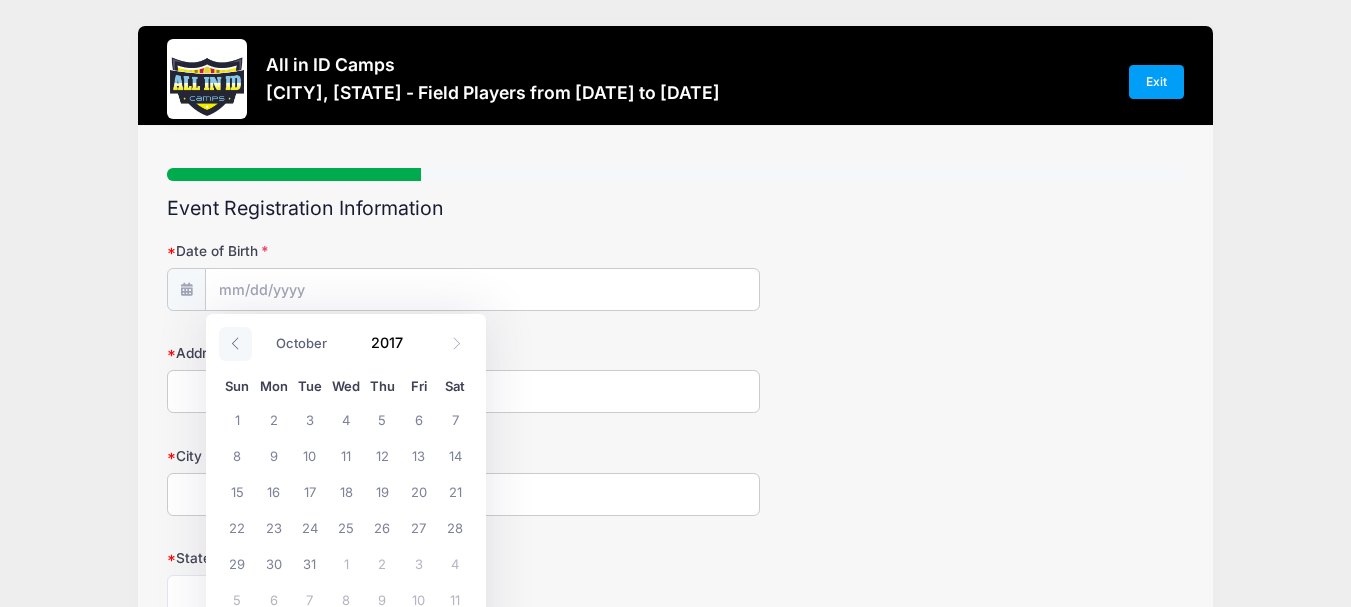 click 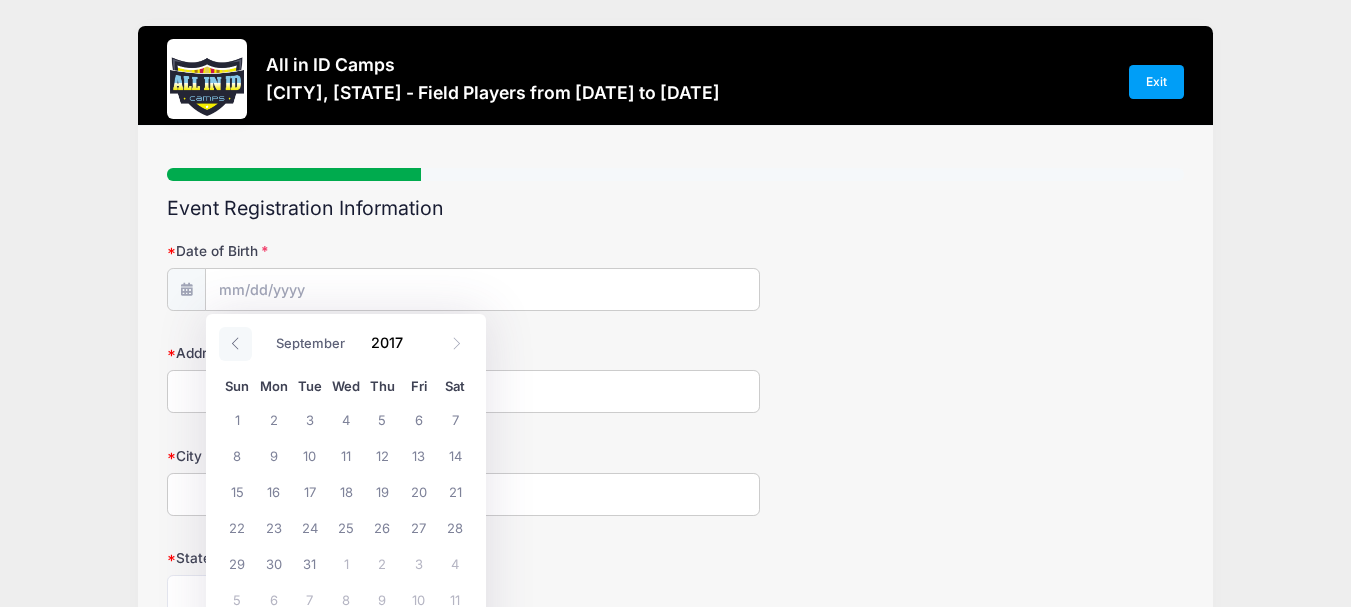 click 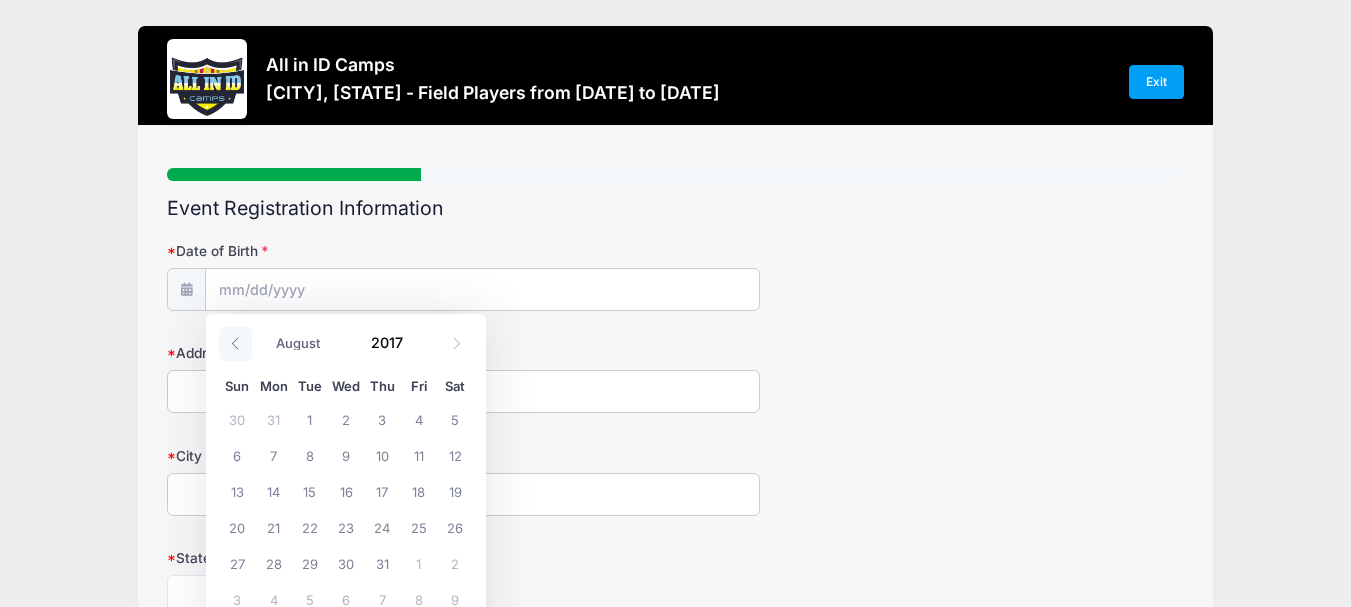 click 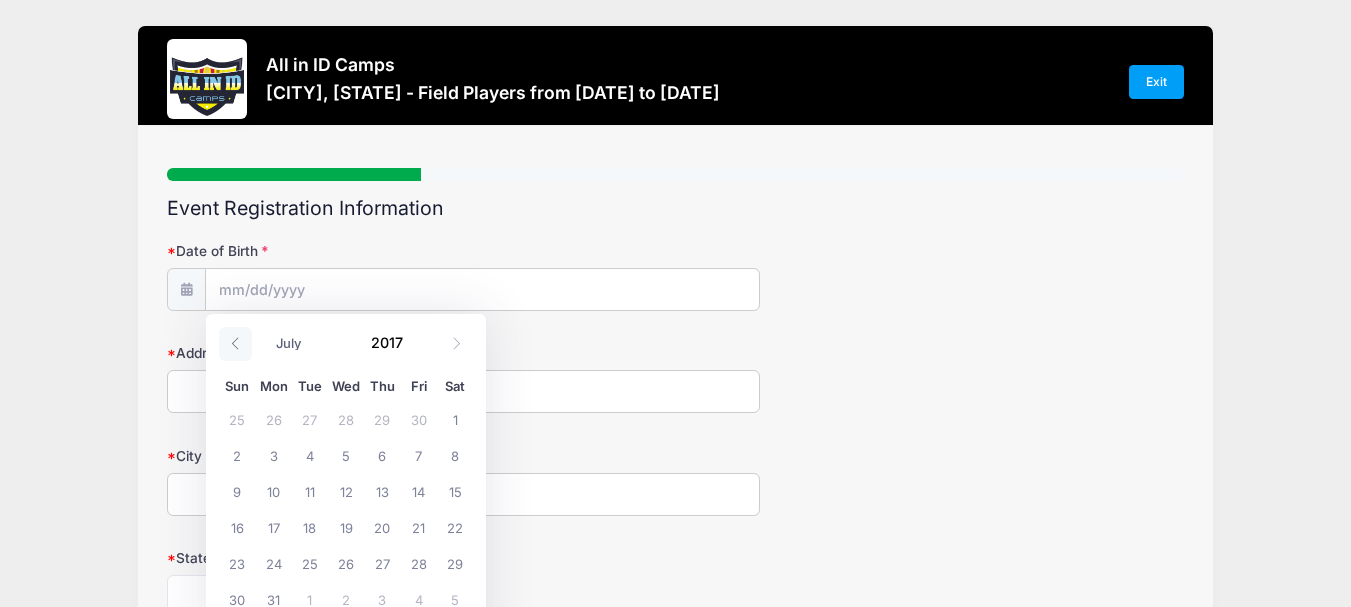 click 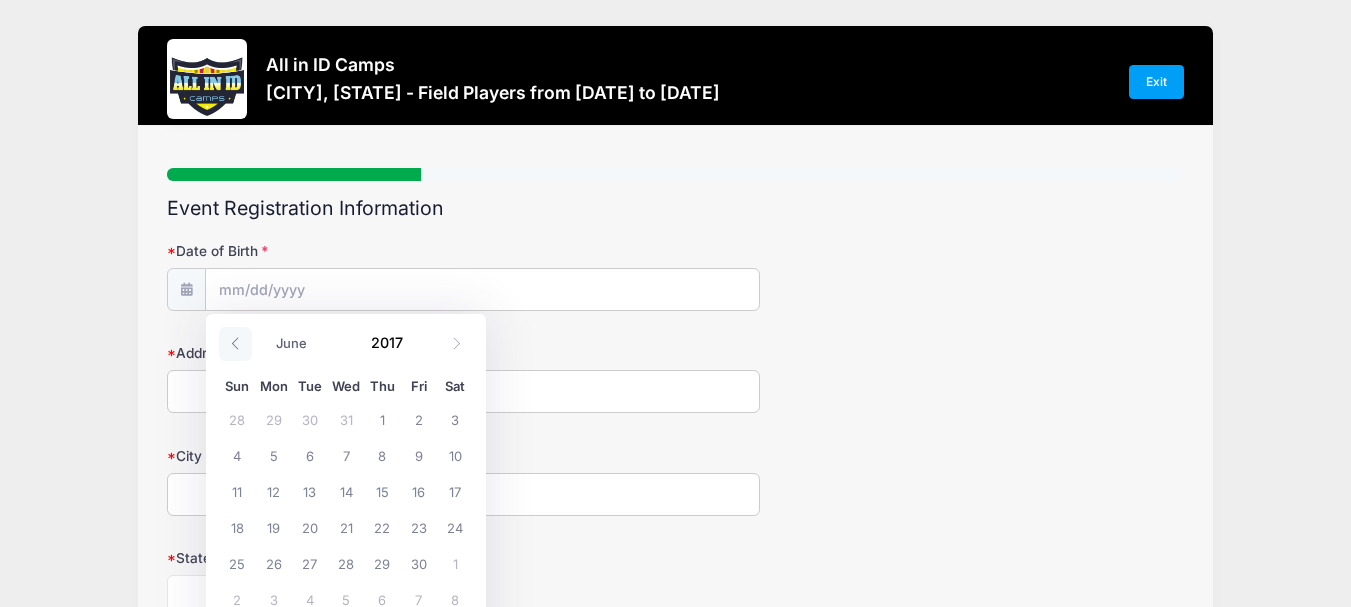 click 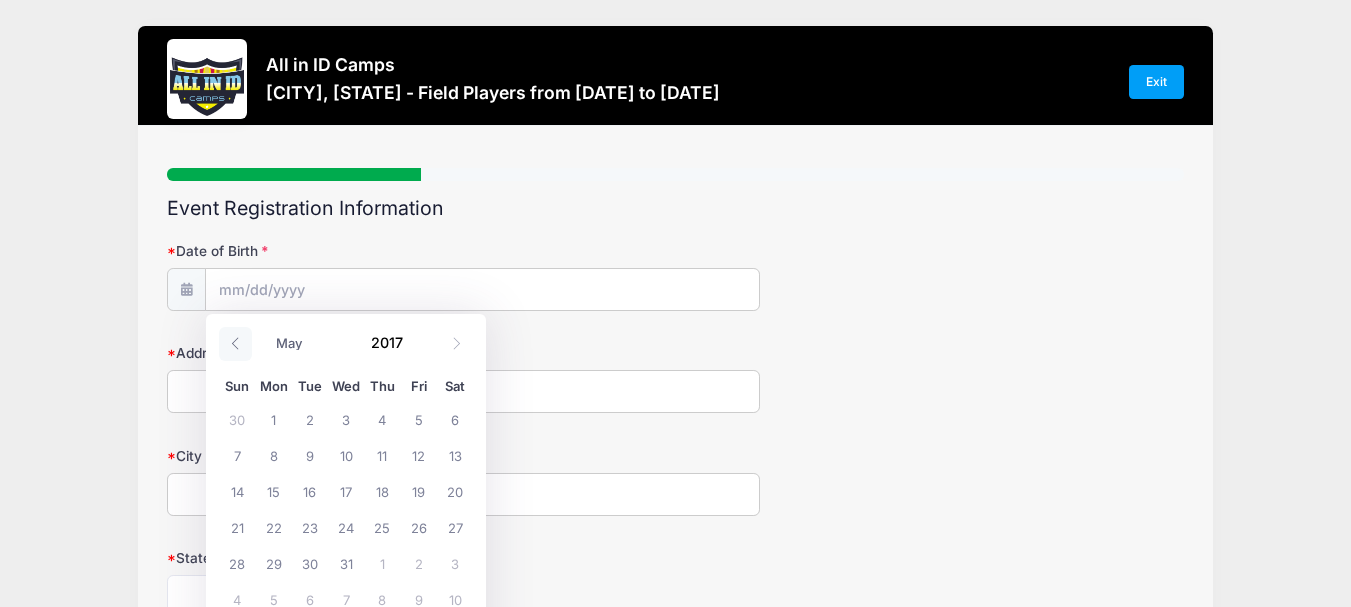 click 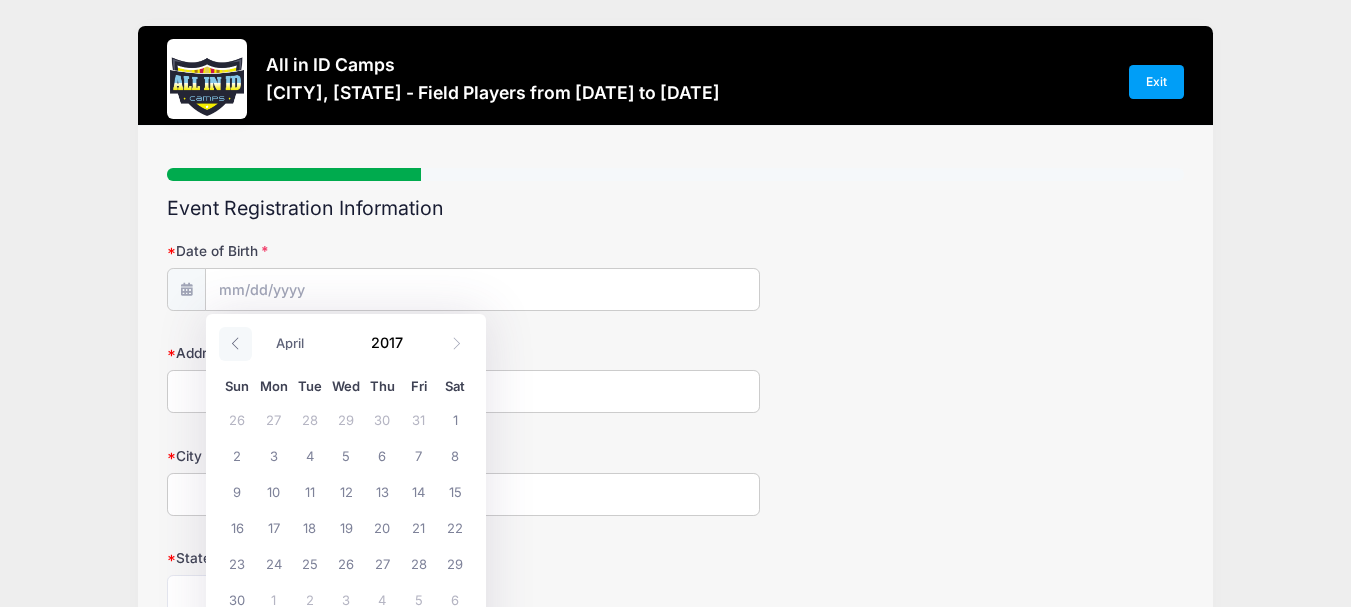 click 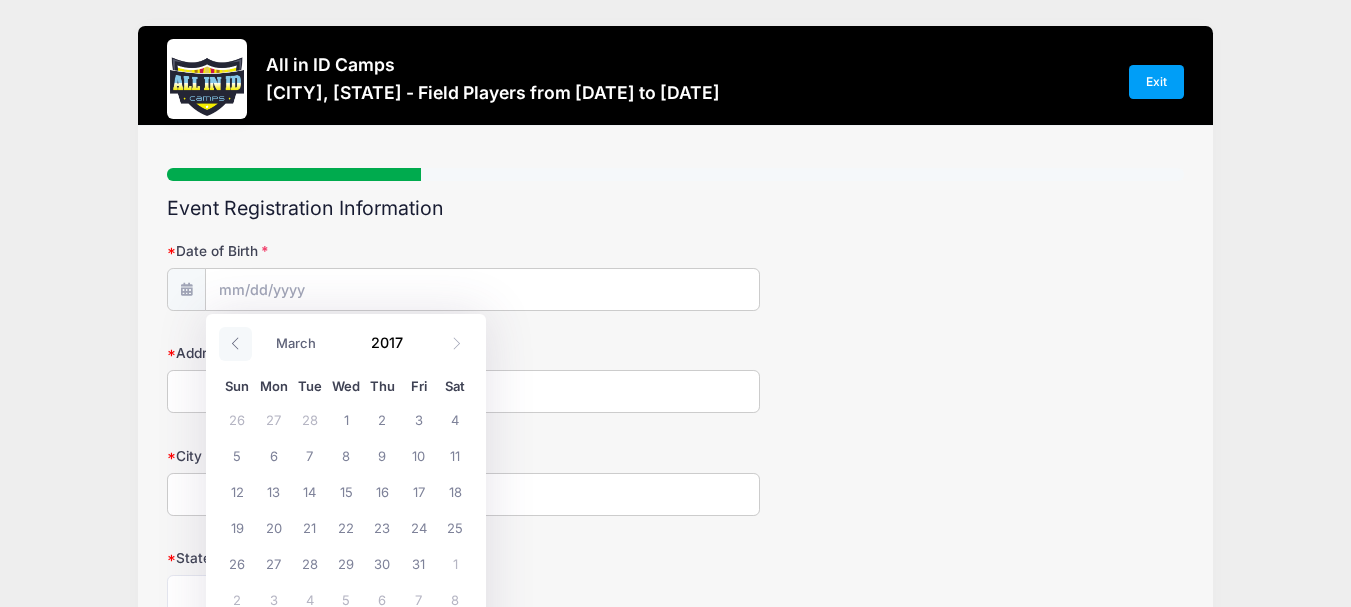 click 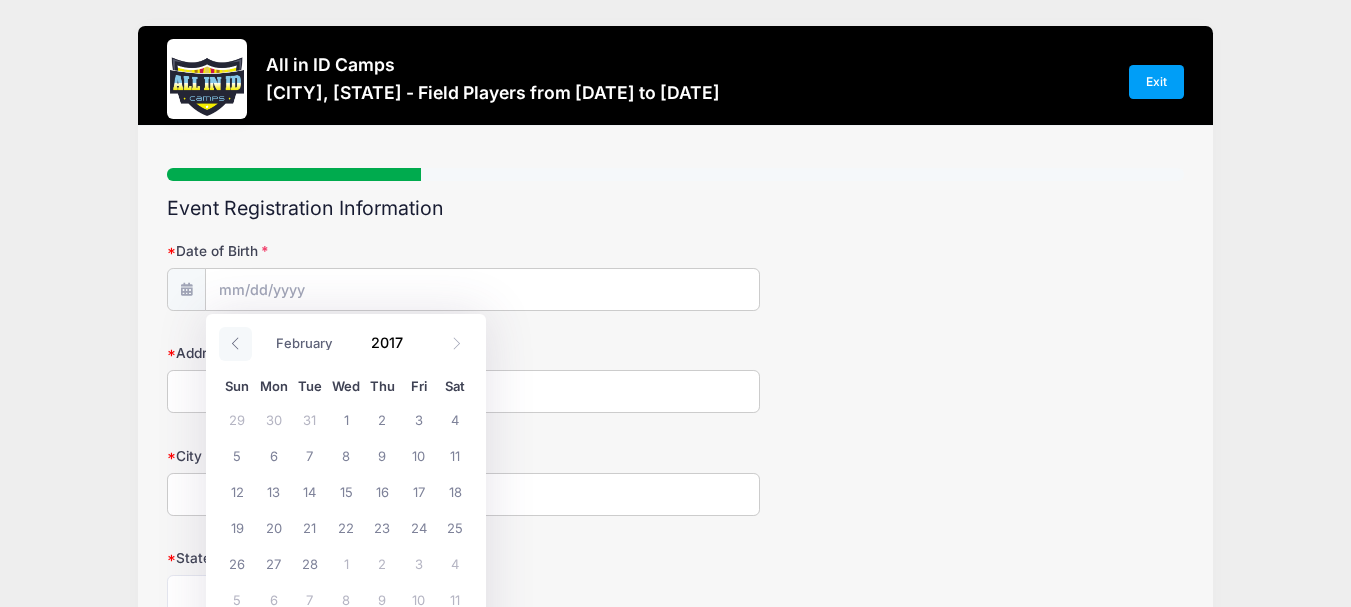 click 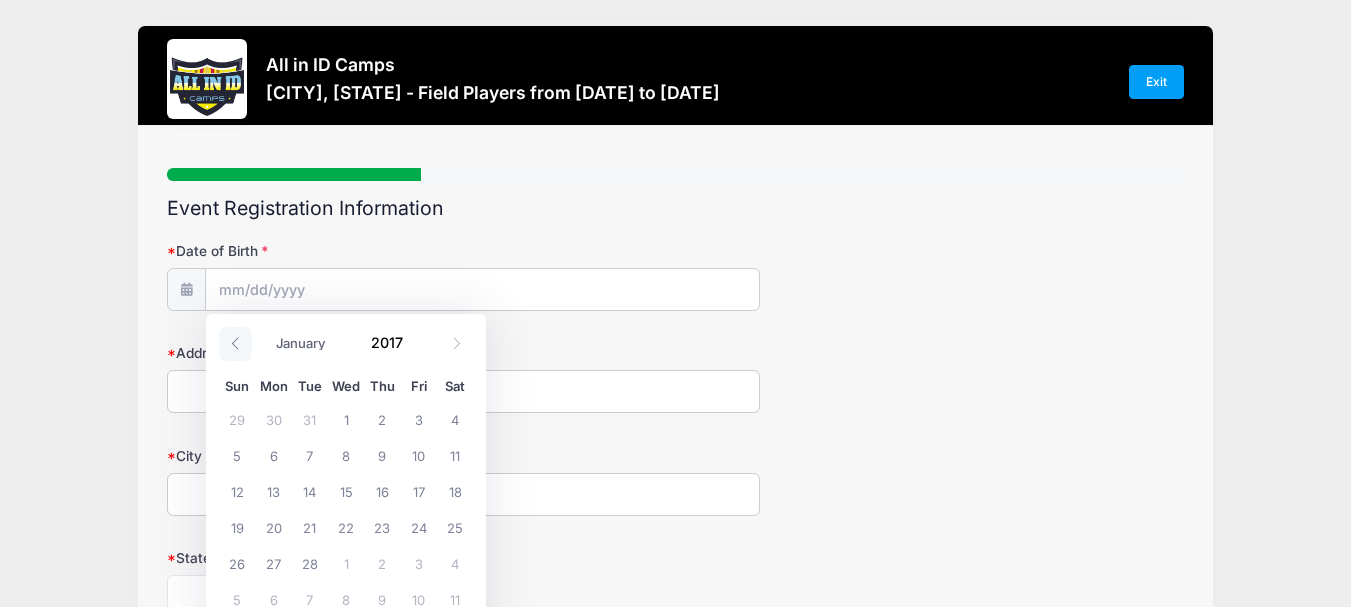 click 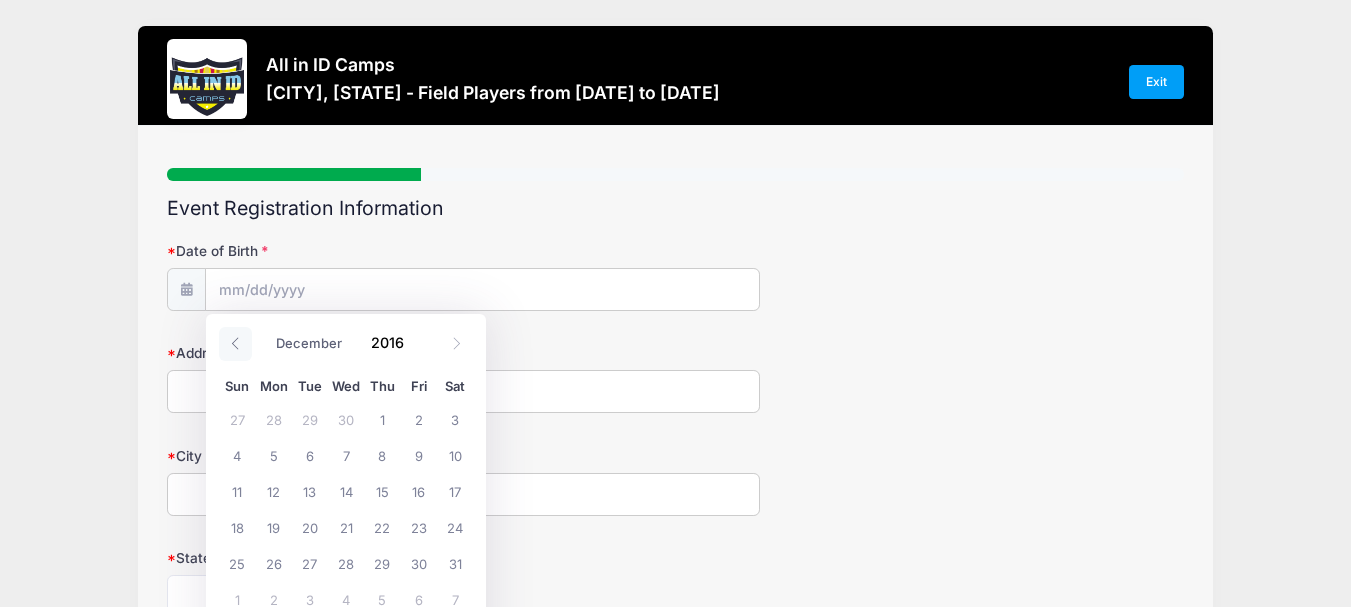 click 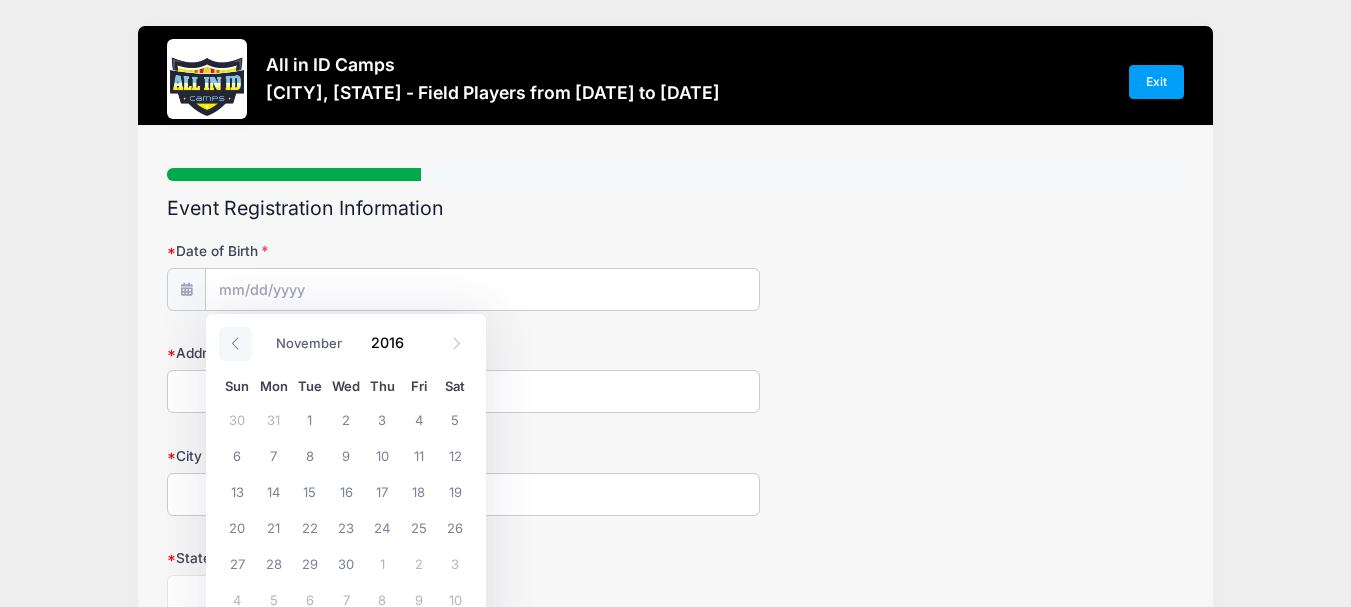 click 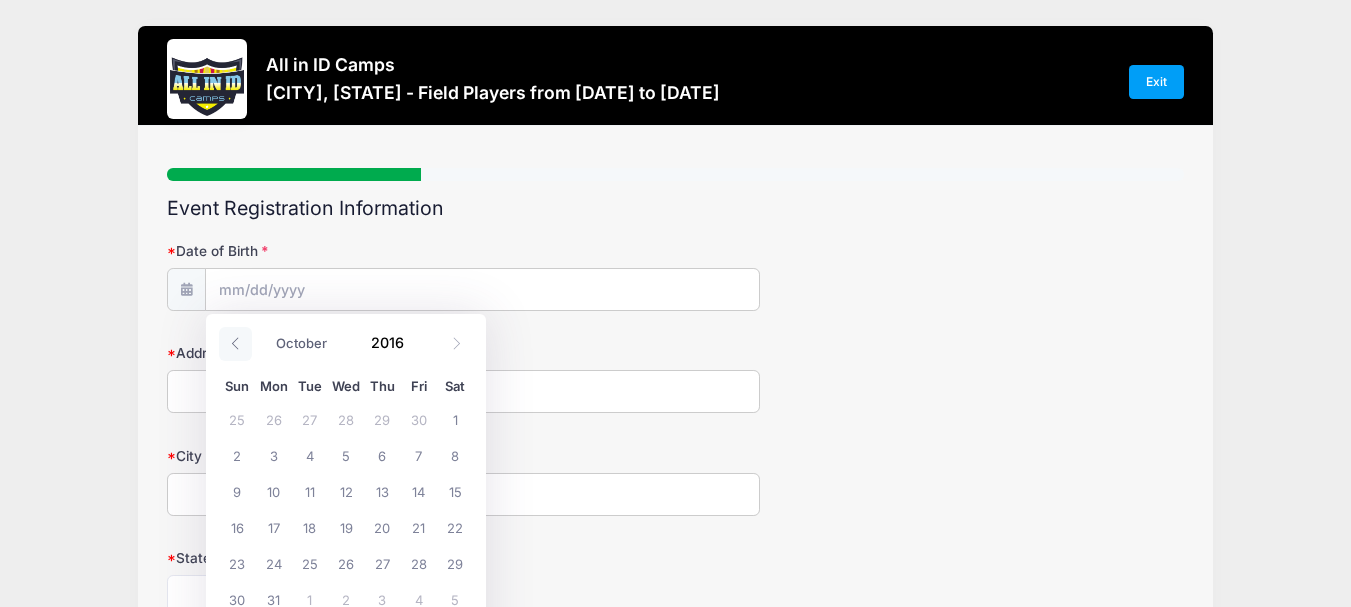 click 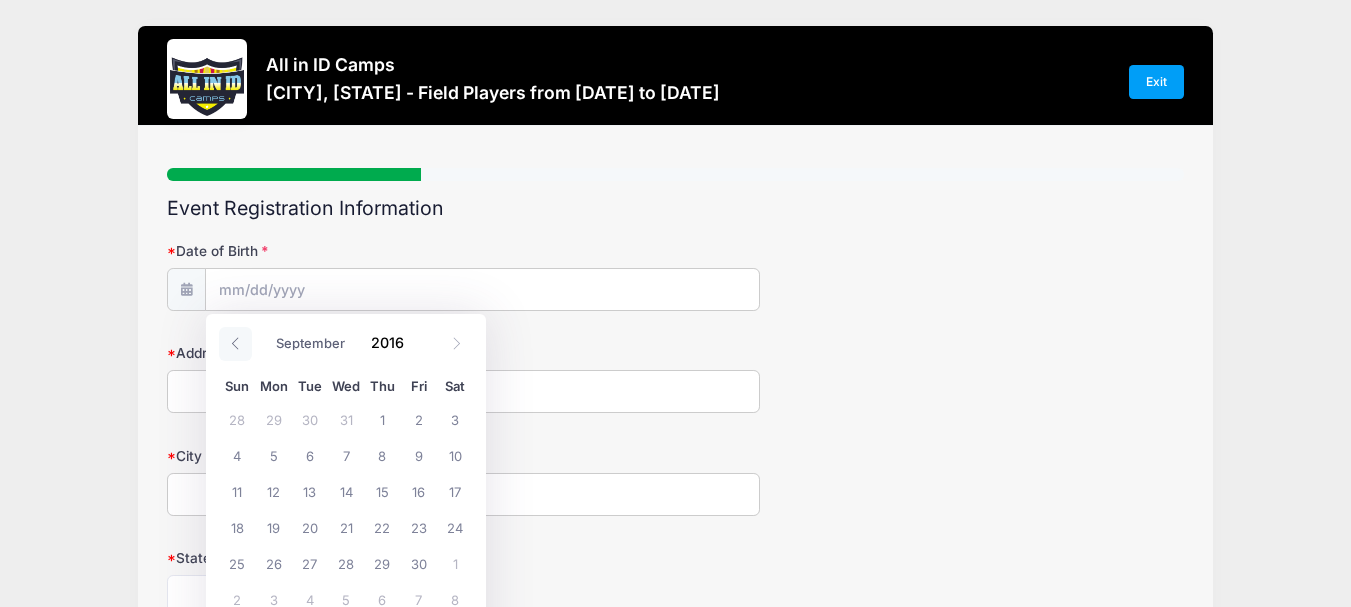 click 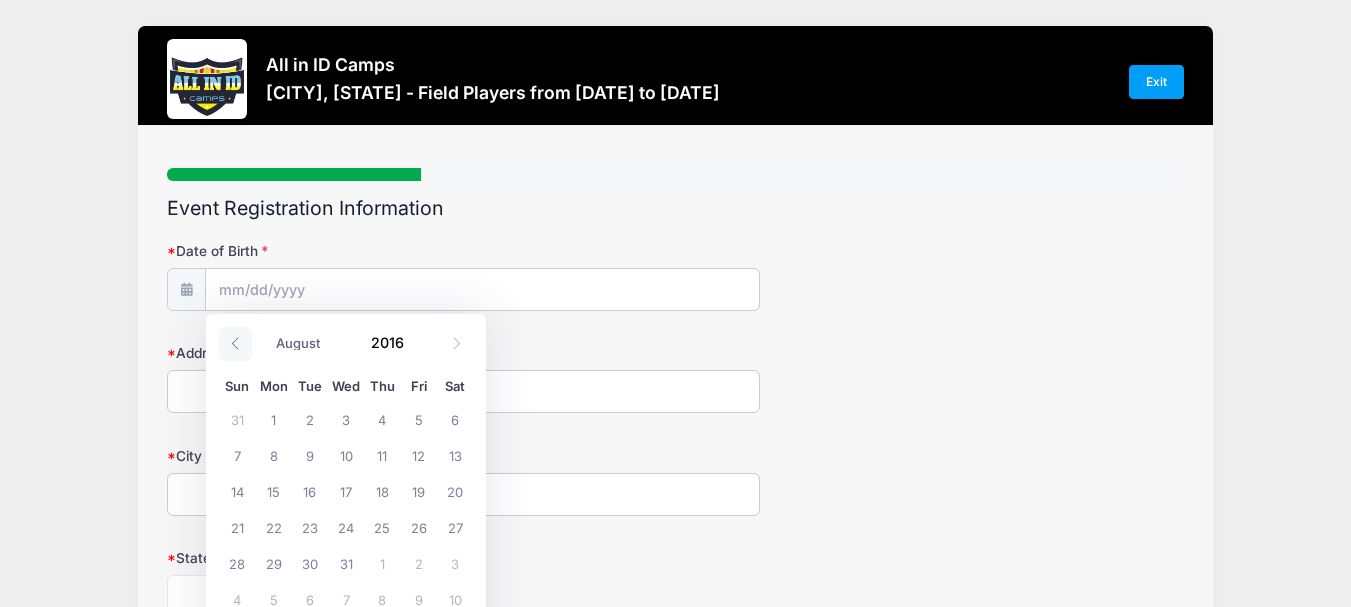click 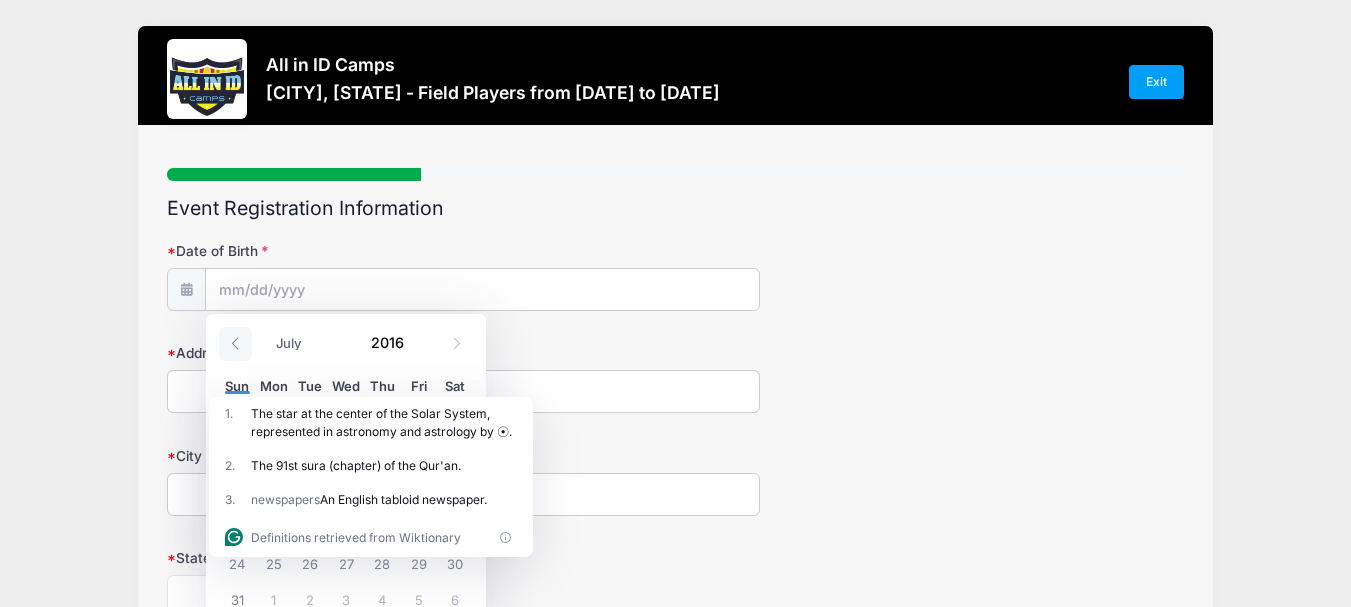click 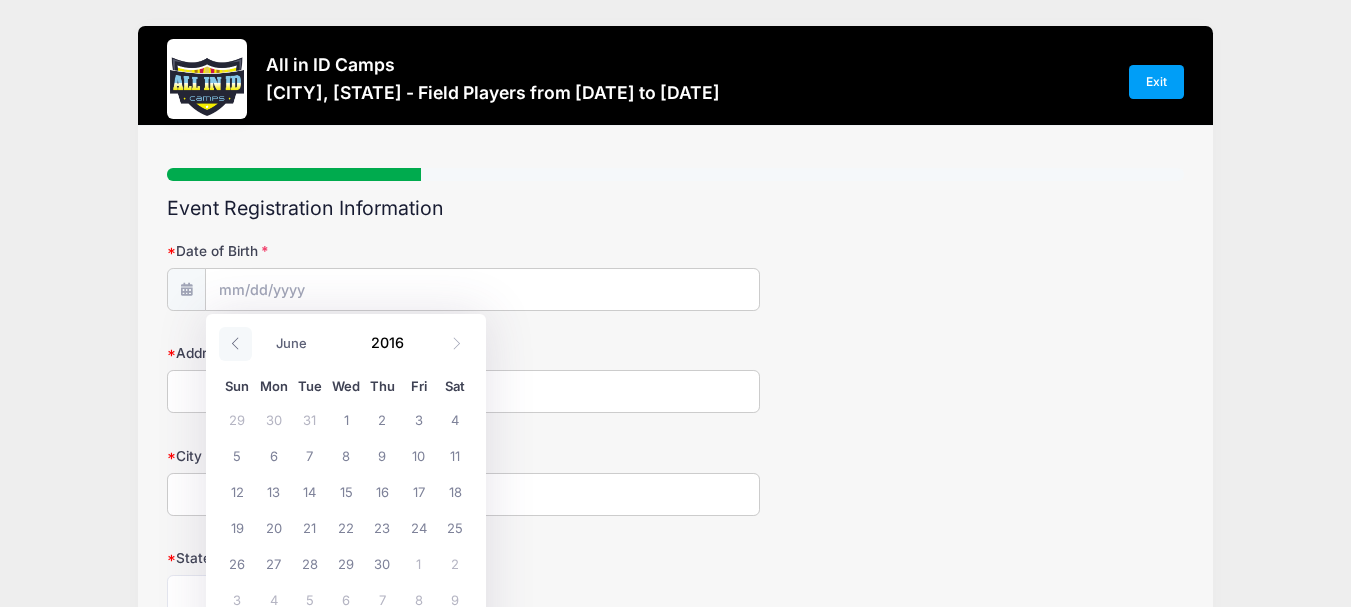 click 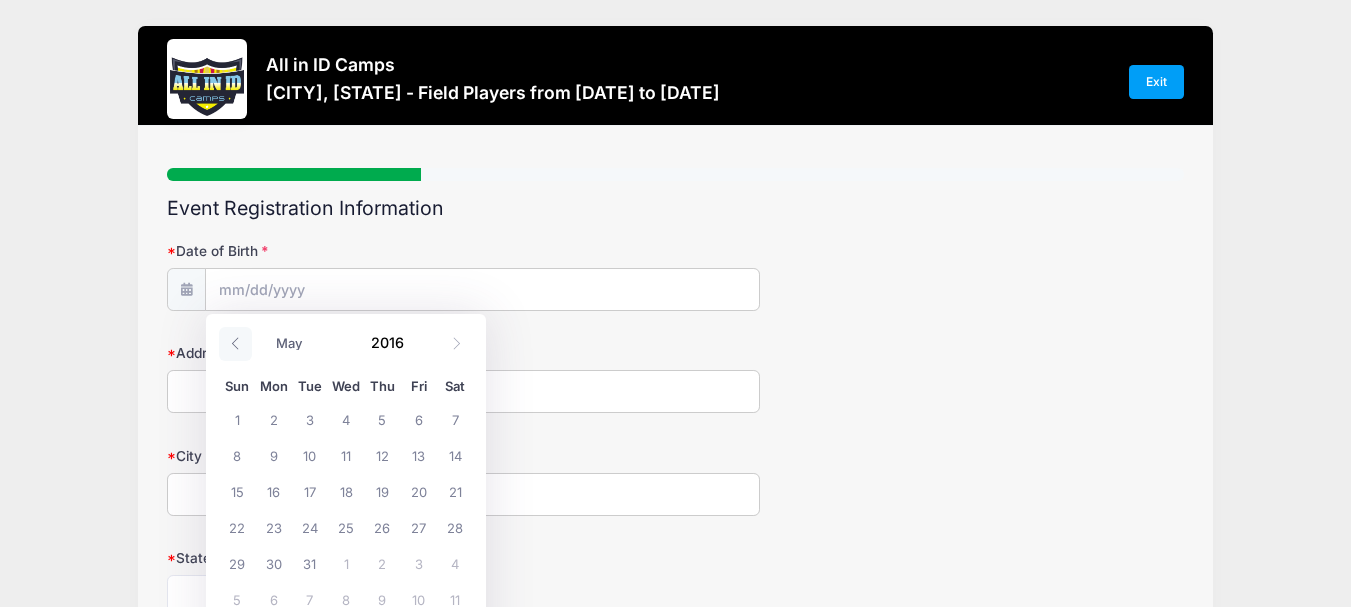 click 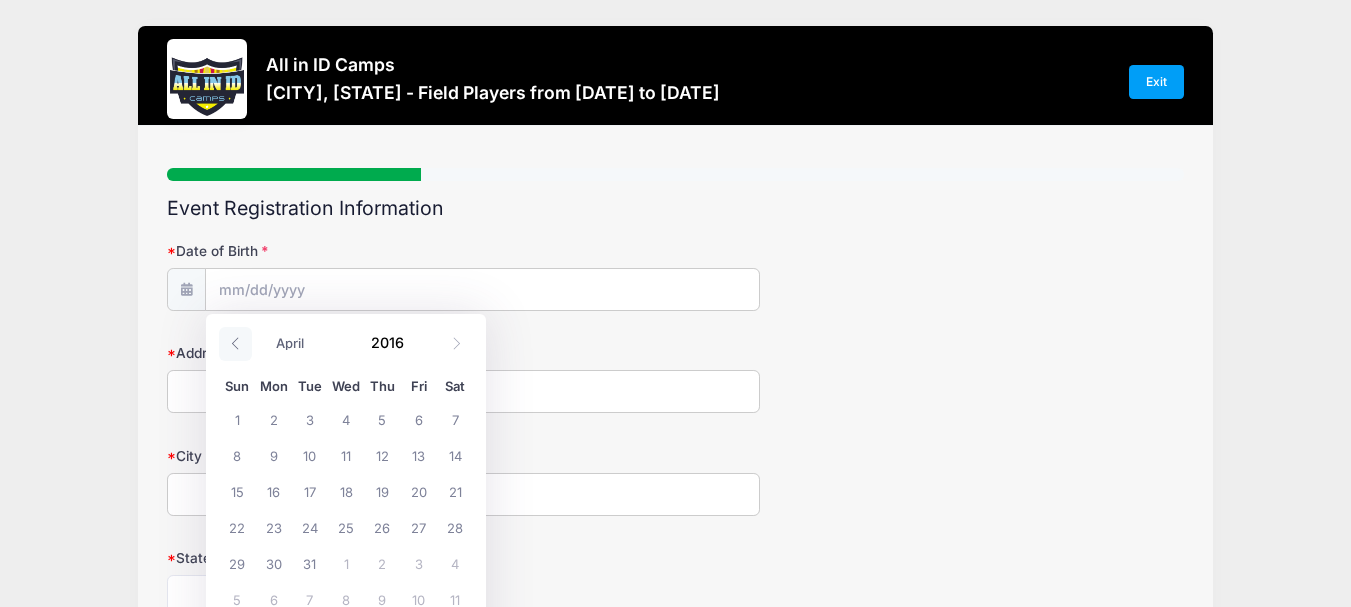 click 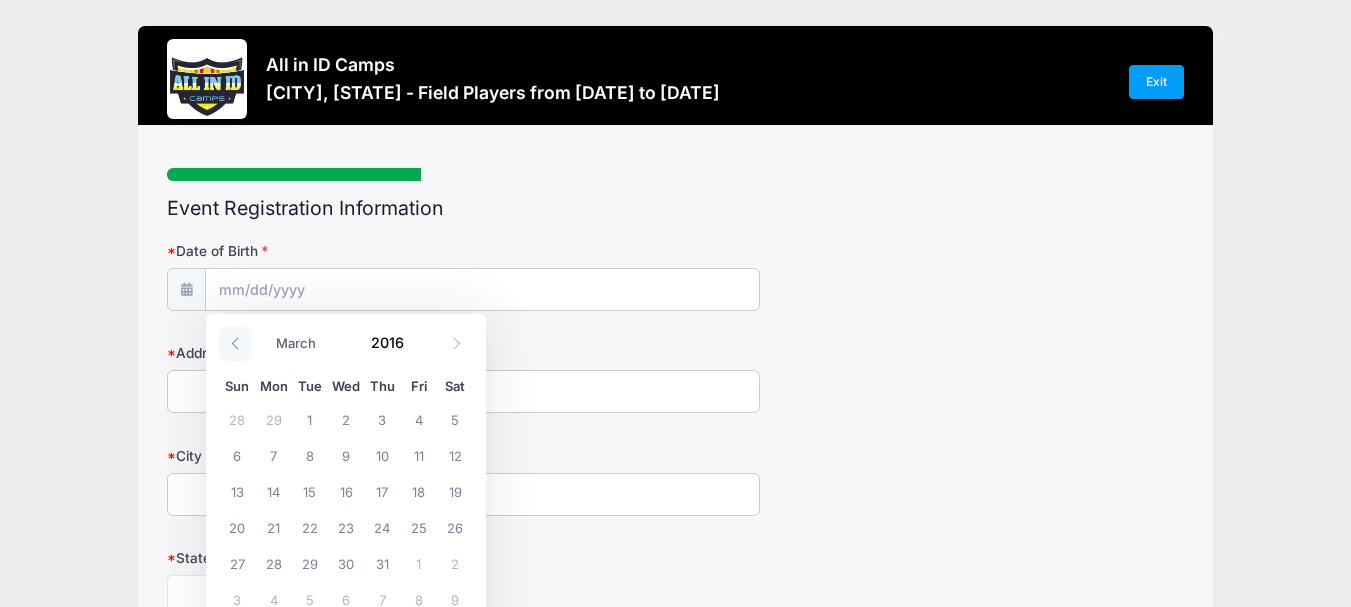 click 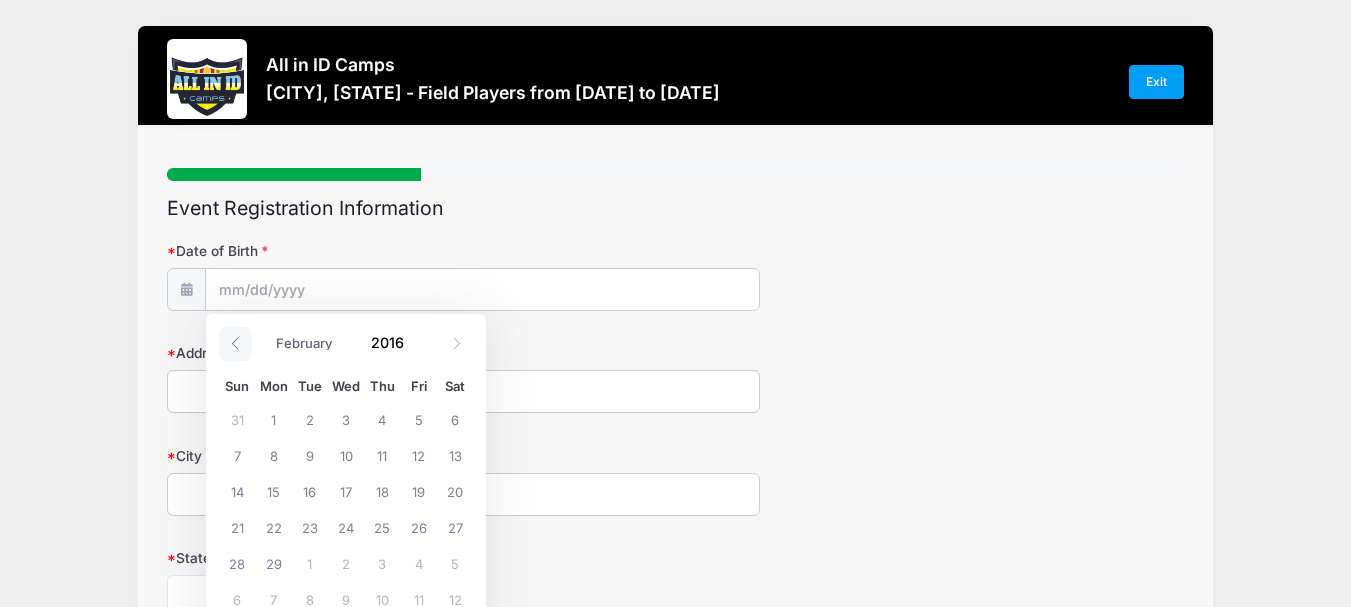 click 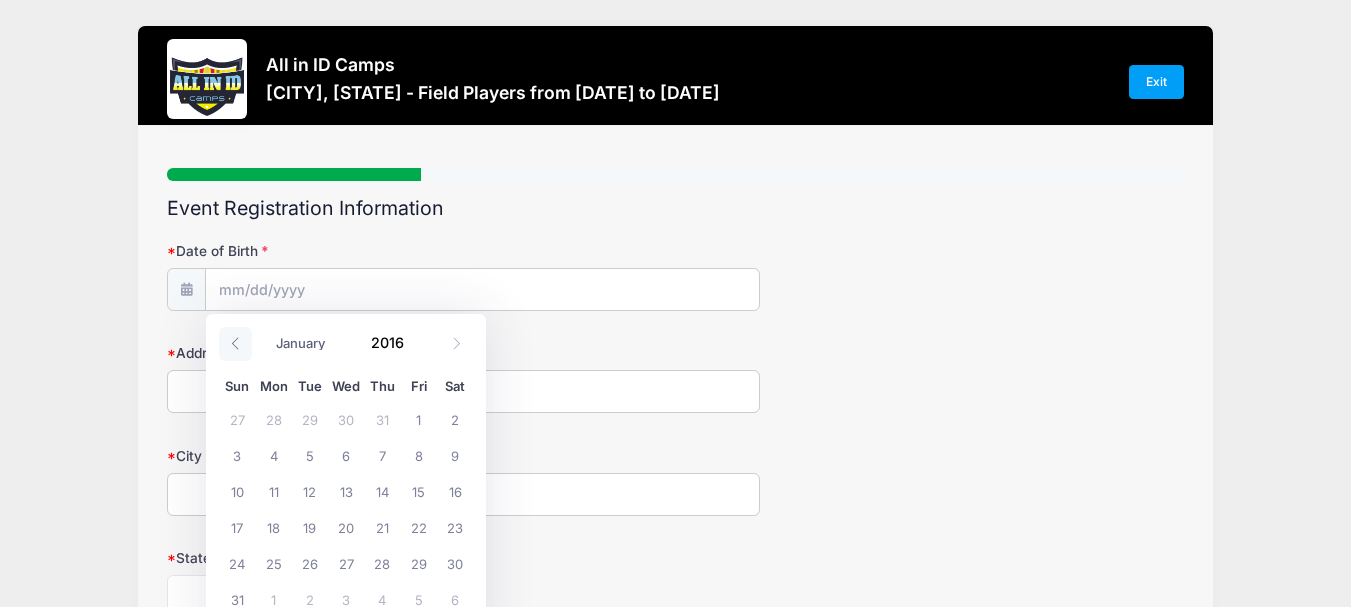 click 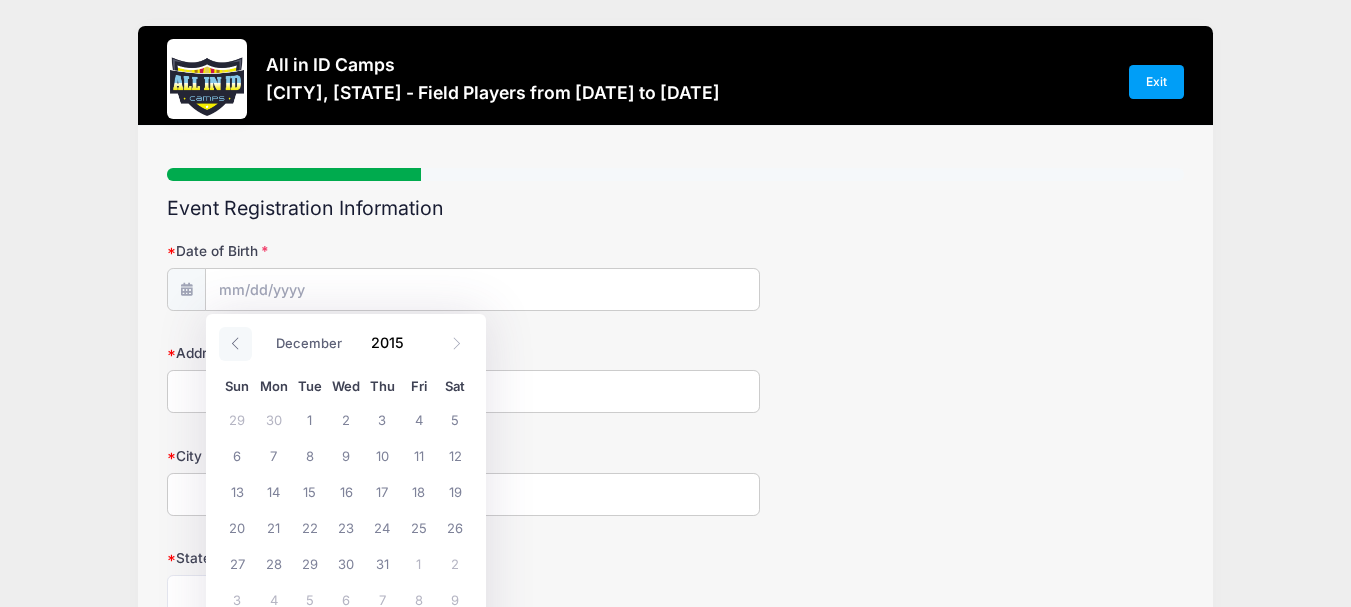 click 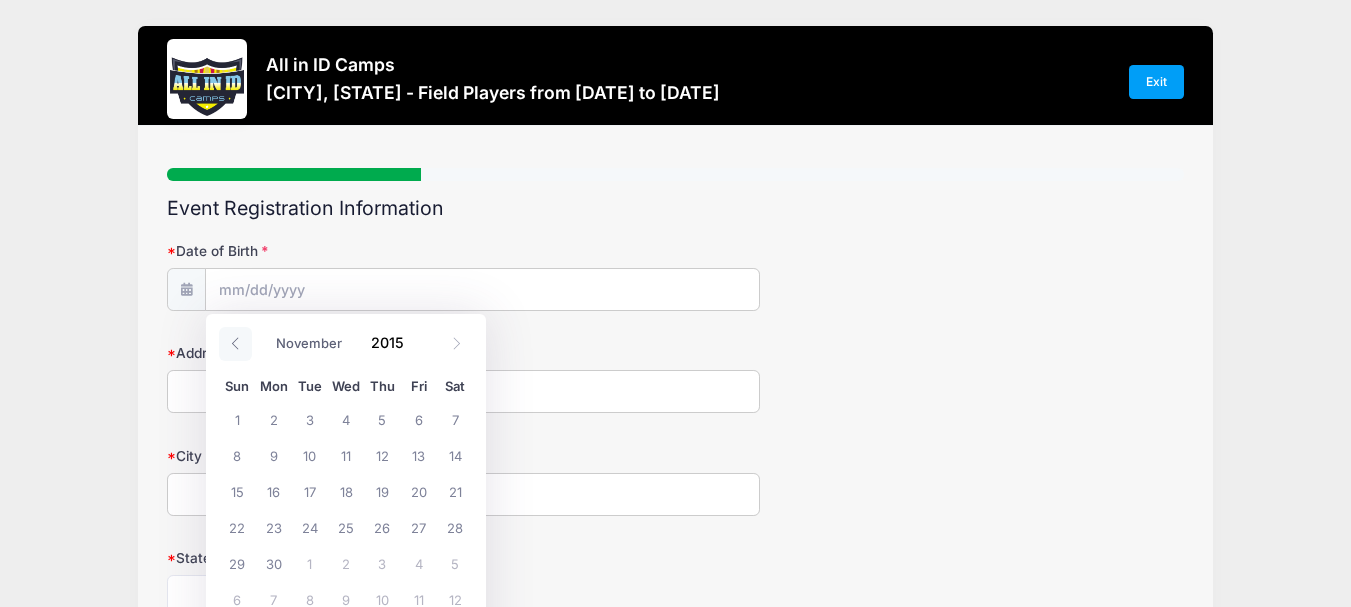 click 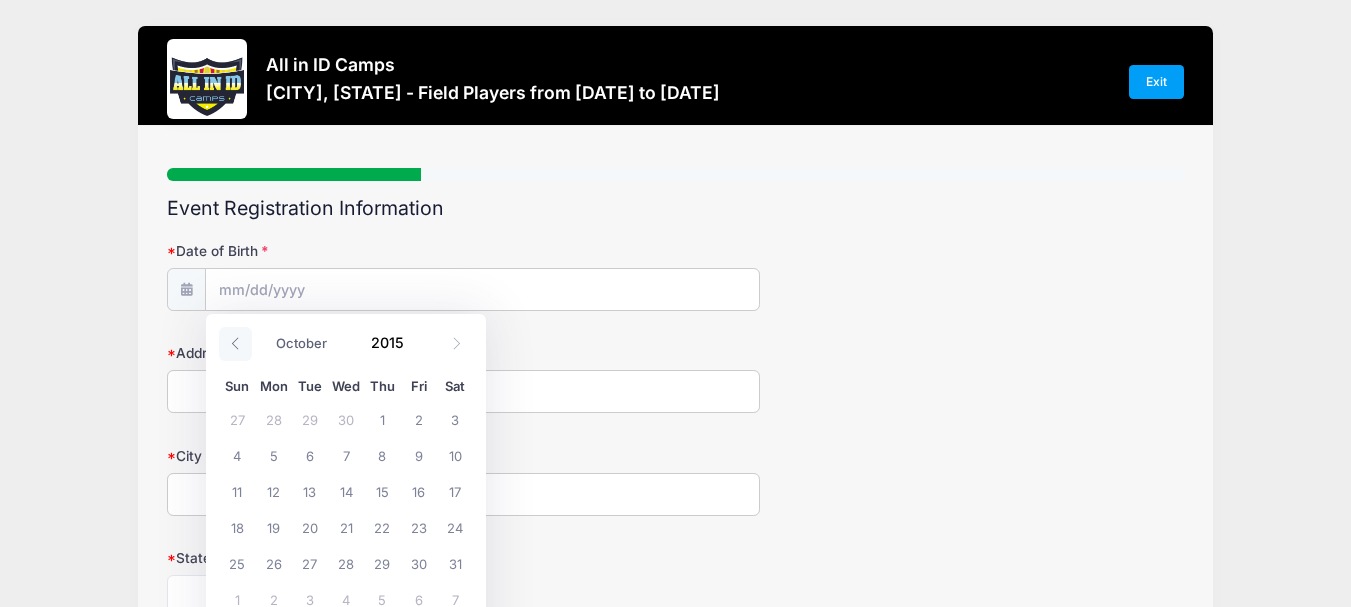 click 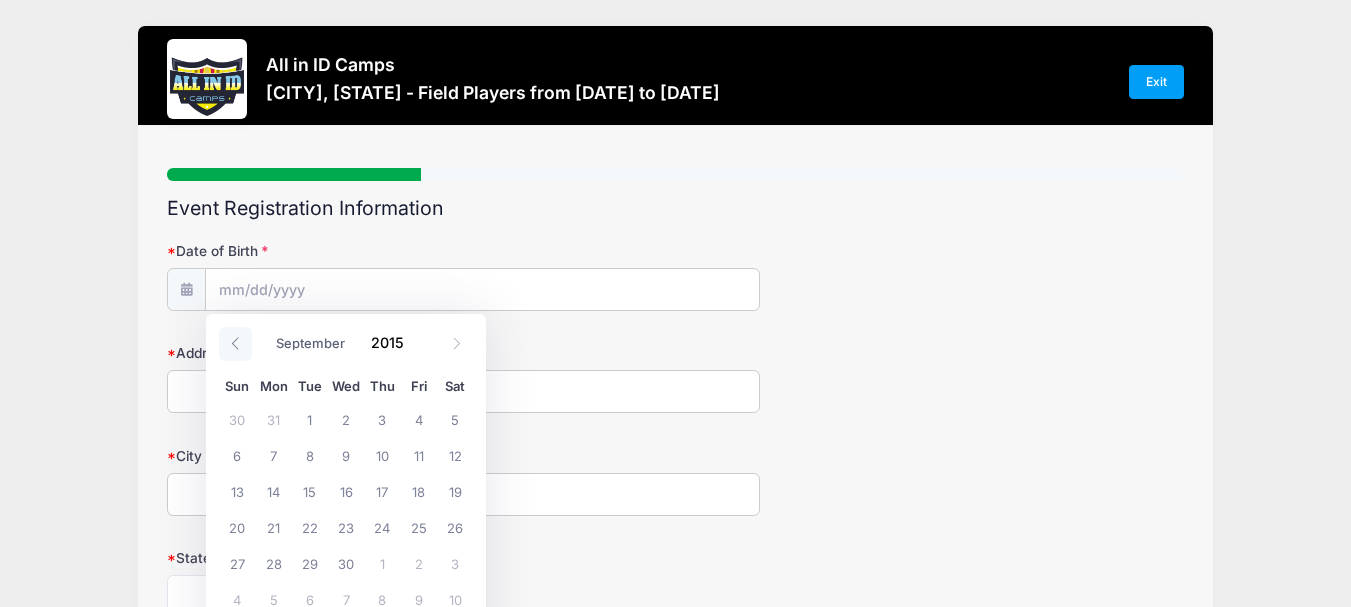 click 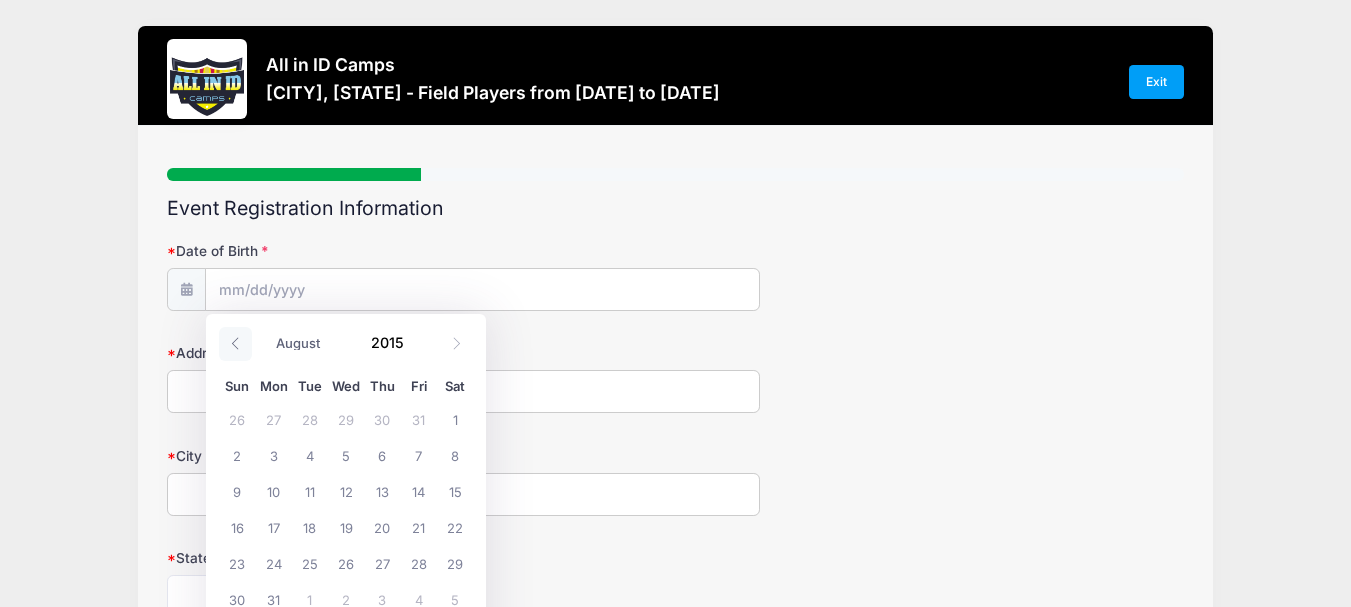 click 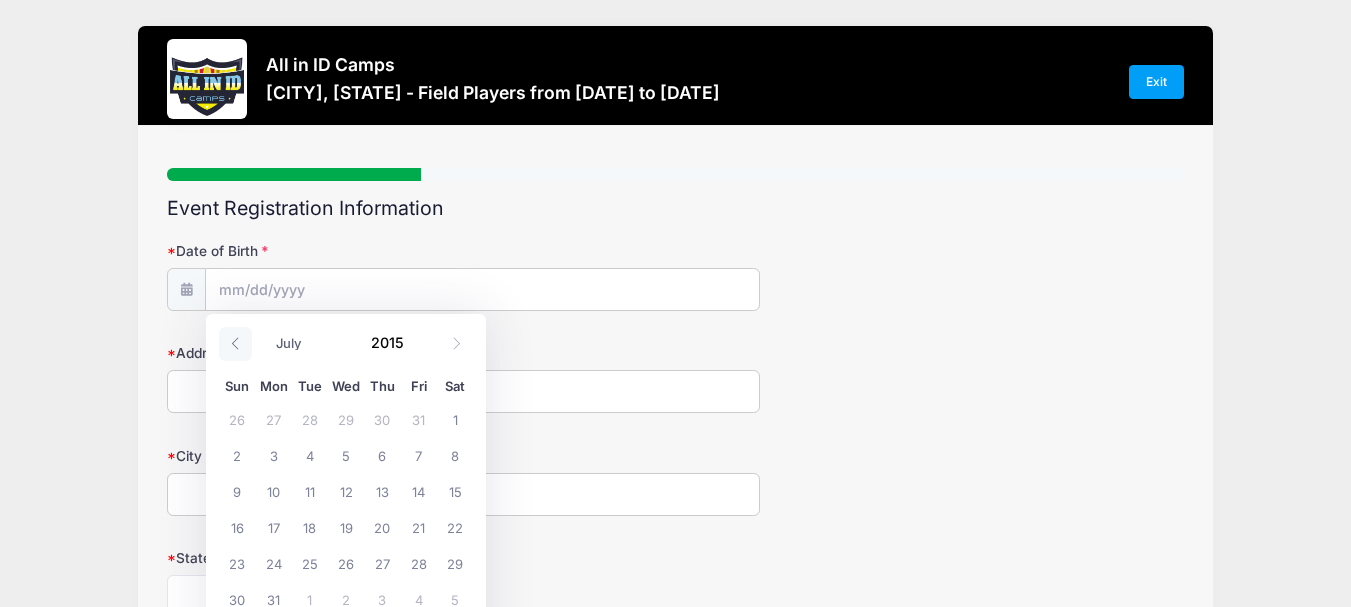 click 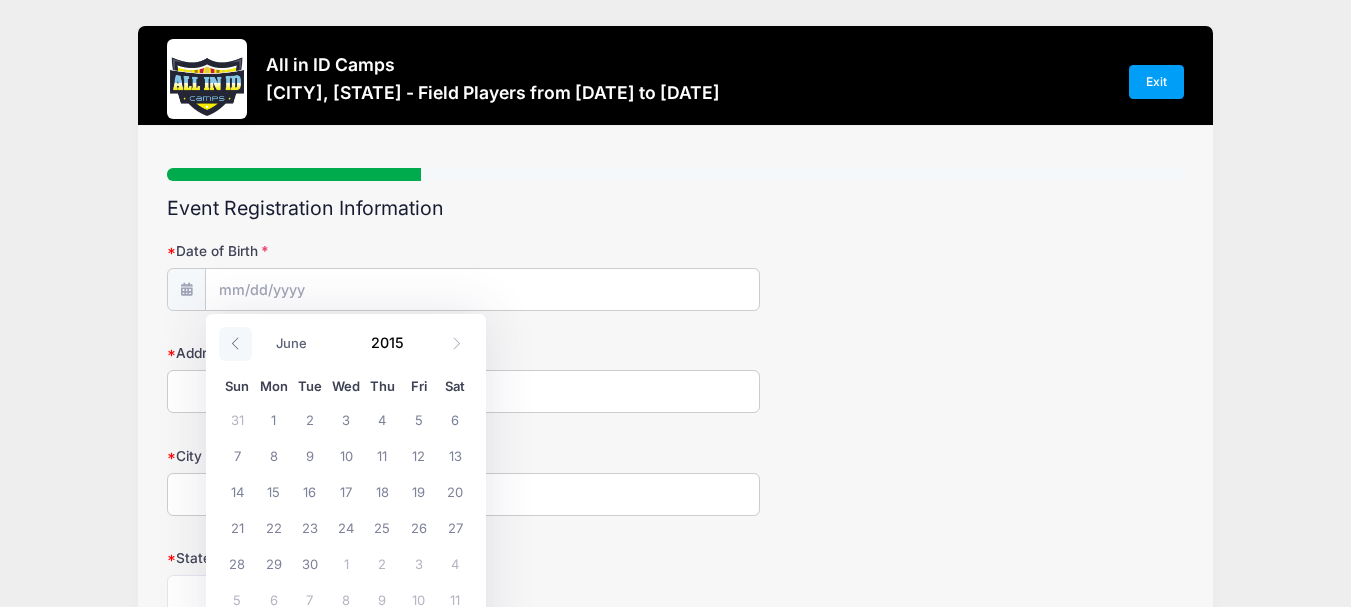 click 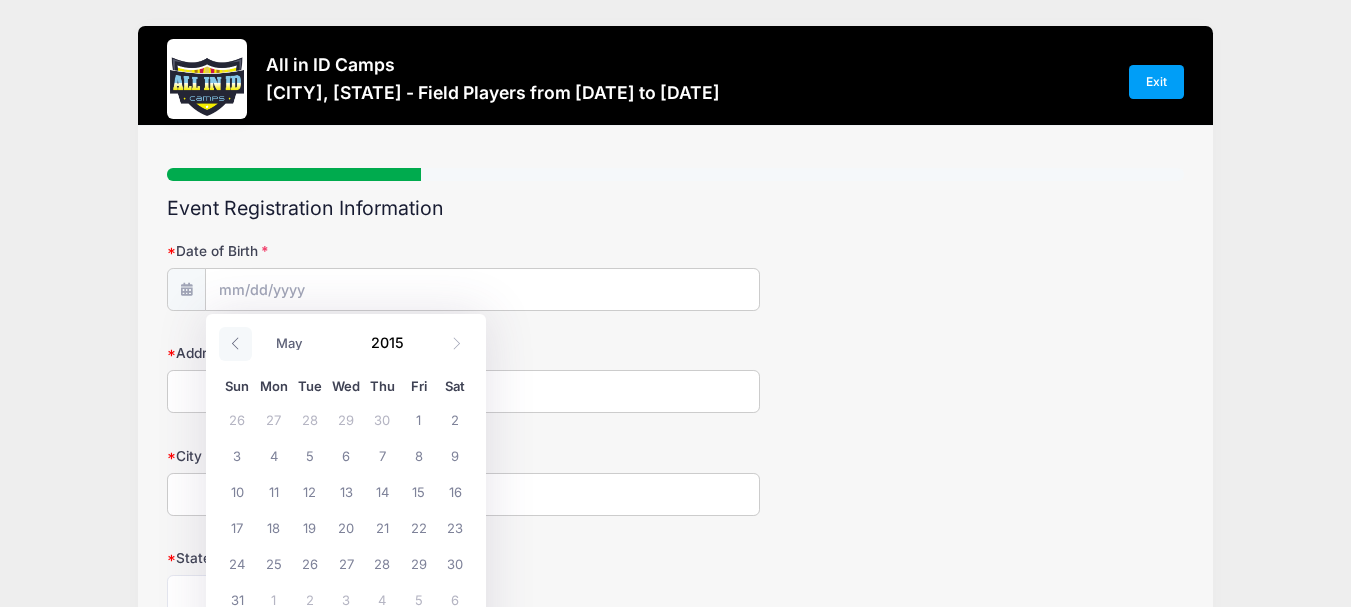 click 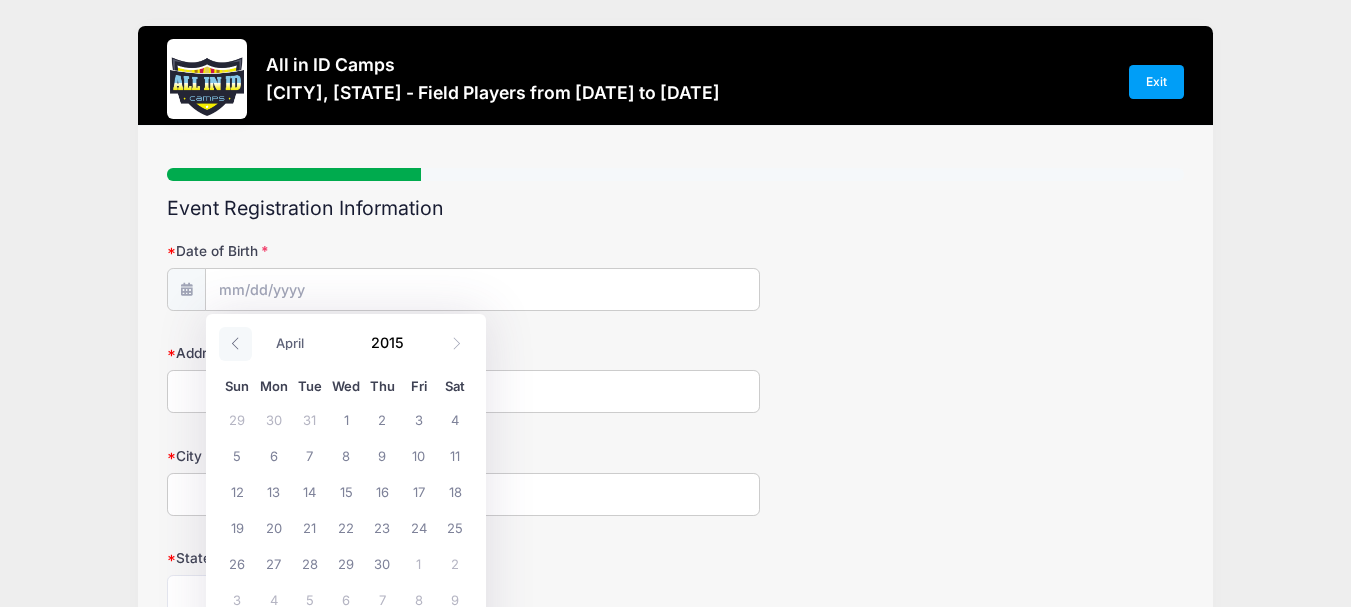 click 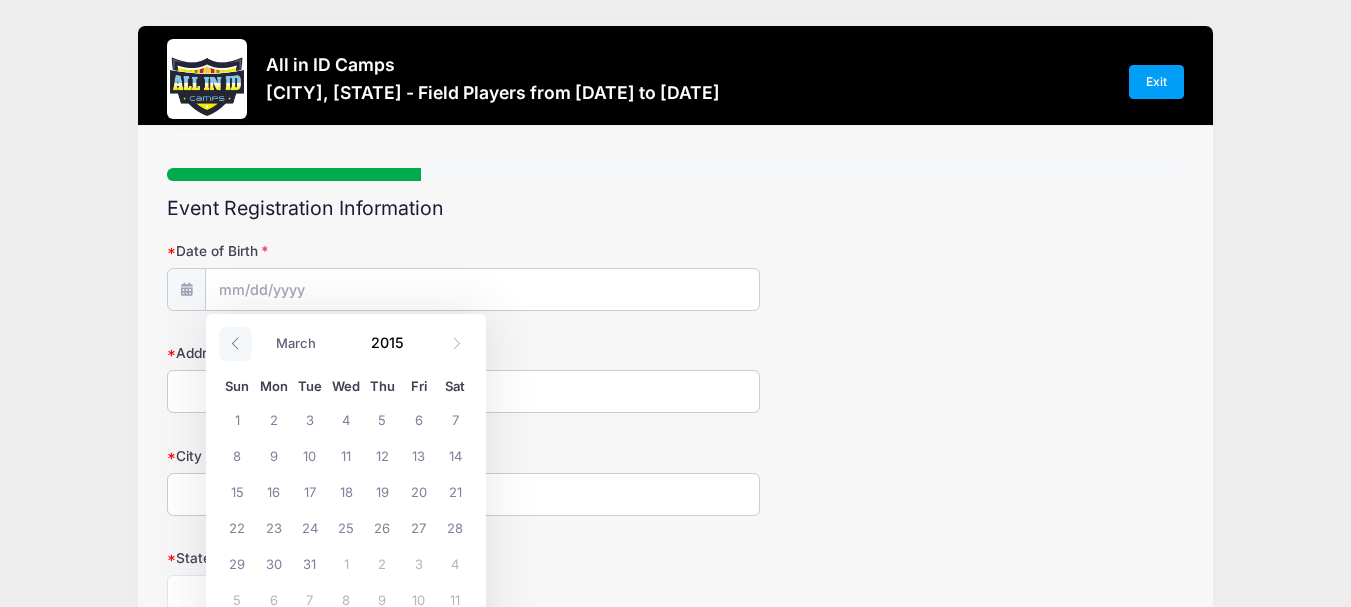 click 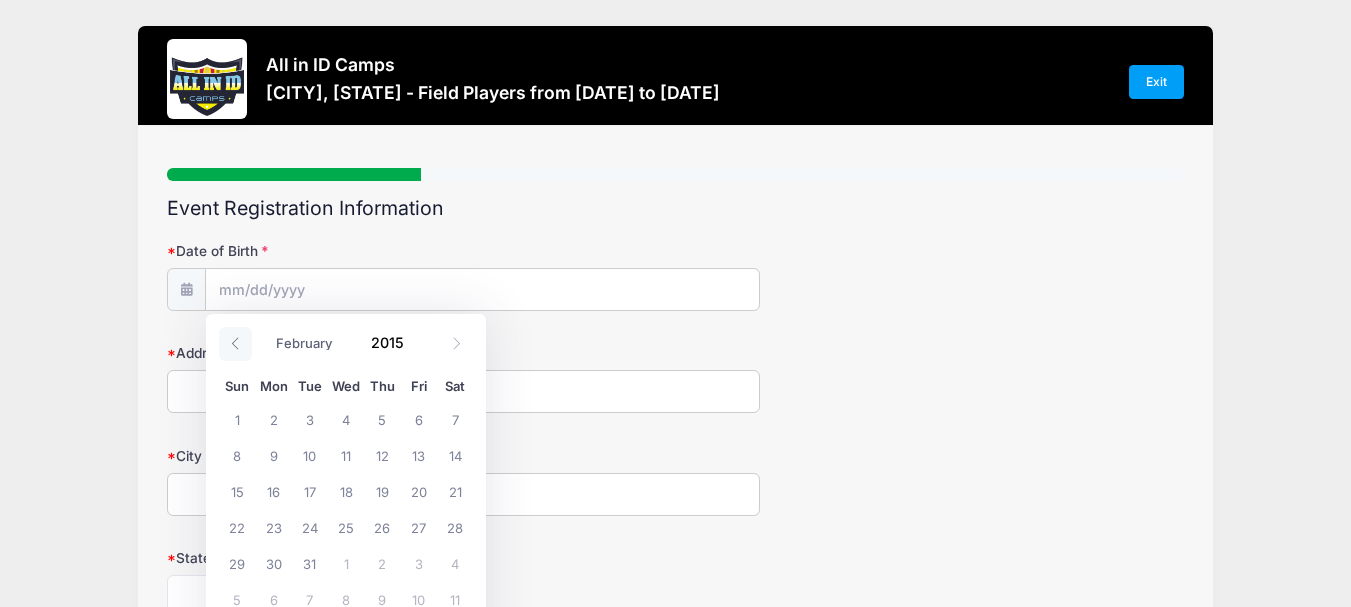 click 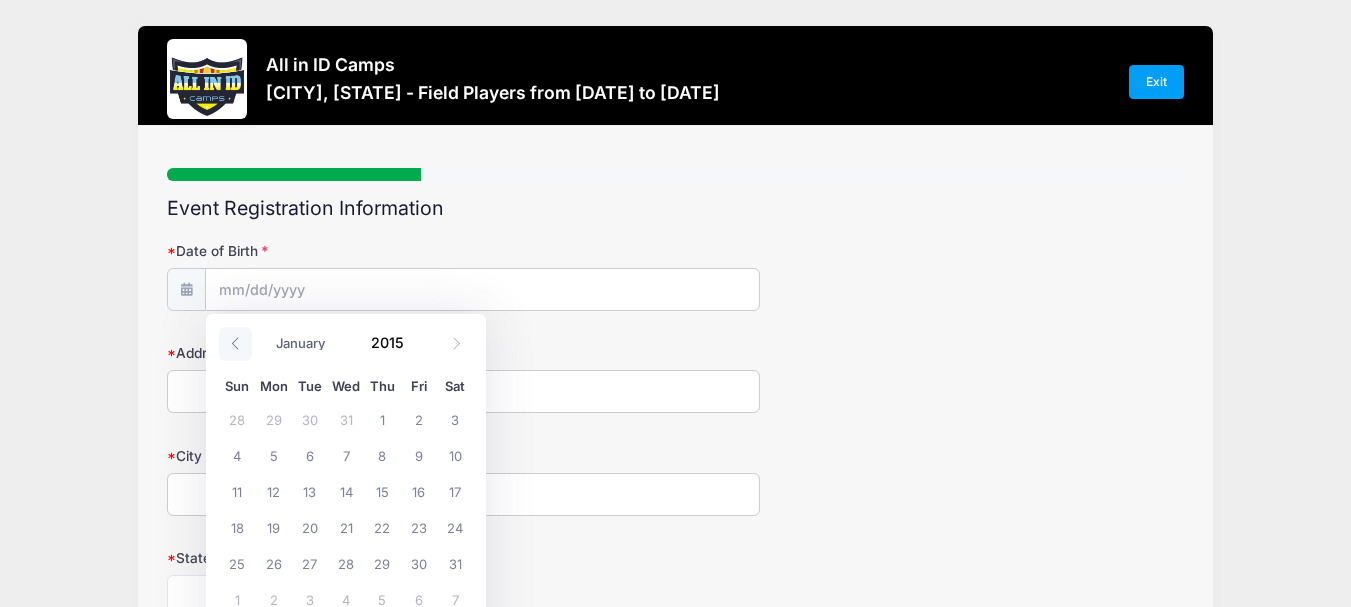 click 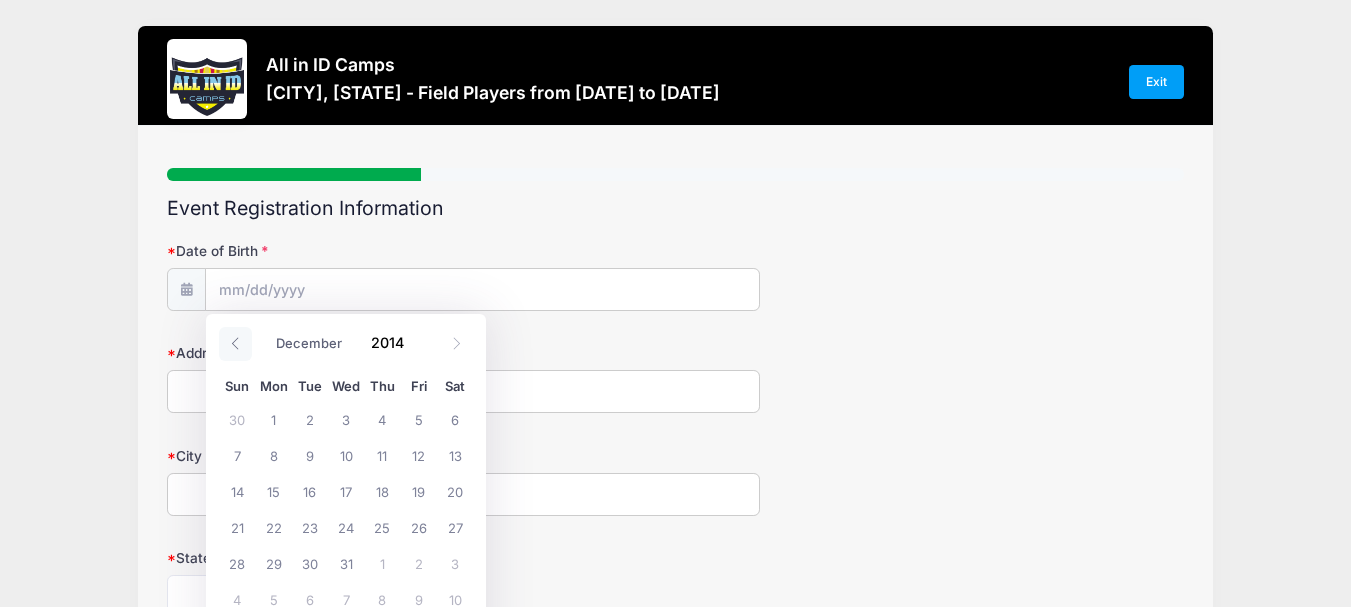 click 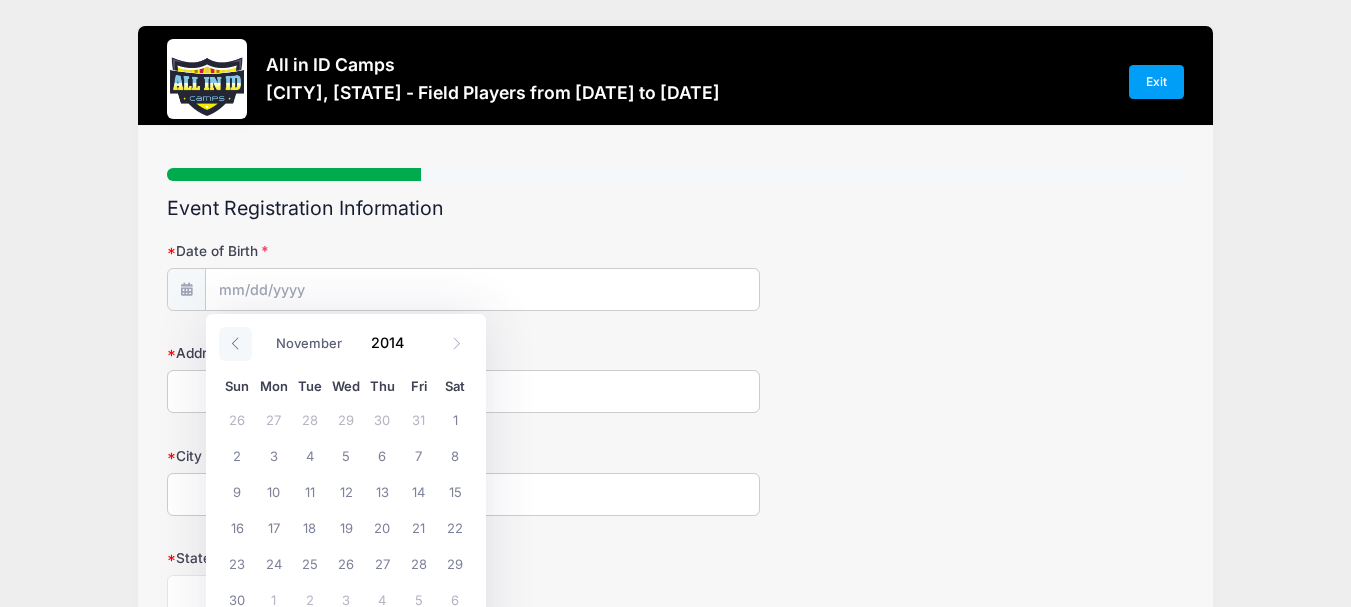 click 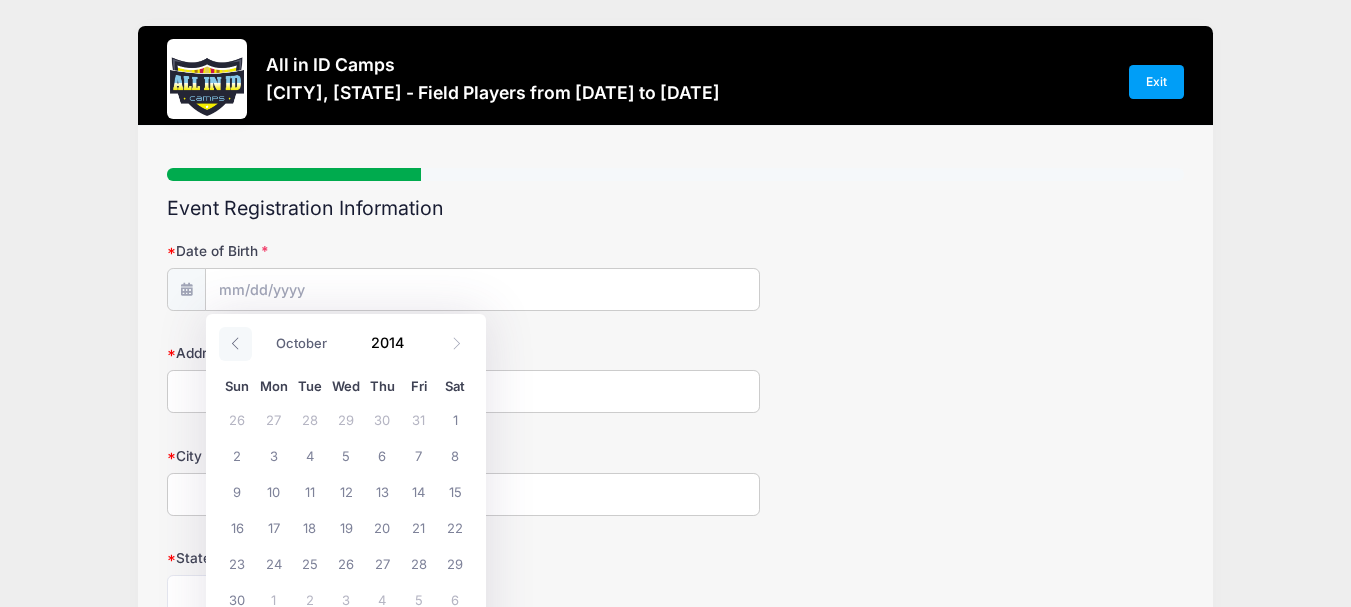 click 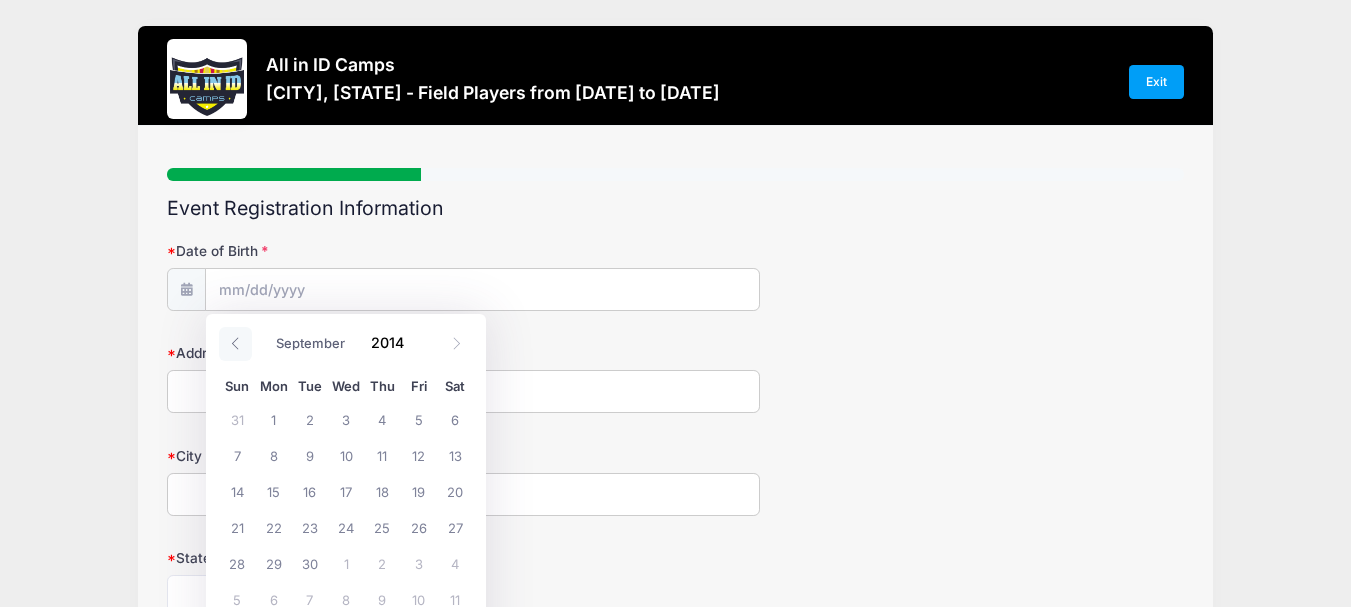 click 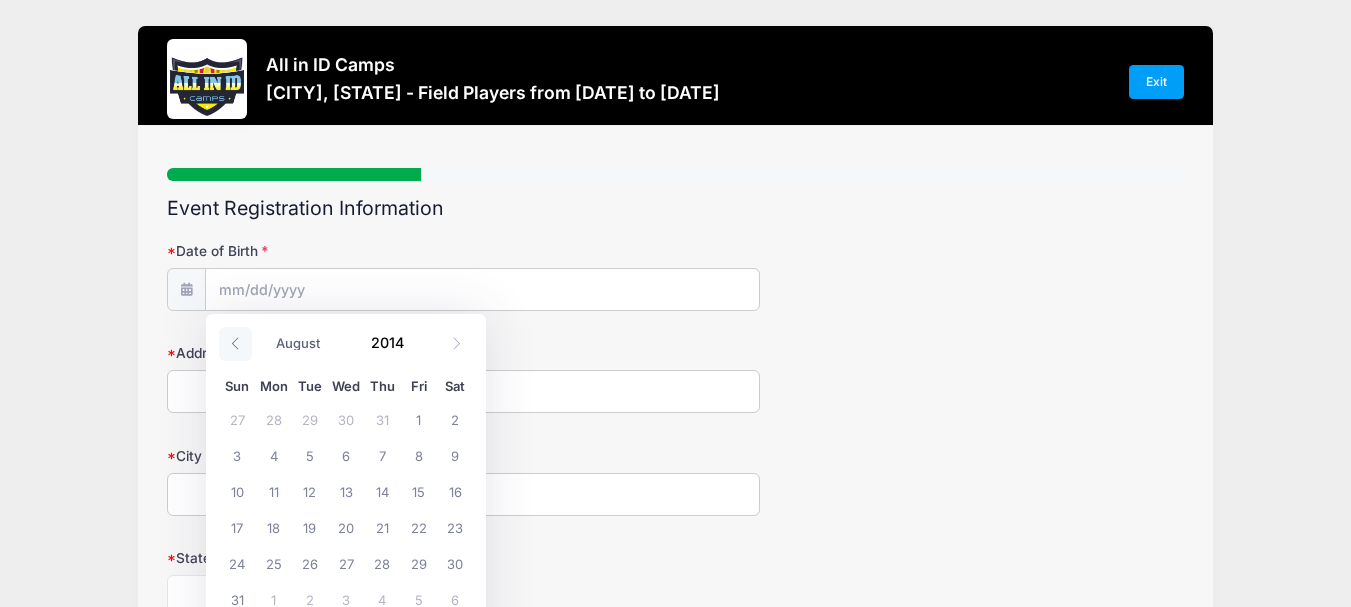 click 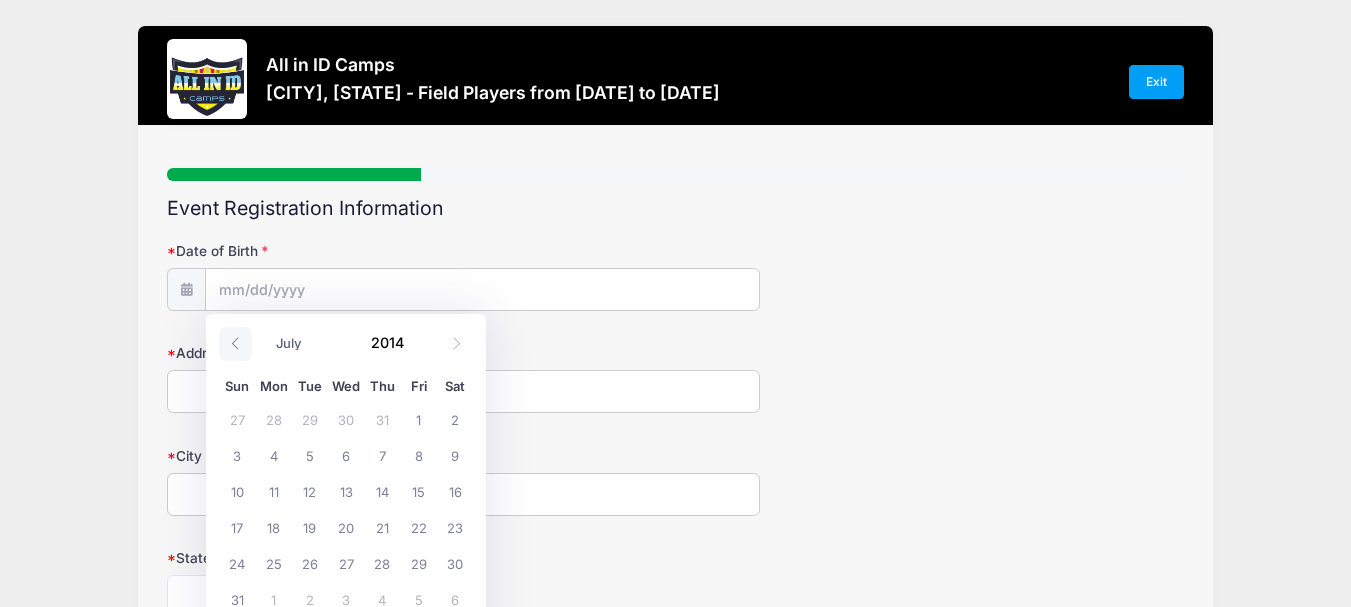 click 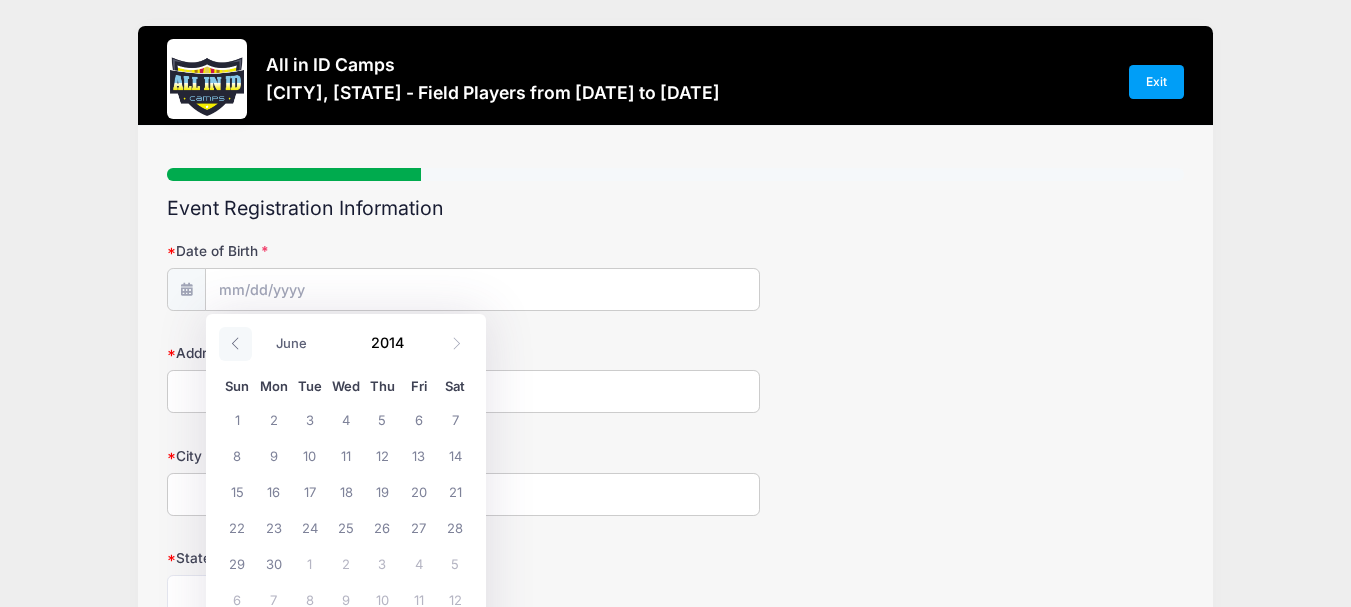 click 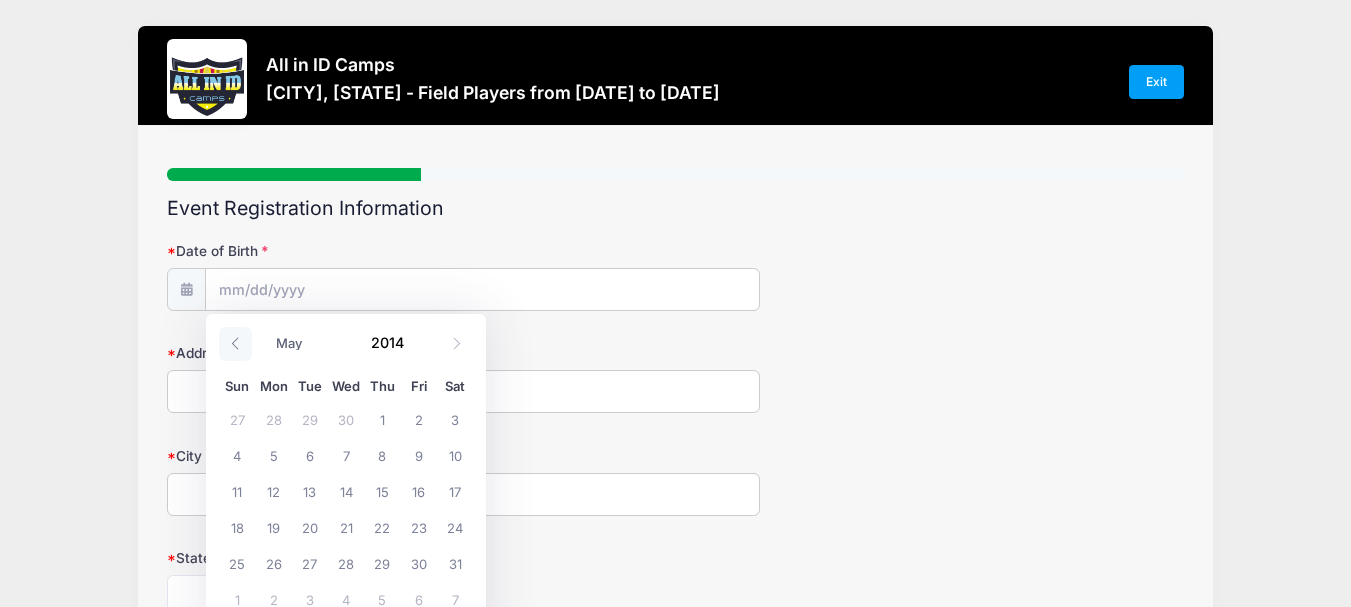 click 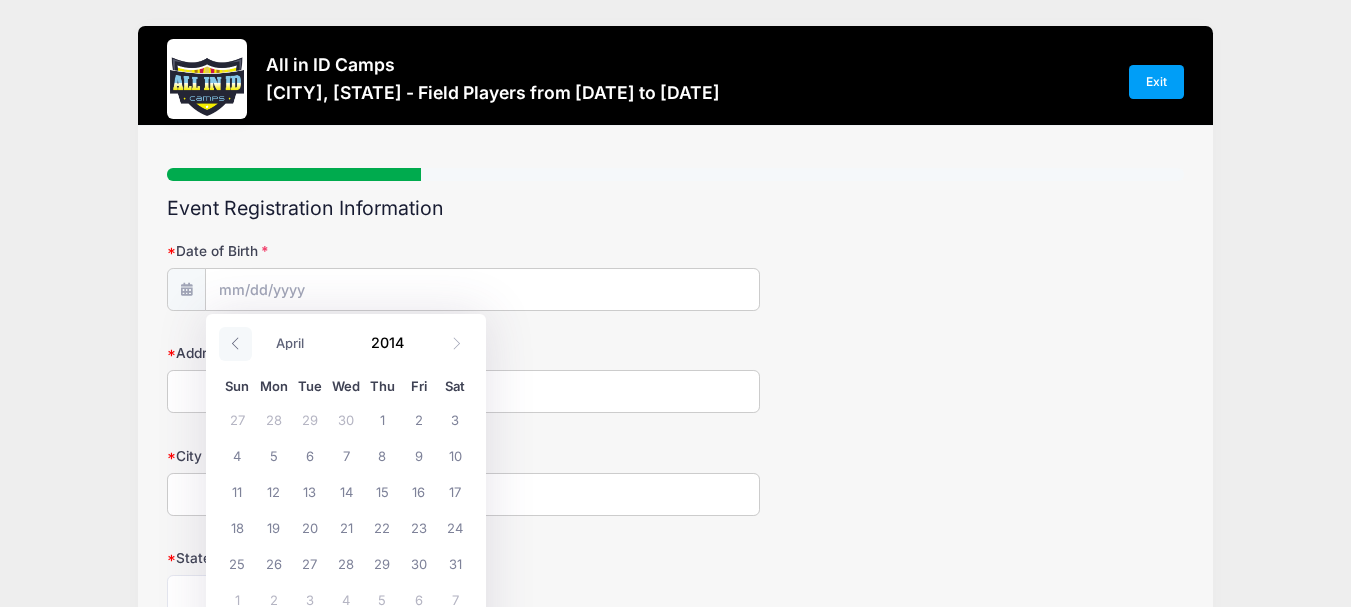 click 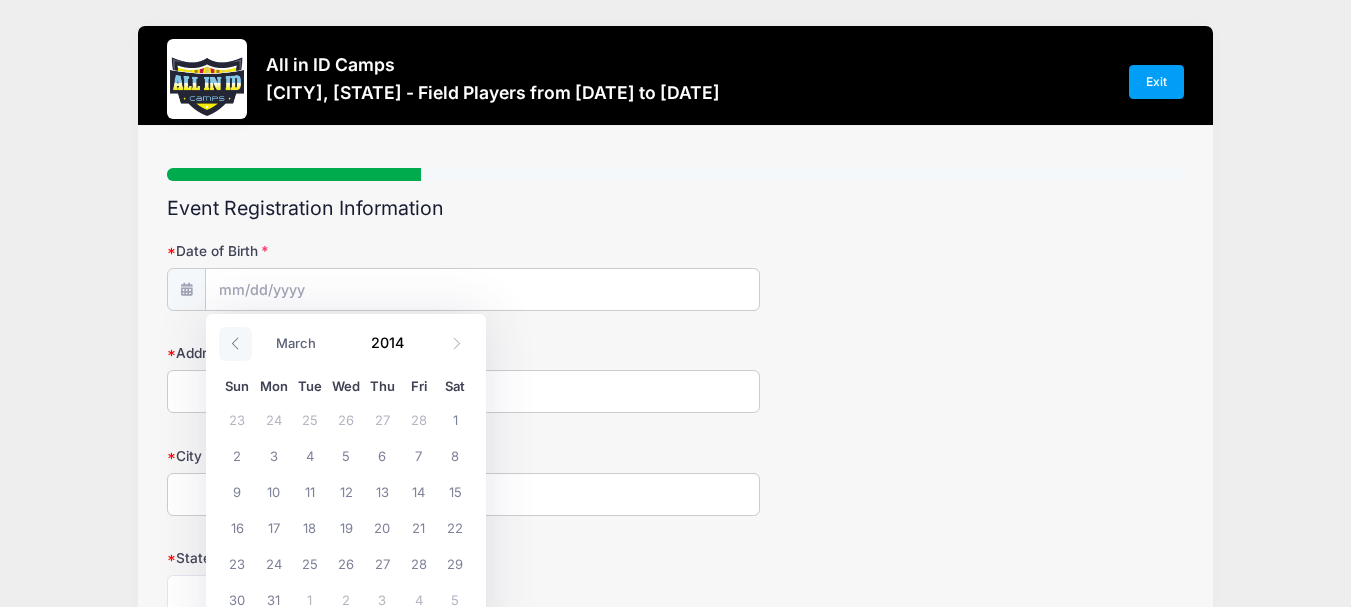 click 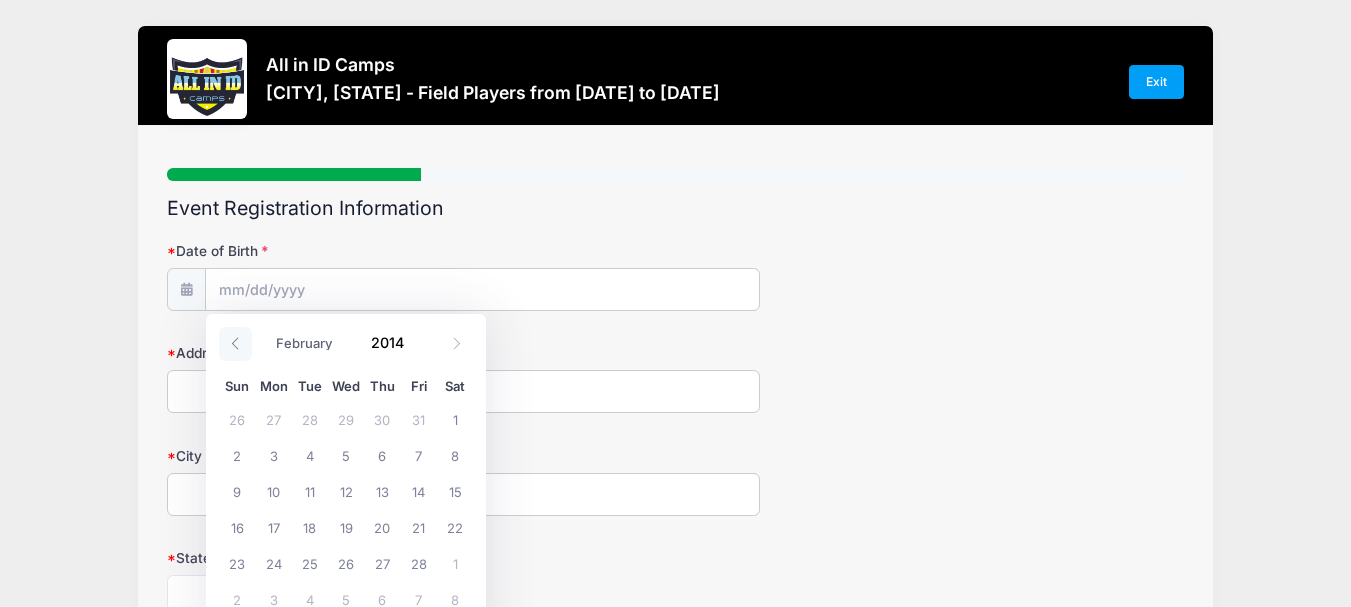 click 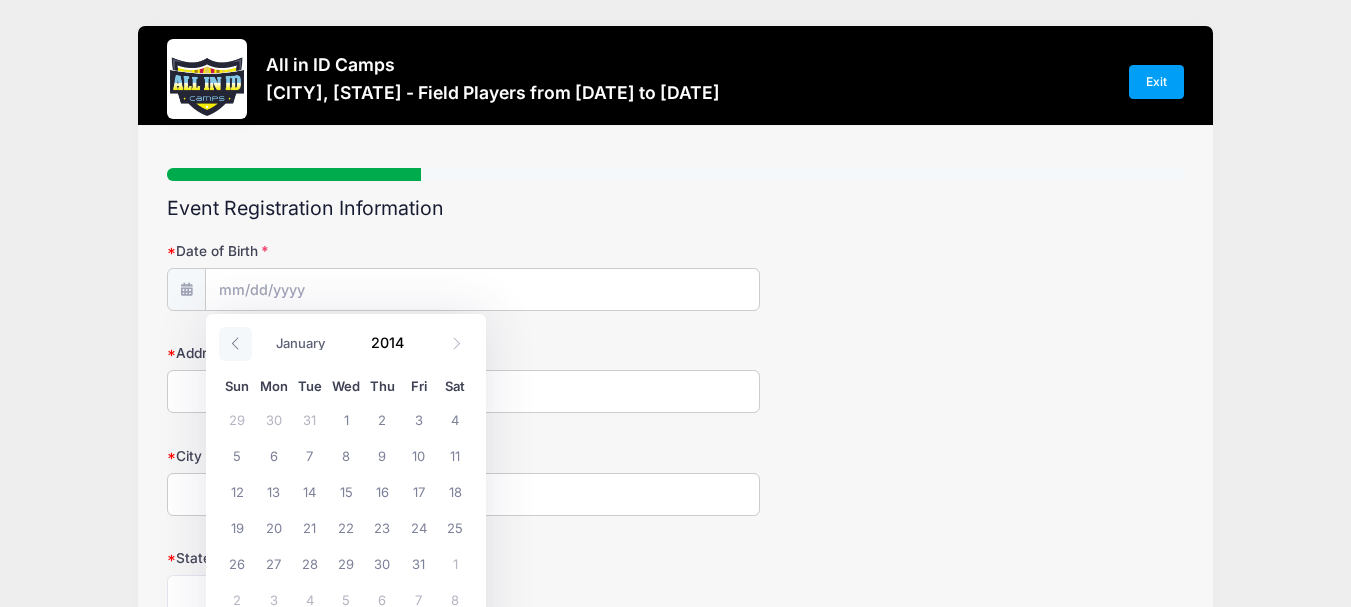 click 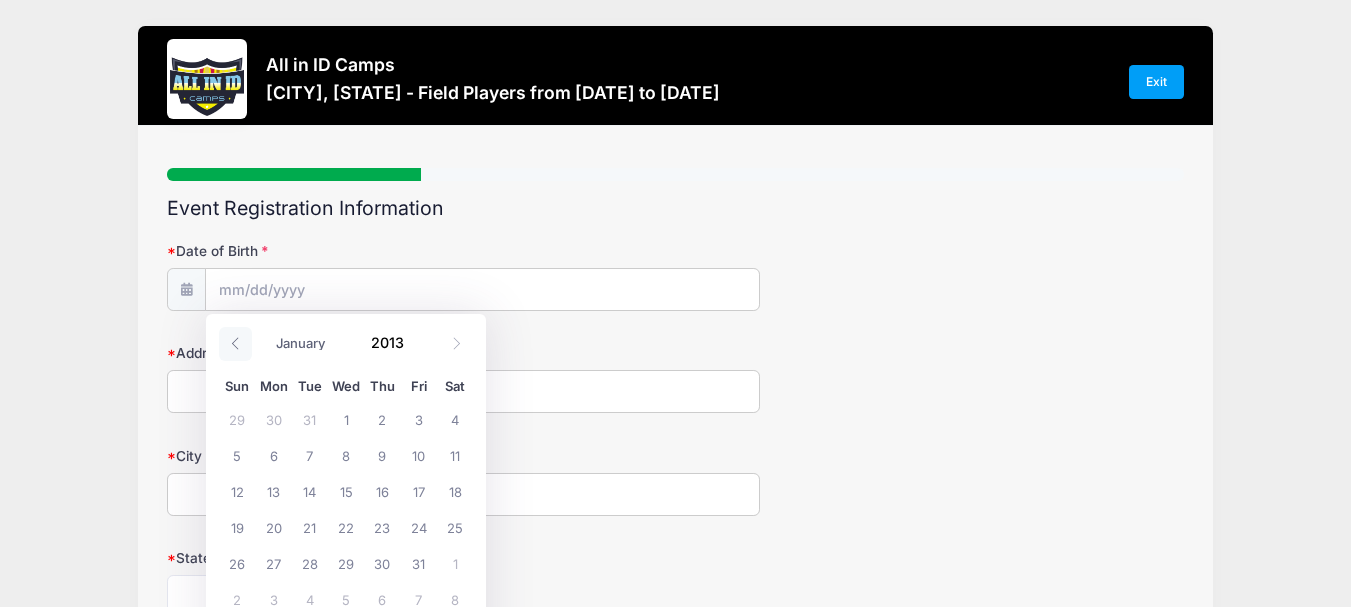 click 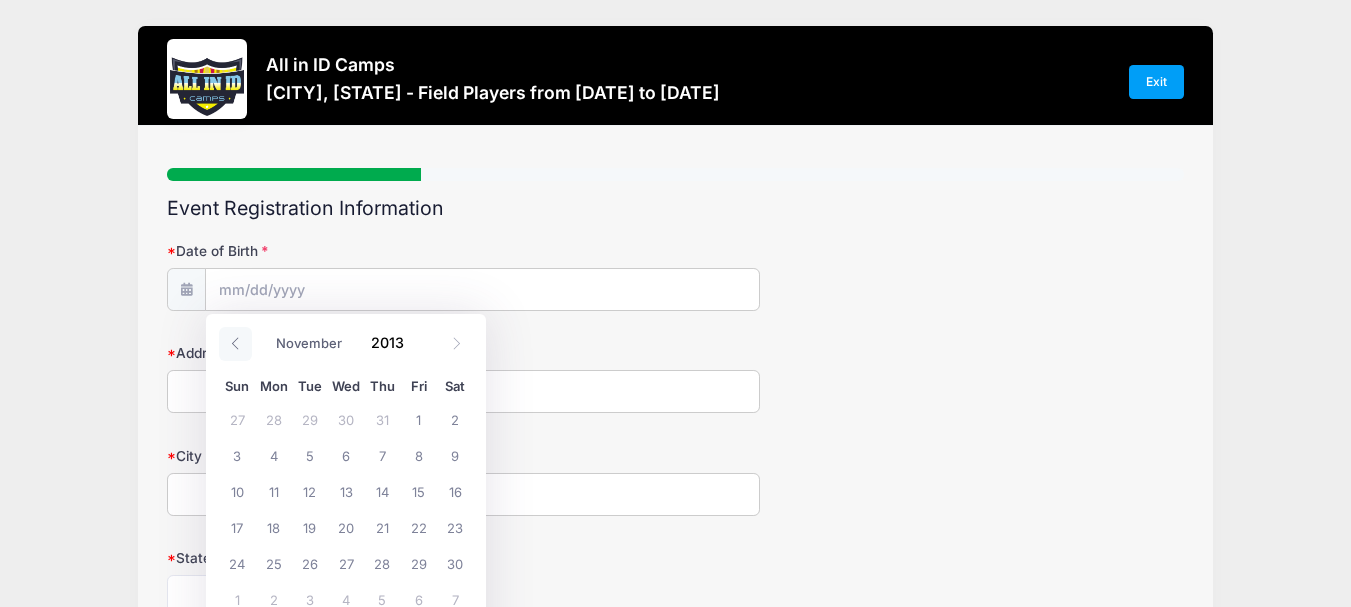 click 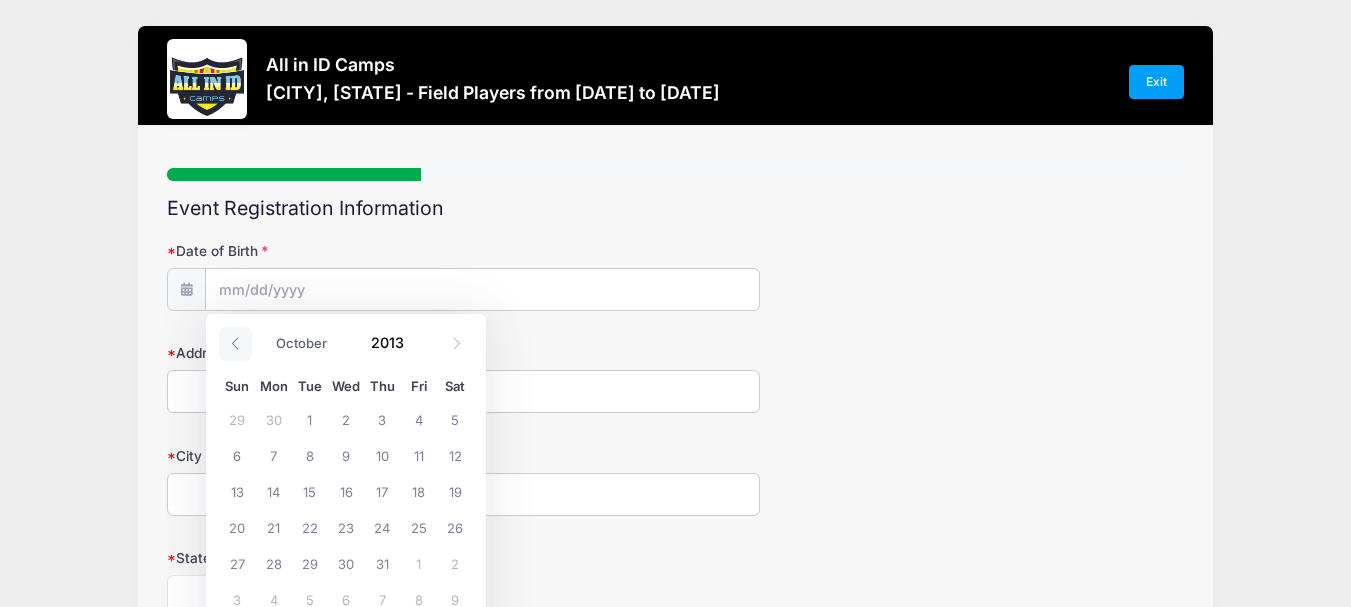click 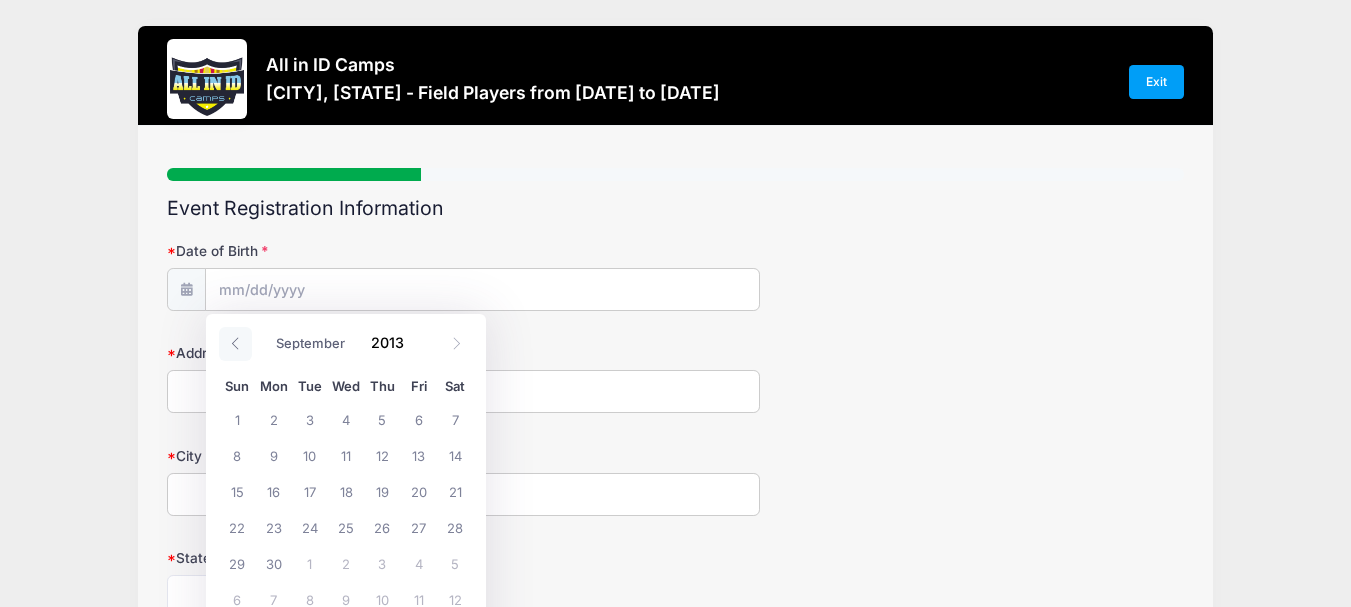 click 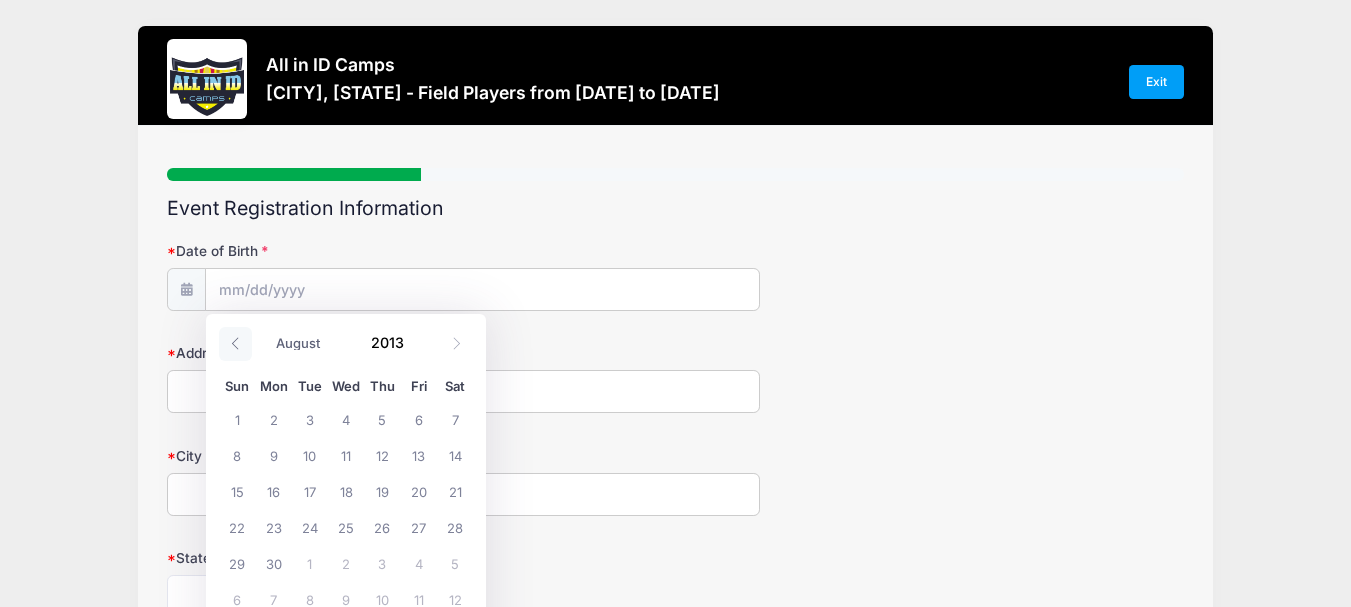 click 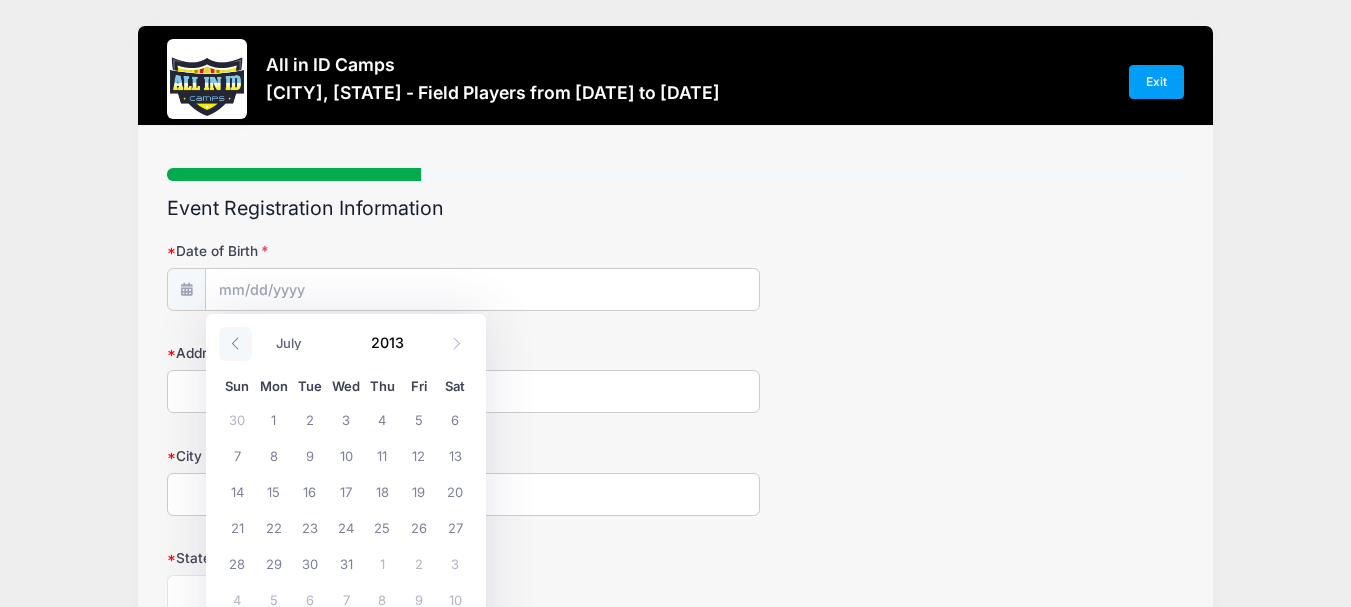 click 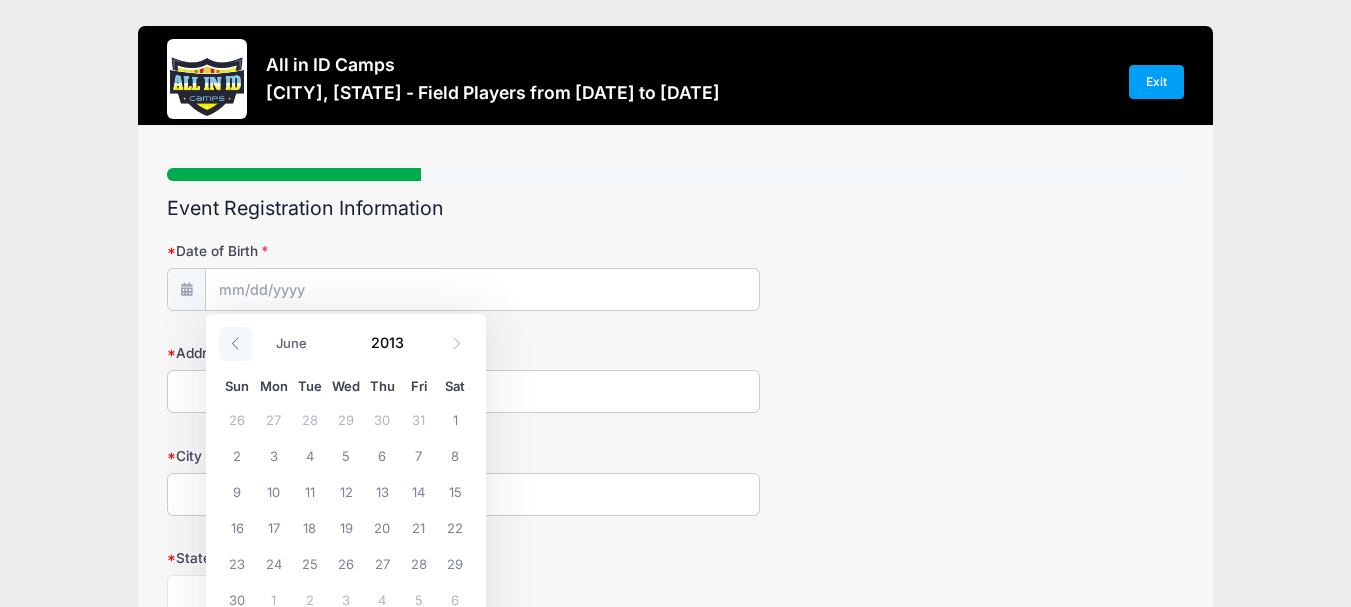 click 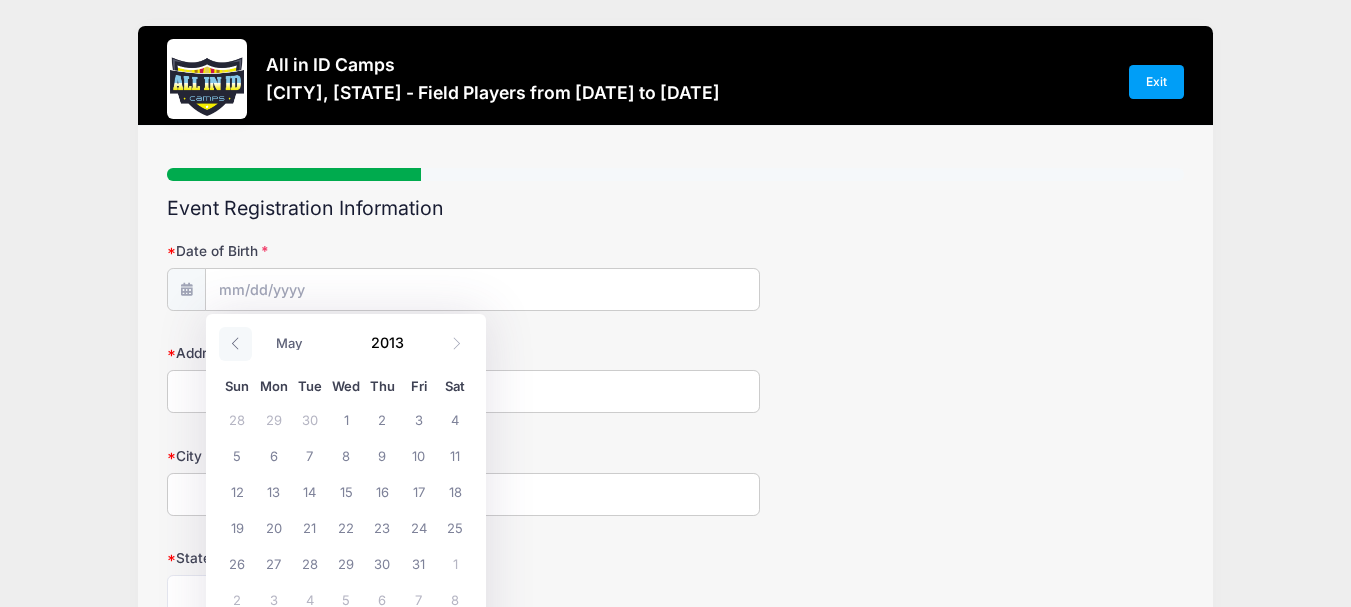 click 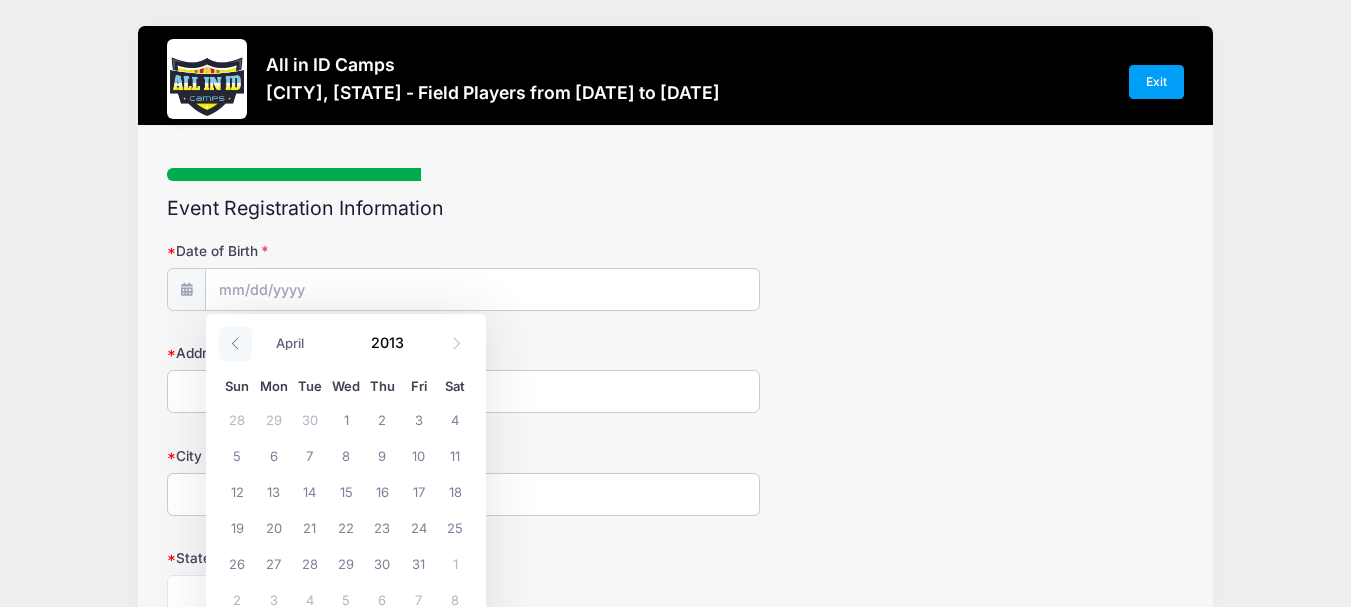 click 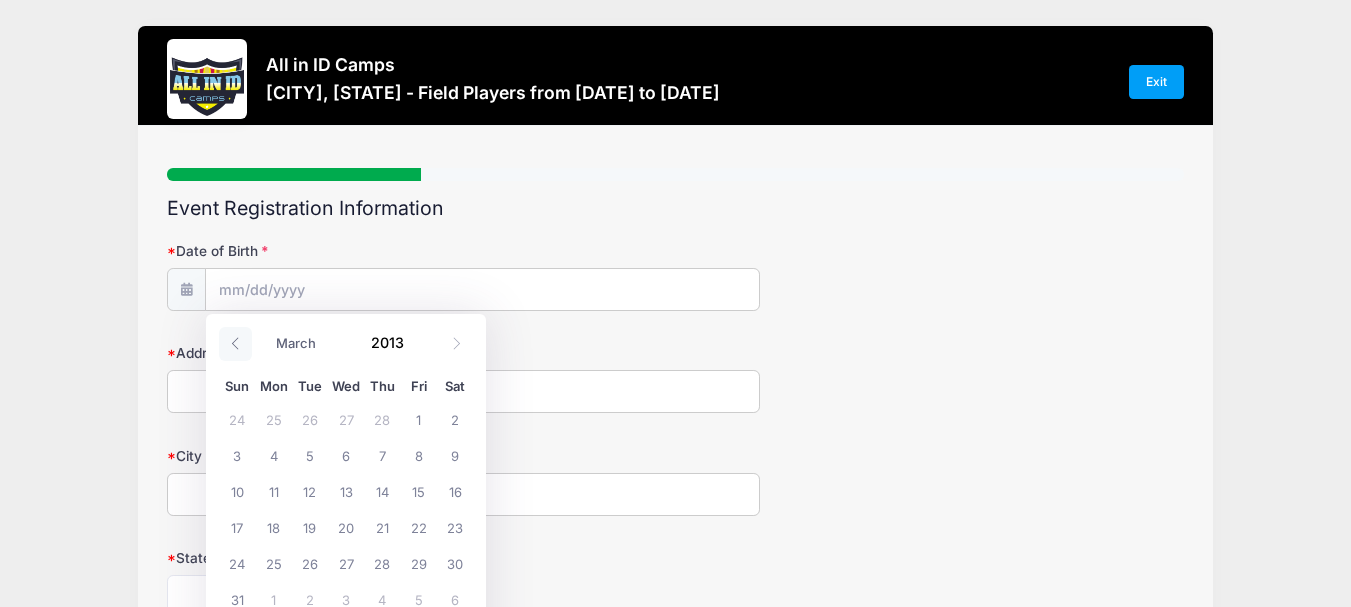 click 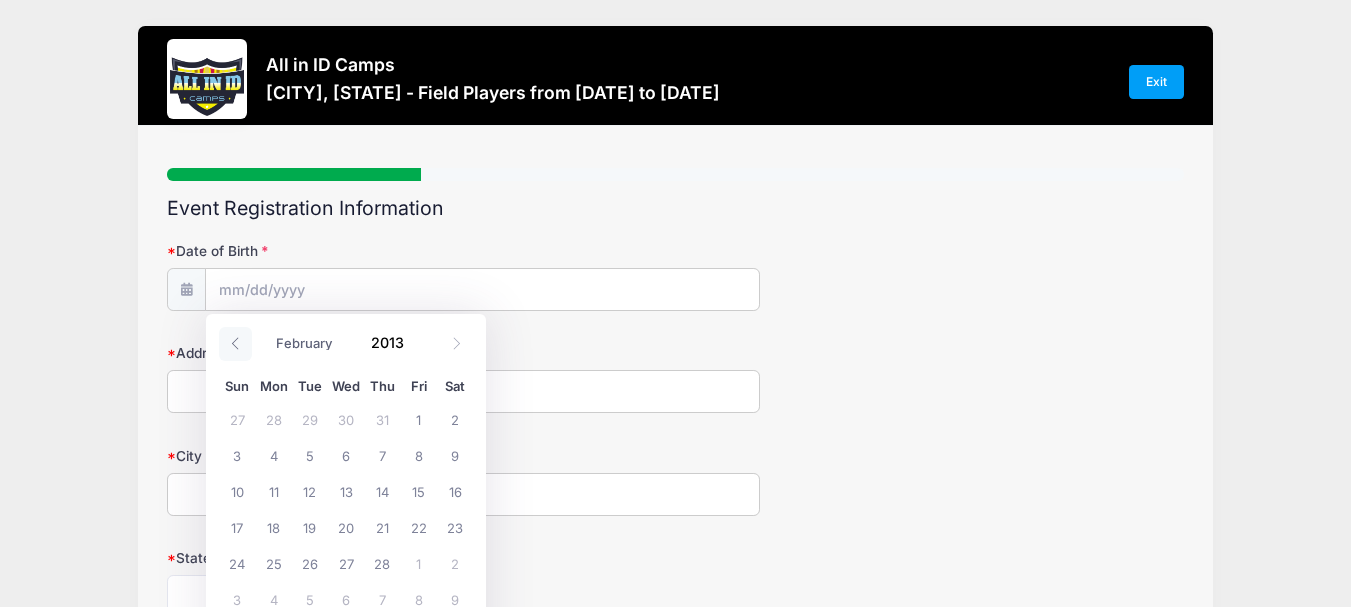 click 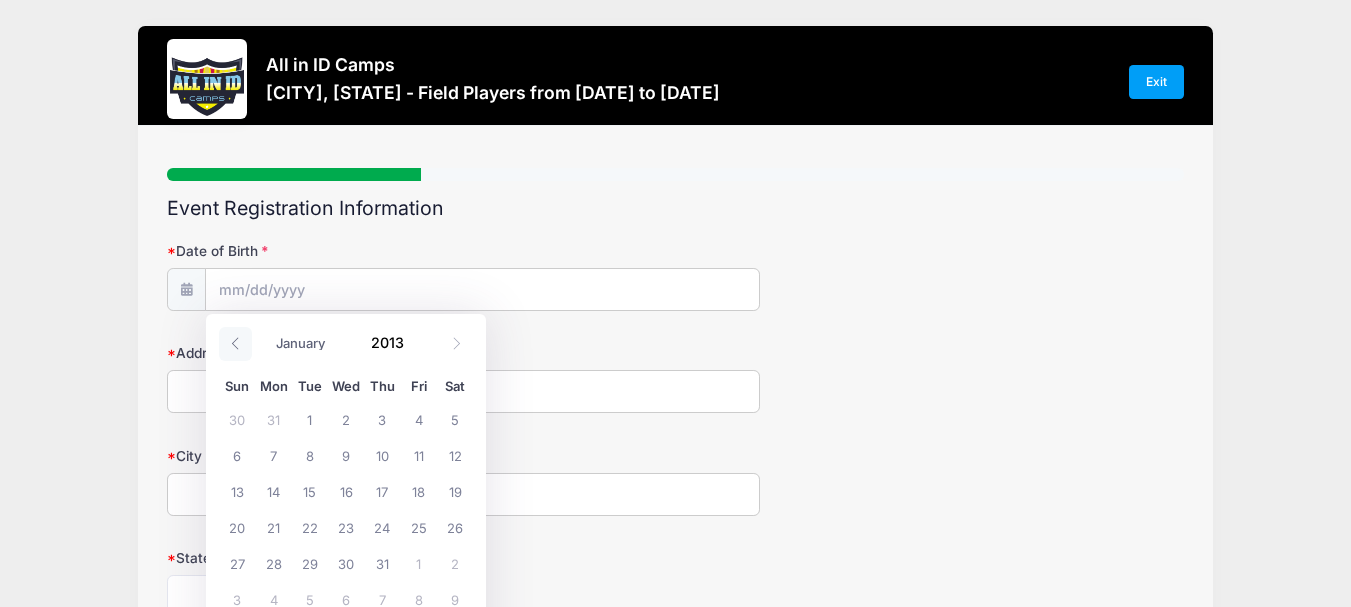 click 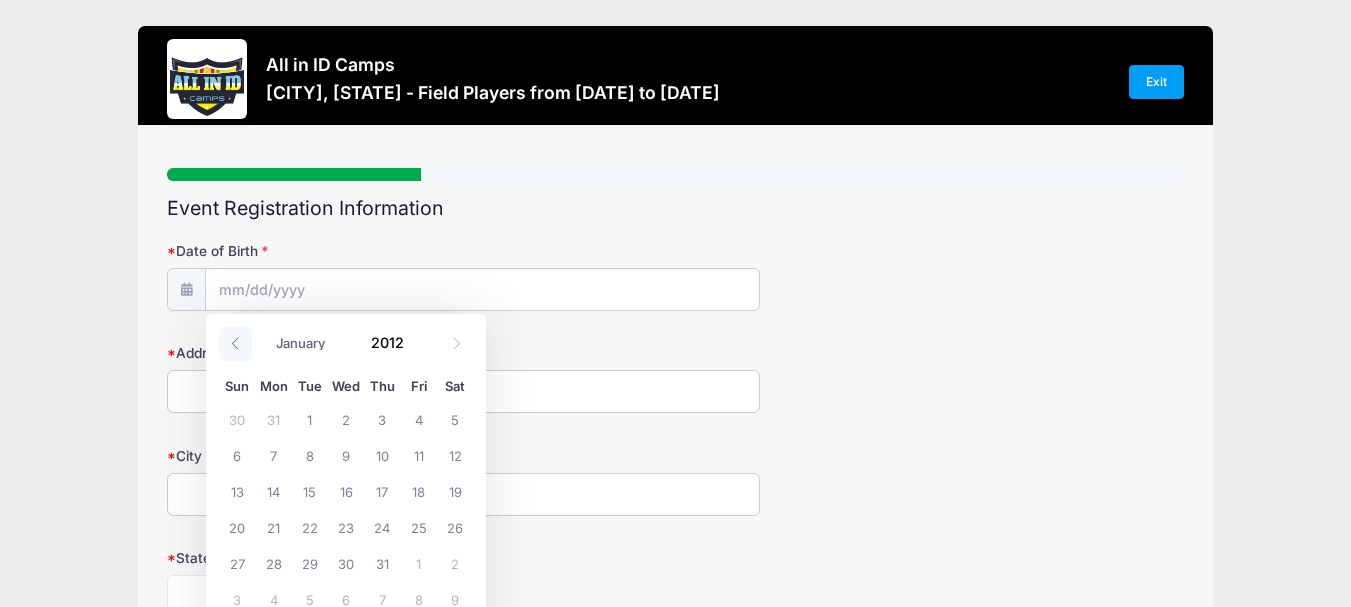 click 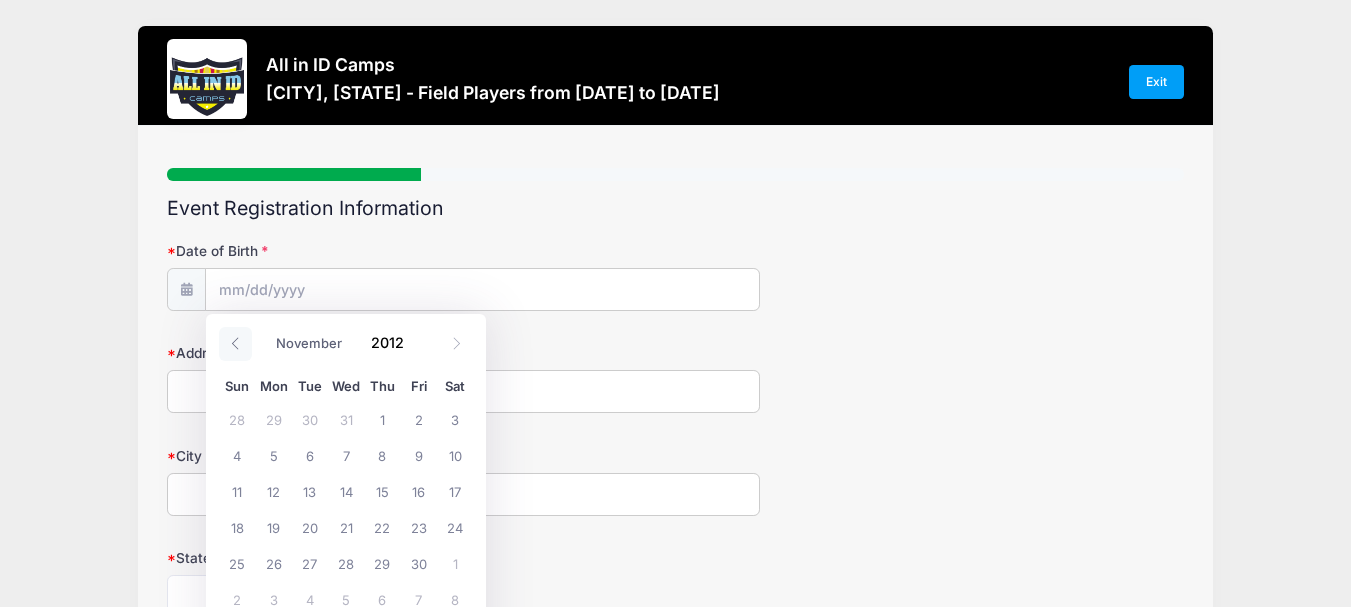 click 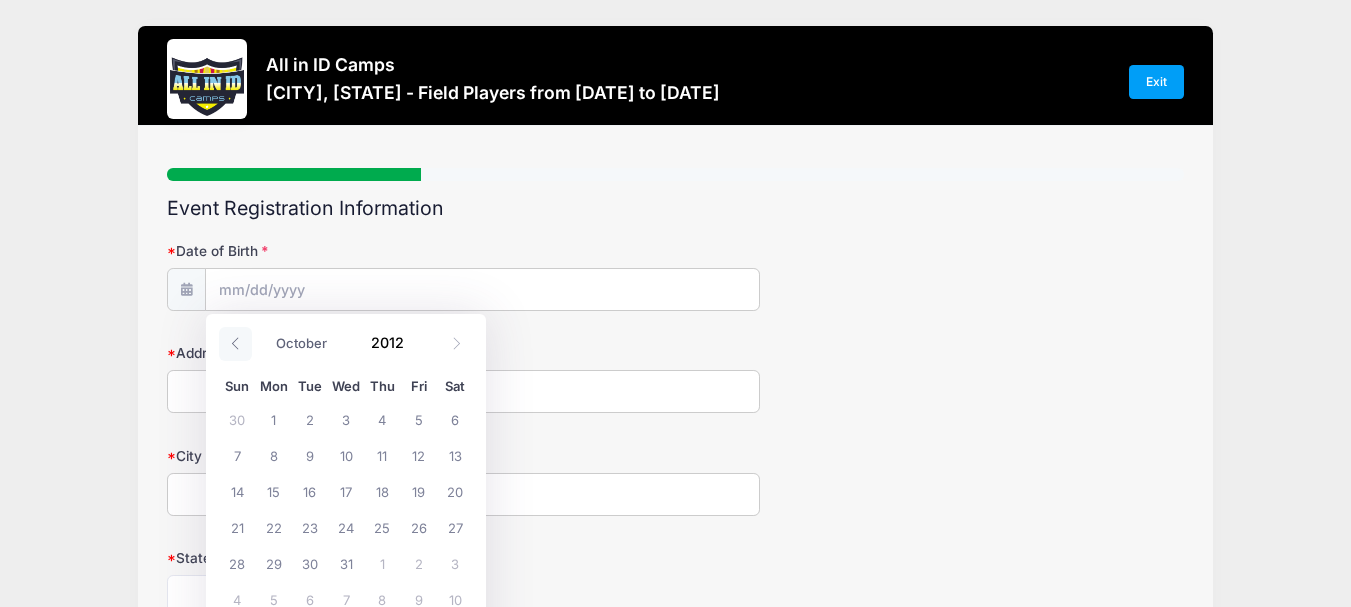 click 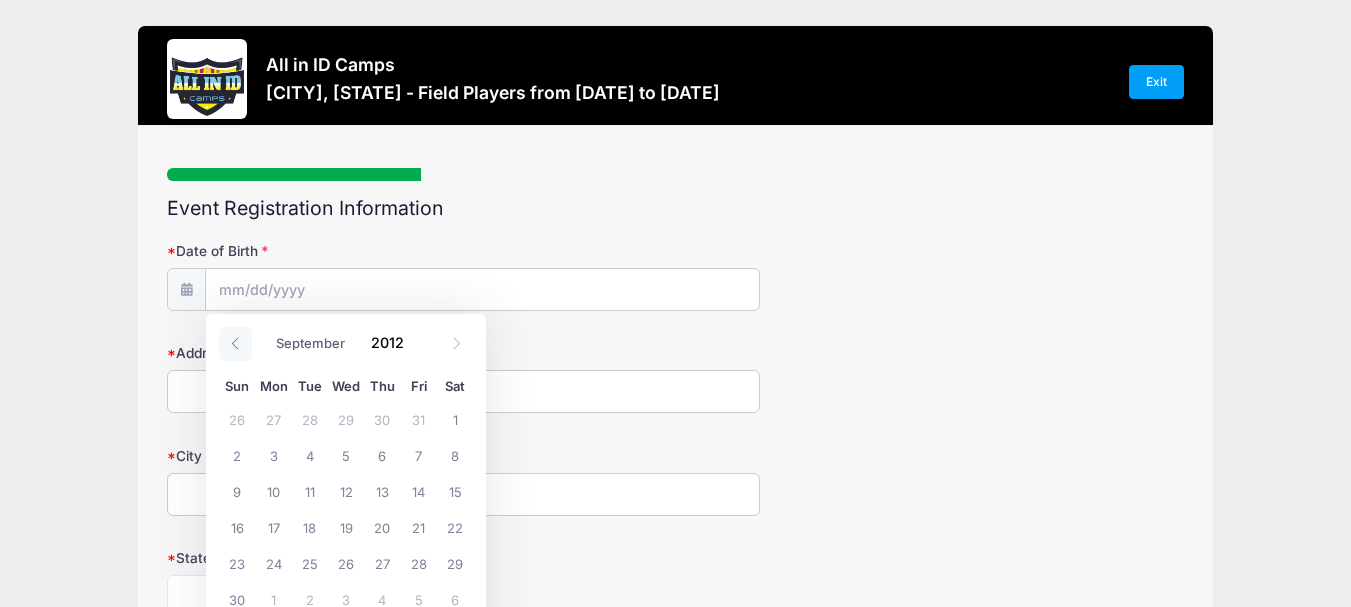 click 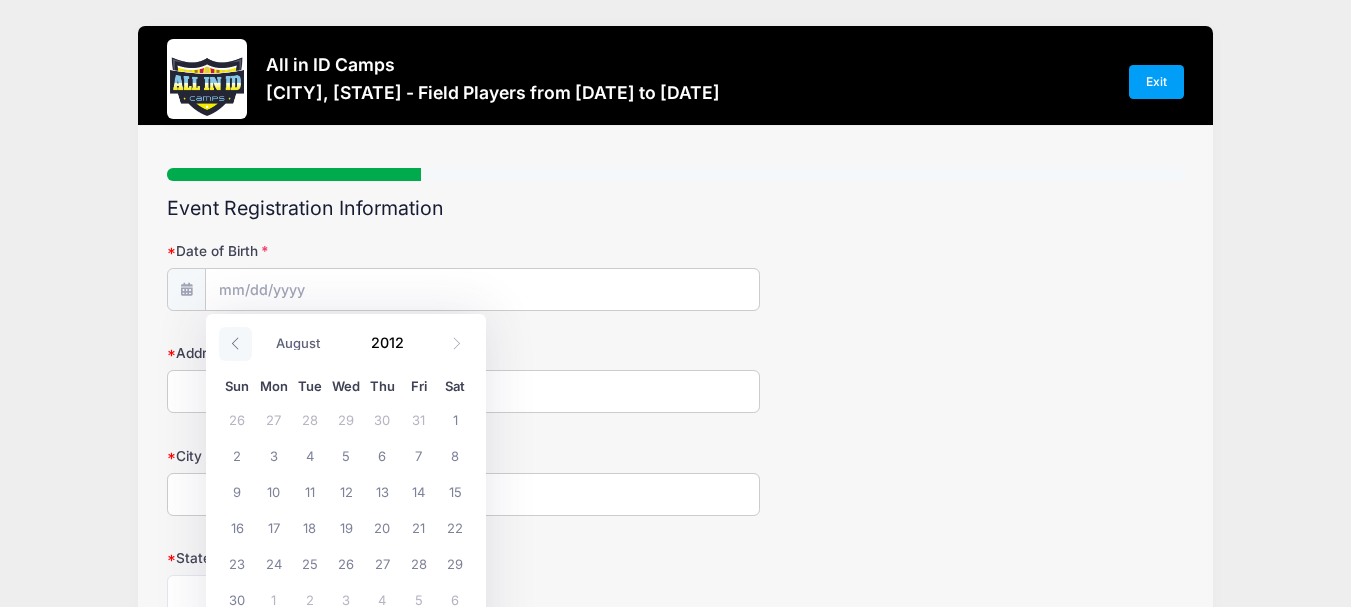 click 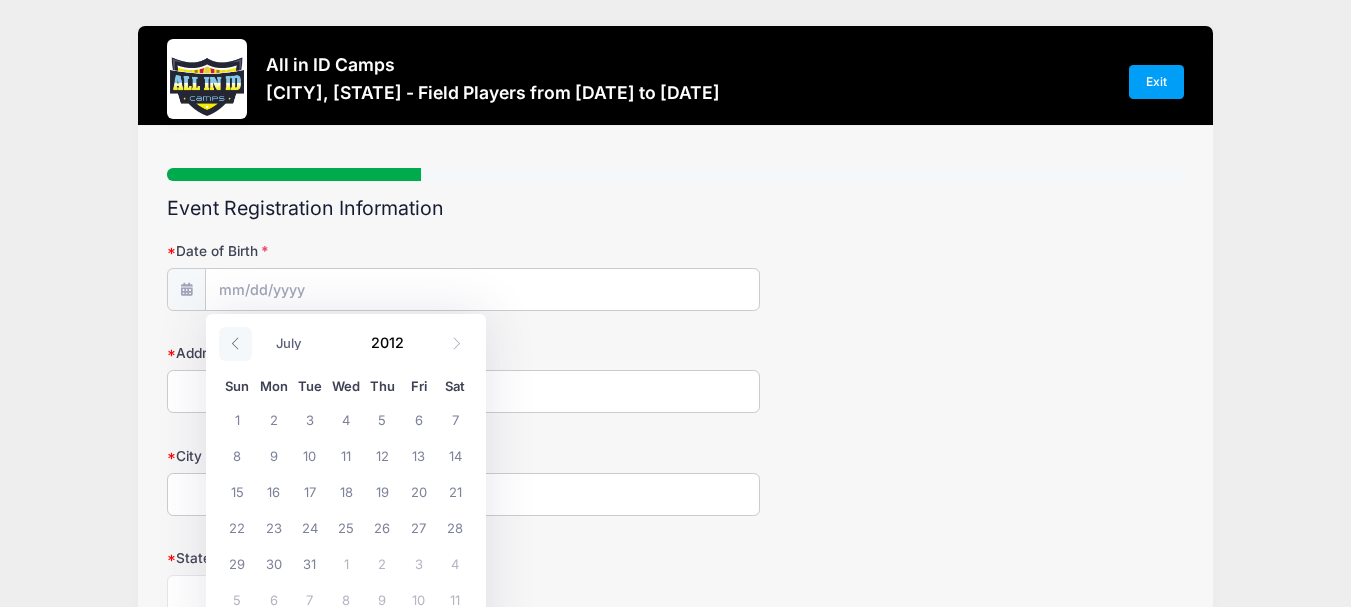 click 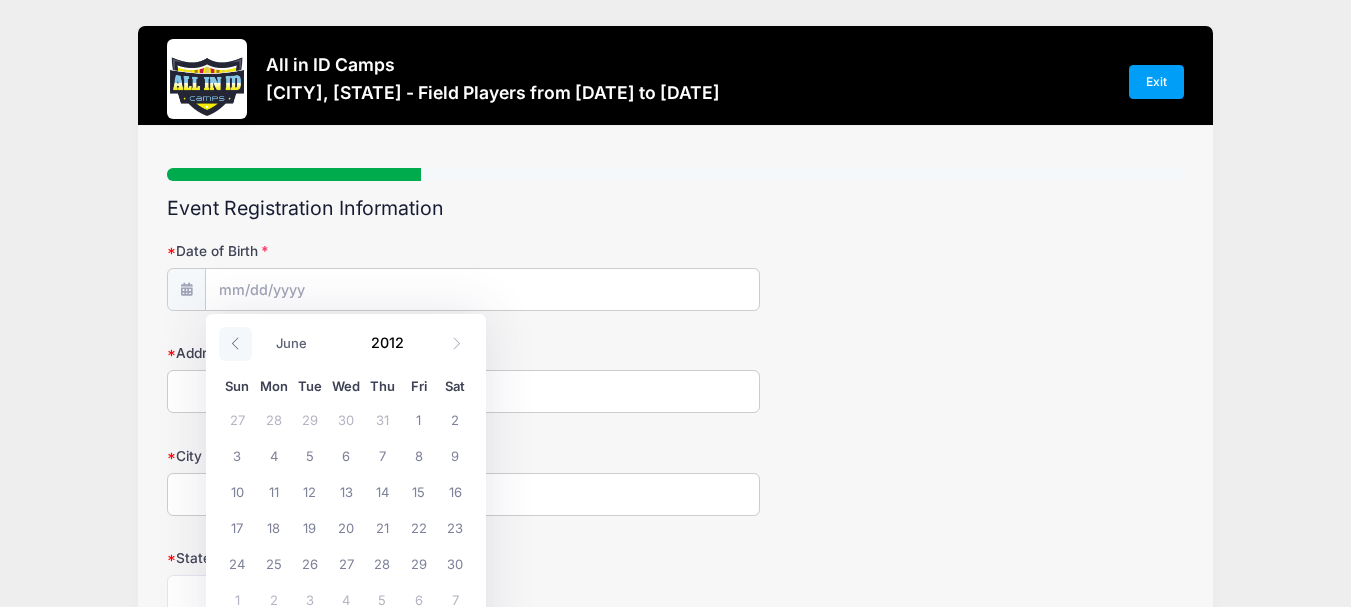 click 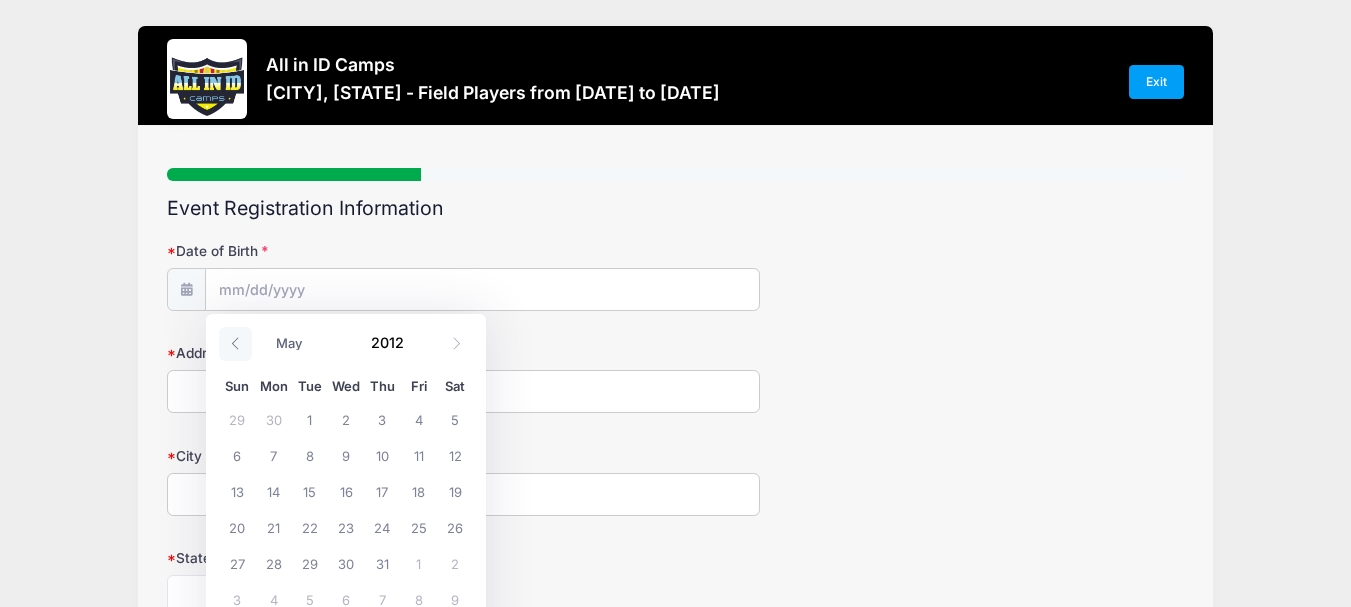 click 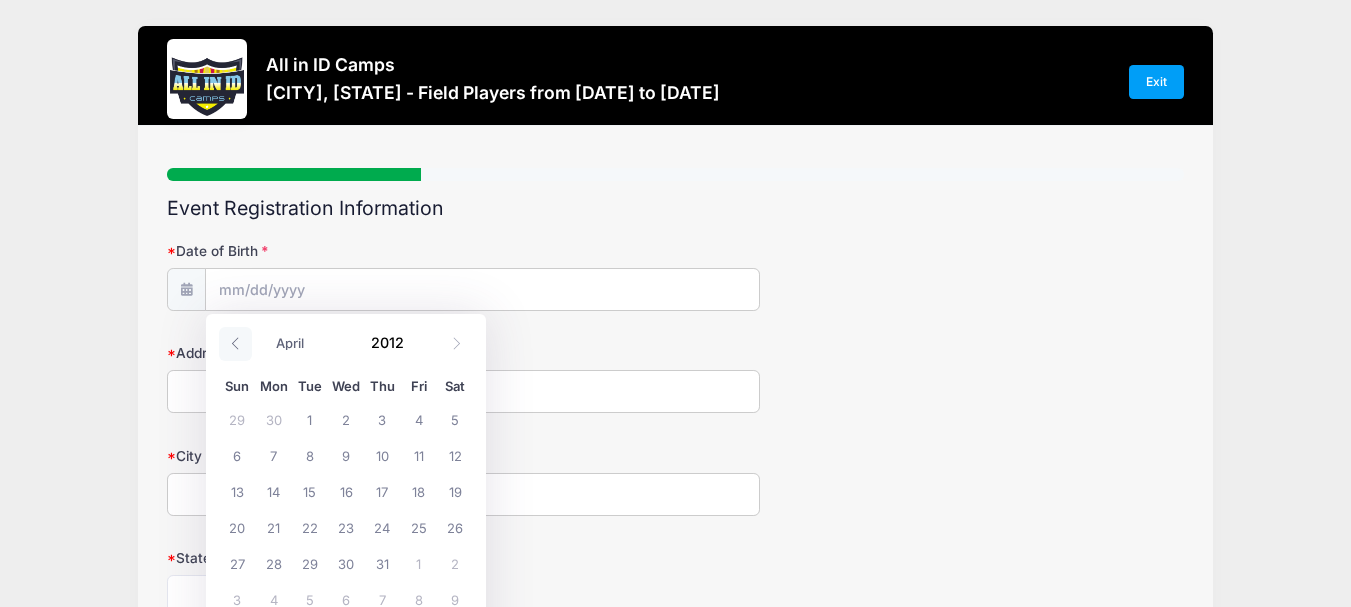 click 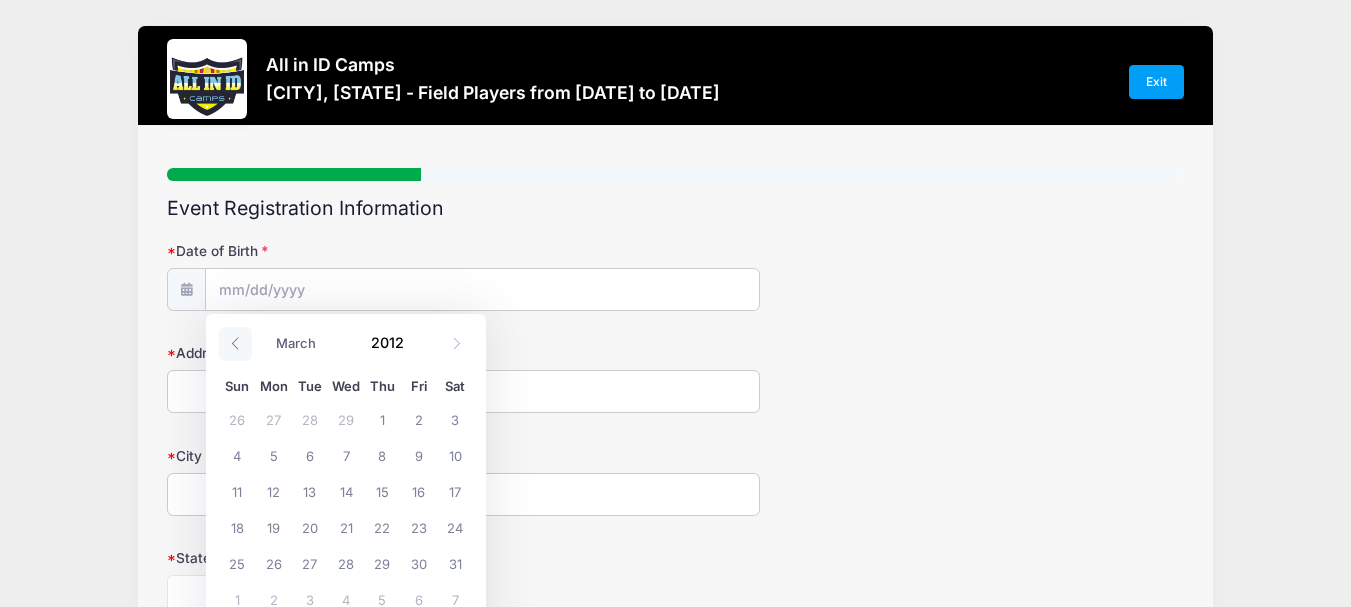 click 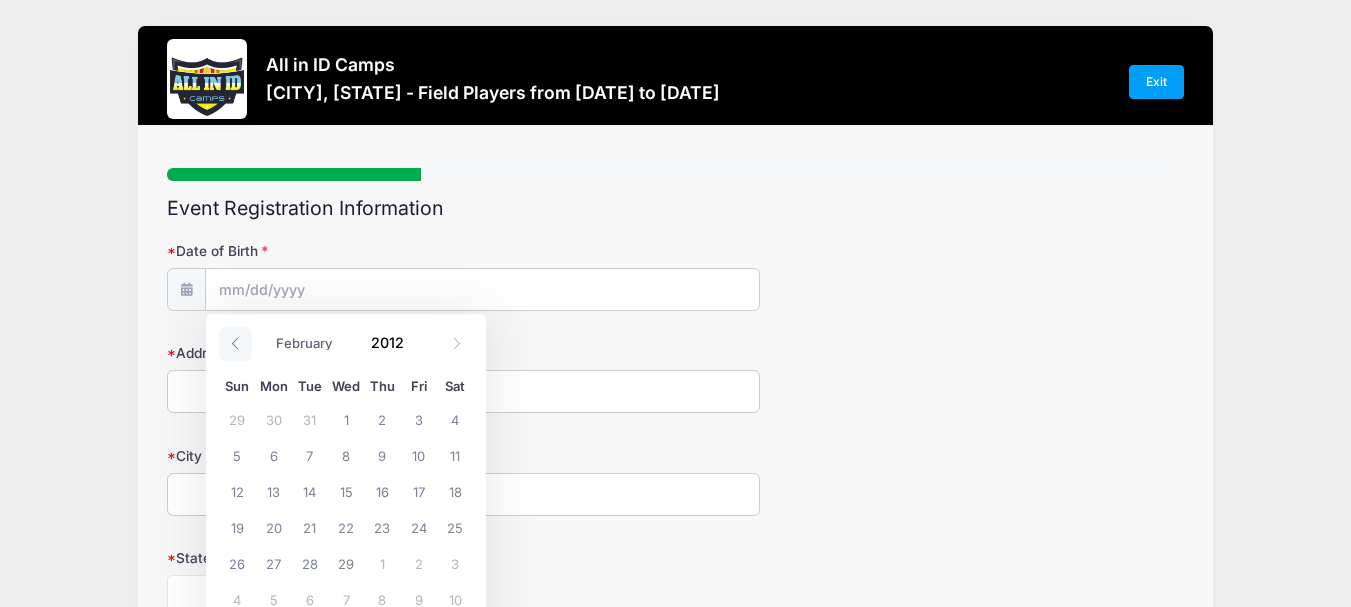 click 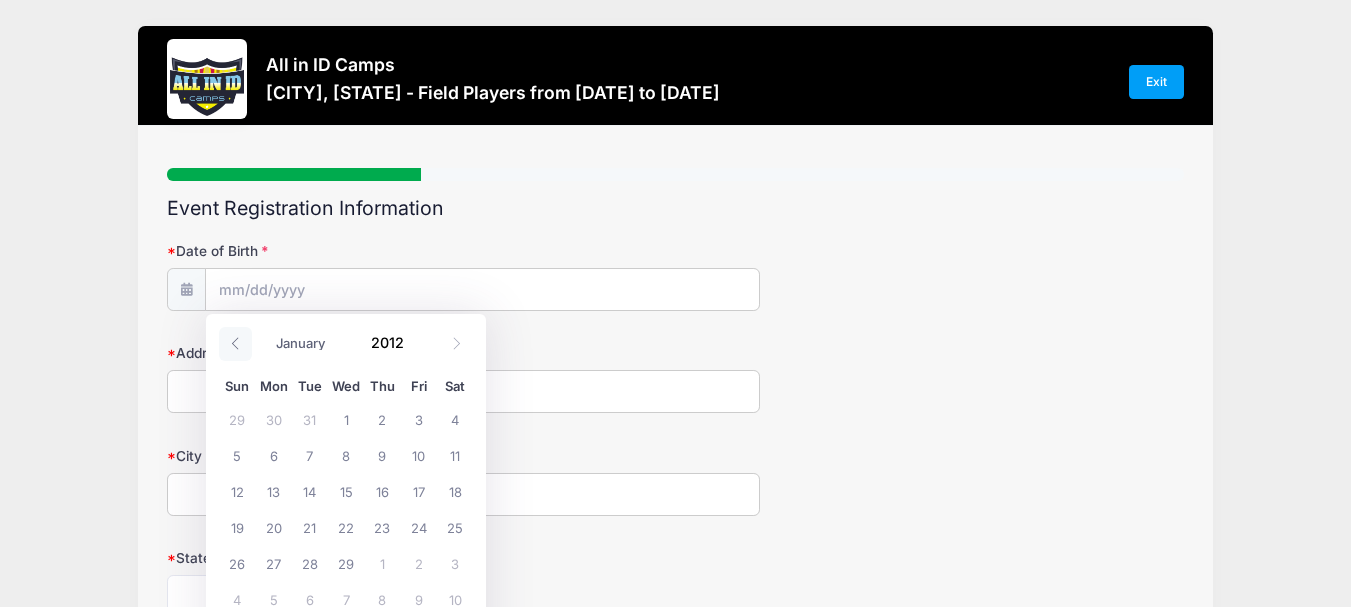 click 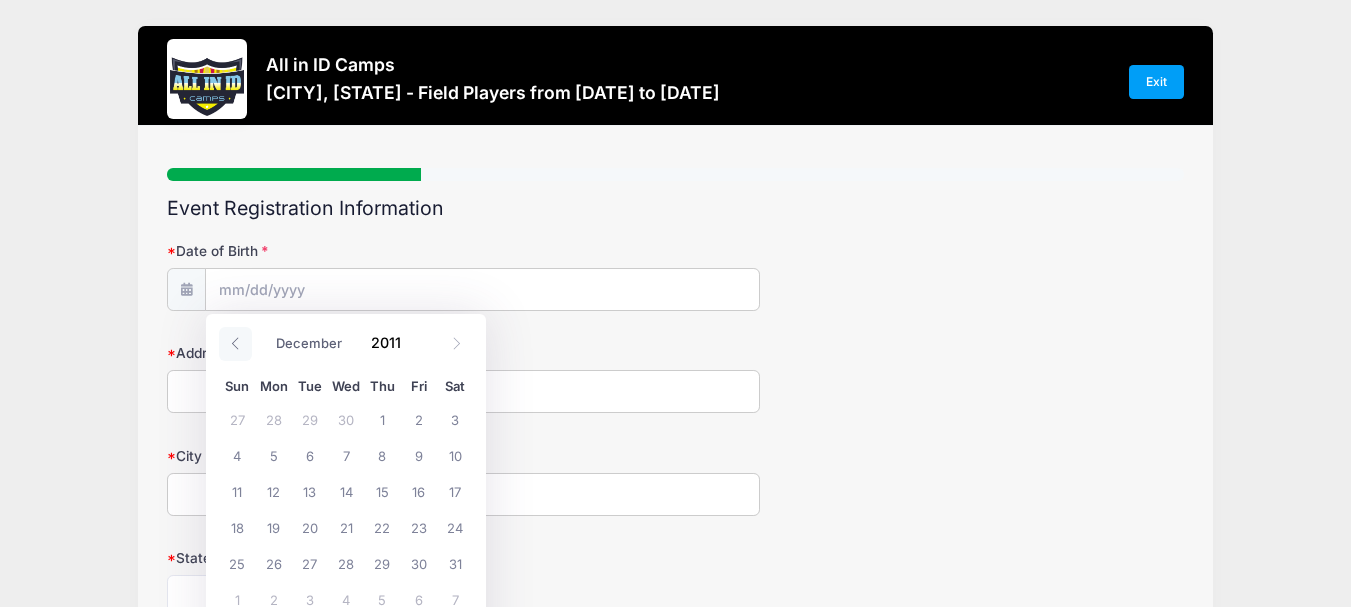 click 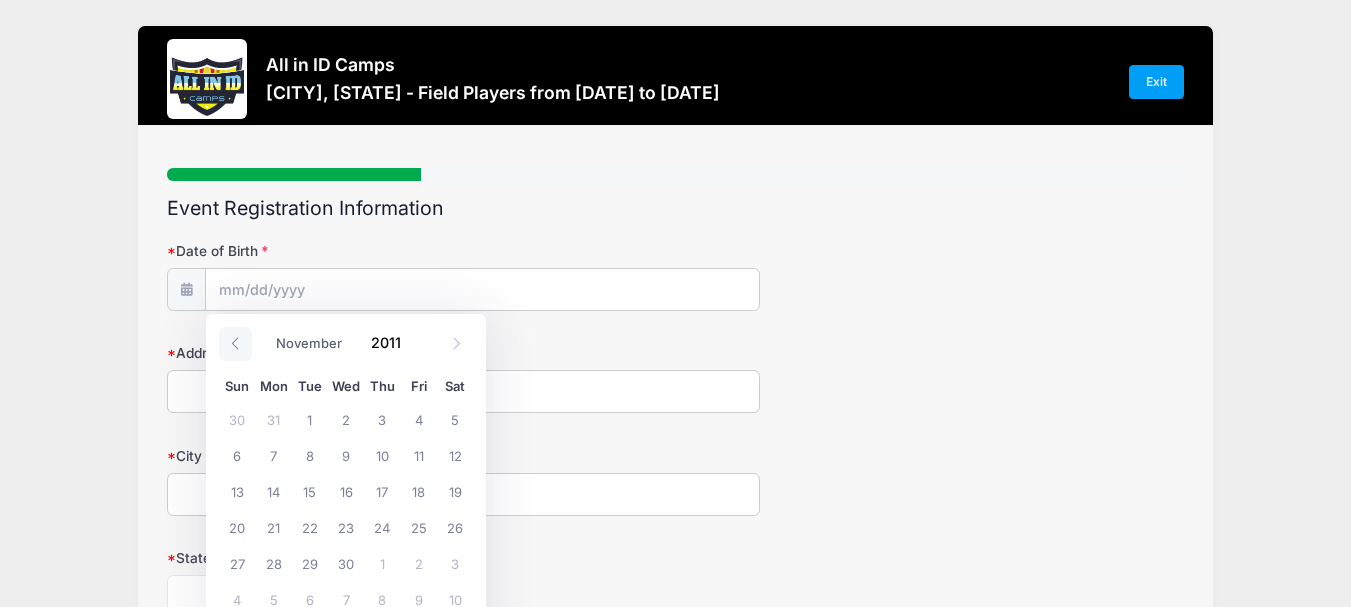 click 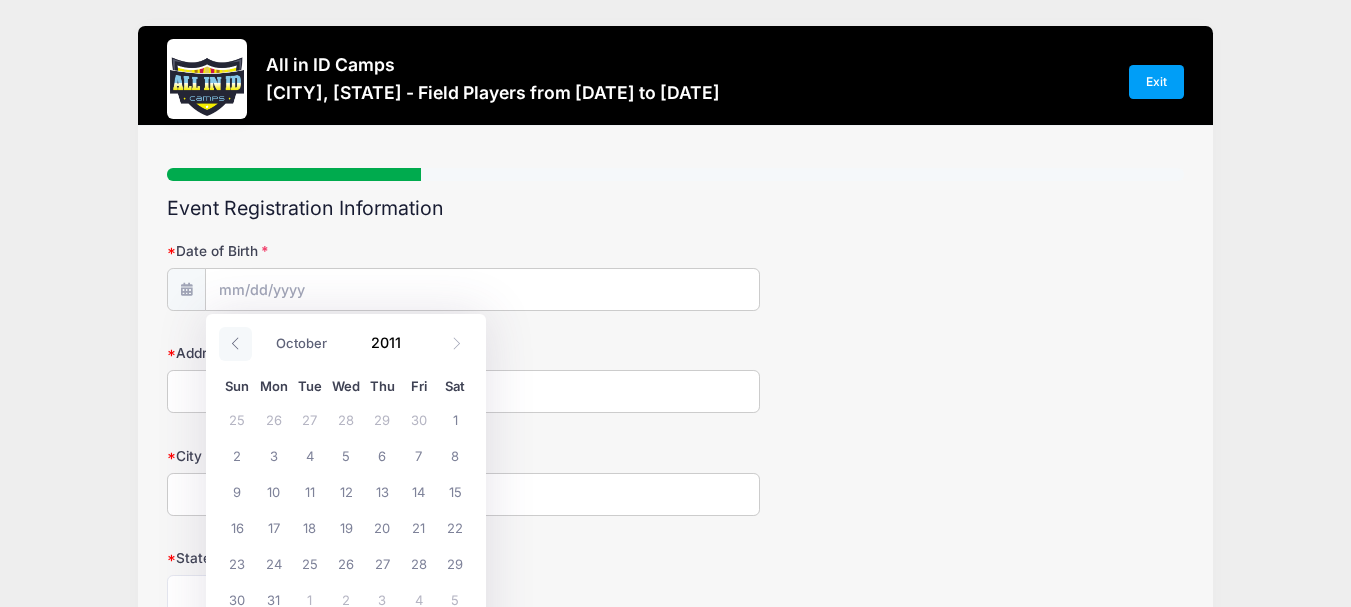 click 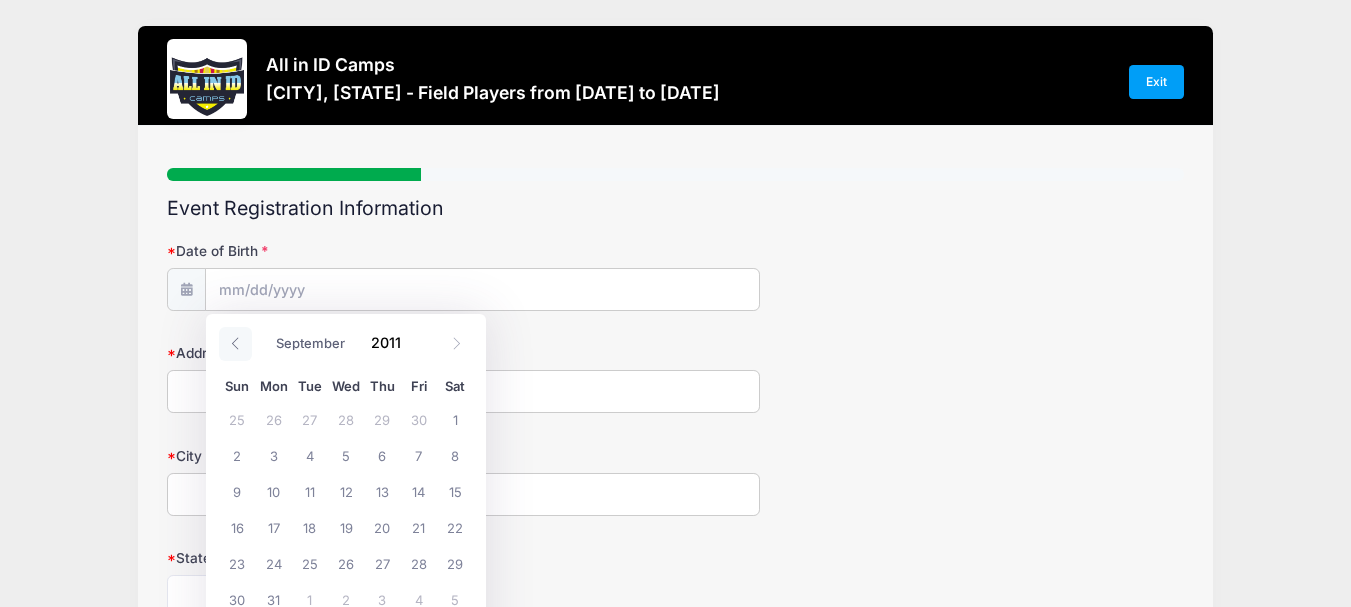 click 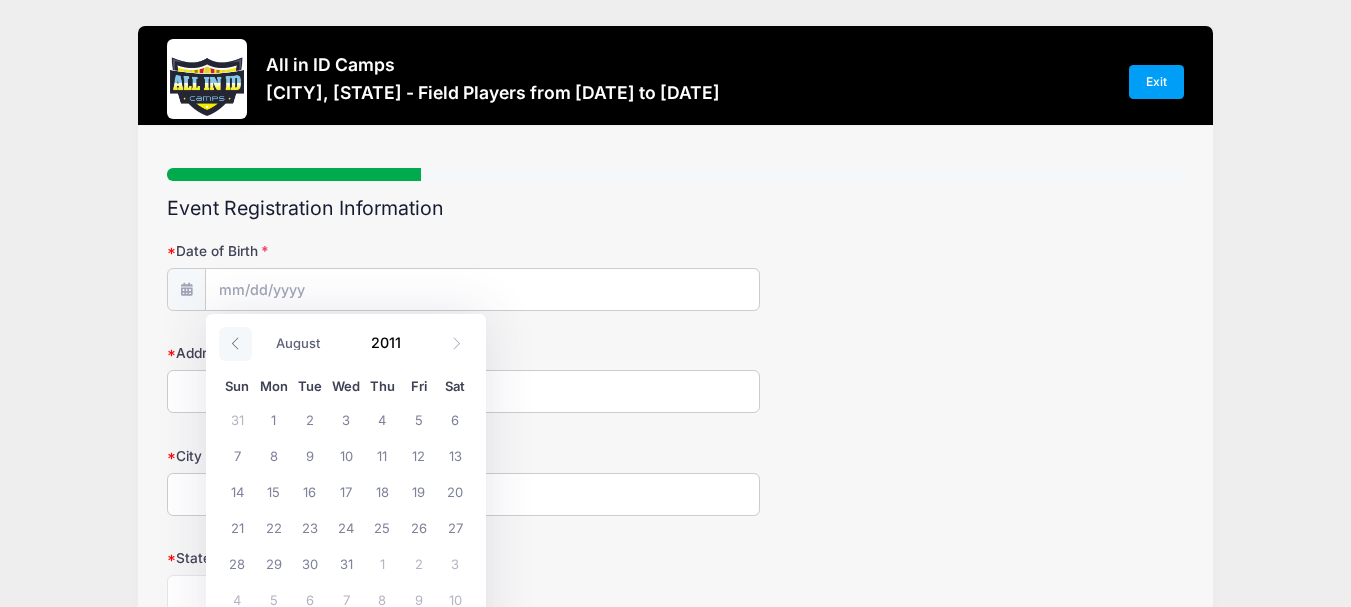 click 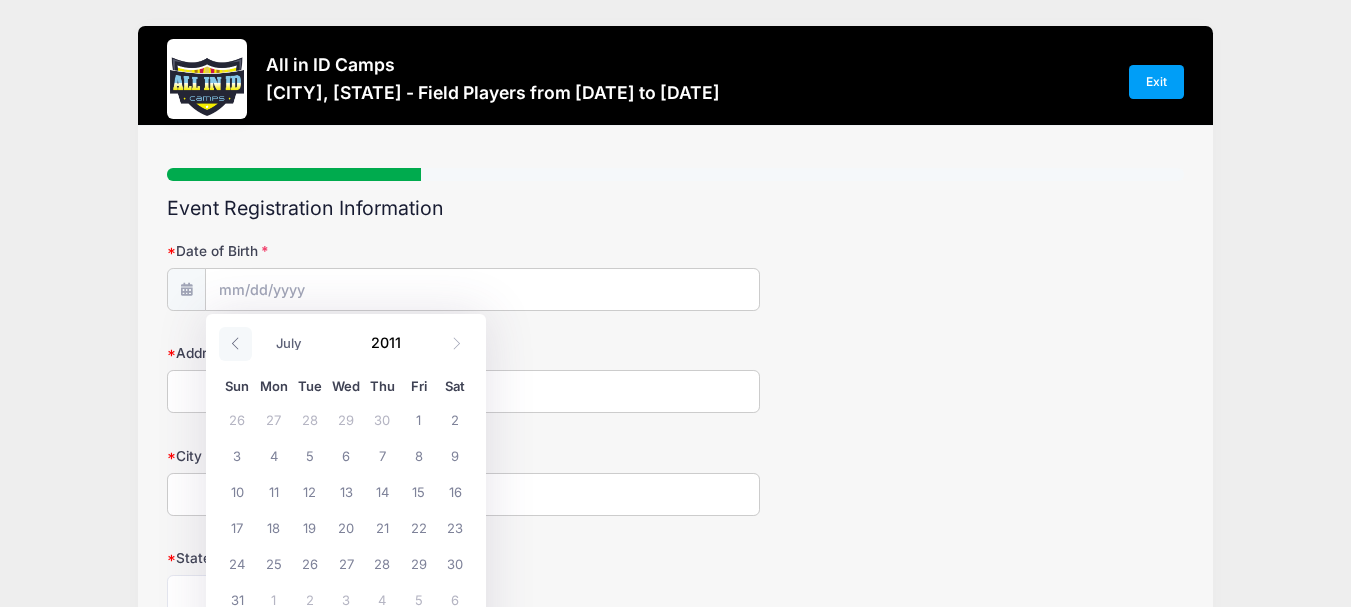 click 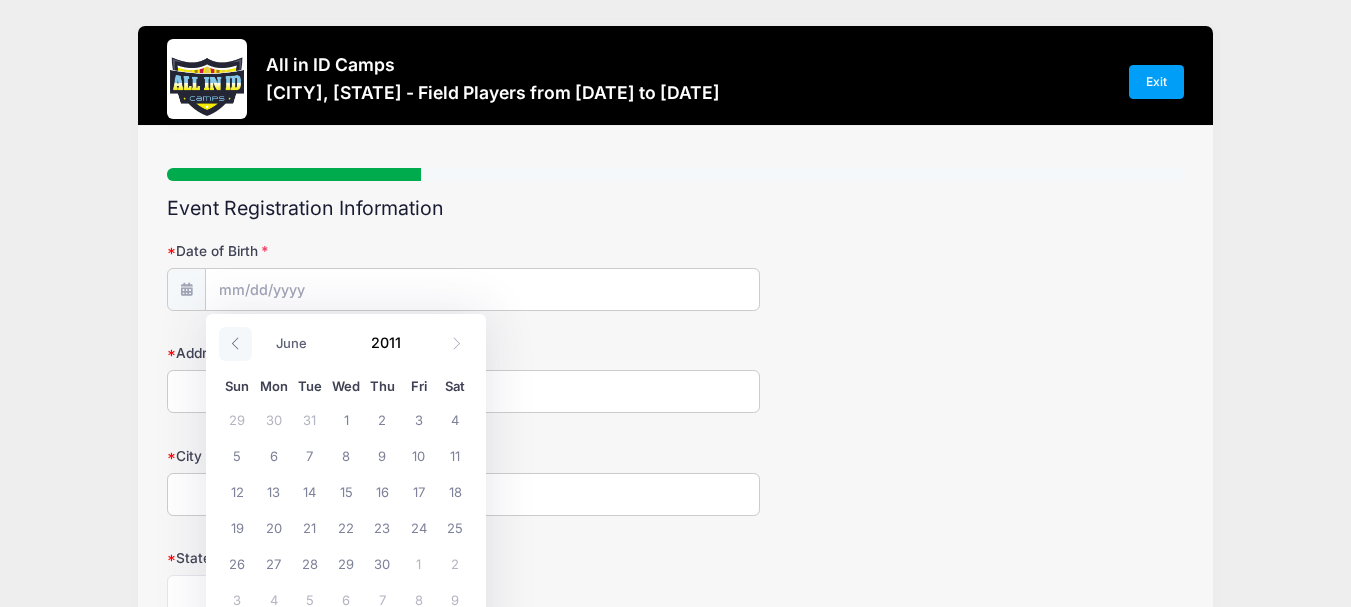 click 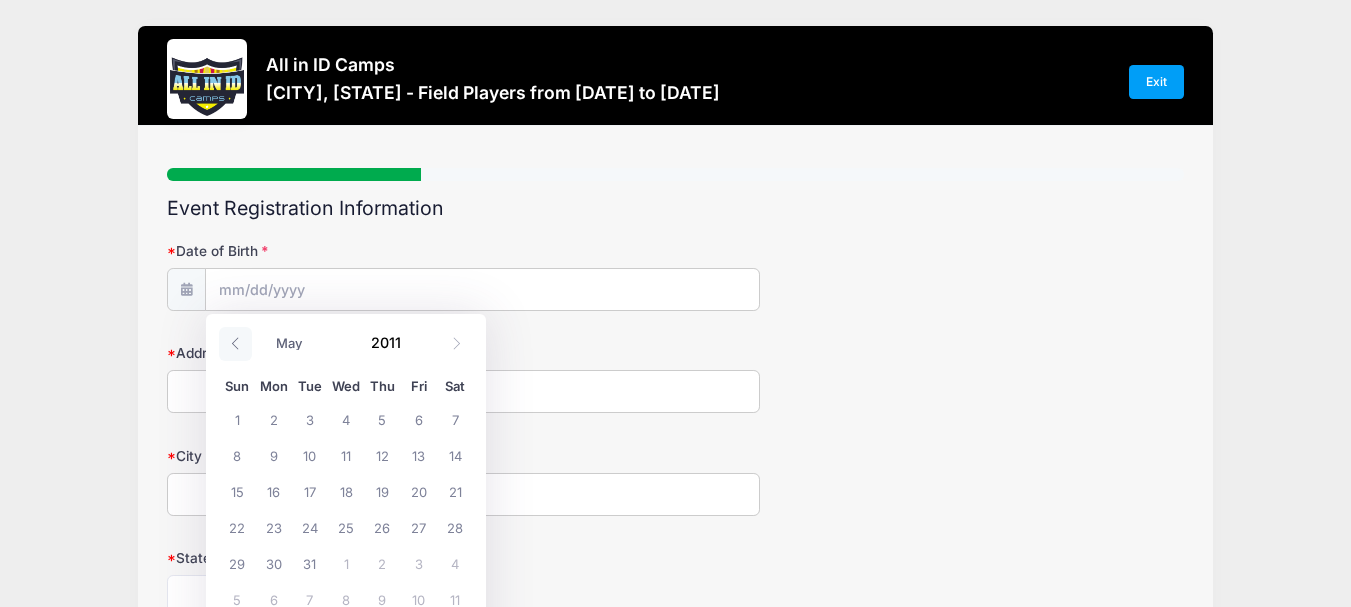 click 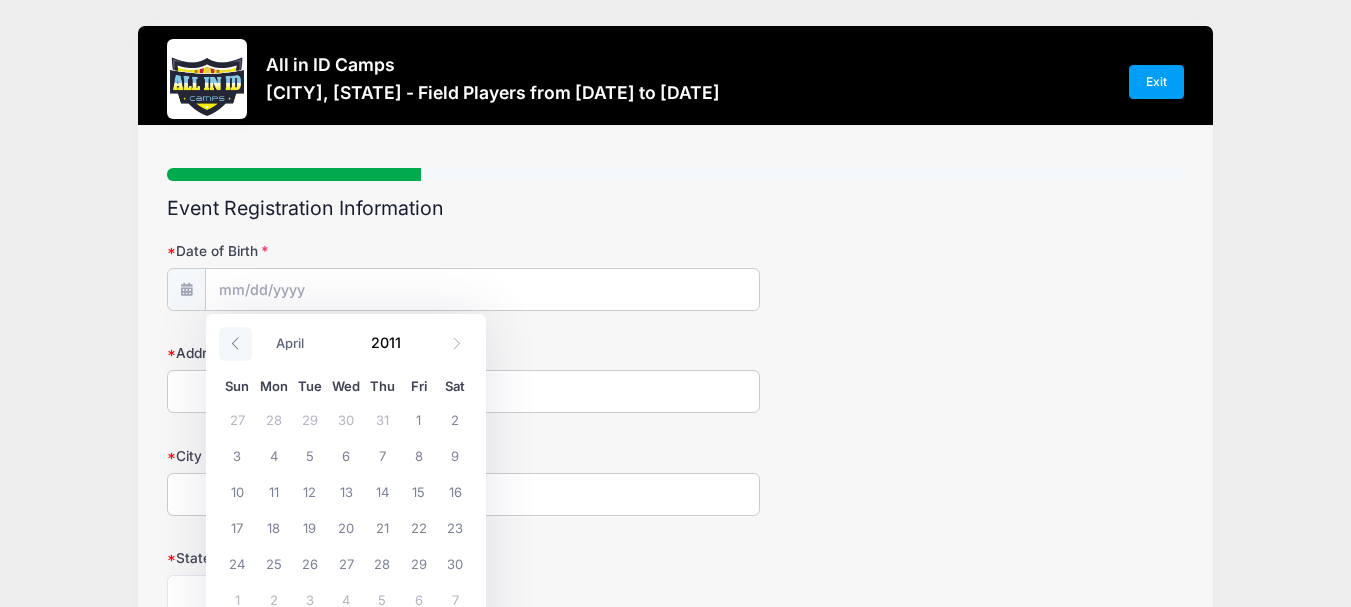 click 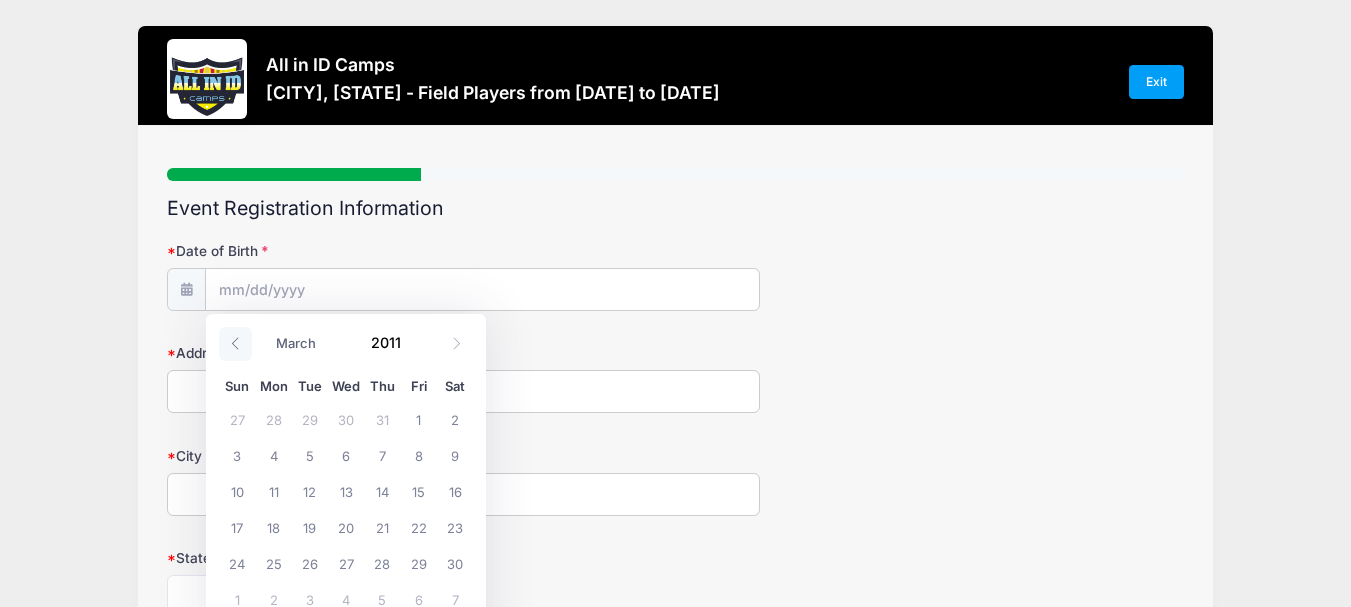 click 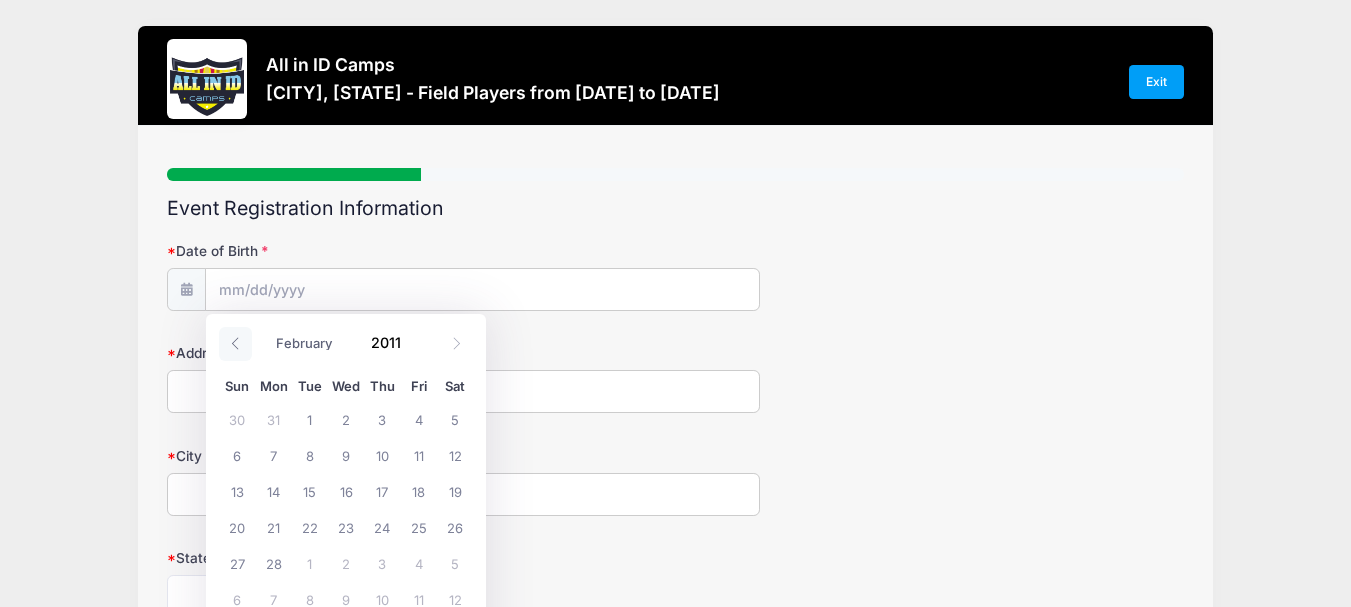 click 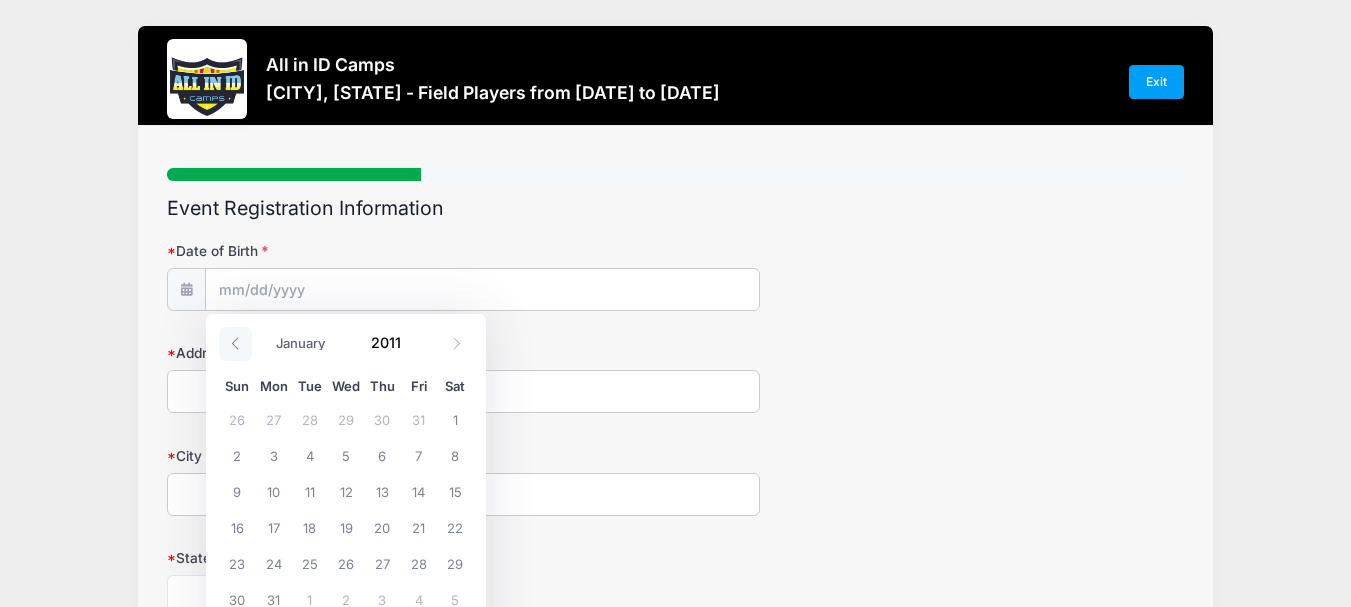 click 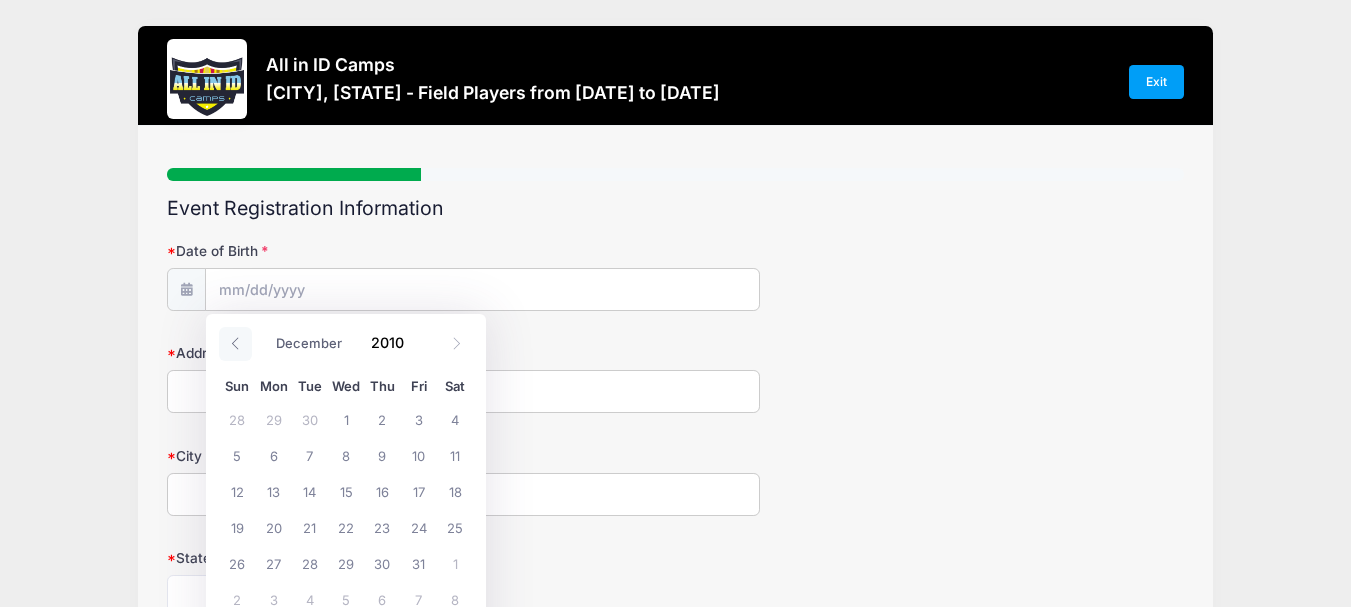 click 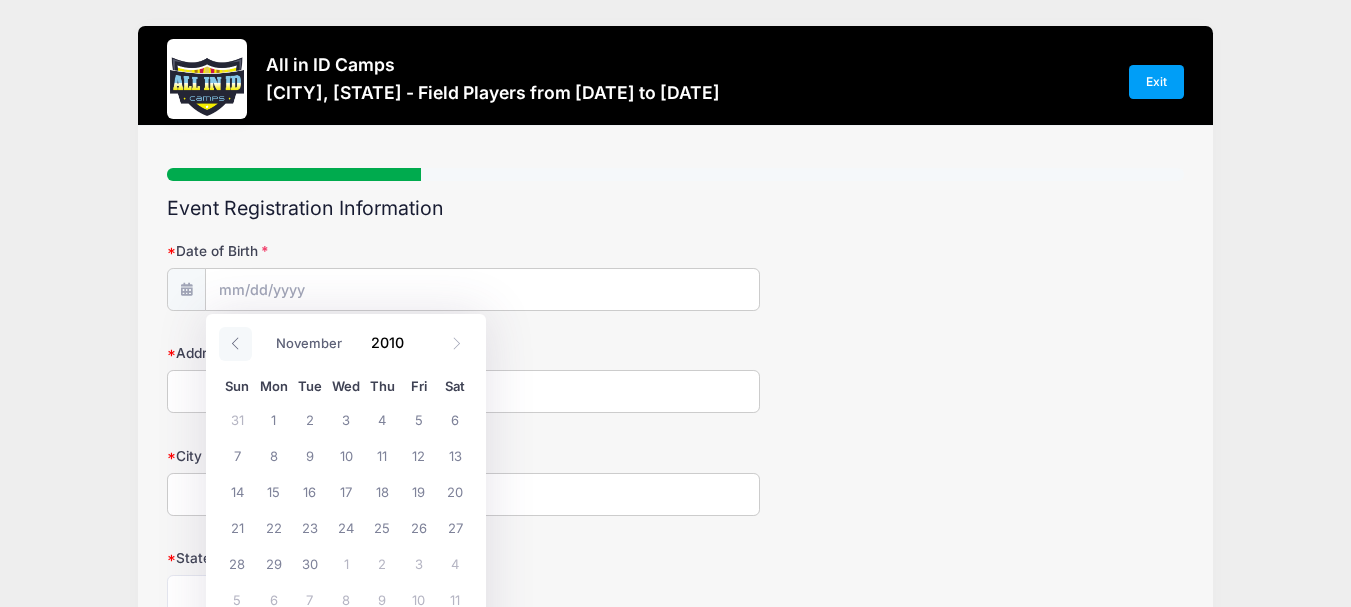 click 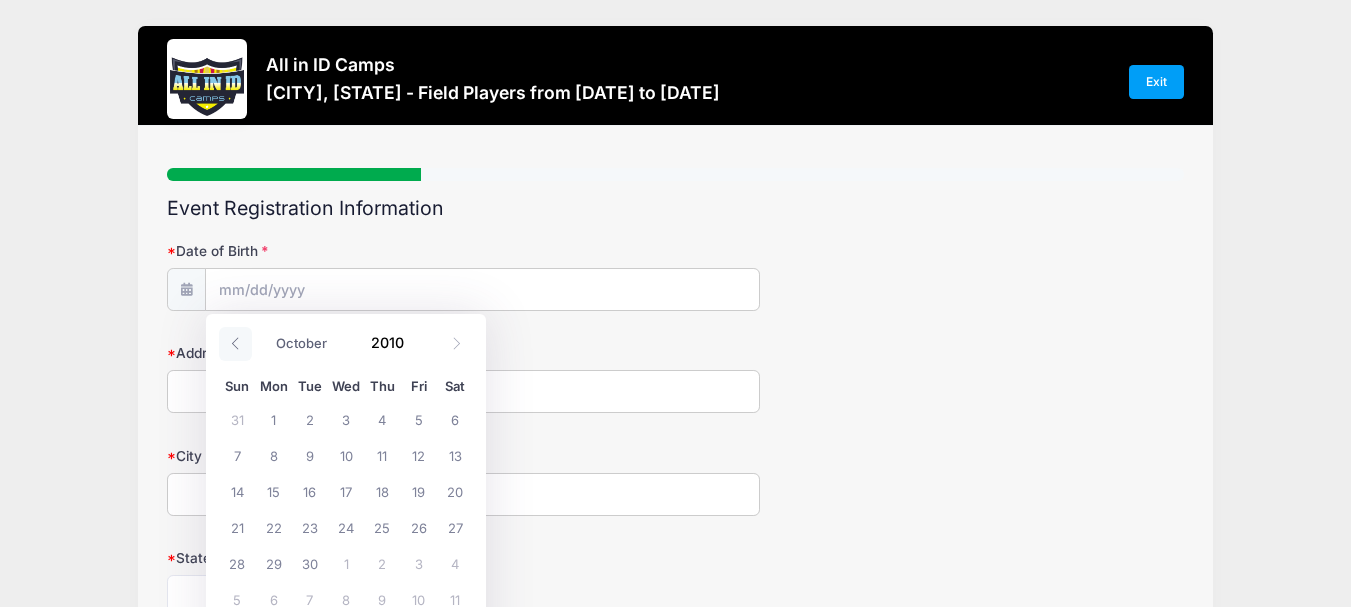 click 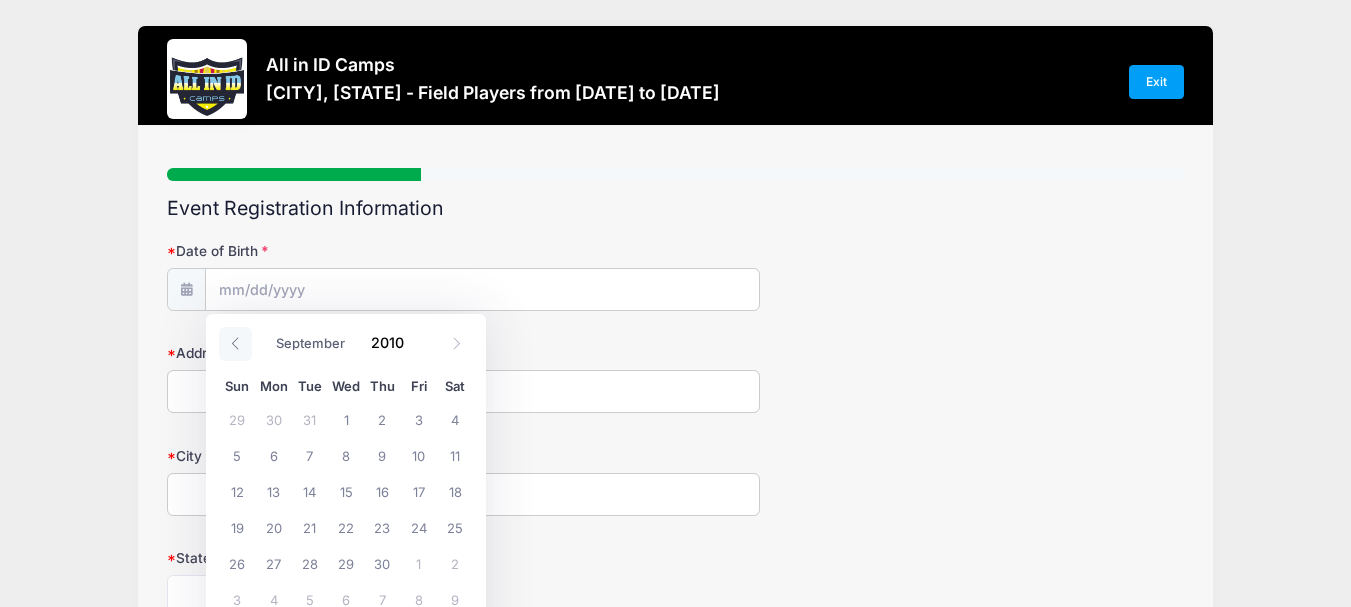 click 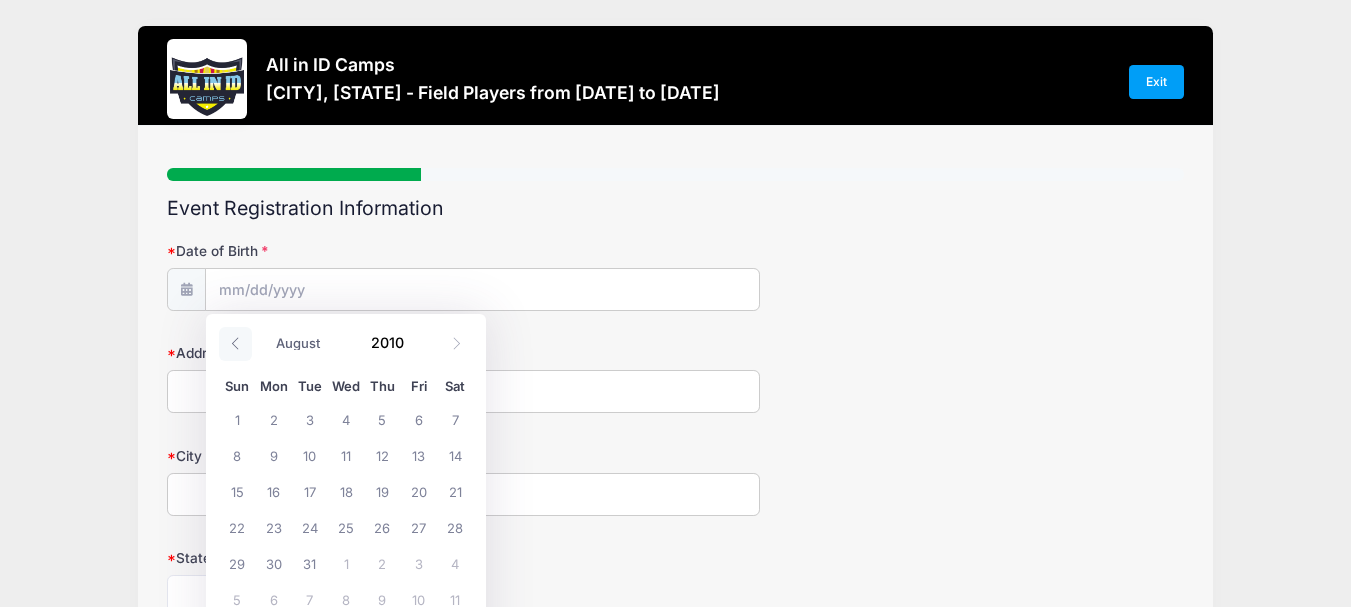 click 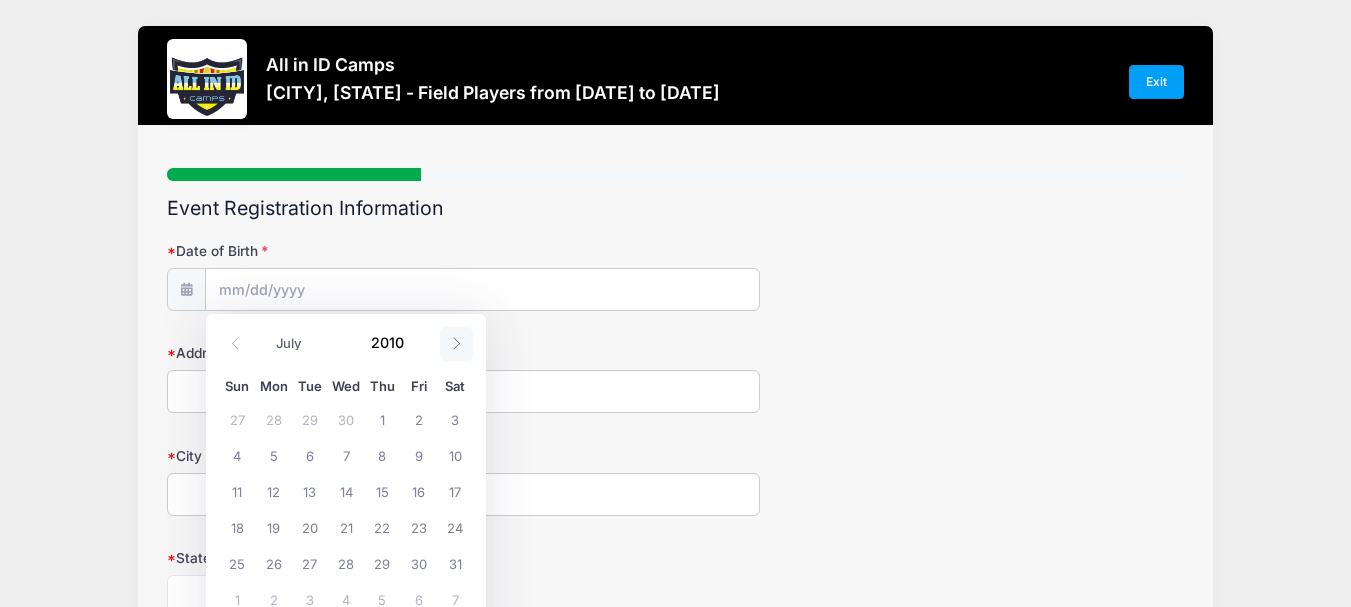 click at bounding box center (456, 344) 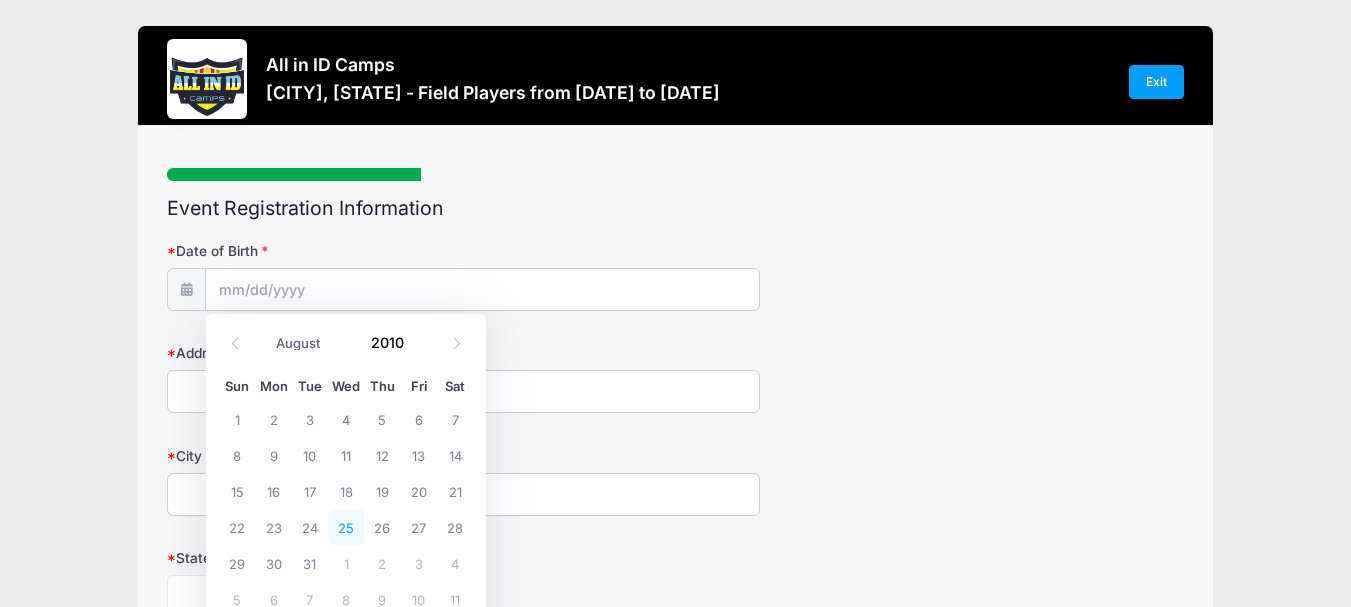 click on "25" at bounding box center [346, 527] 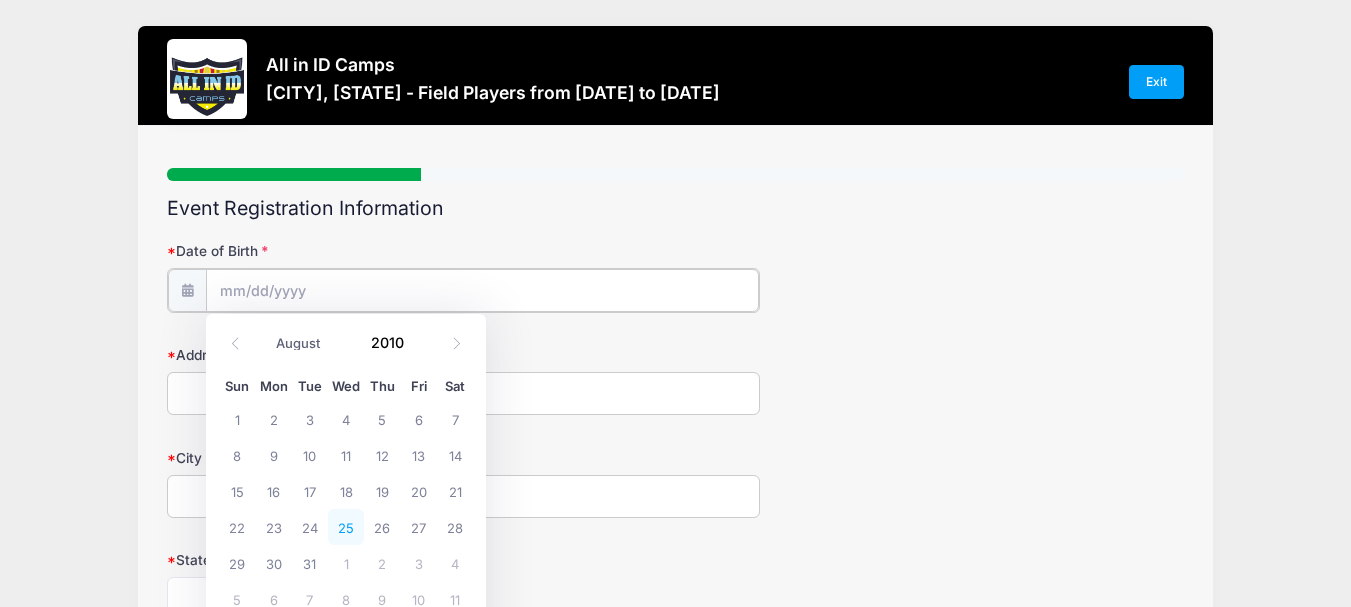 type on "[DATE]" 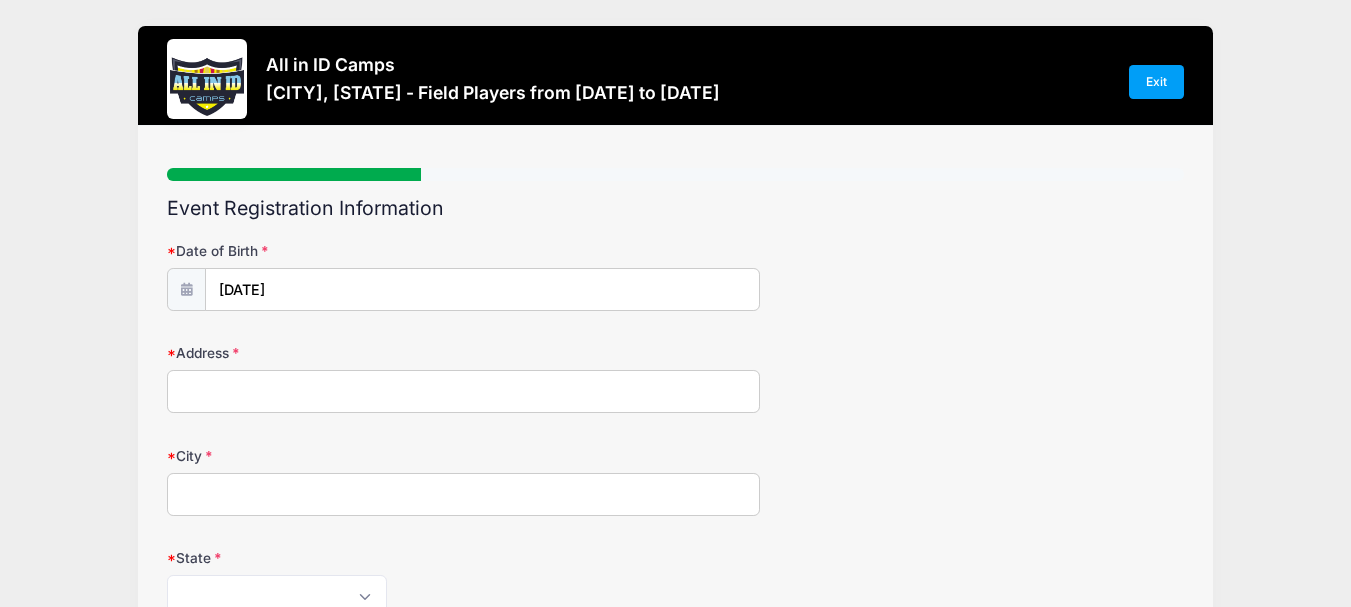click on "Address" at bounding box center (463, 391) 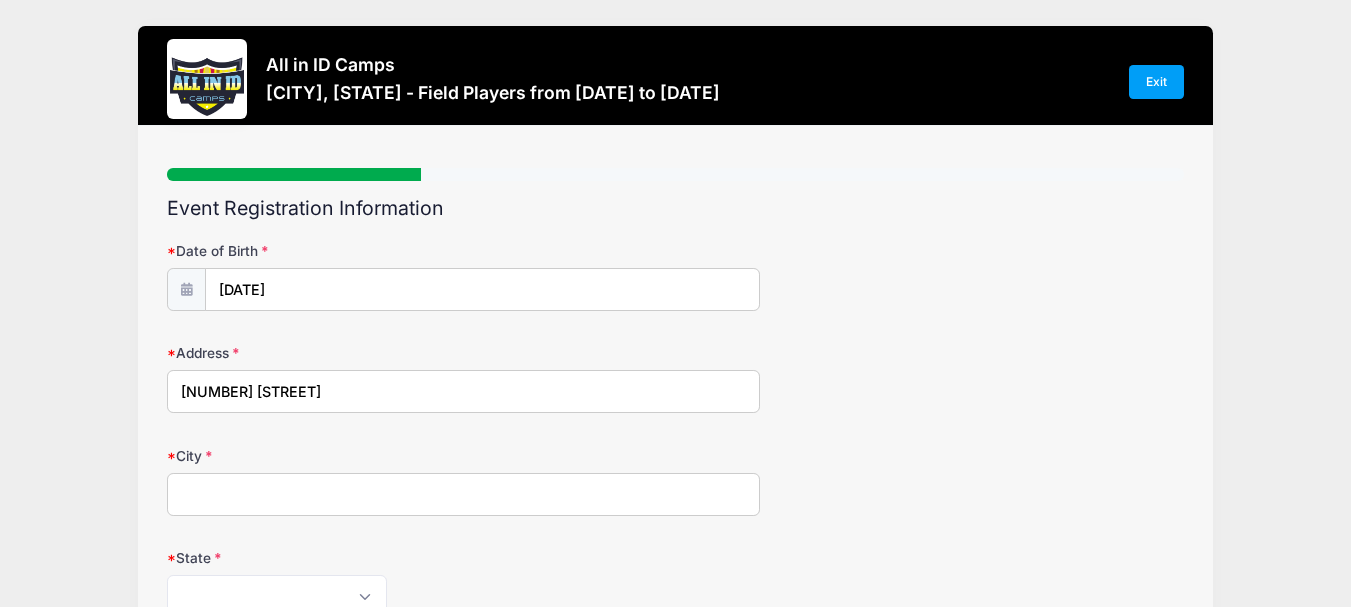 type on "[CITY]" 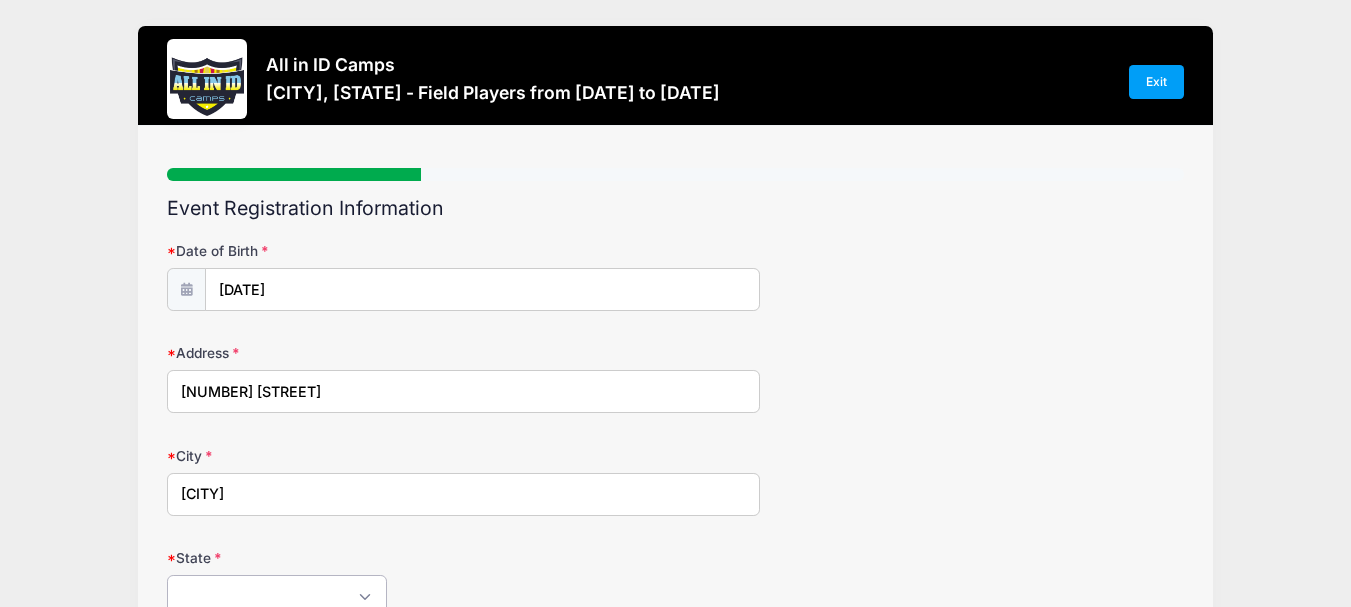 select on "FL" 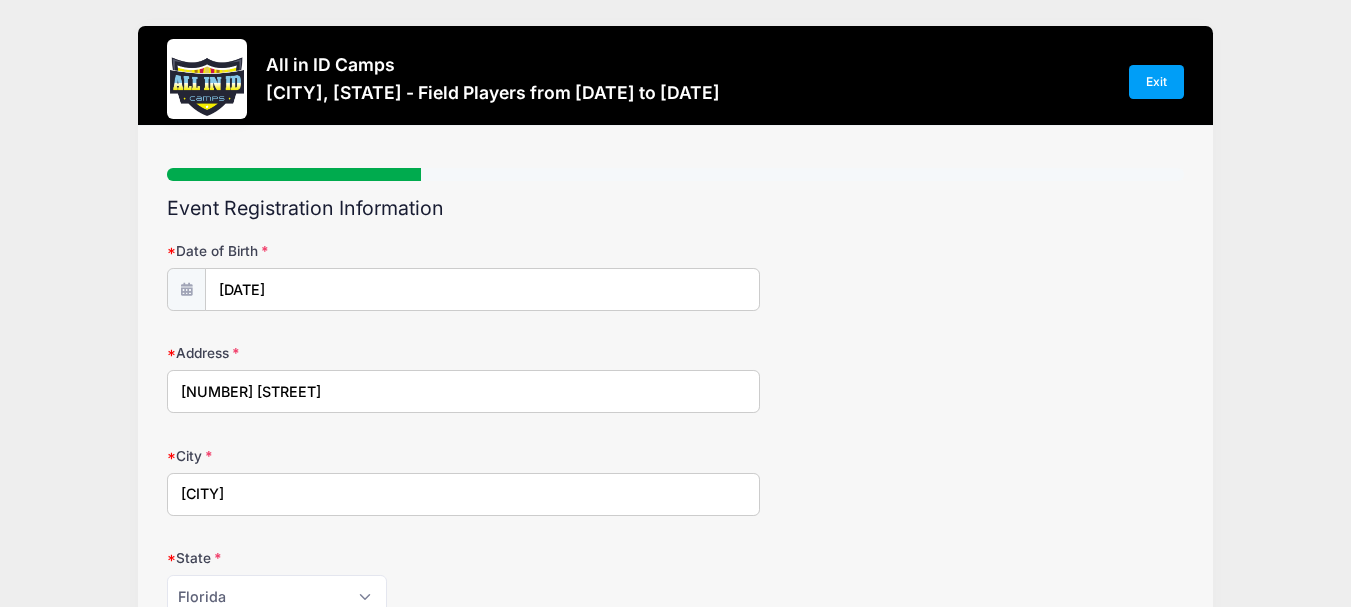 type on "[NUMBER]" 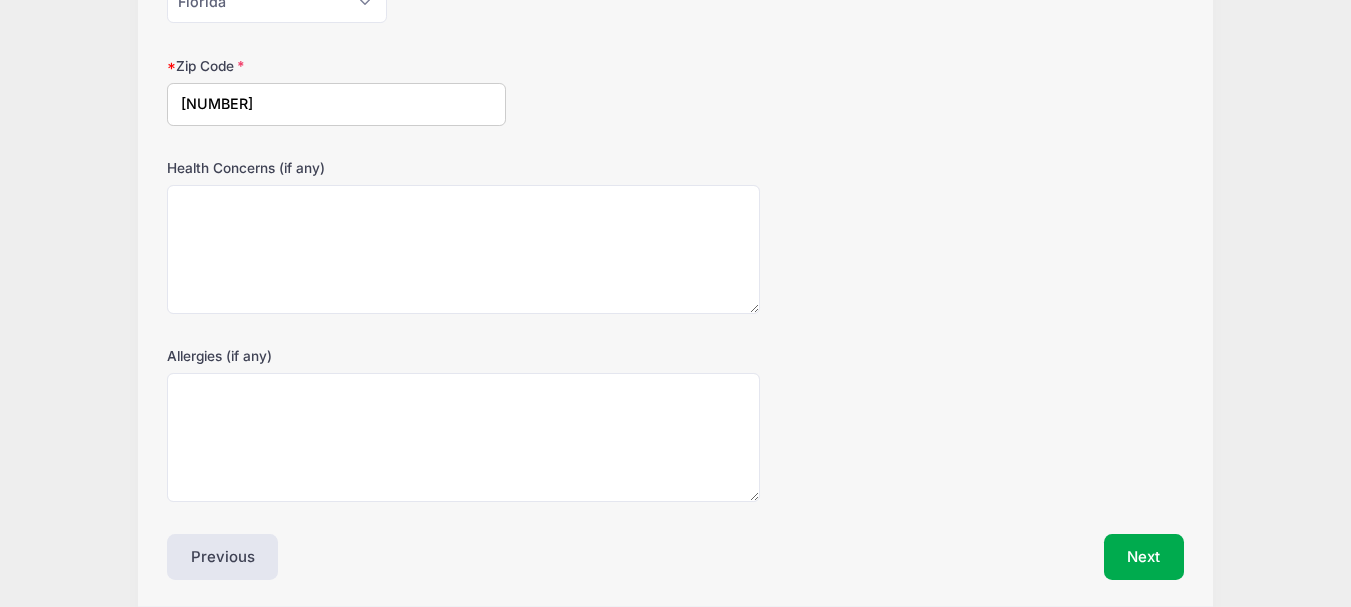 scroll, scrollTop: 596, scrollLeft: 0, axis: vertical 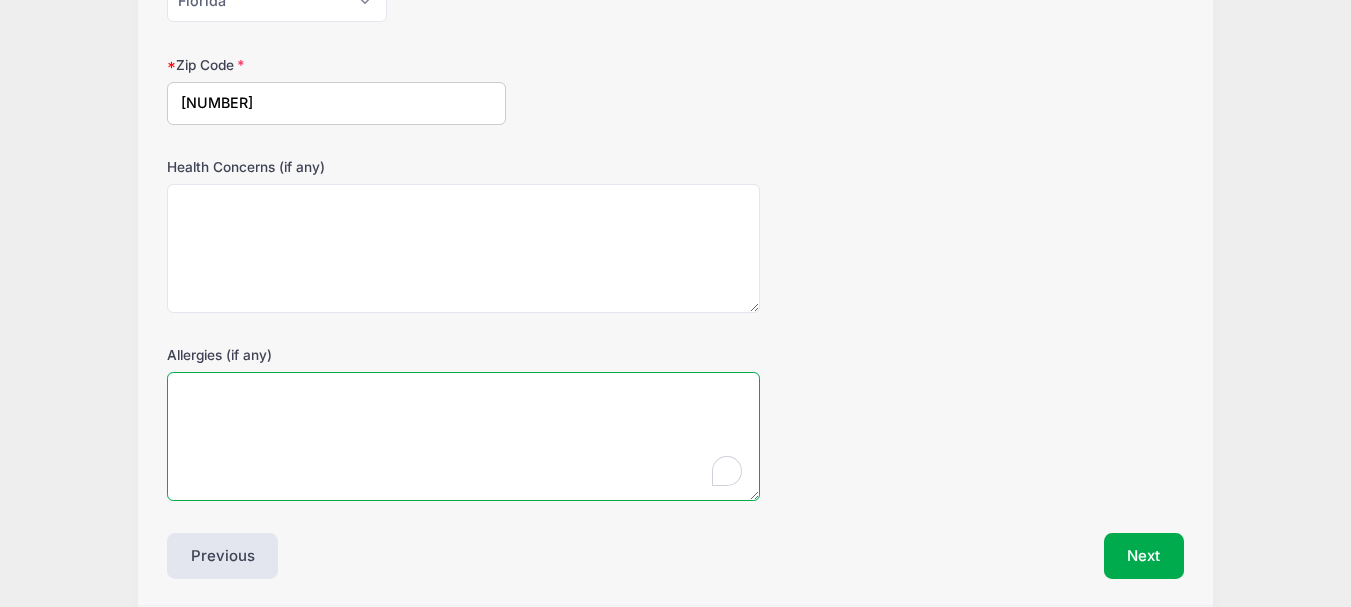 click on "Allergies (if any)" at bounding box center (463, 436) 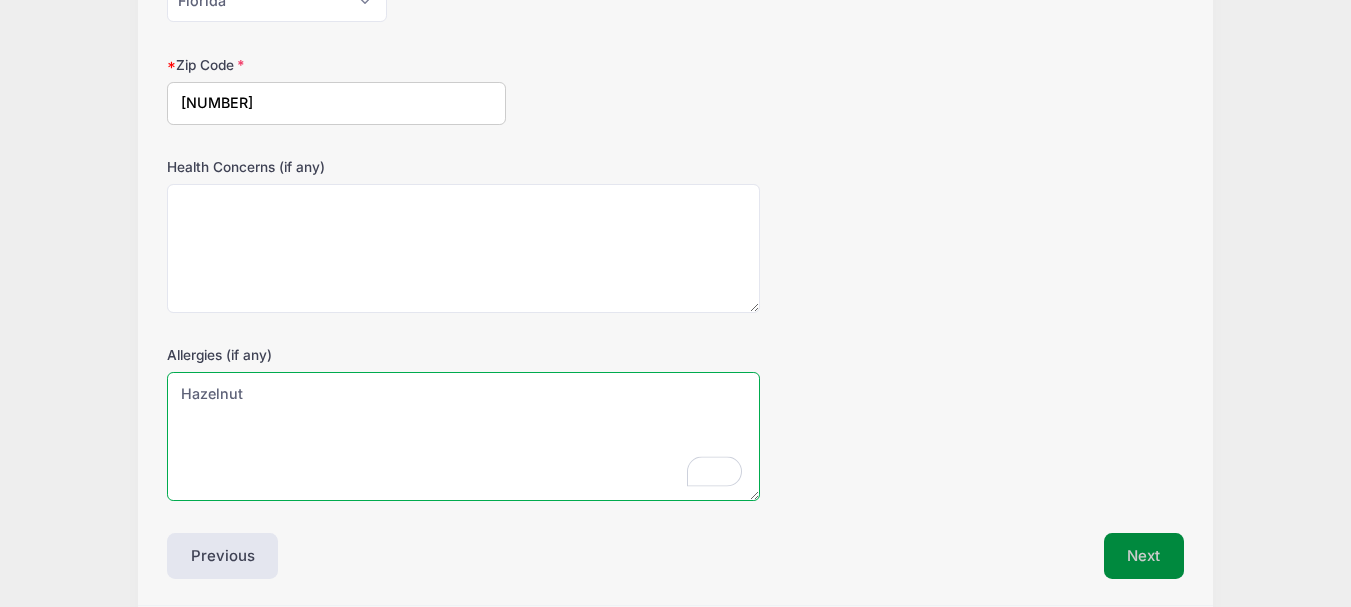 type on "Hazelnut" 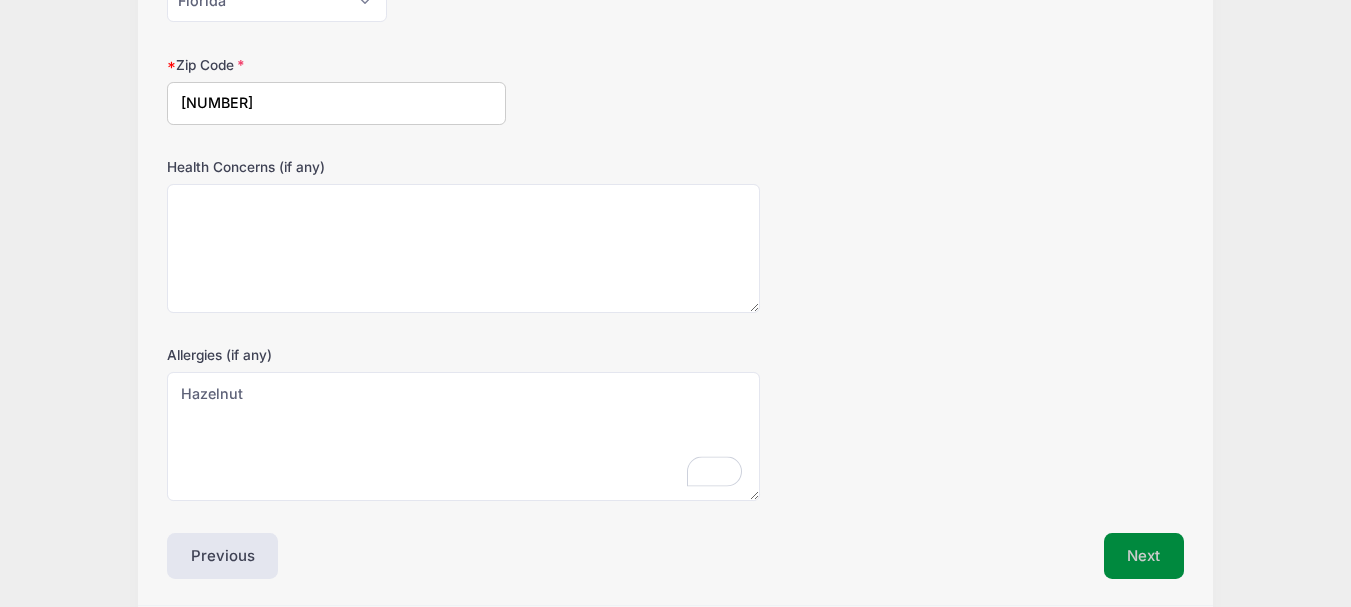 click on "Next" at bounding box center [1144, 556] 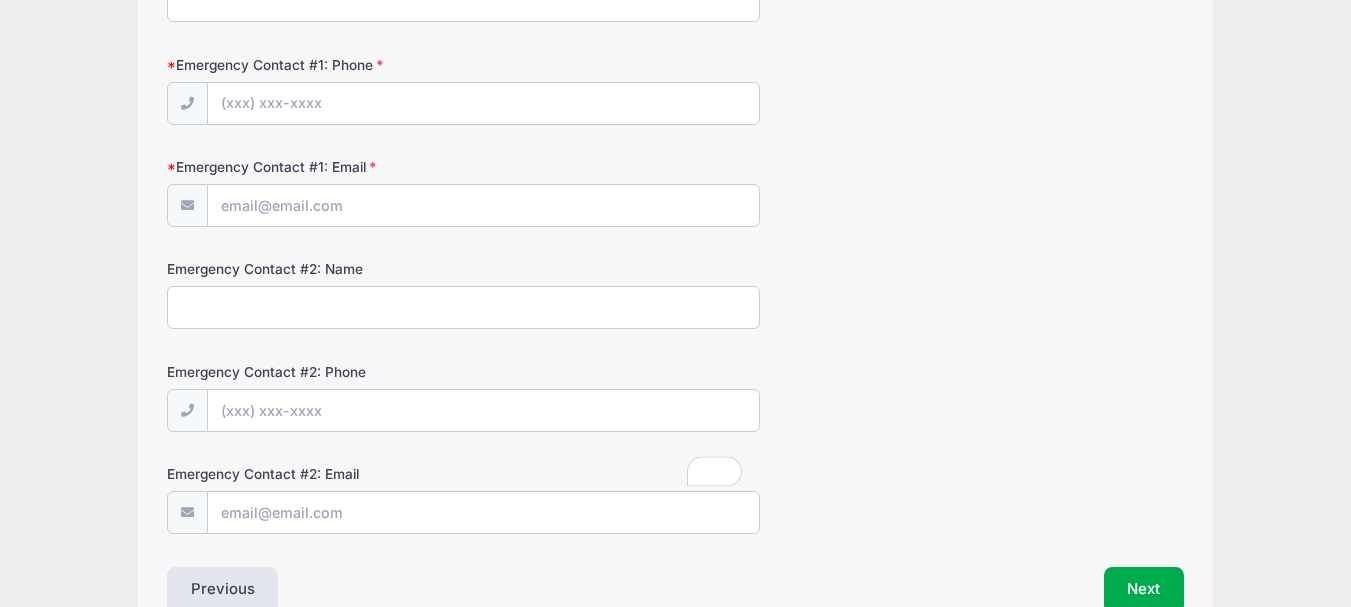 scroll, scrollTop: 368, scrollLeft: 0, axis: vertical 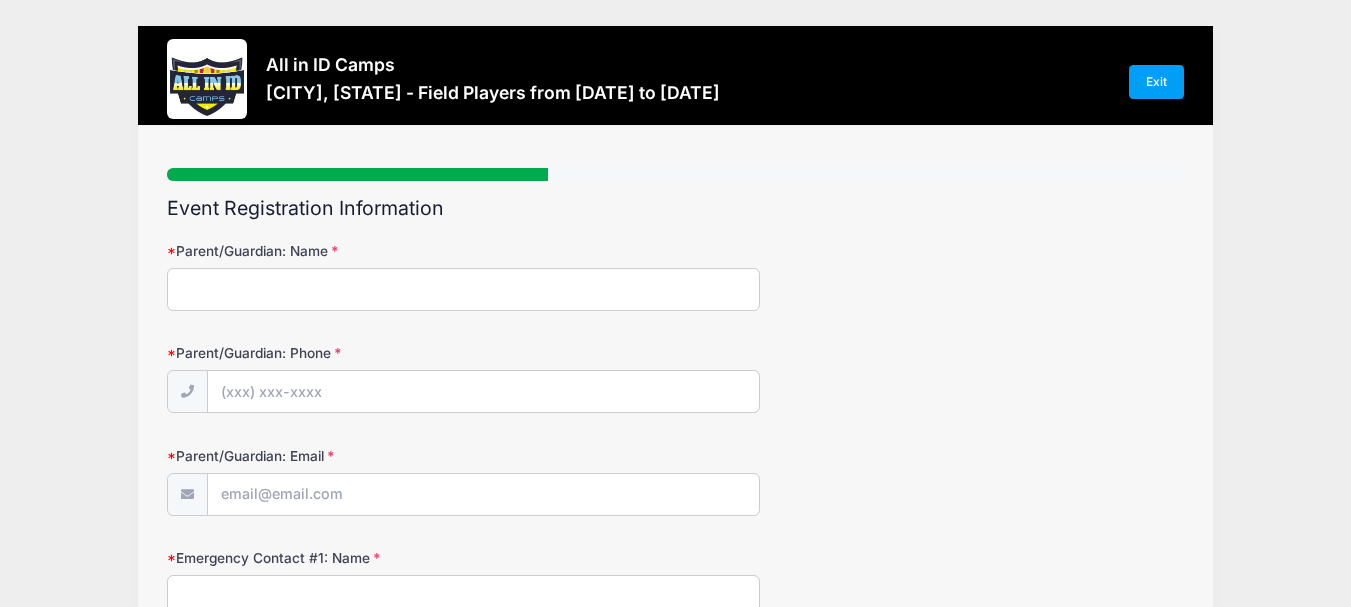 click on "Parent/Guardian: Name" at bounding box center [463, 289] 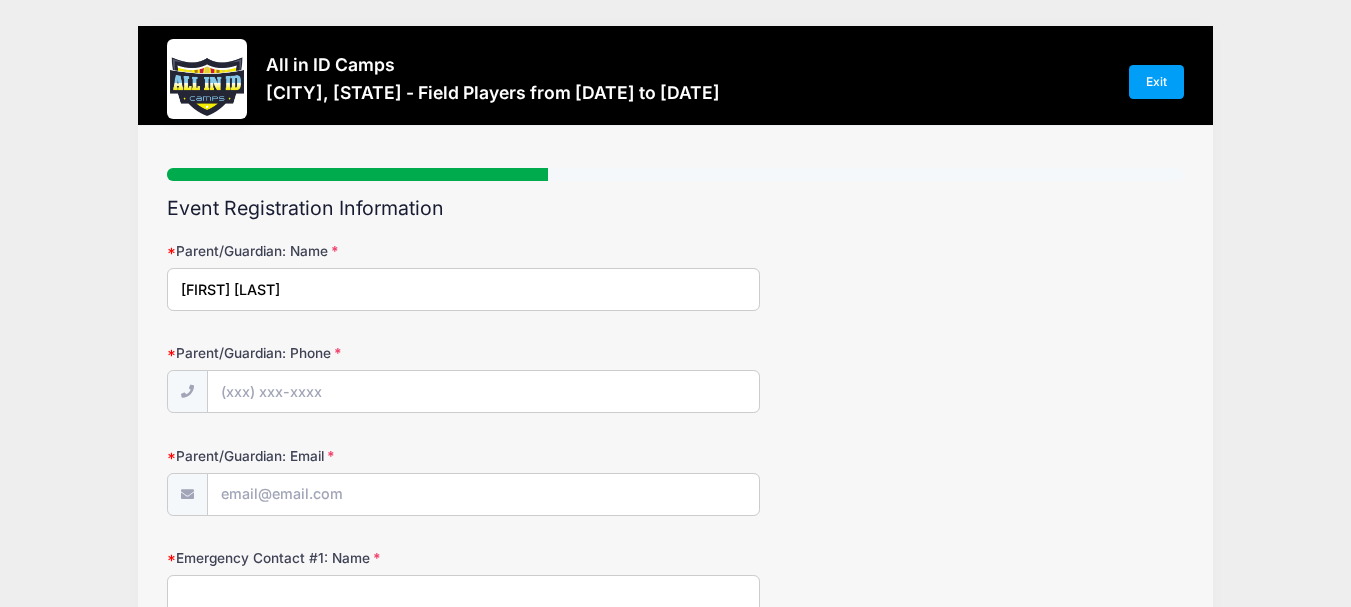 type on "[FIRST] [LAST]" 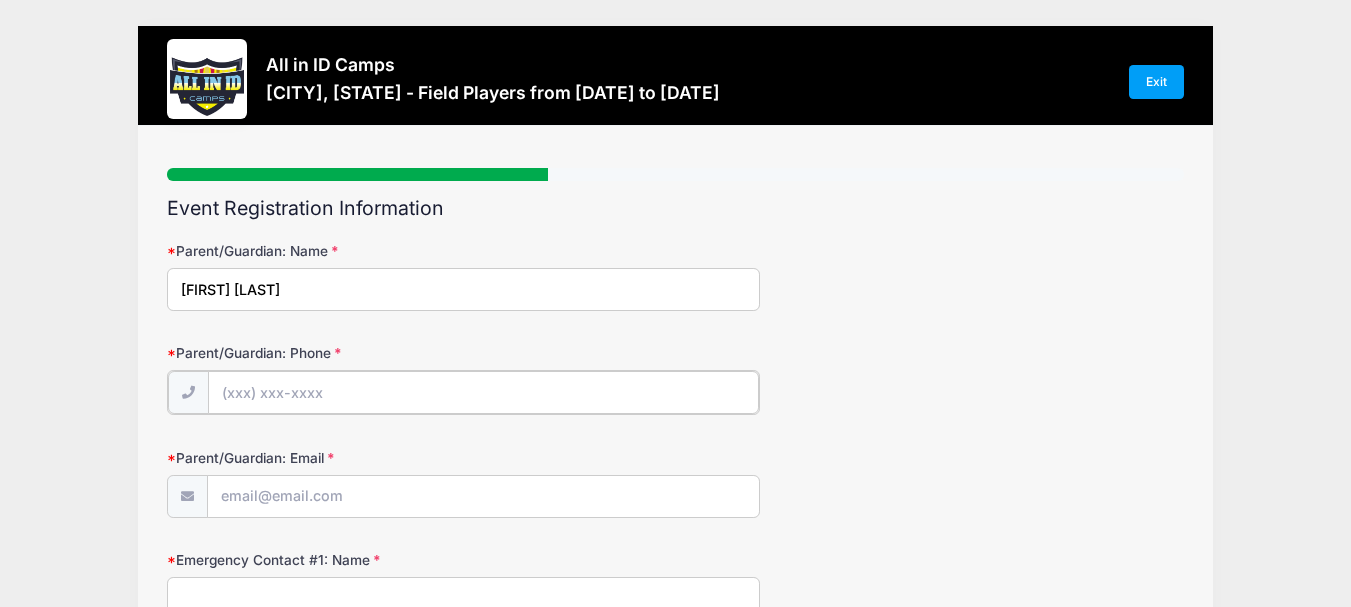 click on "Parent/Guardian: Phone" at bounding box center [483, 392] 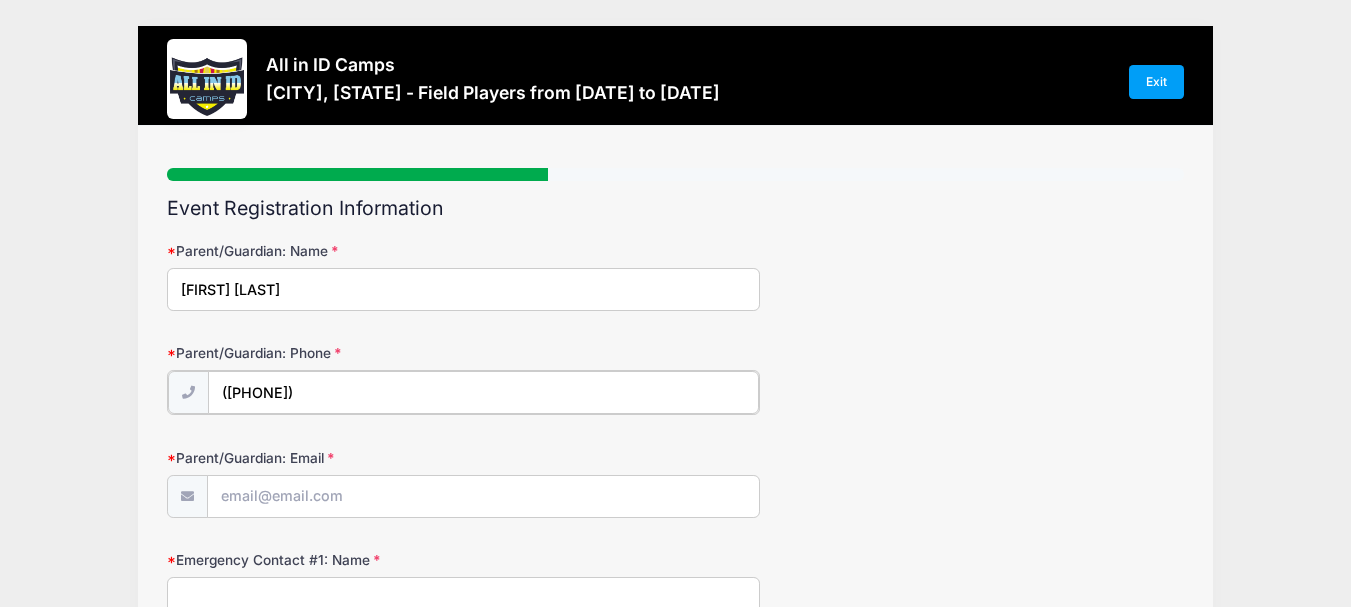 type on "([PHONE])" 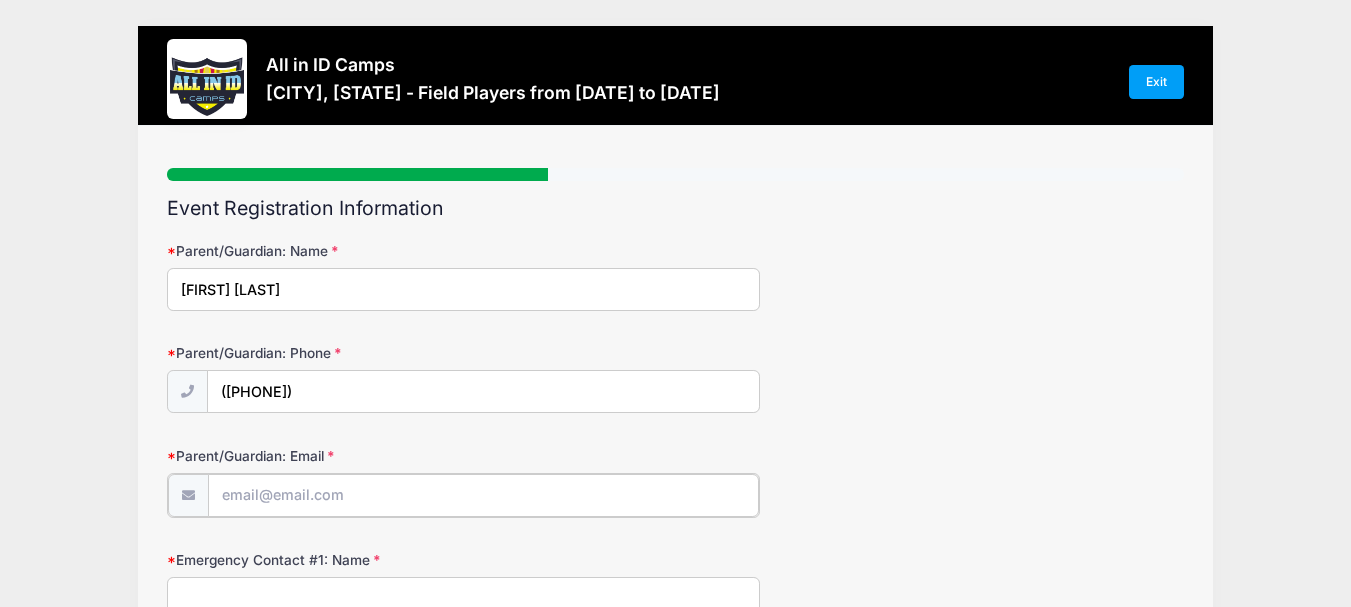 click on "Parent/Guardian: Email" at bounding box center (483, 495) 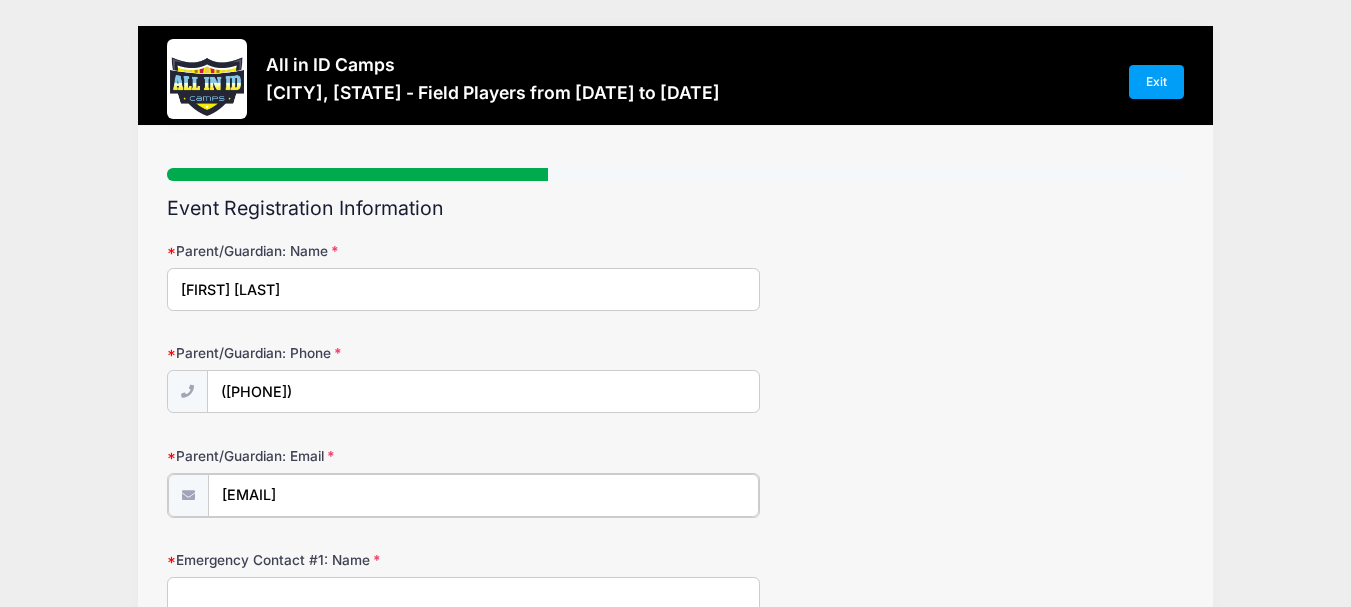 click on "[EMAIL]" at bounding box center [483, 495] 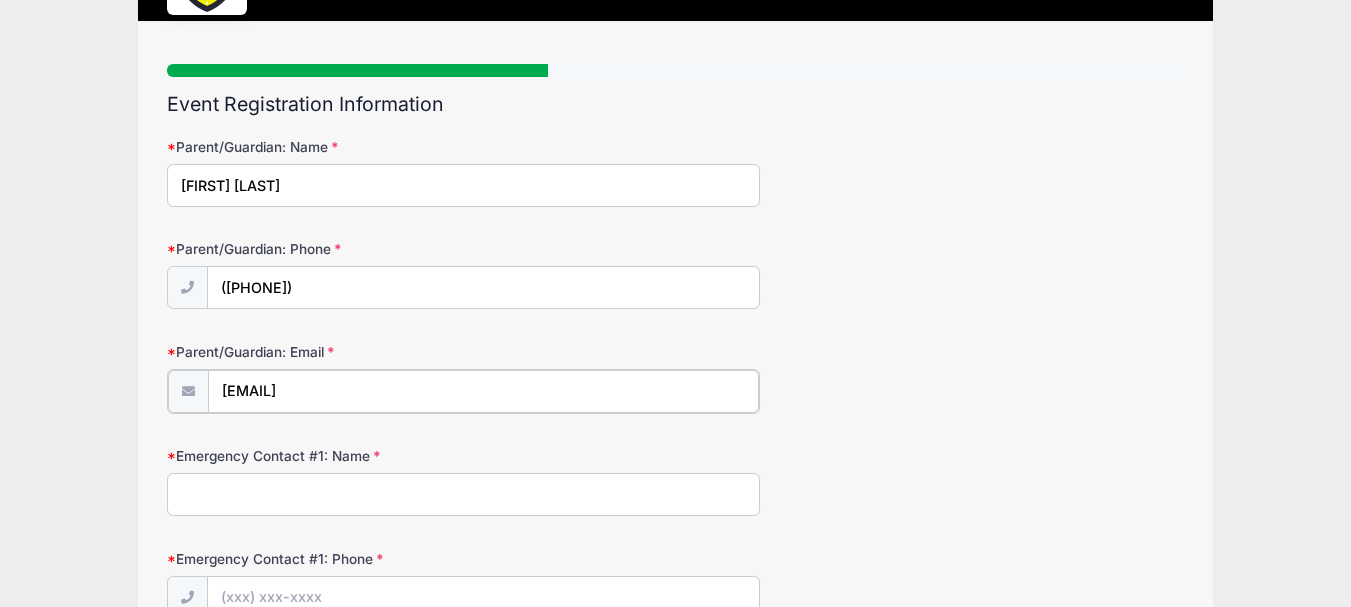 scroll, scrollTop: 105, scrollLeft: 0, axis: vertical 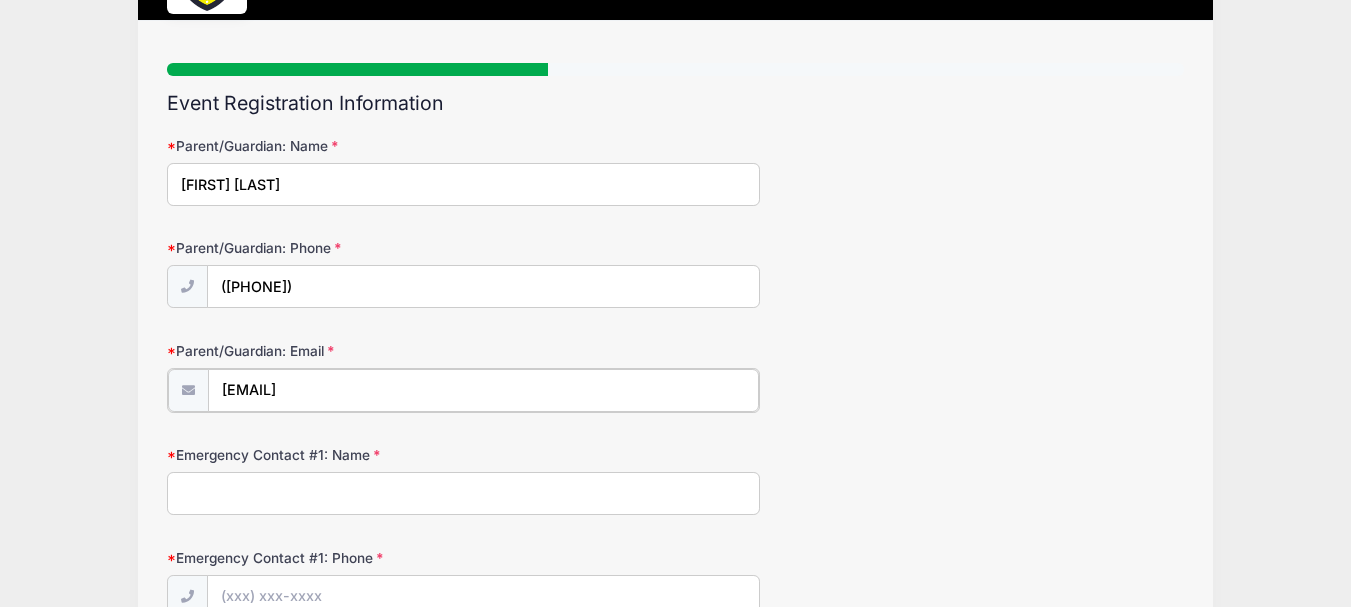 type on "[EMAIL]" 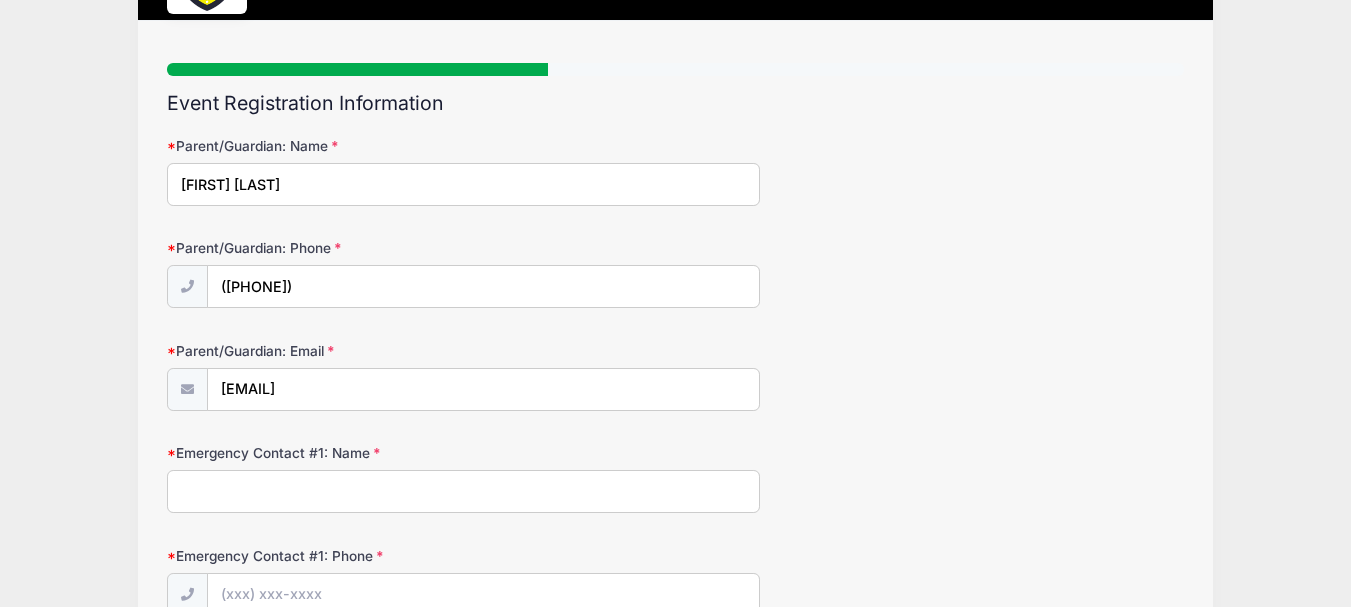 click on "Emergency Contact #1: Name" at bounding box center (463, 491) 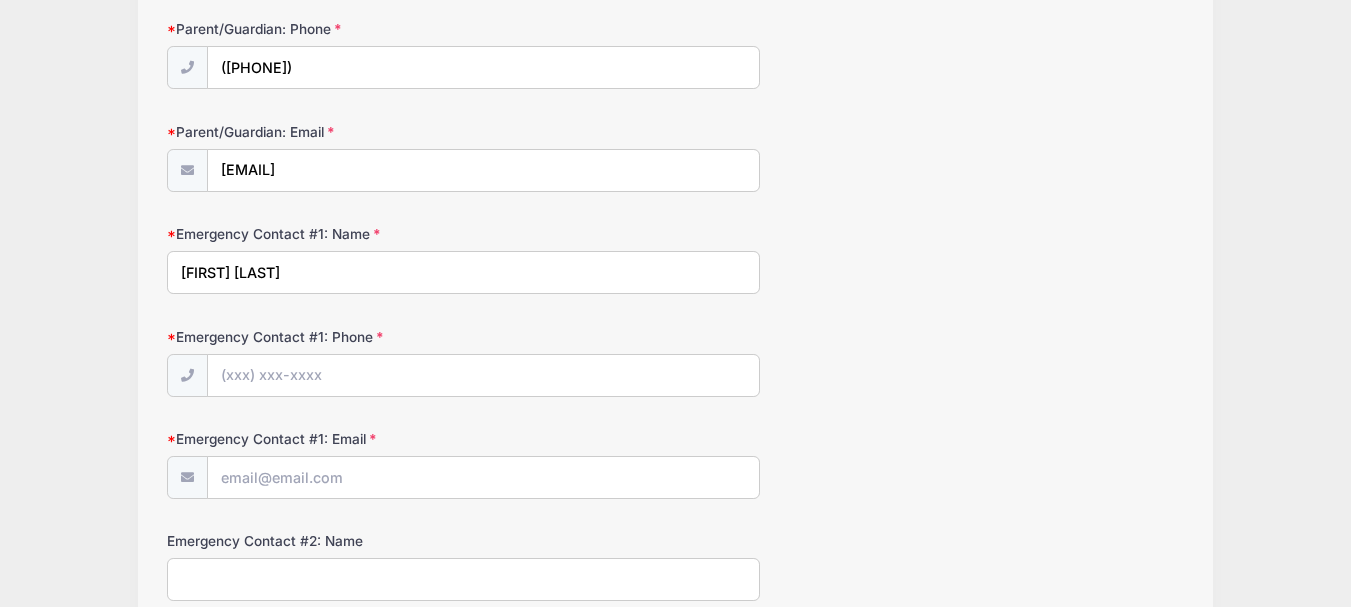 scroll, scrollTop: 326, scrollLeft: 0, axis: vertical 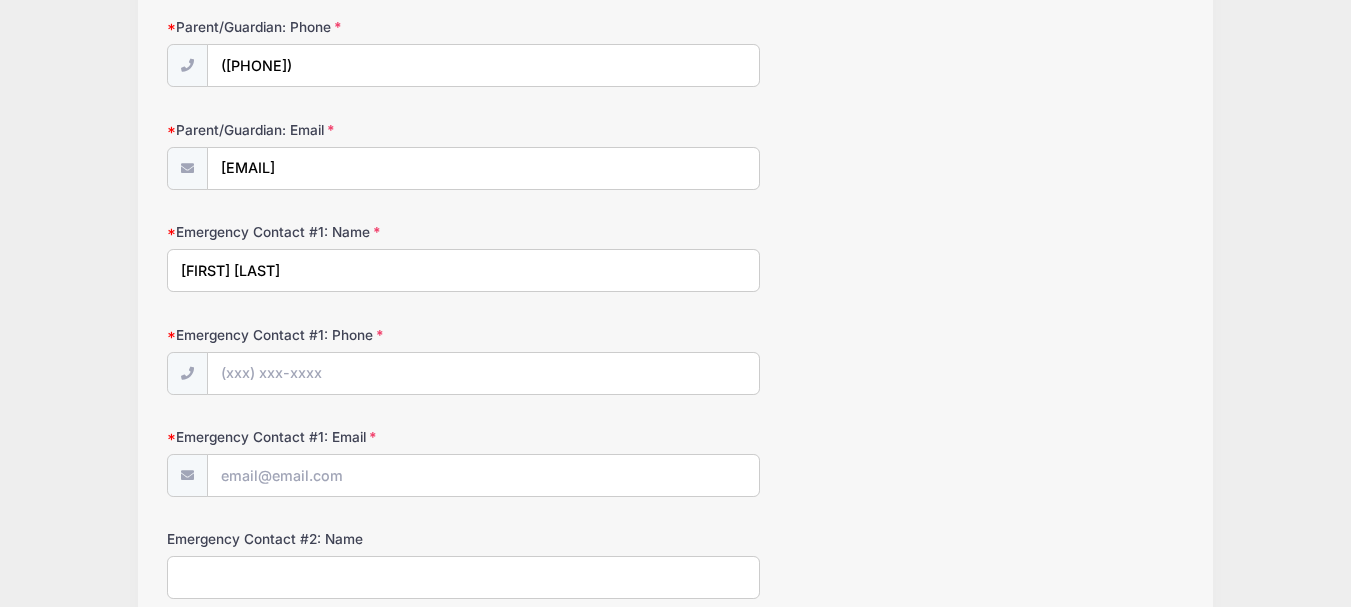 type on "[FIRST] [LAST]" 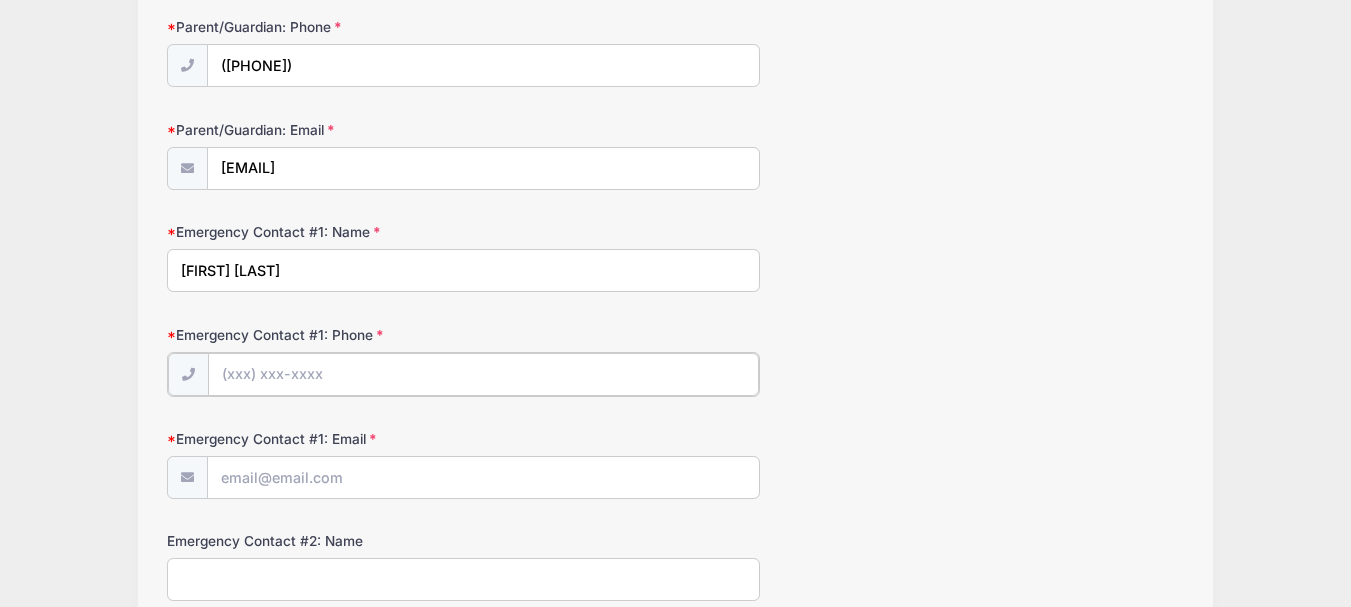 click on "Emergency Contact #1: Phone" at bounding box center [483, 374] 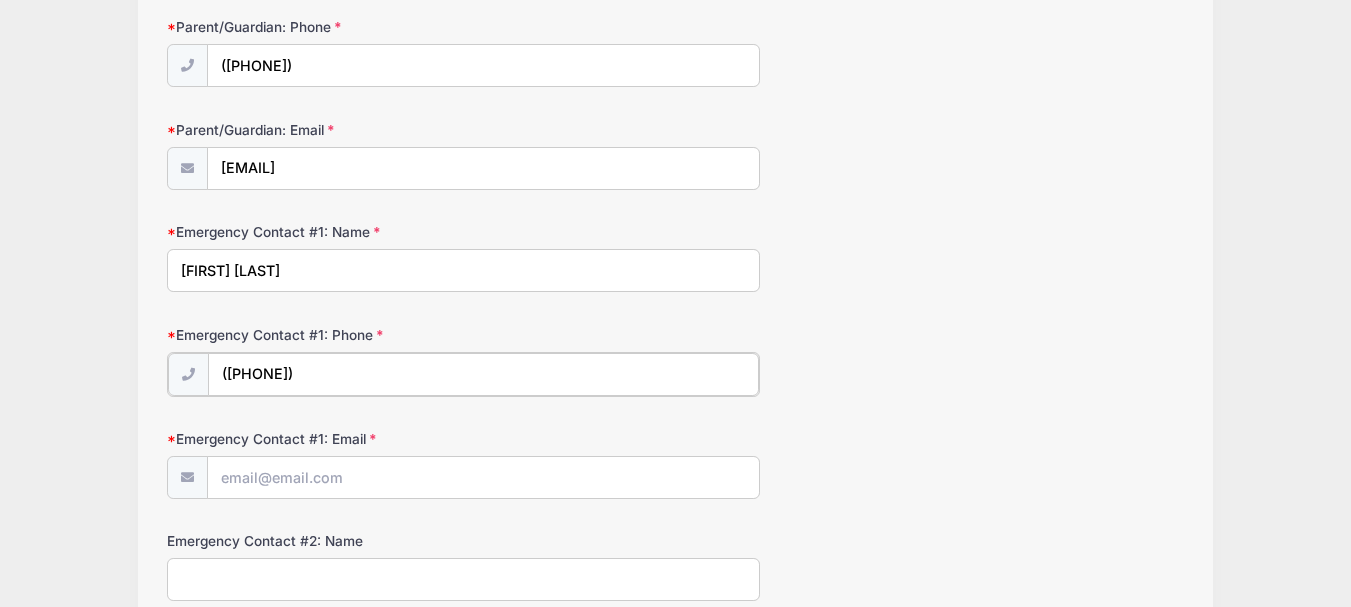 type on "([PHONE])" 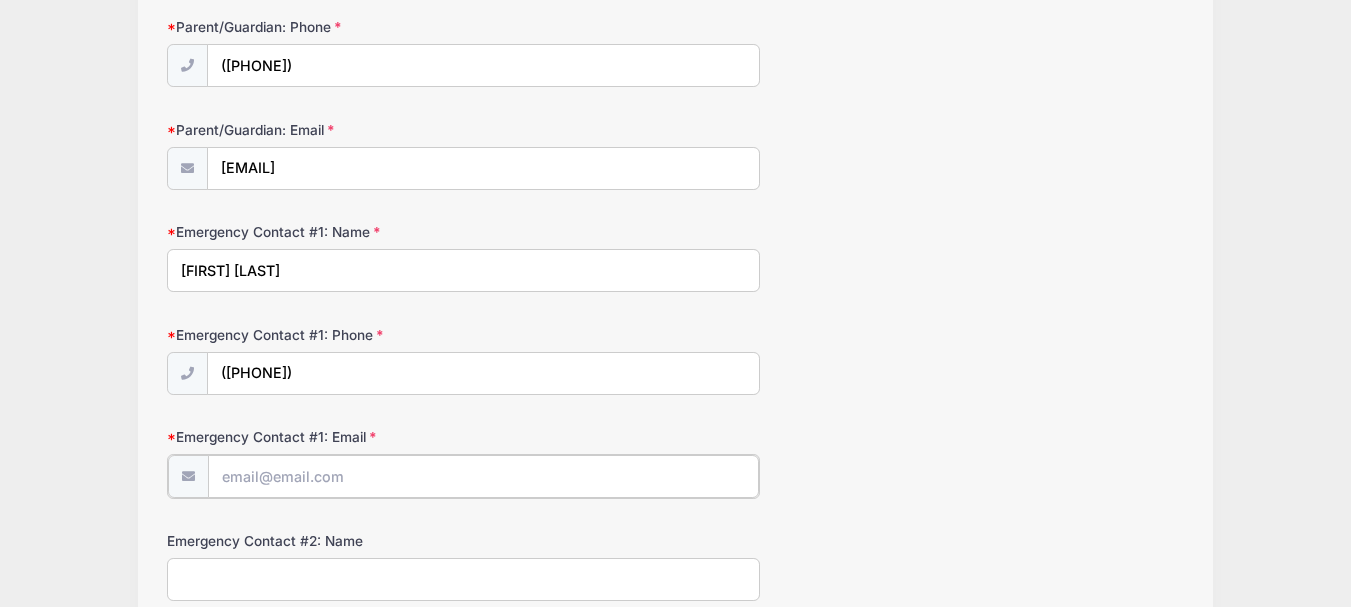 click on "Emergency Contact #1: Email" at bounding box center [483, 476] 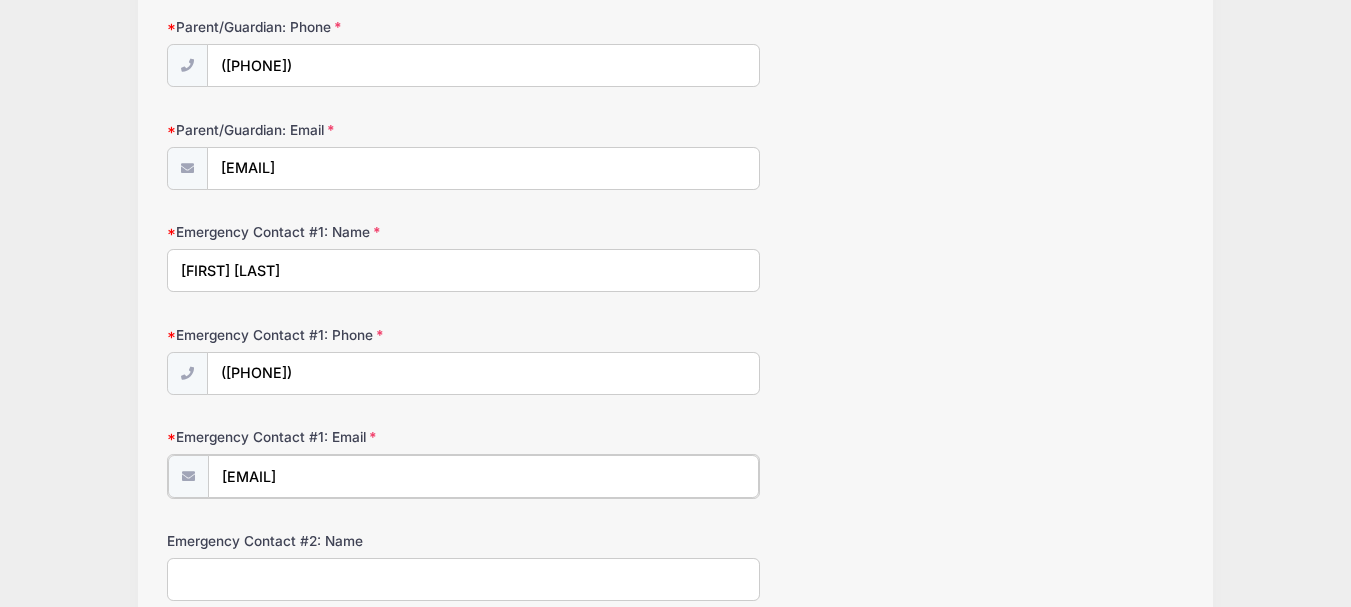click on "[EMAIL]" at bounding box center [483, 476] 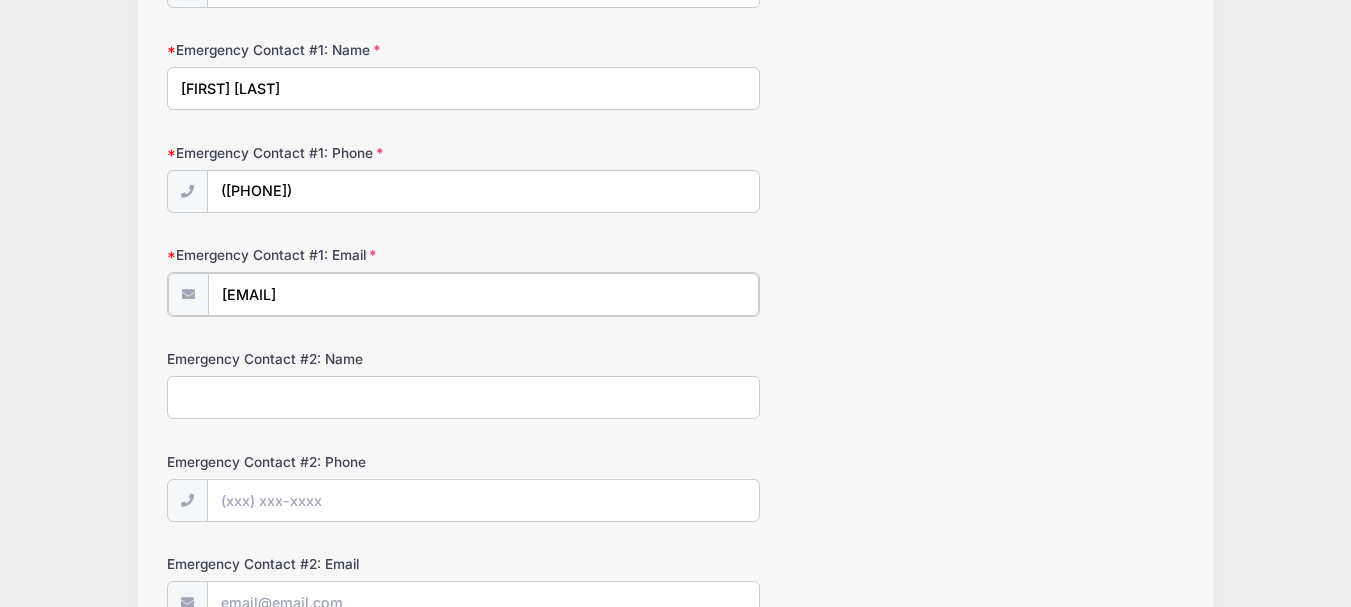 scroll, scrollTop: 509, scrollLeft: 0, axis: vertical 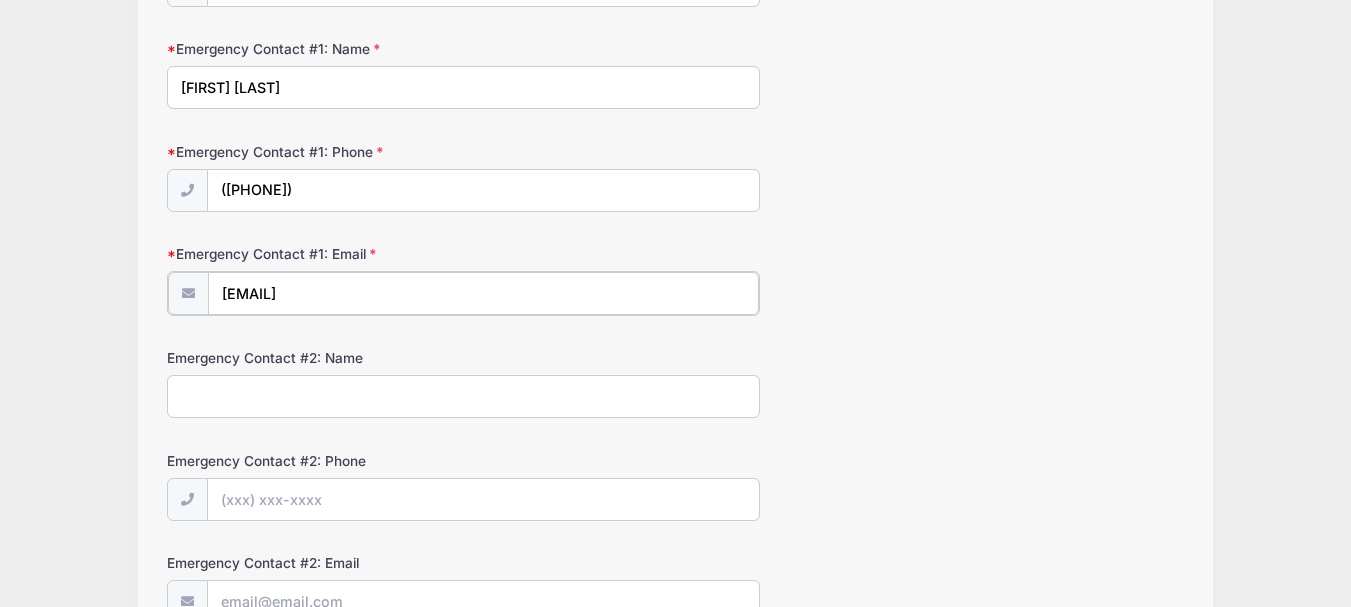 type on "[EMAIL]" 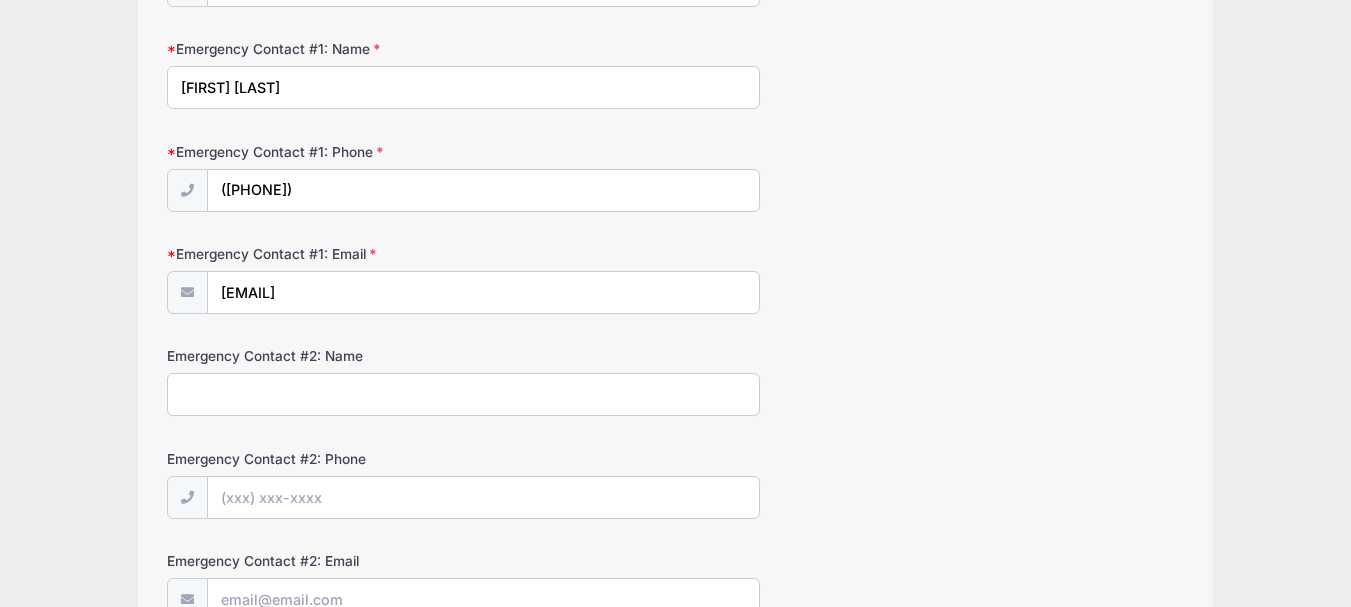 click on "Emergency Contact #2: Name" at bounding box center (463, 394) 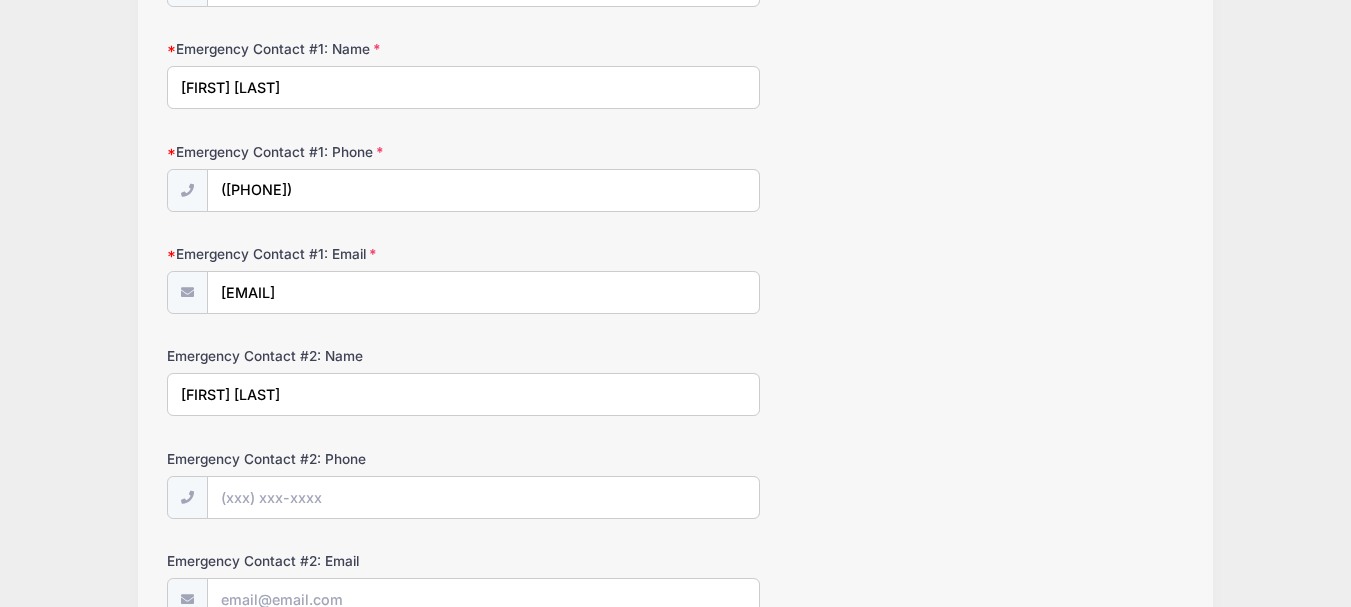 type on "[FIRST] [LAST]" 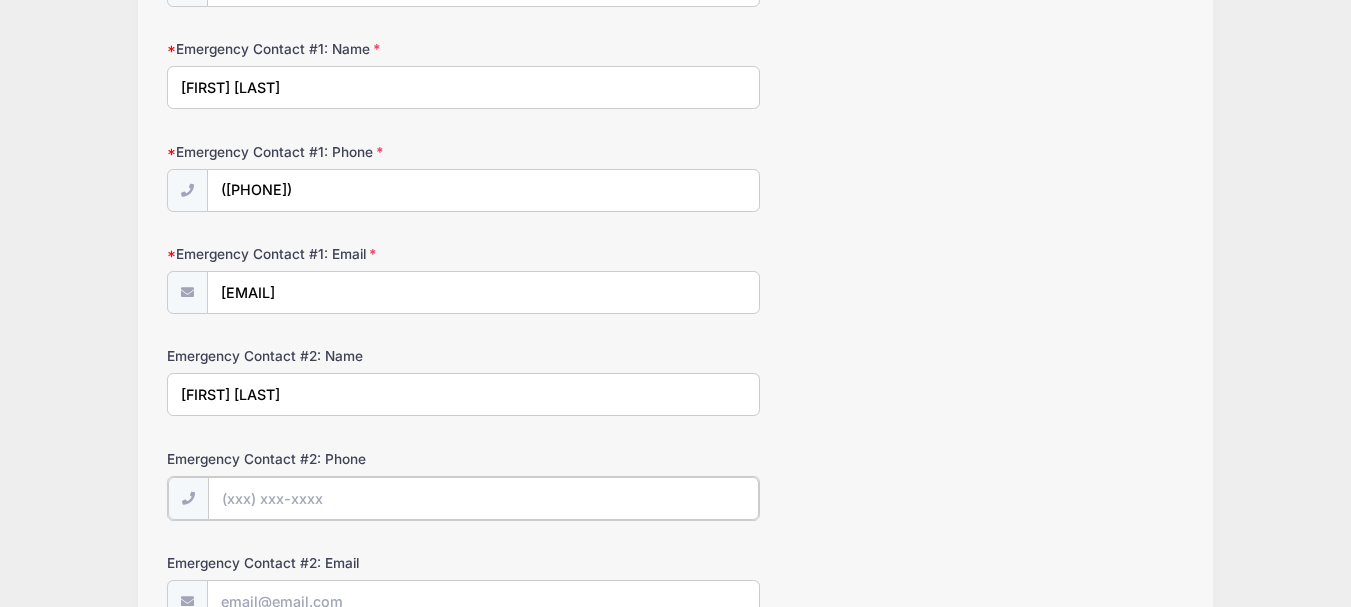 click on "Emergency Contact #2: Phone" at bounding box center (483, 498) 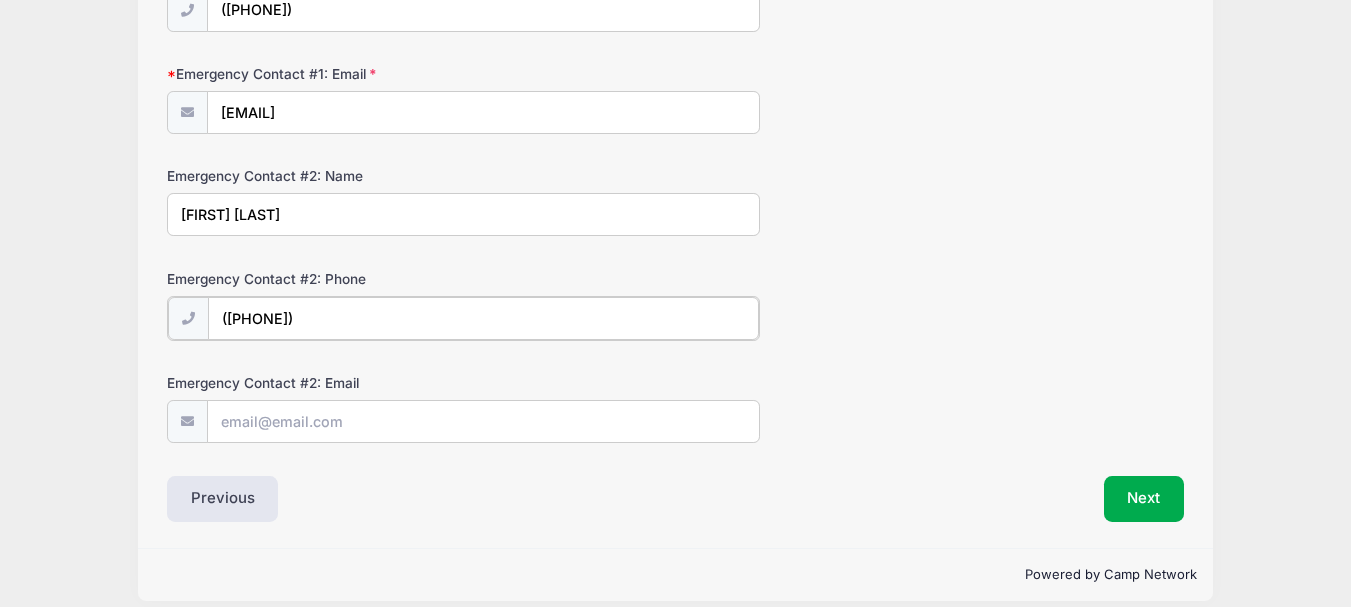 scroll, scrollTop: 702, scrollLeft: 0, axis: vertical 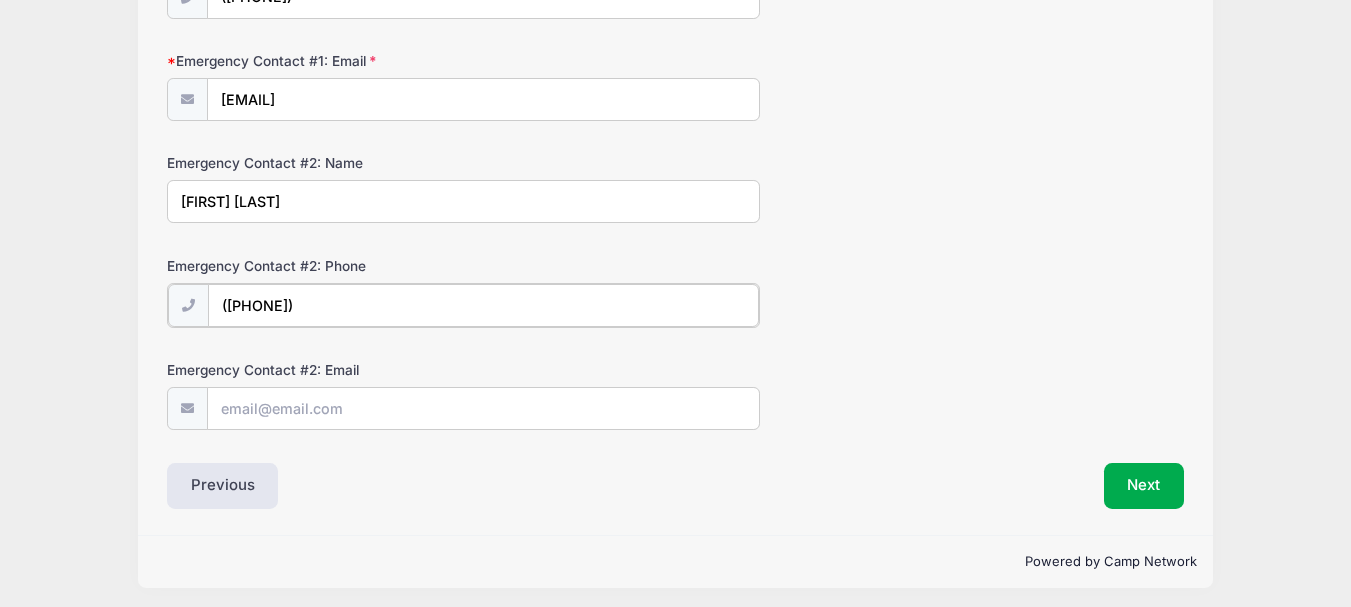 type on "([PHONE])" 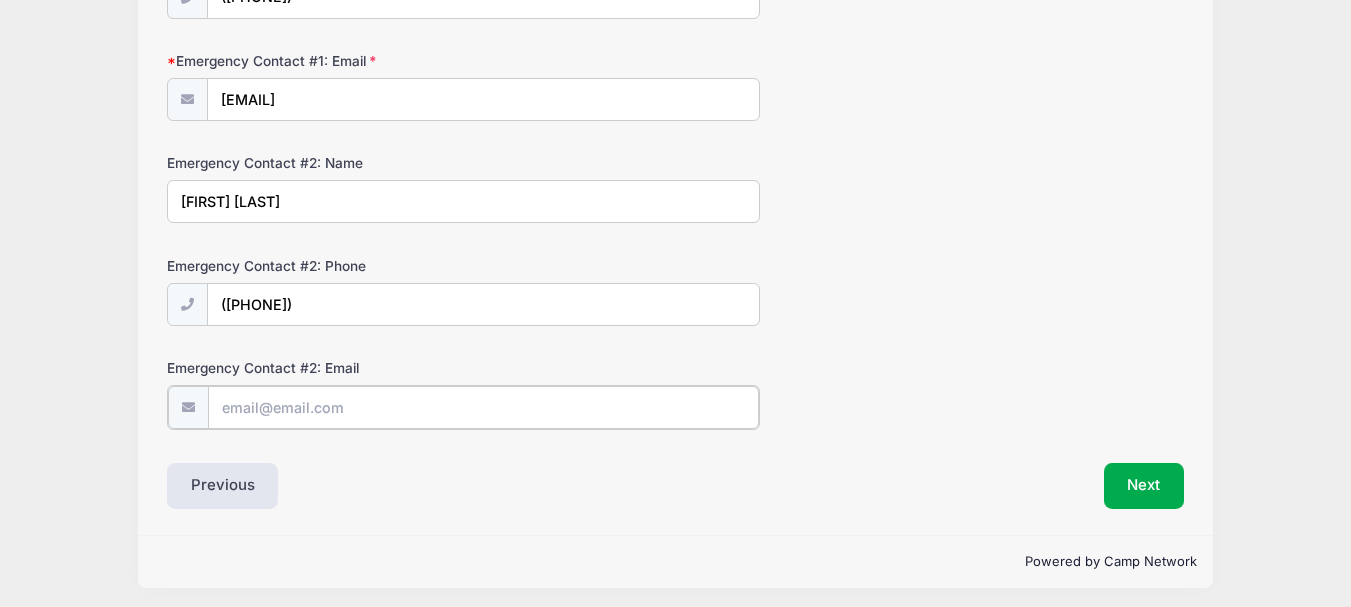 click on "Emergency Contact #2: Email" at bounding box center [483, 407] 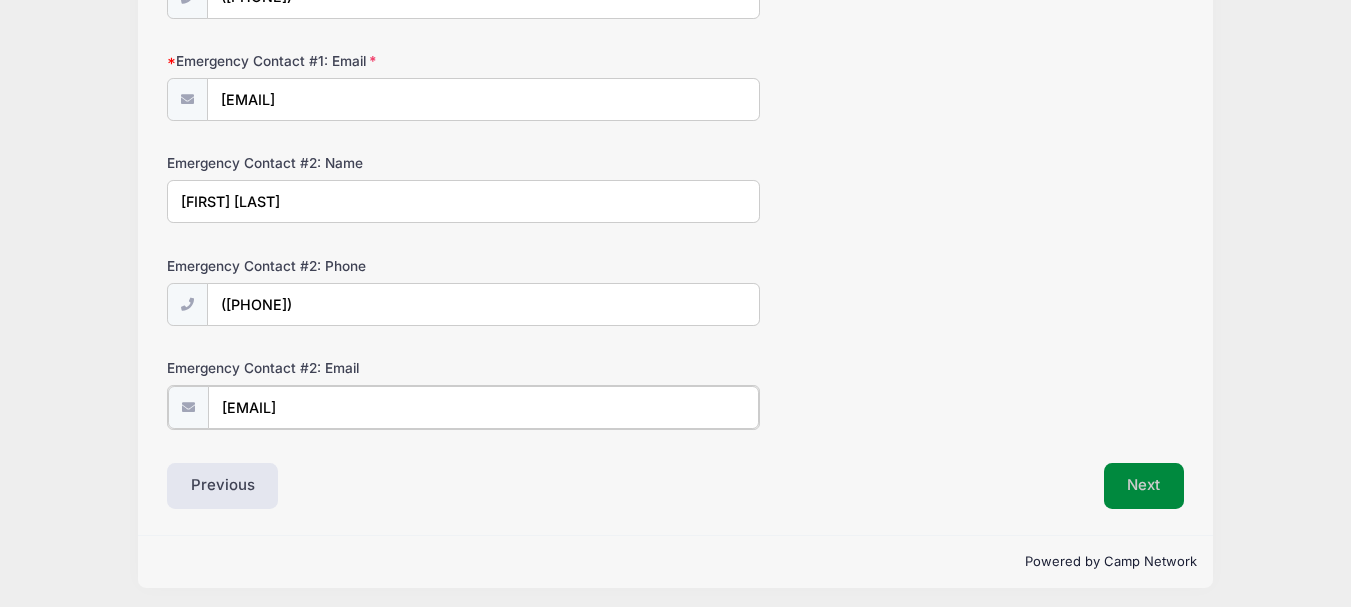 type on "[EMAIL]" 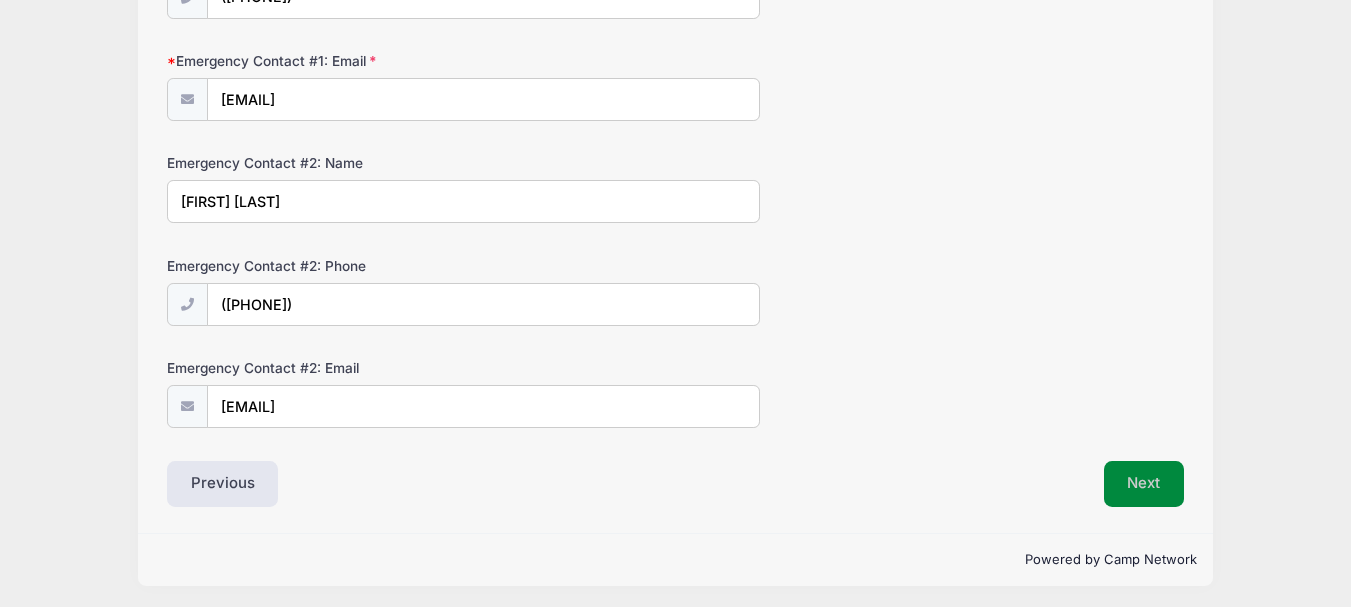 click on "Next" at bounding box center [1144, 484] 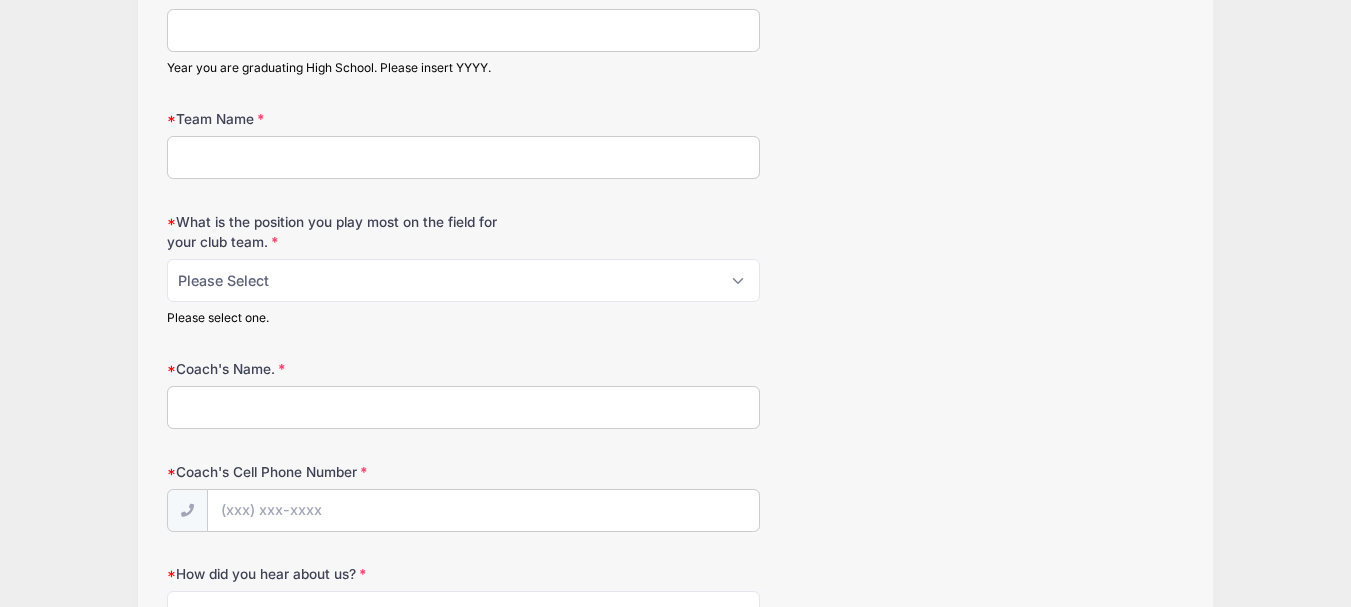 scroll, scrollTop: 0, scrollLeft: 0, axis: both 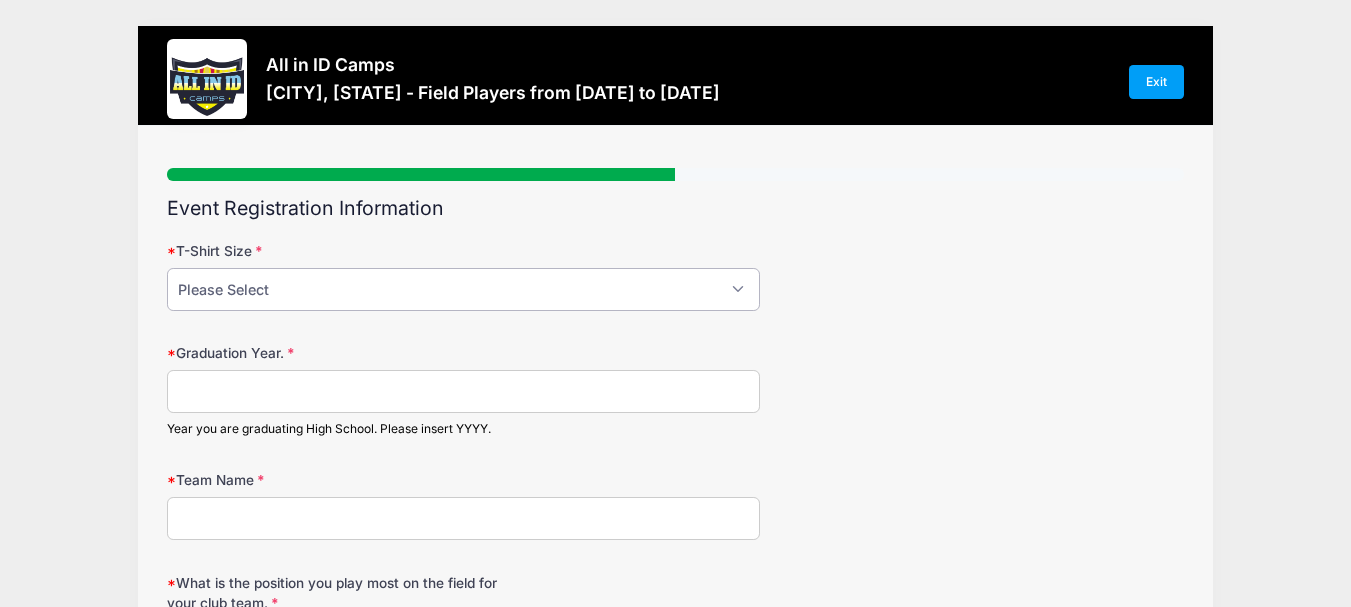 click on "Please Select YM
YL
AS
AM
AL
AXL" at bounding box center (463, 289) 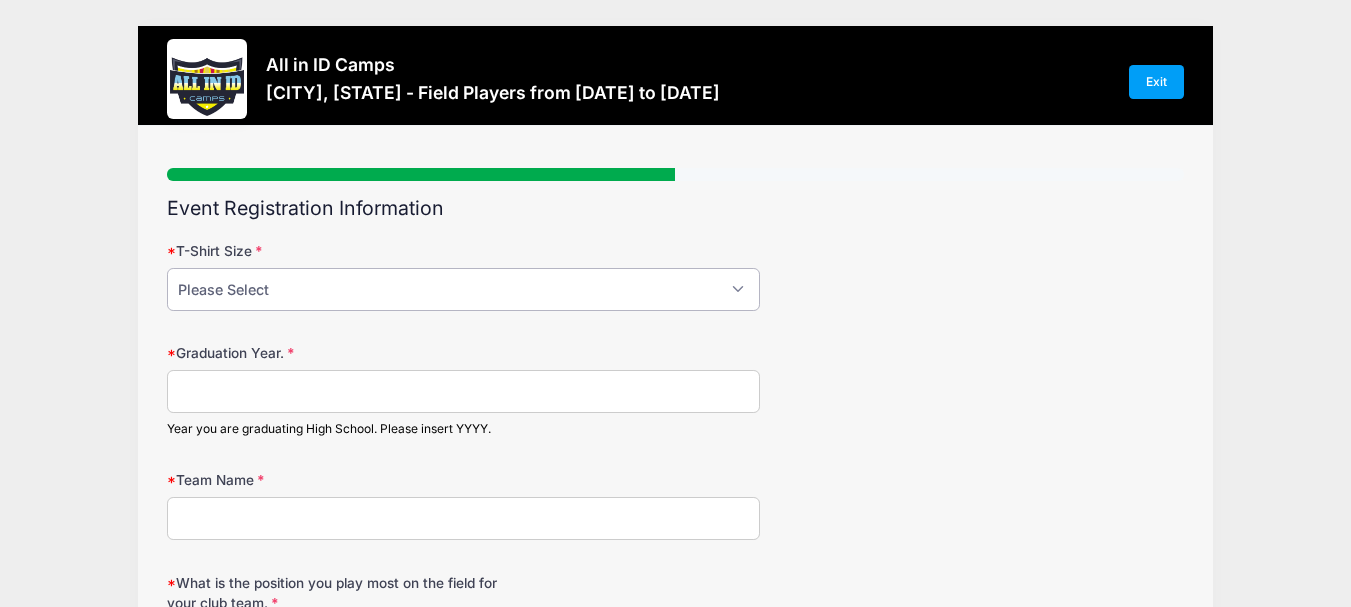 select on "AS" 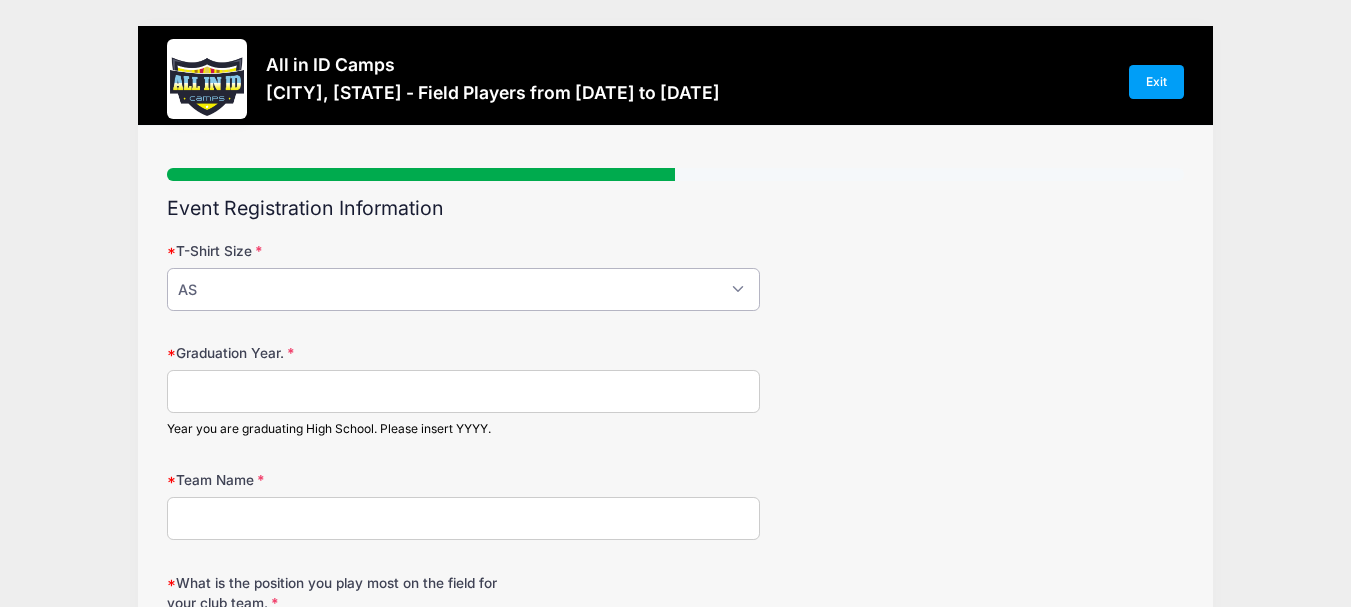 click on "Please Select YM
YL
AS
AM
AL
AXL" at bounding box center (463, 289) 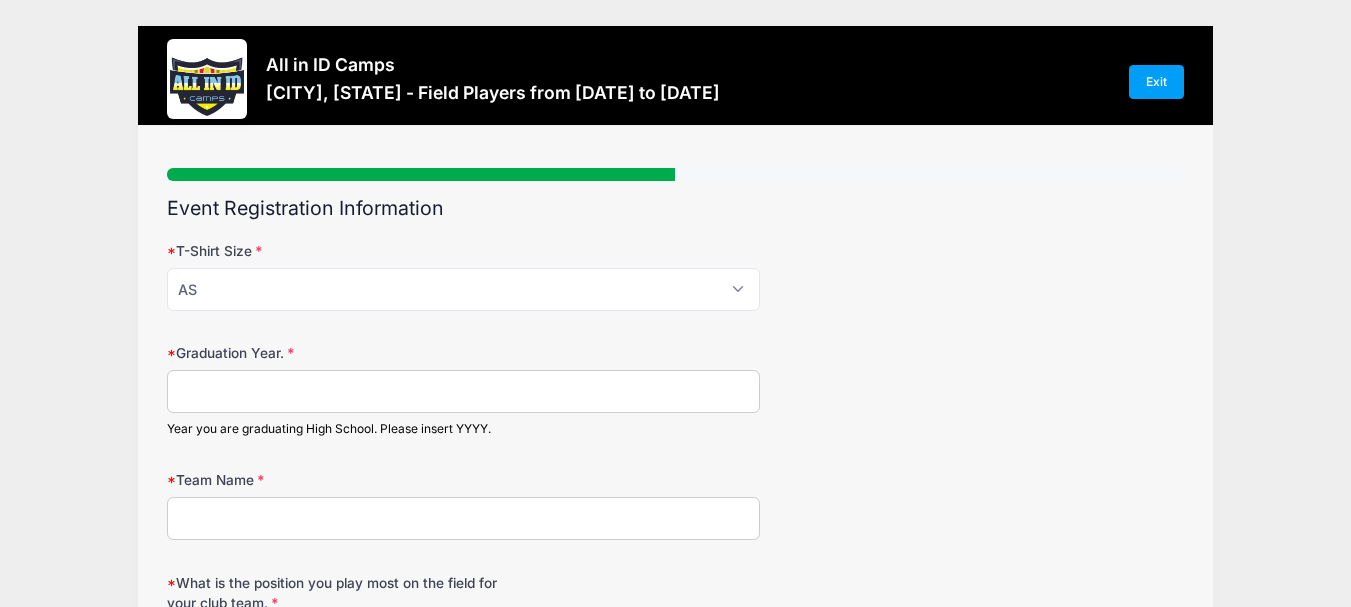 click on "Graduation Year." at bounding box center [463, 391] 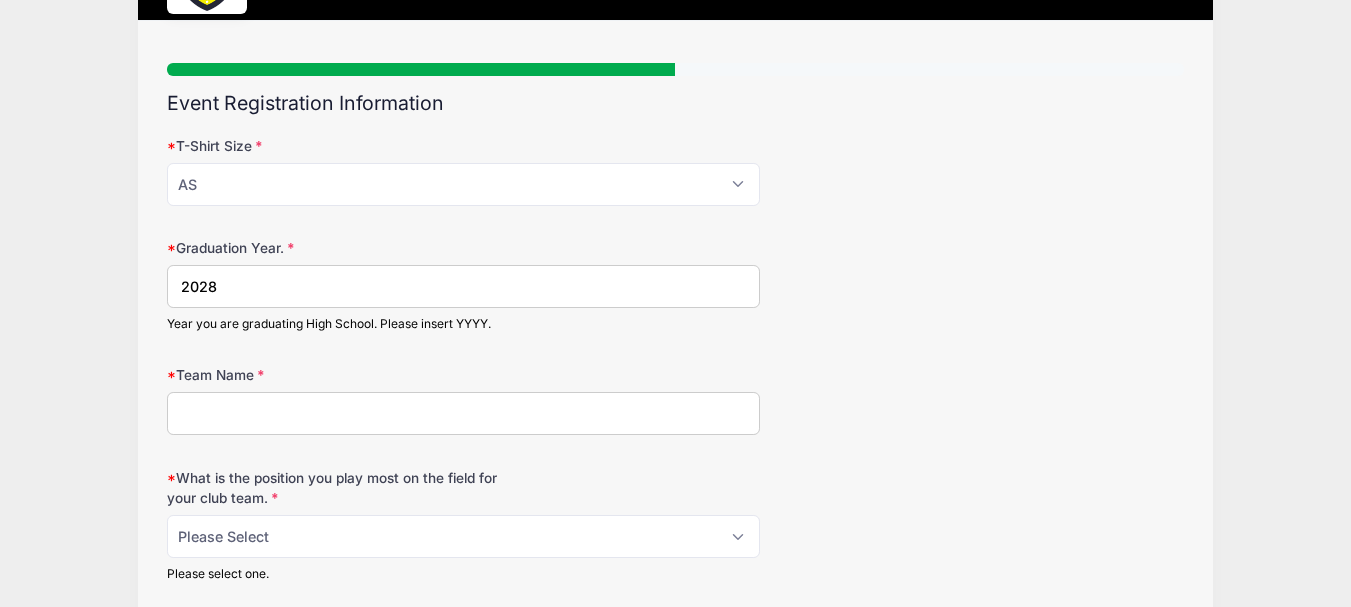 scroll, scrollTop: 106, scrollLeft: 0, axis: vertical 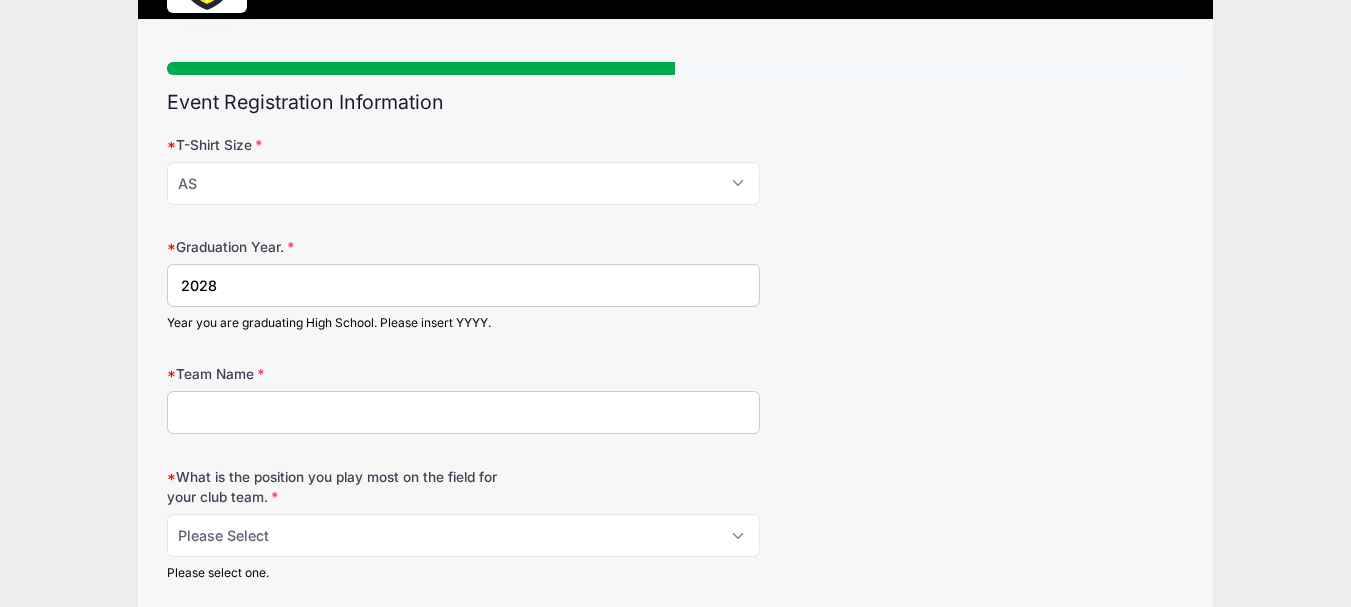 type on "2028" 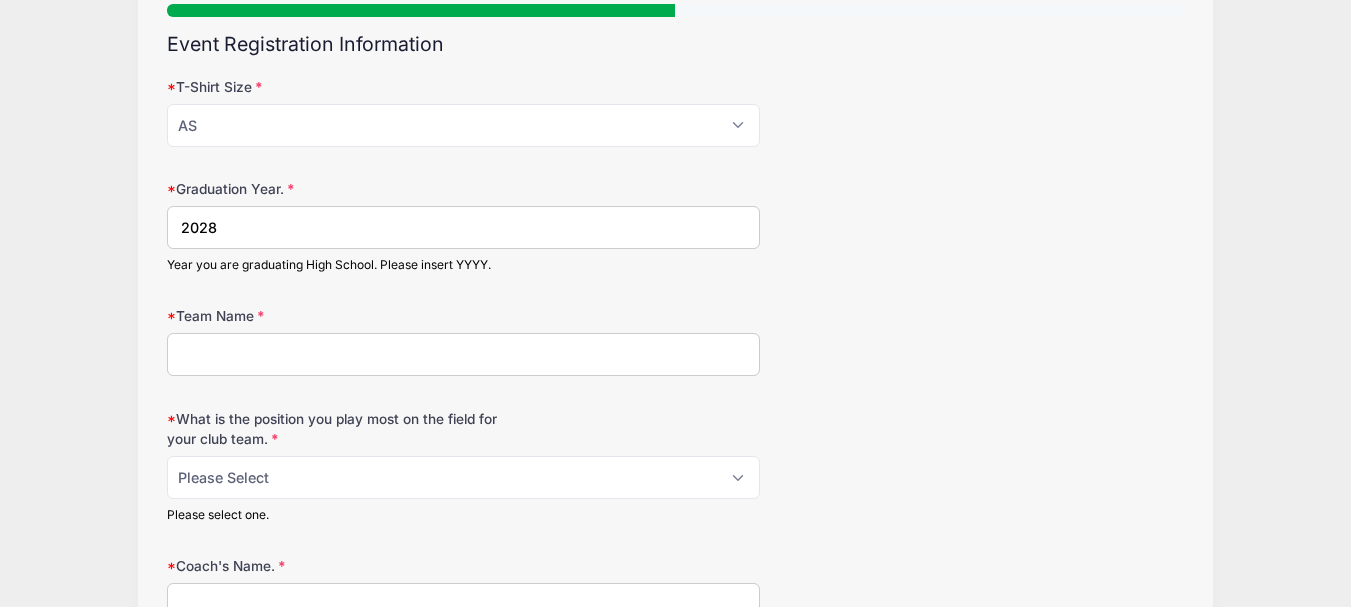 scroll, scrollTop: 166, scrollLeft: 0, axis: vertical 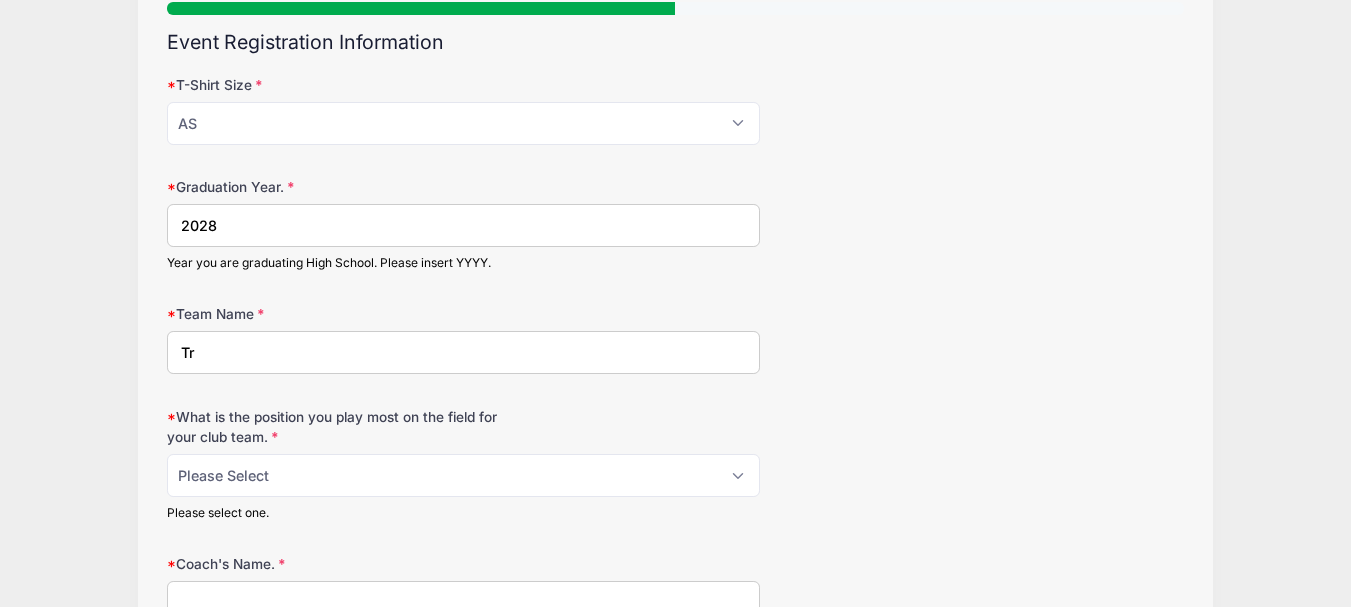 type on "T" 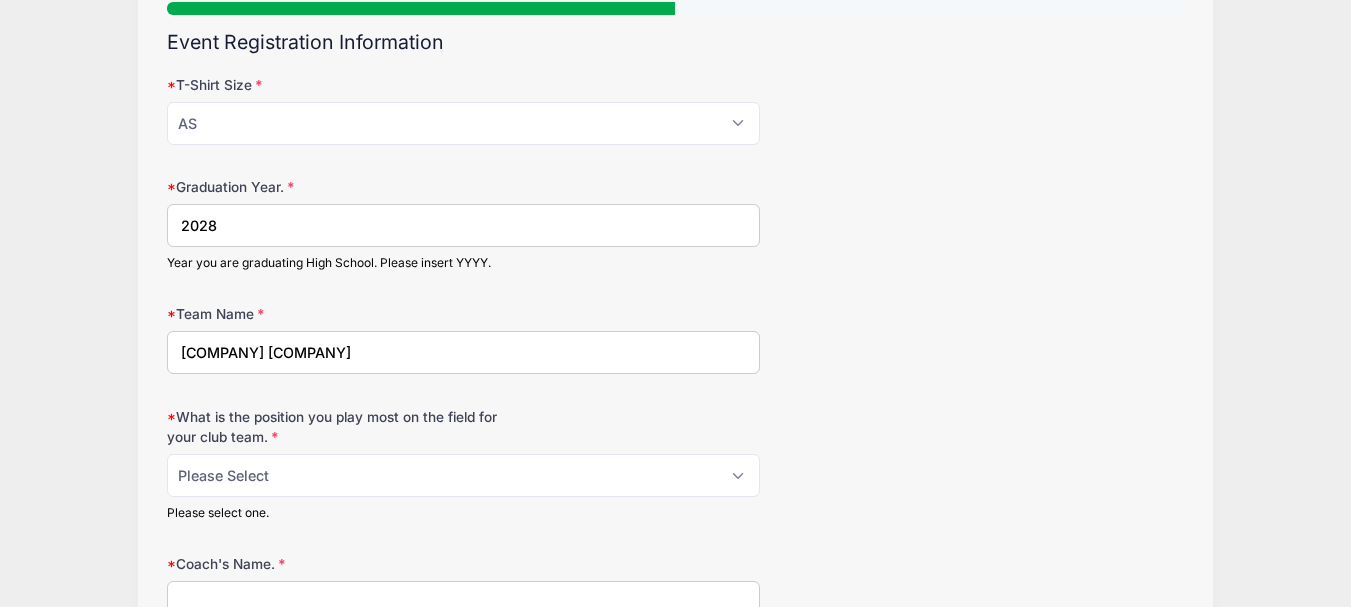 type on "[COMPANY] [COMPANY]" 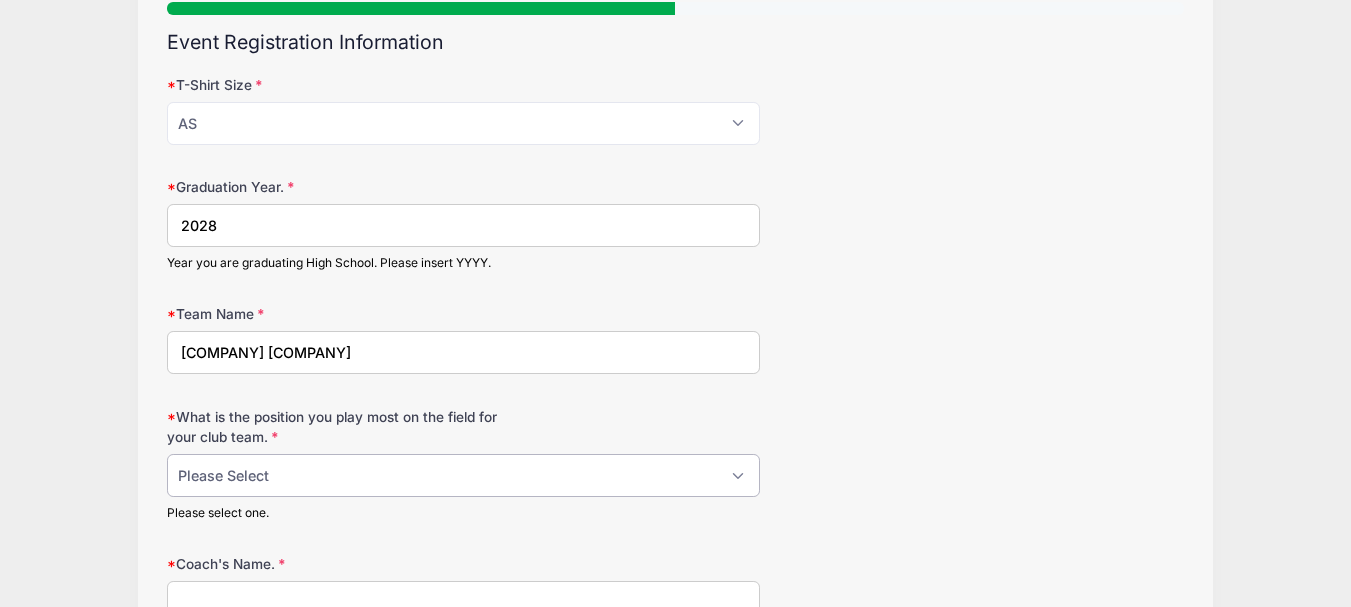 click on "Please Select 1-GK
2-RB
3-LB
4-CB
5-CB
6-DCM
7- Right Winger
8- CM
9-Striker
10- ACM
11- Left Winger" at bounding box center [463, 475] 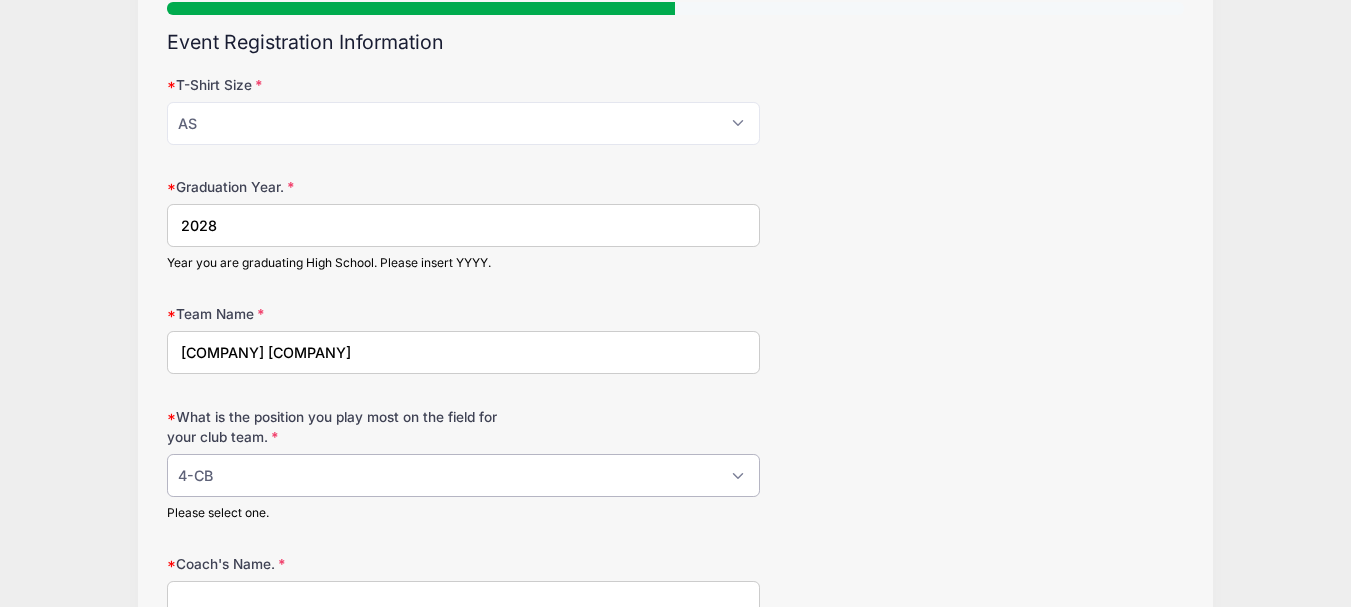 click on "Please Select 1-GK
2-RB
3-LB
4-CB
5-CB
6-DCM
7- Right Winger
8- CM
9-Striker
10- ACM
11- Left Winger" at bounding box center (463, 475) 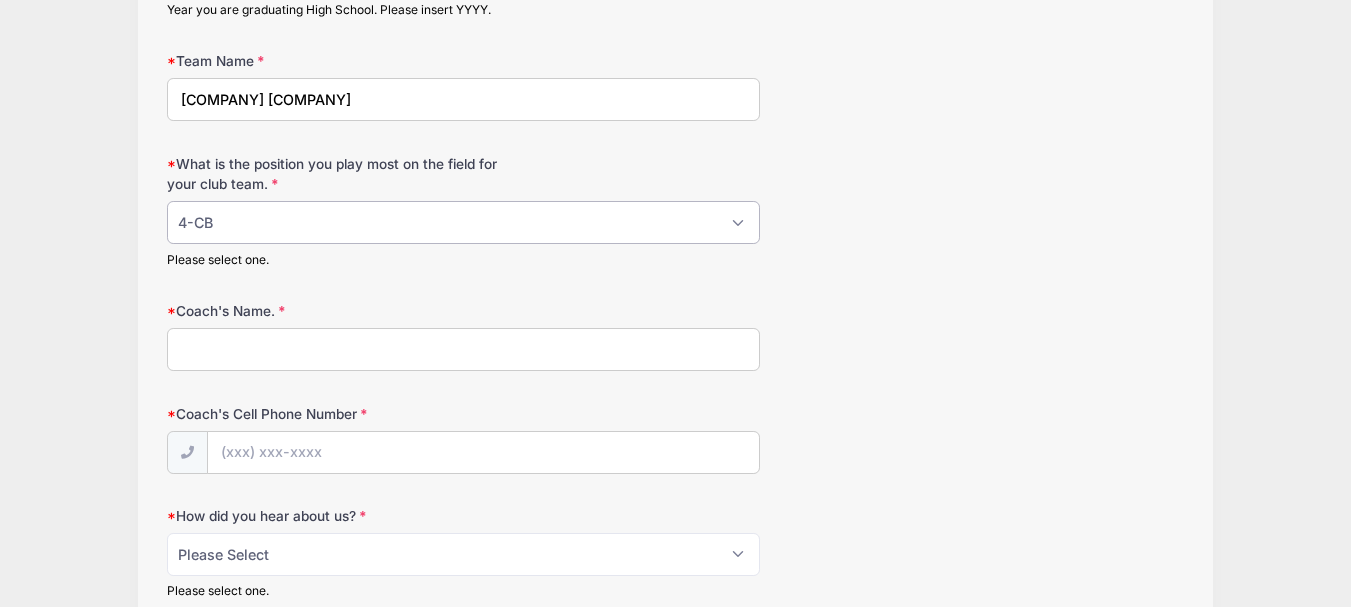 scroll, scrollTop: 458, scrollLeft: 0, axis: vertical 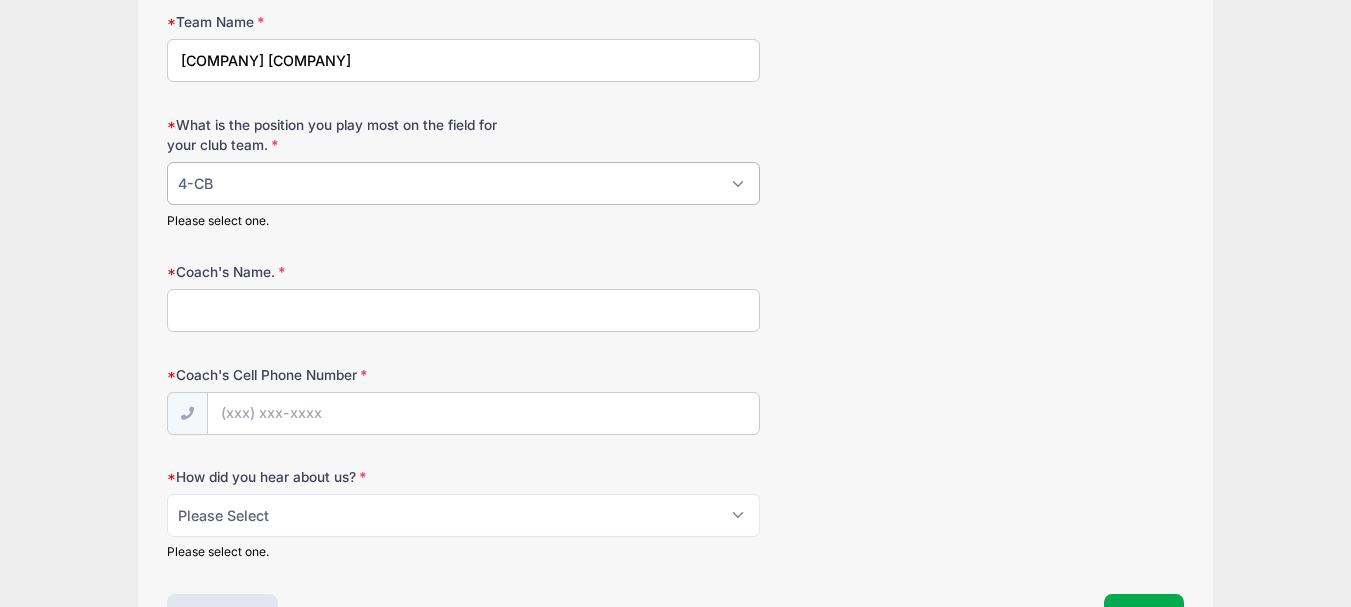 click on "Please Select 1-GK
2-RB
3-LB
4-CB
5-CB
6-DCM
7- Right Winger
8- CM
9-Striker
10- ACM
11- Left Winger" at bounding box center [463, 183] 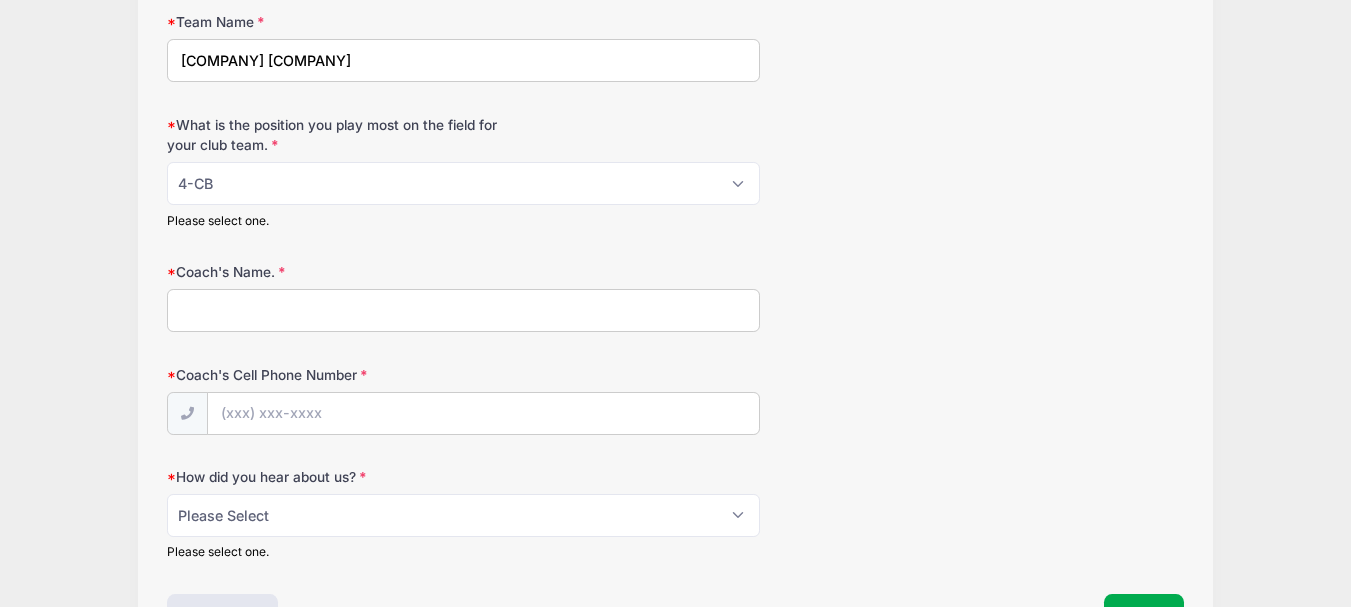 click on "Coach's Name." at bounding box center (463, 310) 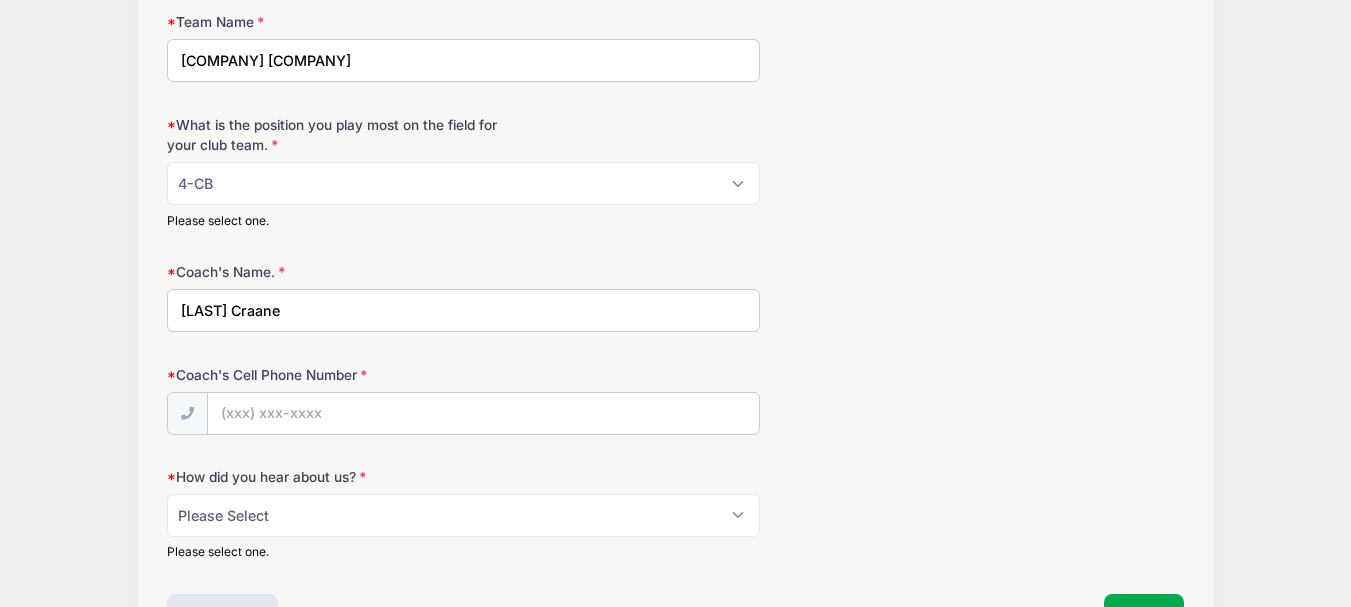 type on "[LAST] Craane" 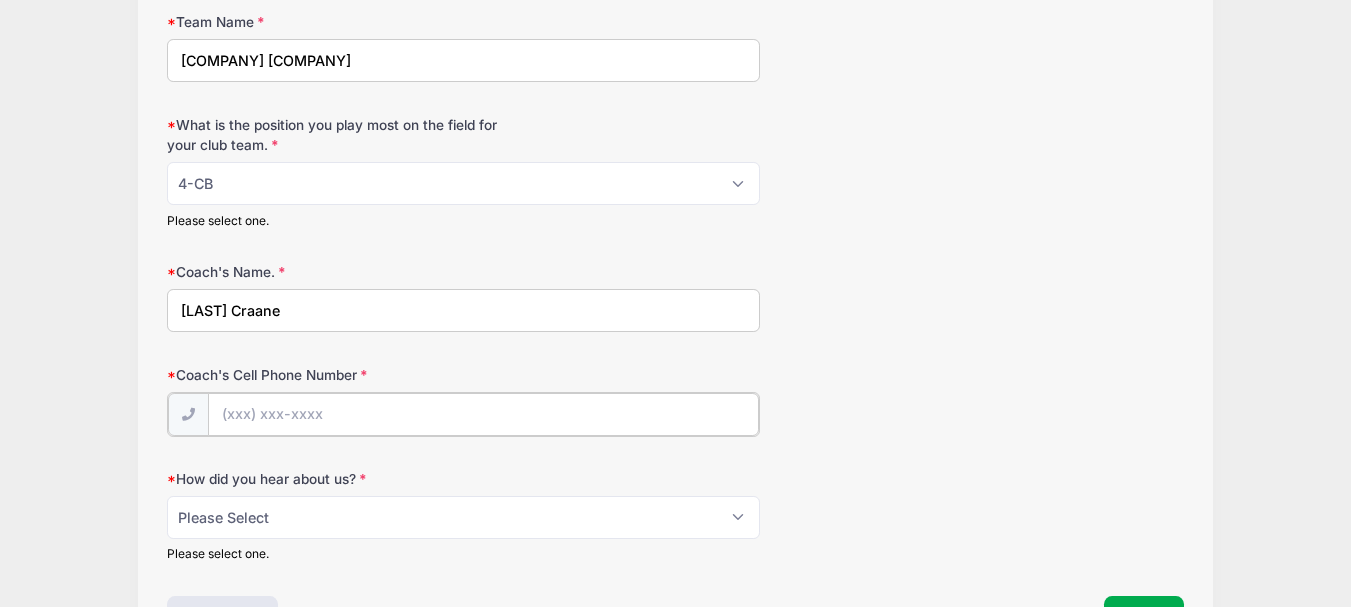 click on "Coach's Cell Phone Number" at bounding box center [483, 414] 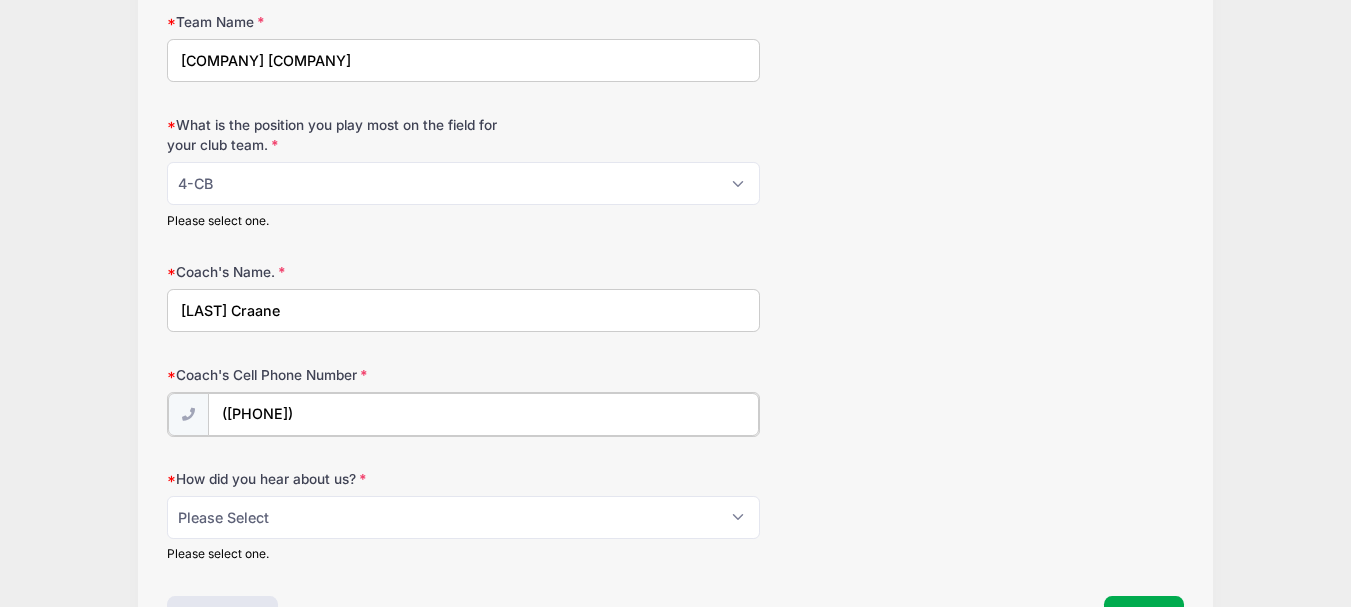 type on "([PHONE])" 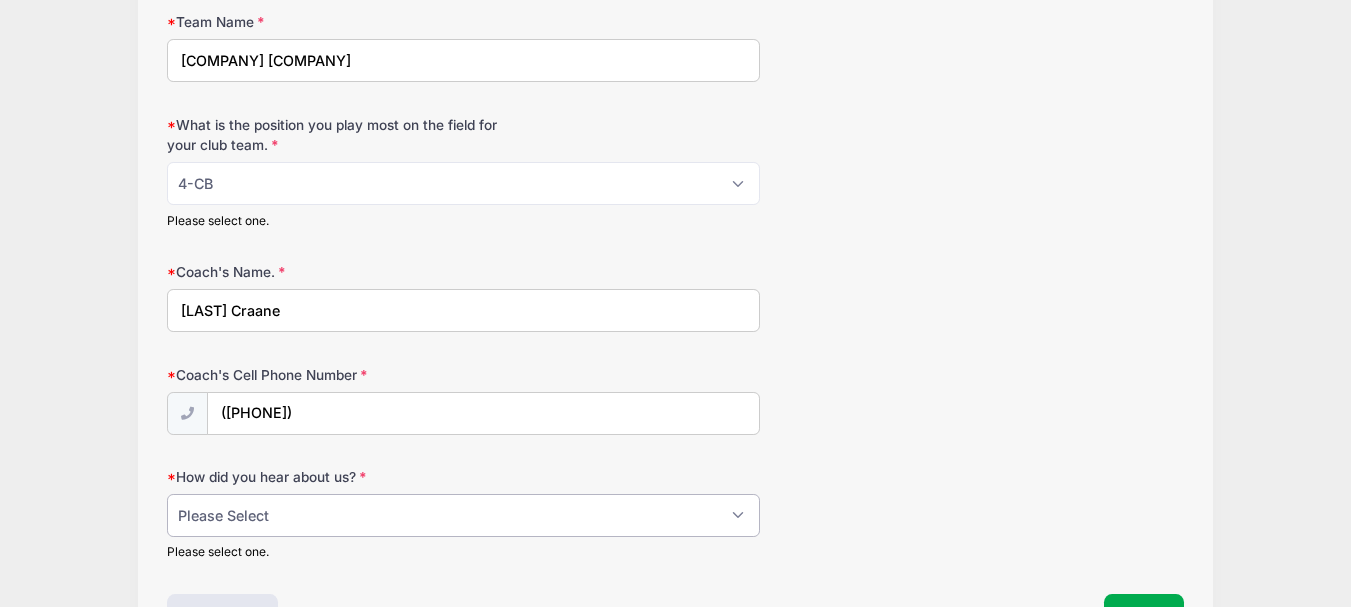 click on "Please Select Email
Website
Friend
Coach
Facebook
Instagram
Google
Card at Tournament
Other" at bounding box center (463, 515) 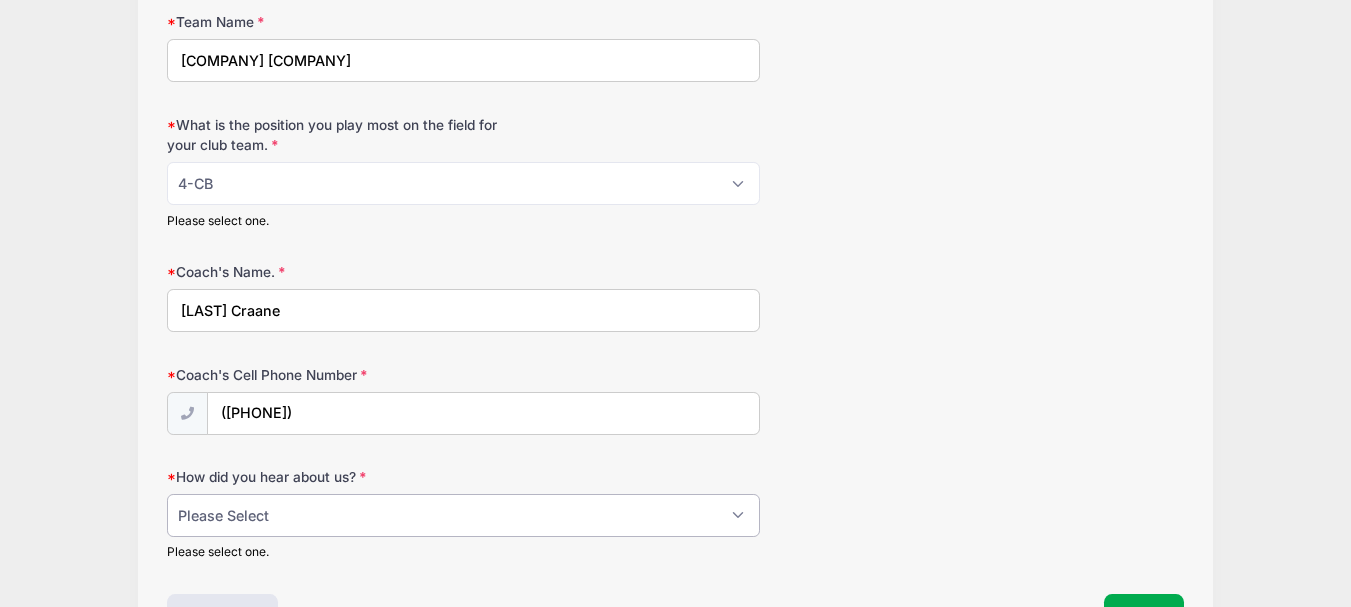 select on "Email" 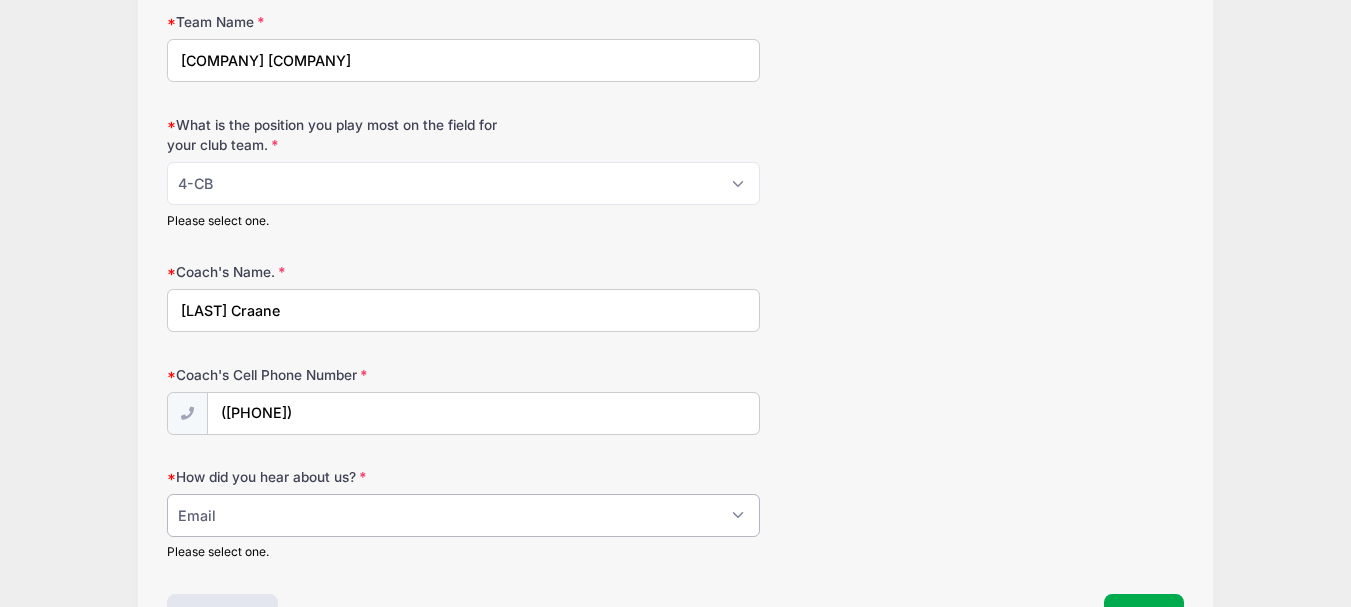 click on "Please Select Email
Website
Friend
Coach
Facebook
Instagram
Google
Card at Tournament
Other" at bounding box center (463, 515) 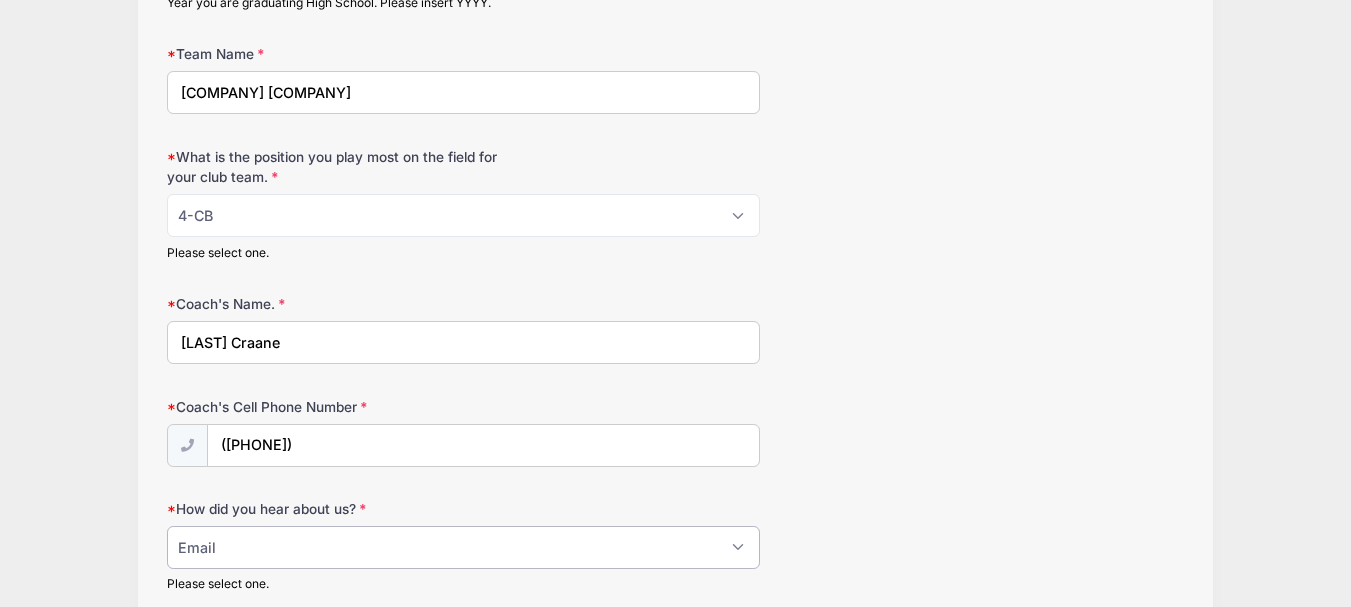 scroll, scrollTop: 384, scrollLeft: 0, axis: vertical 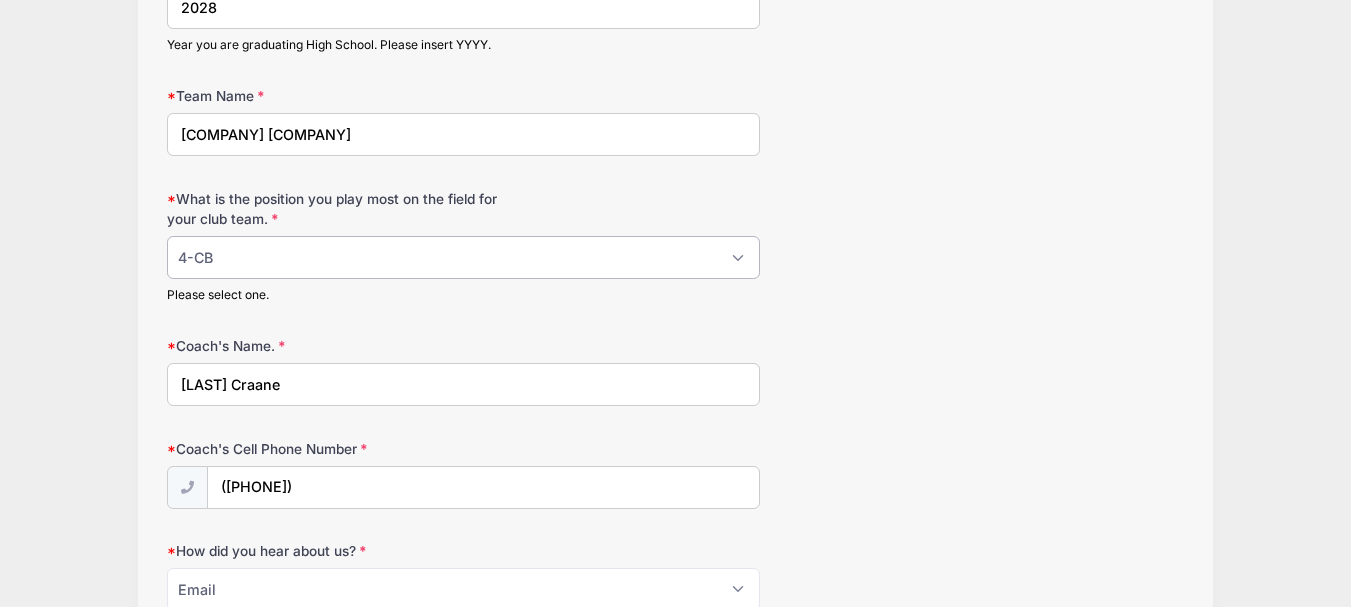 click on "Please Select 1-GK
2-RB
3-LB
4-CB
5-CB
6-DCM
7- Right Winger
8- CM
9-Striker
10- ACM
11- Left Winger" at bounding box center [463, 257] 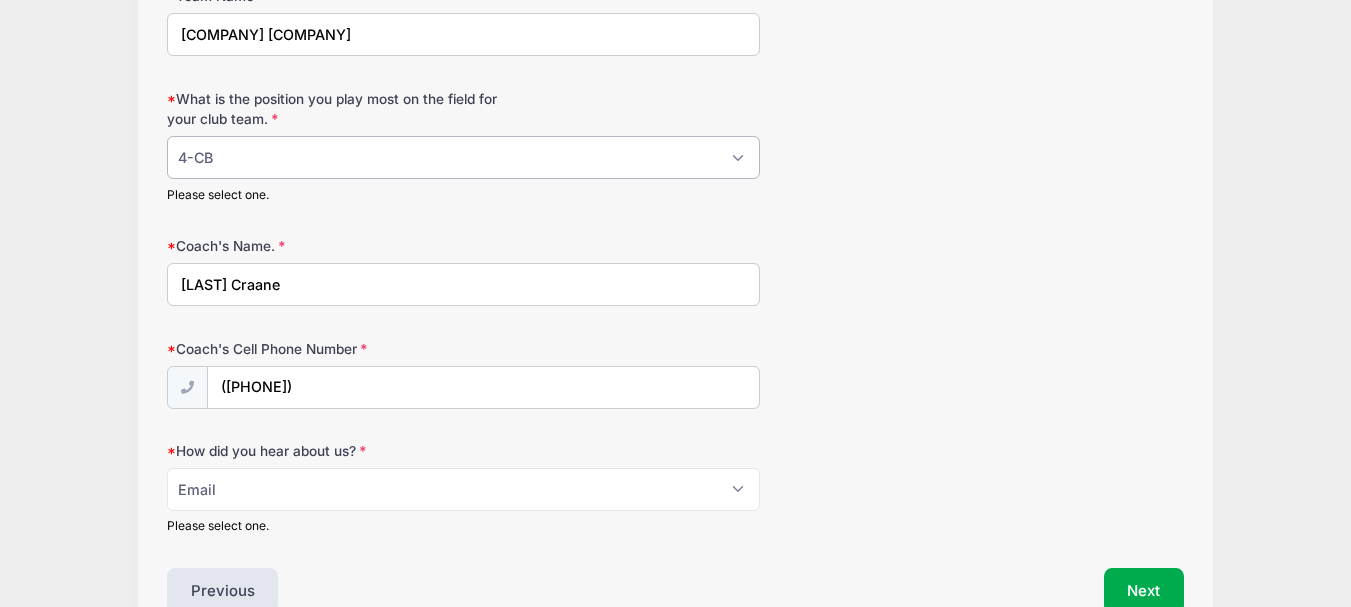 scroll, scrollTop: 596, scrollLeft: 0, axis: vertical 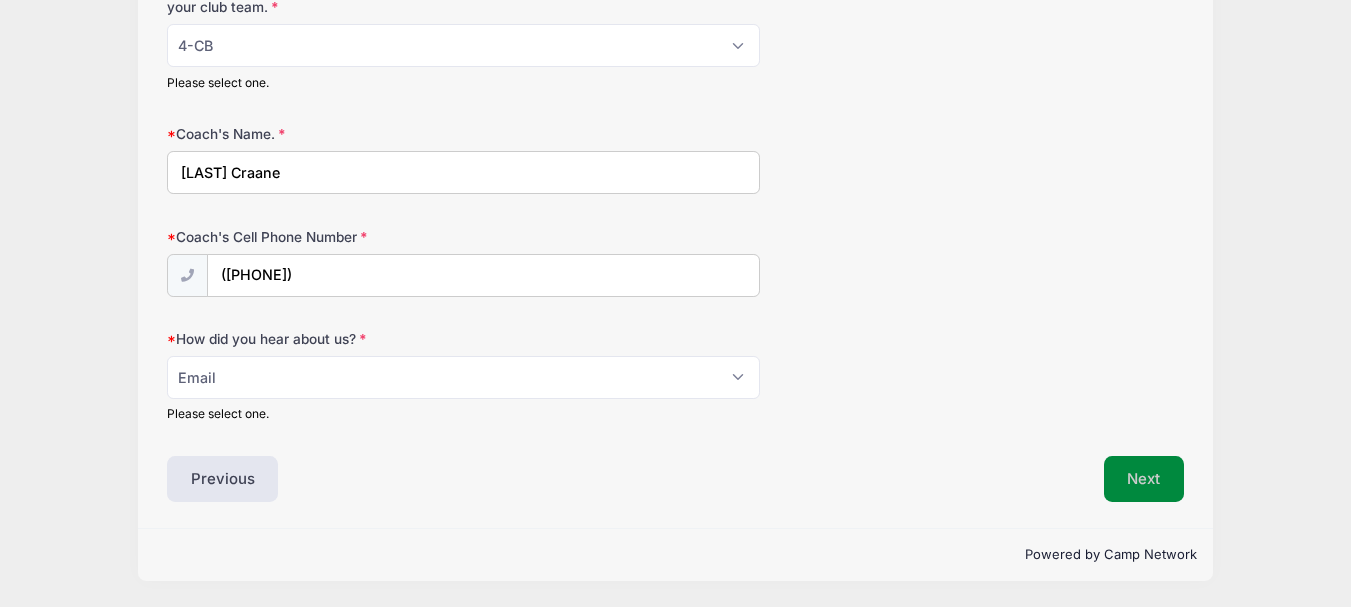 click on "Next" at bounding box center (1144, 479) 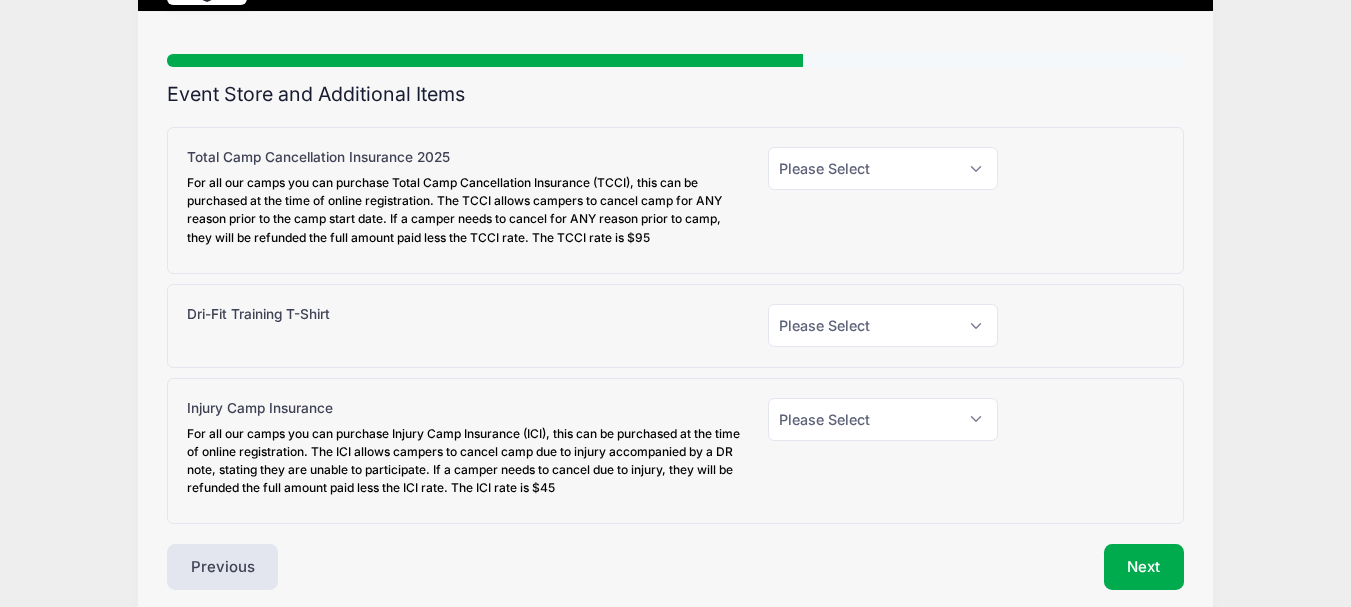 scroll, scrollTop: 0, scrollLeft: 0, axis: both 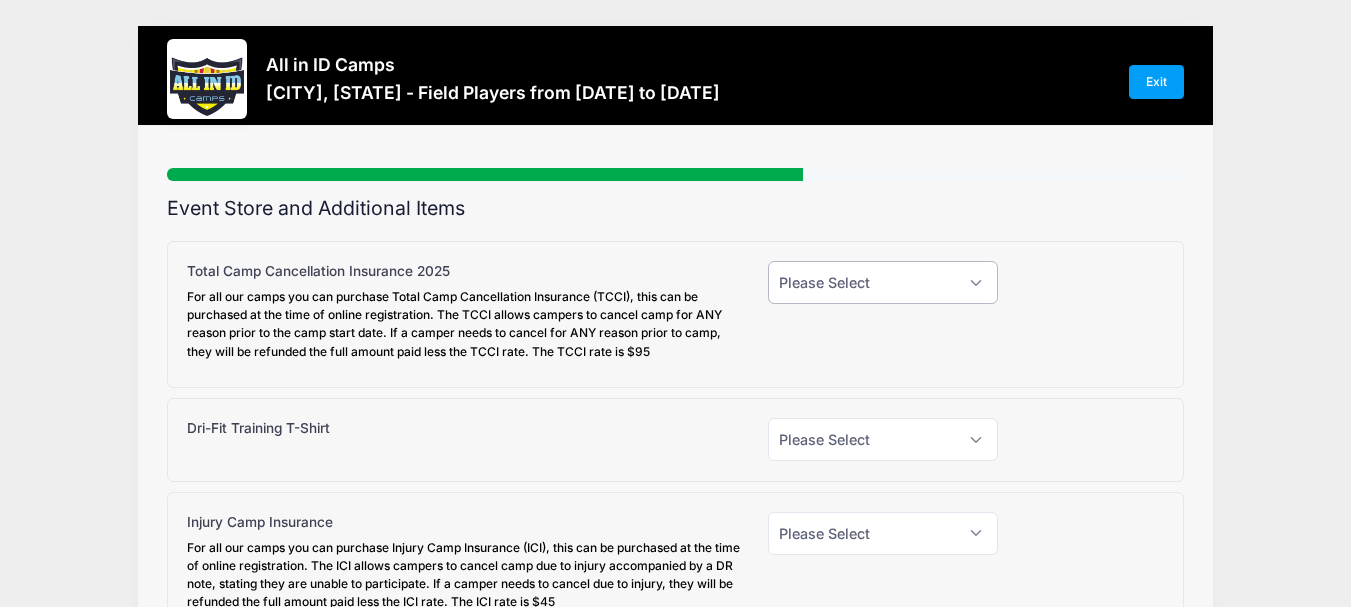 click on "Please Select Yes (+$95.00)
No" at bounding box center [882, 282] 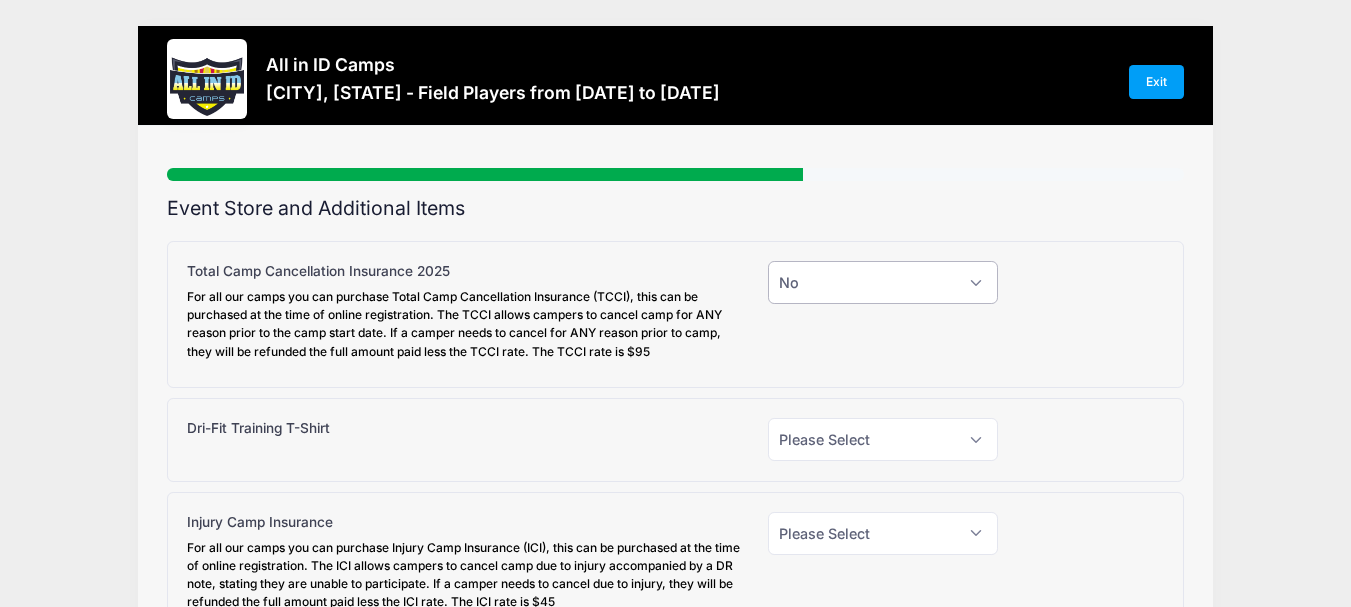 click on "Please Select Yes (+$95.00)
No" at bounding box center (882, 282) 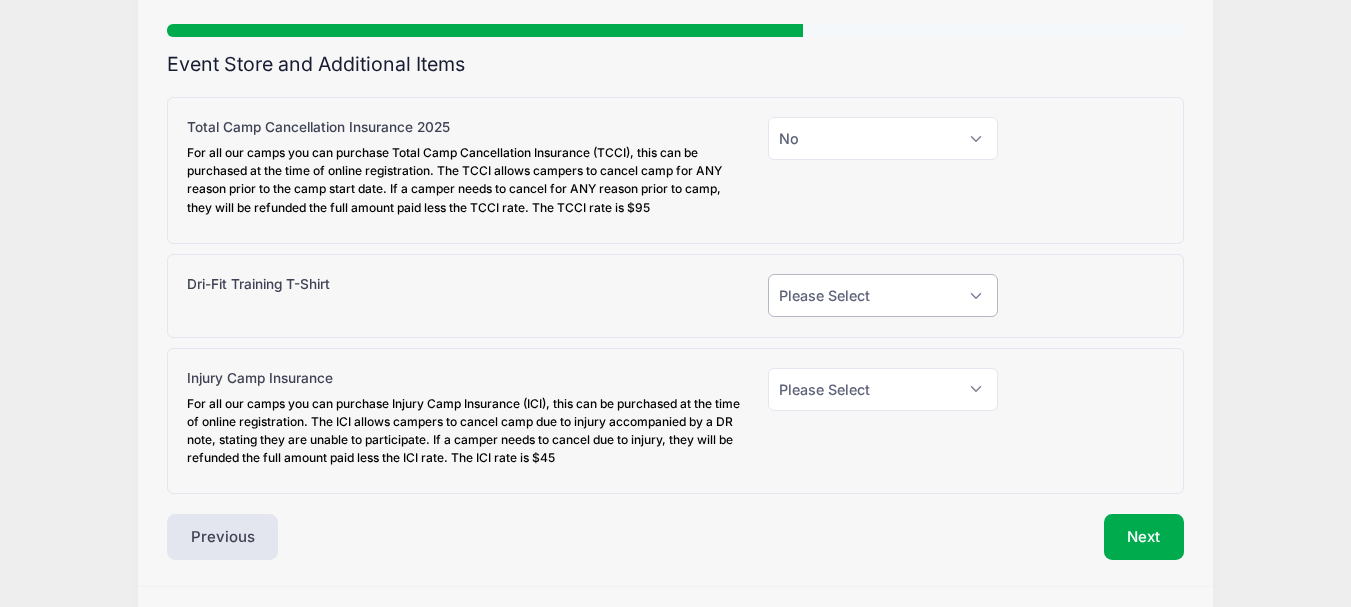 click on "Please Select Yes (+$30.00)
No" at bounding box center (882, 295) 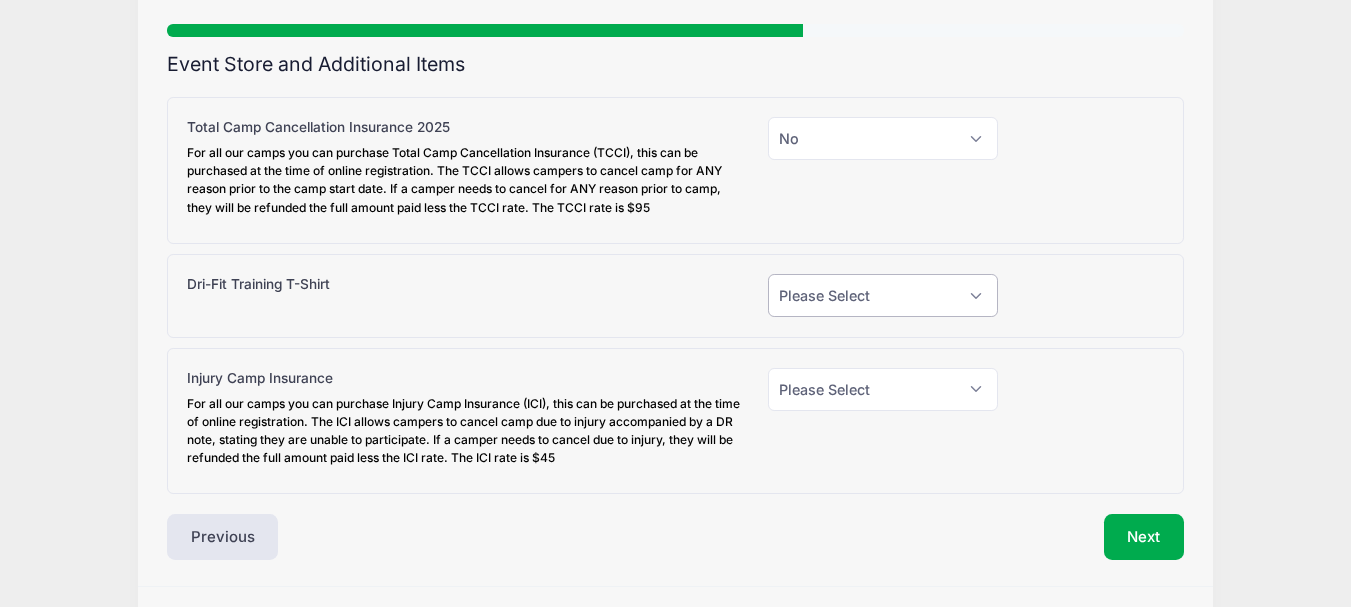 select on "1" 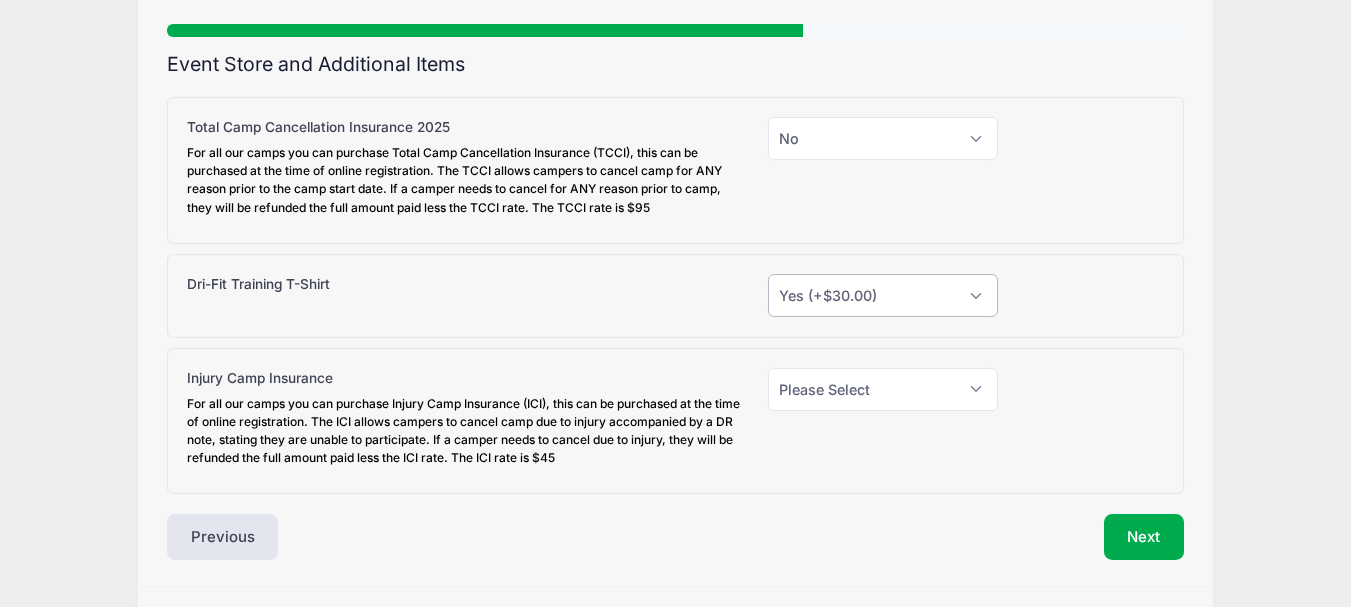 click on "Please Select Yes (+$30.00)
No" at bounding box center (882, 295) 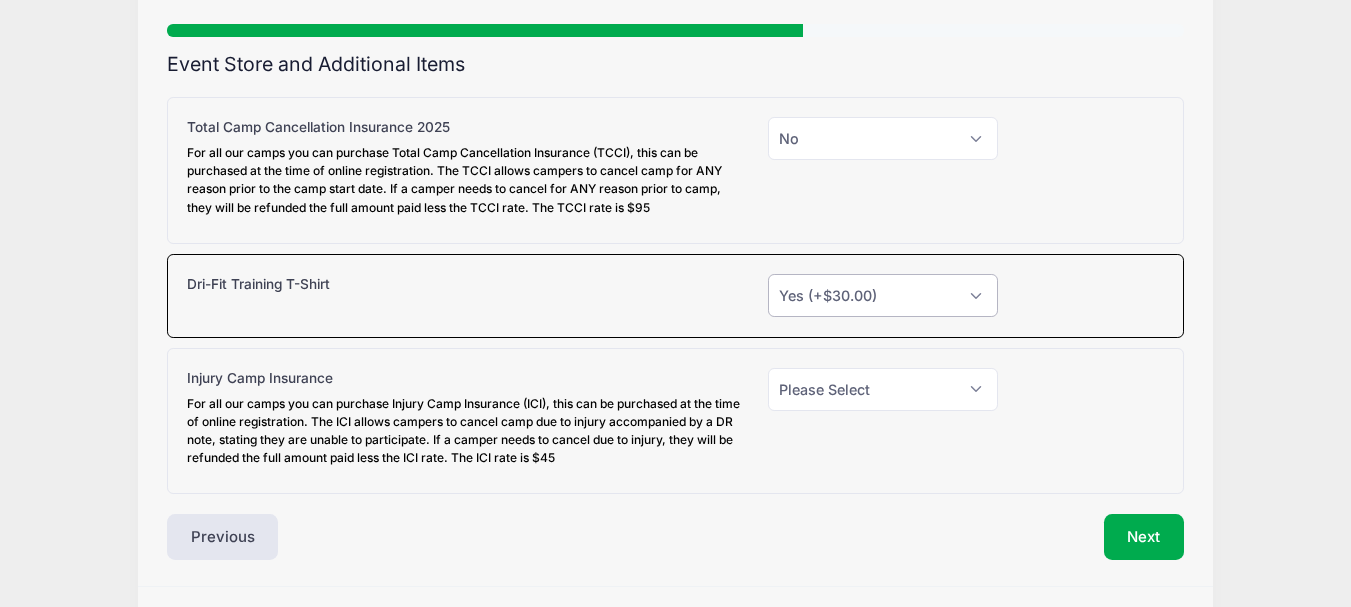 scroll, scrollTop: 202, scrollLeft: 0, axis: vertical 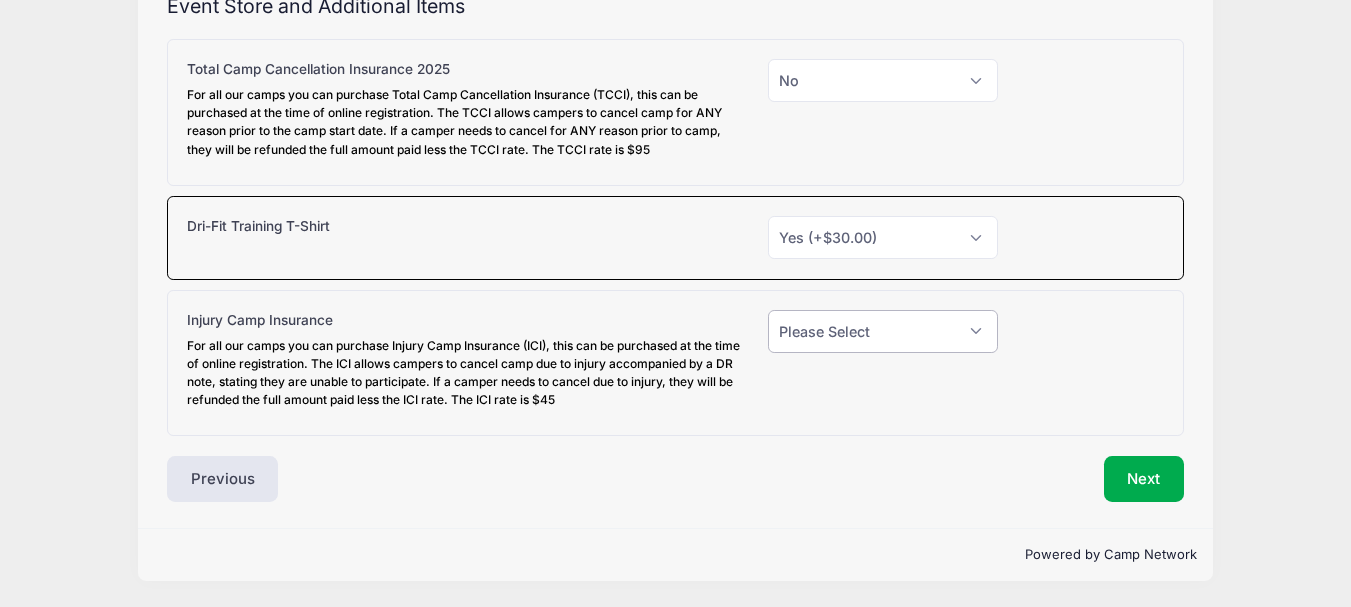 click on "Please Select Yes (+$45.00)
No" at bounding box center [882, 331] 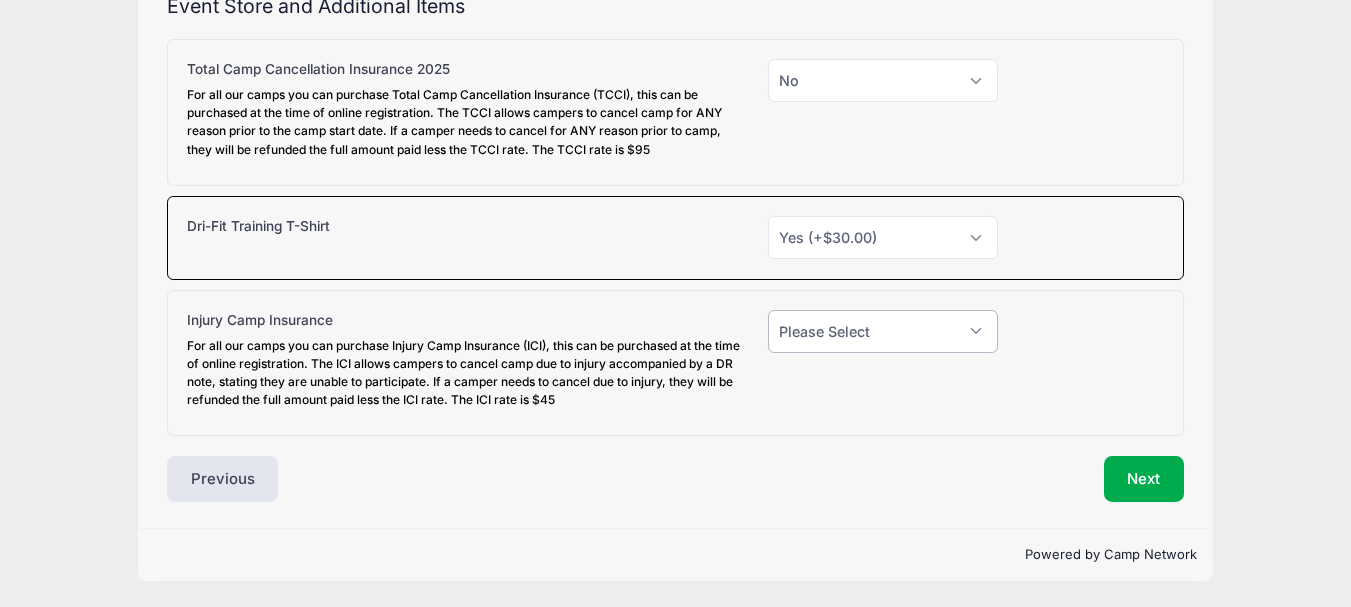 select on "0" 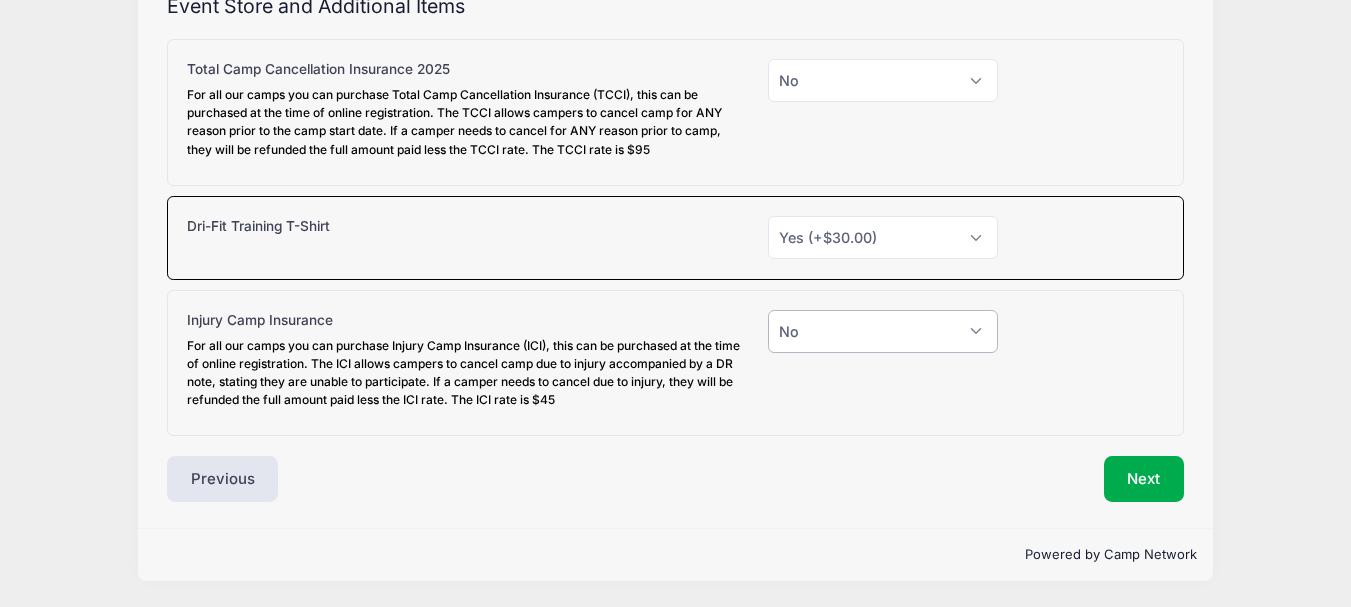 click on "Please Select Yes (+$45.00)
No" at bounding box center [882, 331] 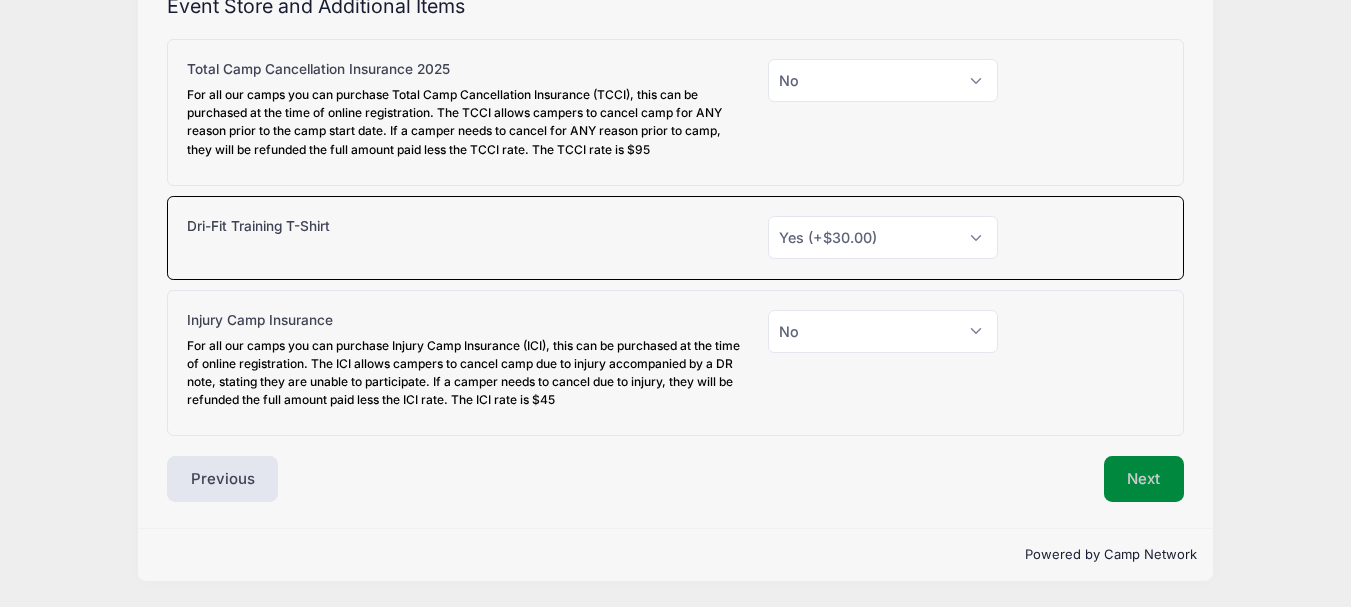 click on "Next" at bounding box center [1144, 479] 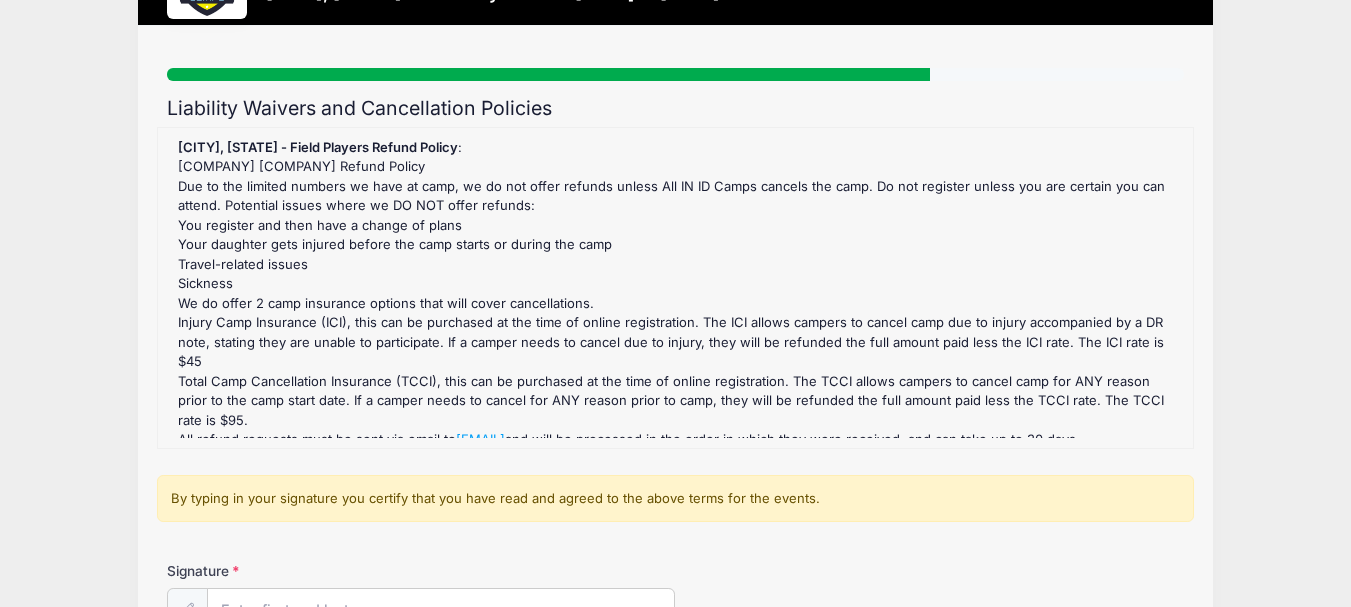 scroll, scrollTop: 0, scrollLeft: 0, axis: both 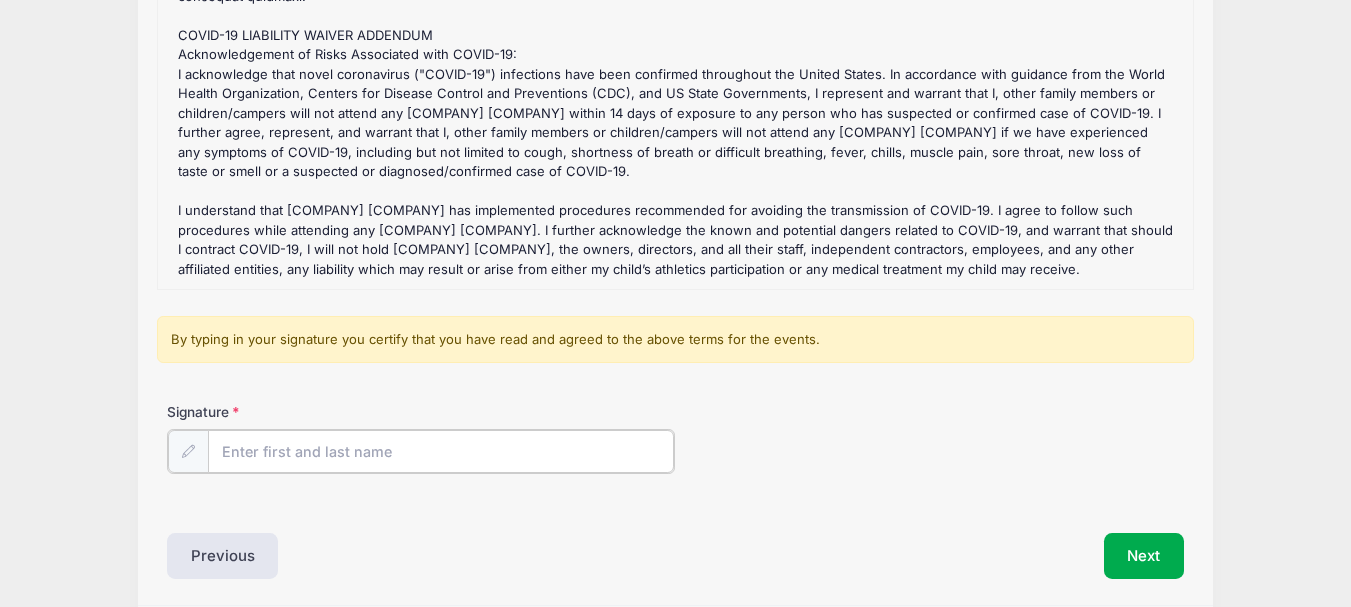click on "Signature" at bounding box center (441, 451) 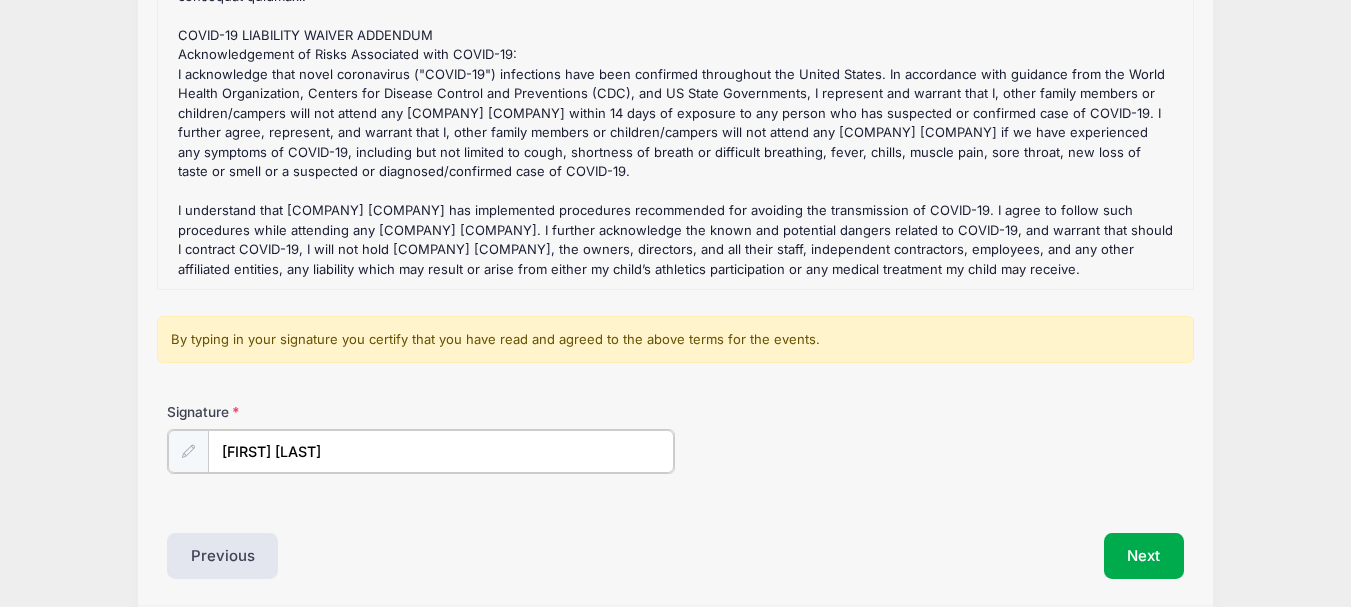 type on "[FIRST] [LAST]" 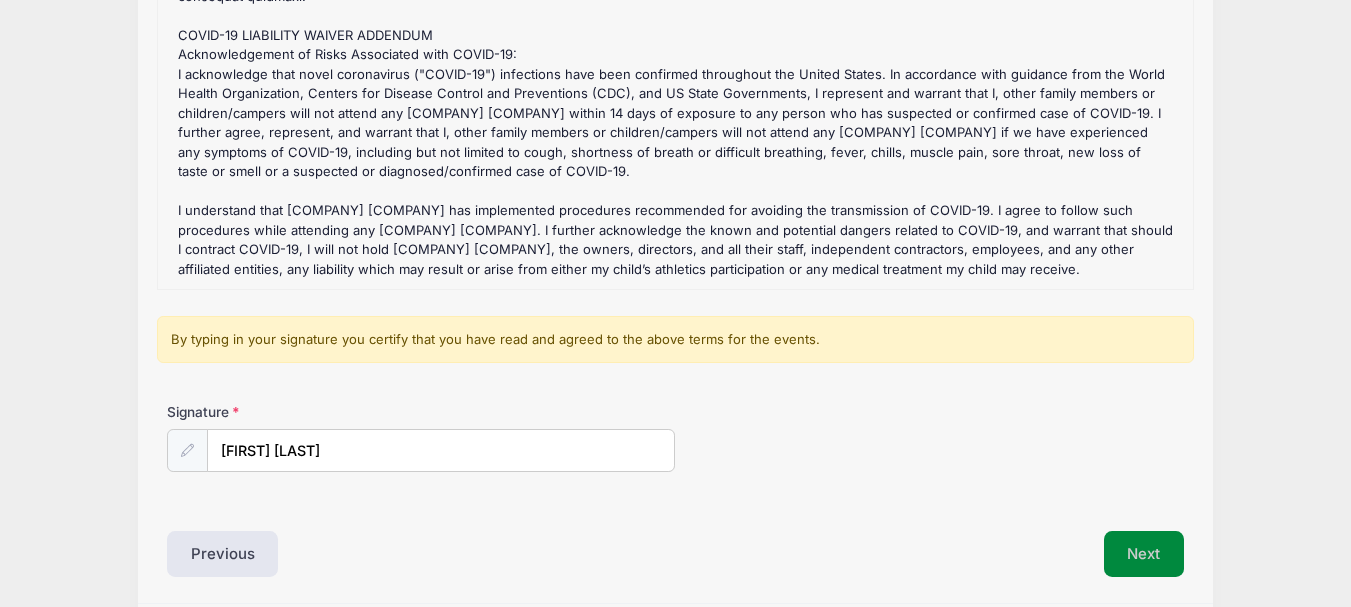 type 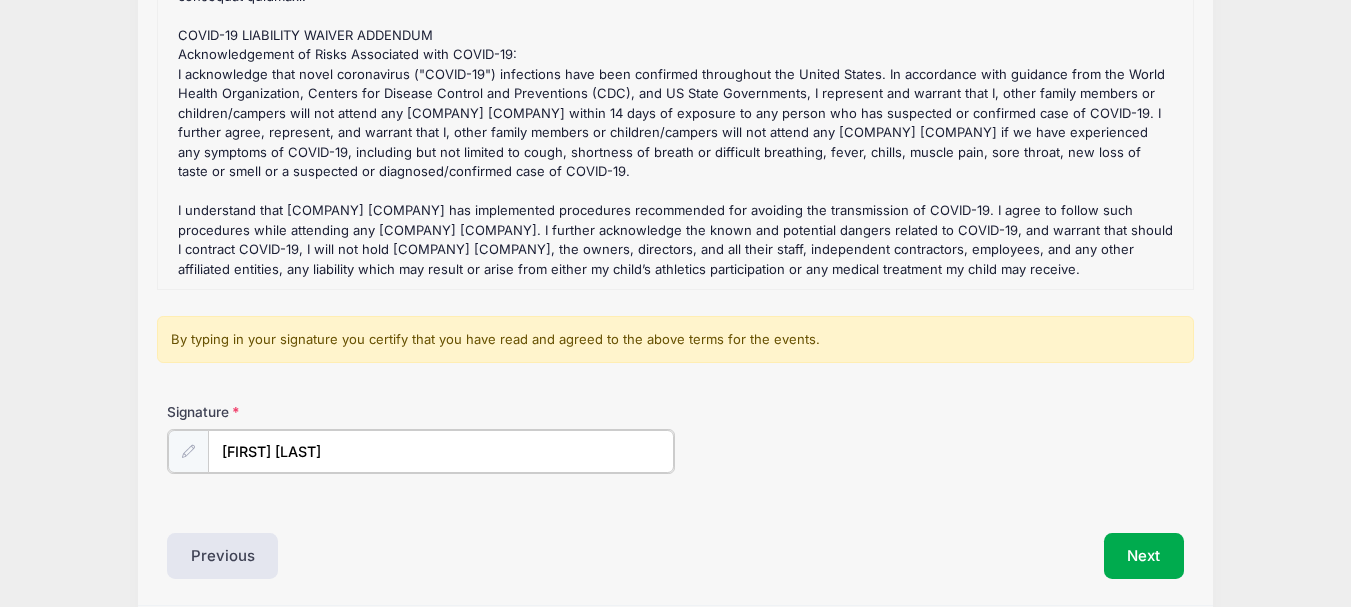 click on "[FIRST] [LAST]" at bounding box center [441, 451] 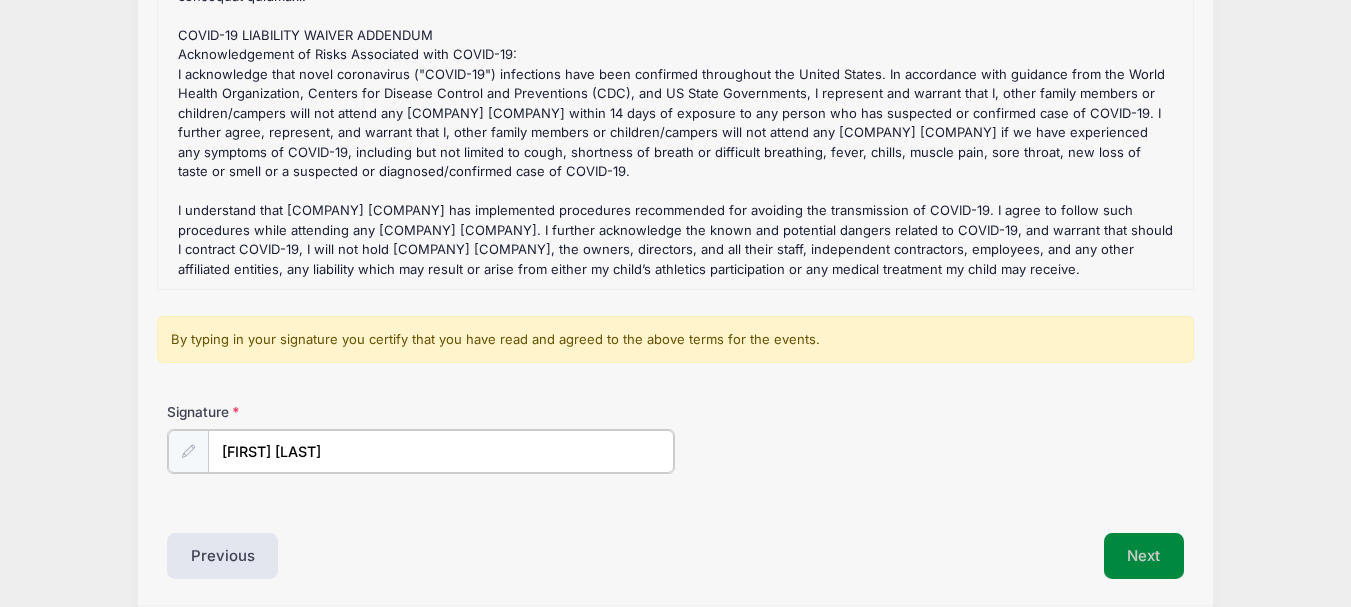 type on "[FIRST] [LAST]" 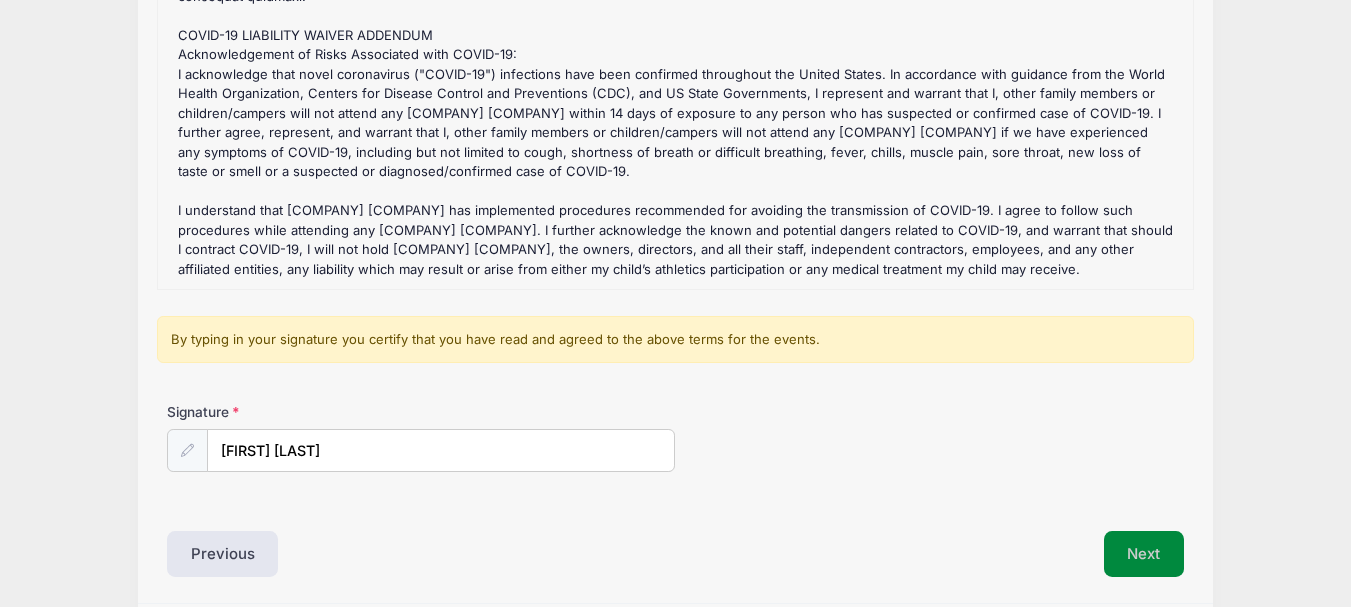 click on "Next" at bounding box center [1144, 554] 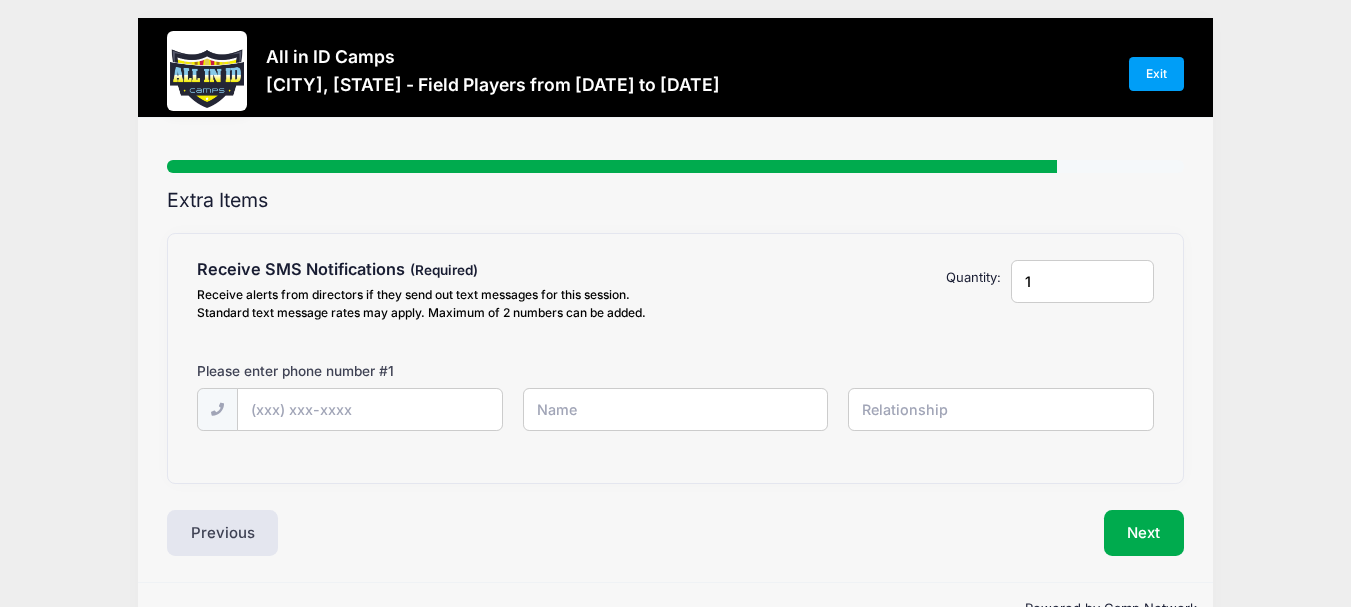 scroll, scrollTop: 0, scrollLeft: 0, axis: both 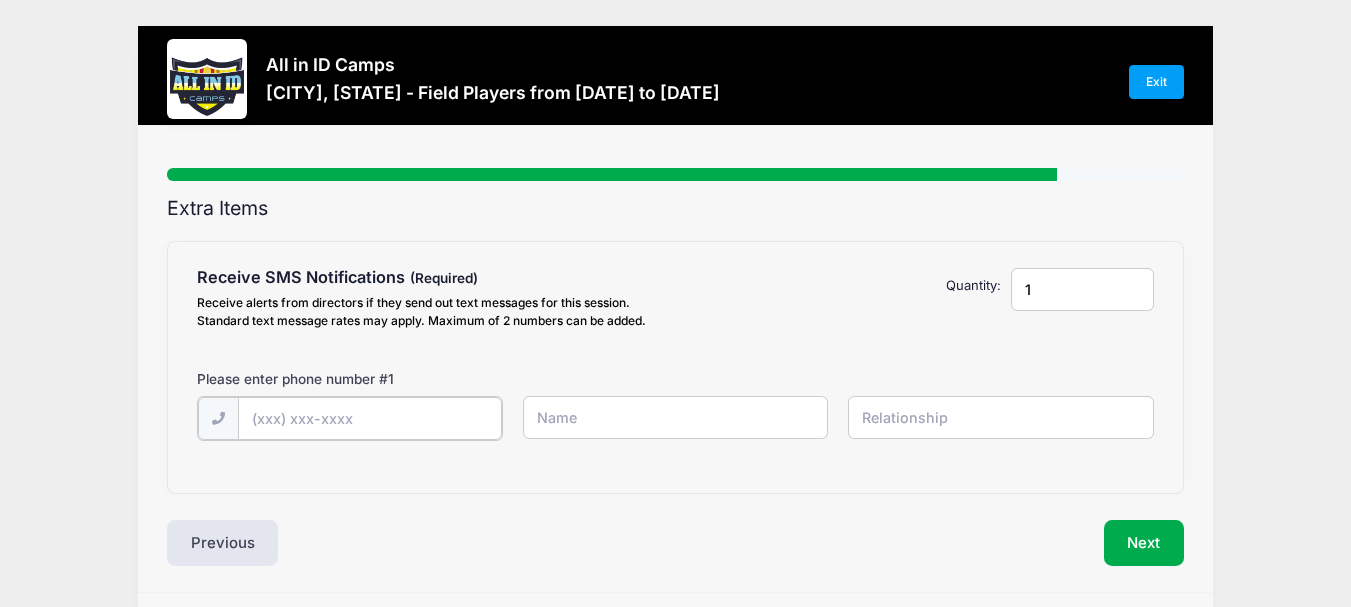 click at bounding box center [0, 0] 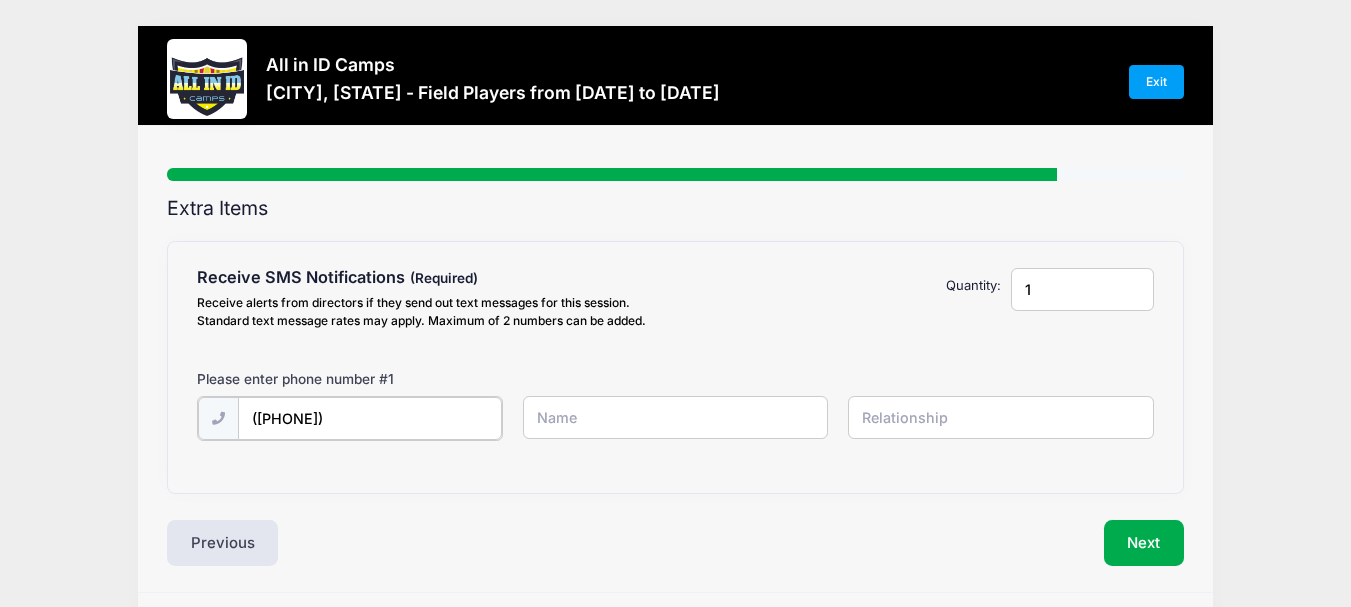 type on "([PHONE])" 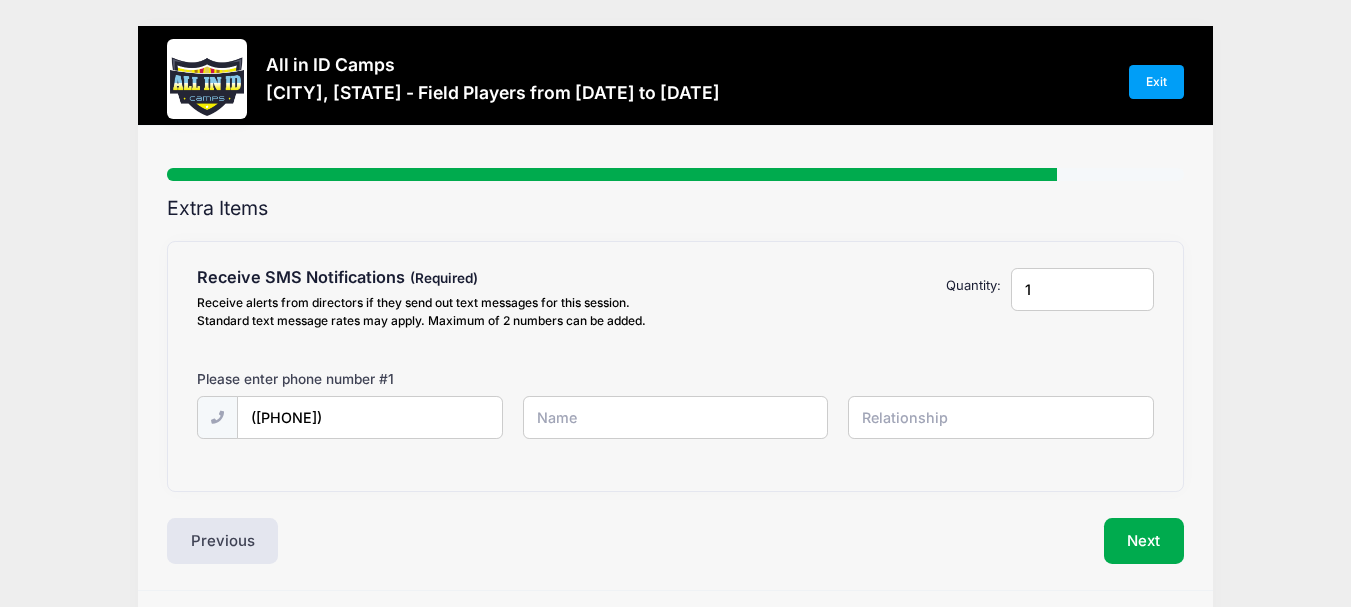 click at bounding box center (0, 0) 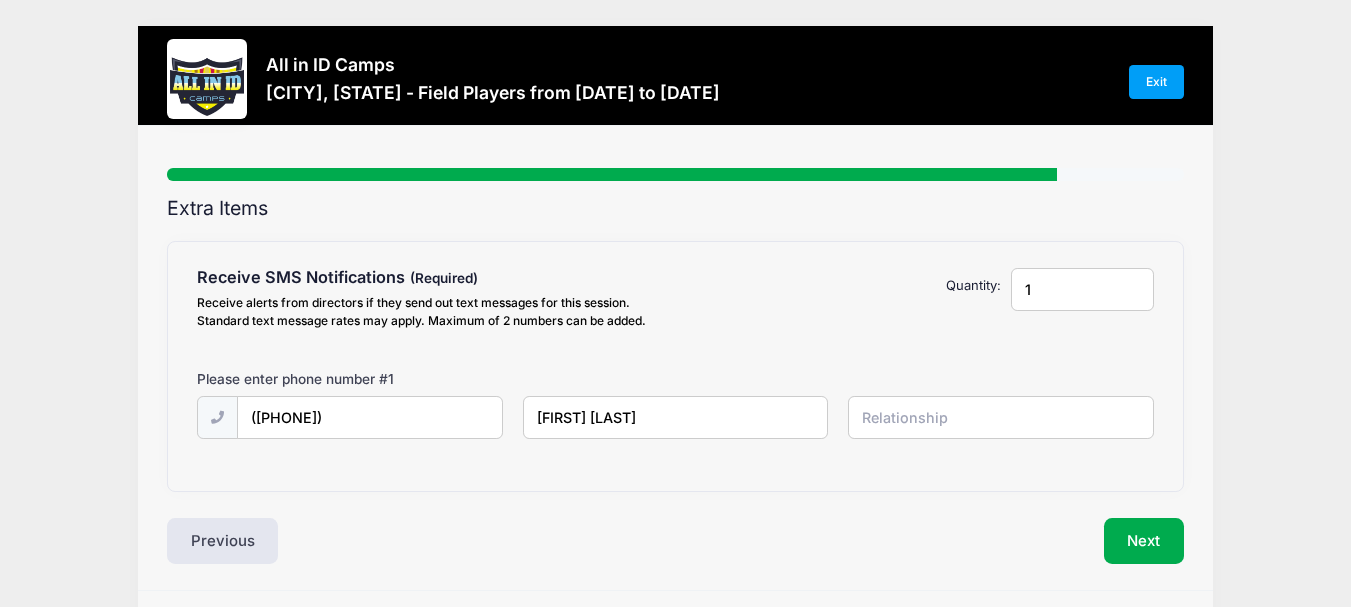 type on "[FIRST] [LAST]" 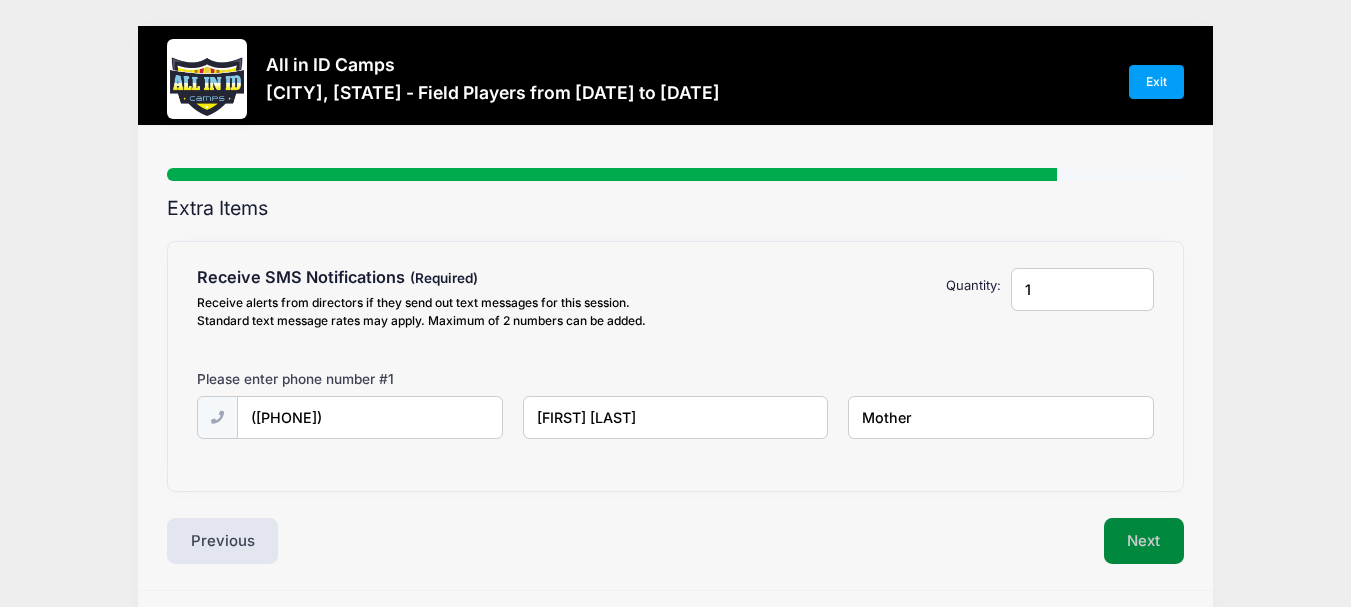 type on "Mother" 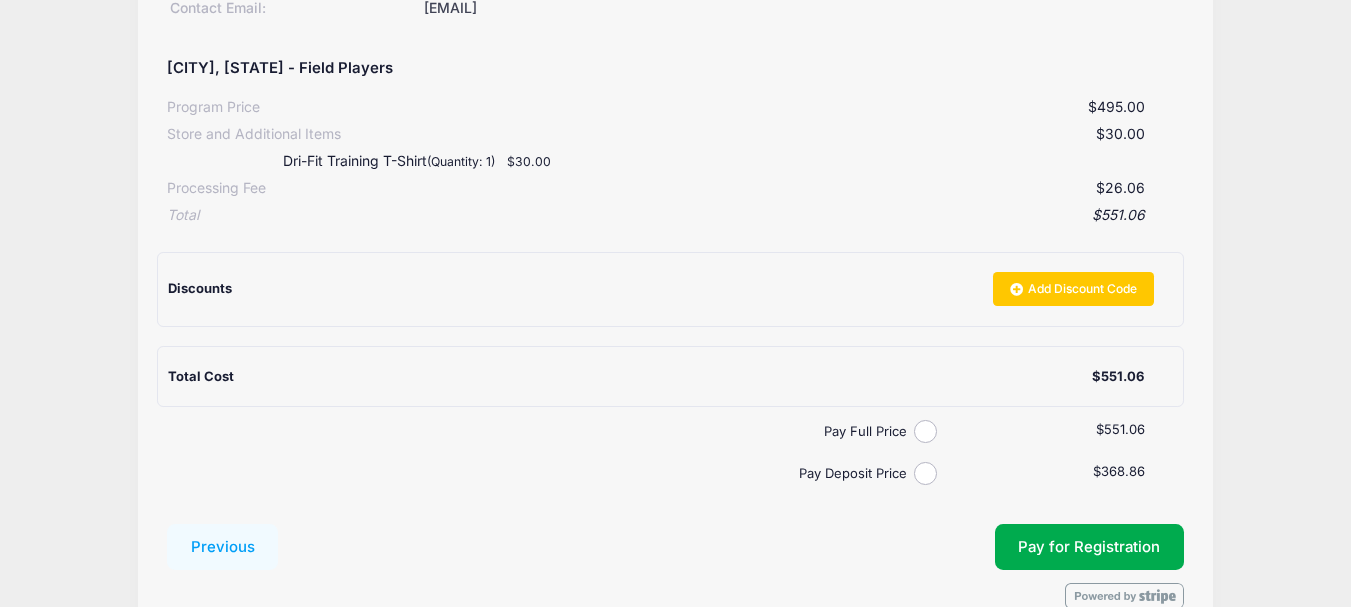 scroll, scrollTop: 335, scrollLeft: 0, axis: vertical 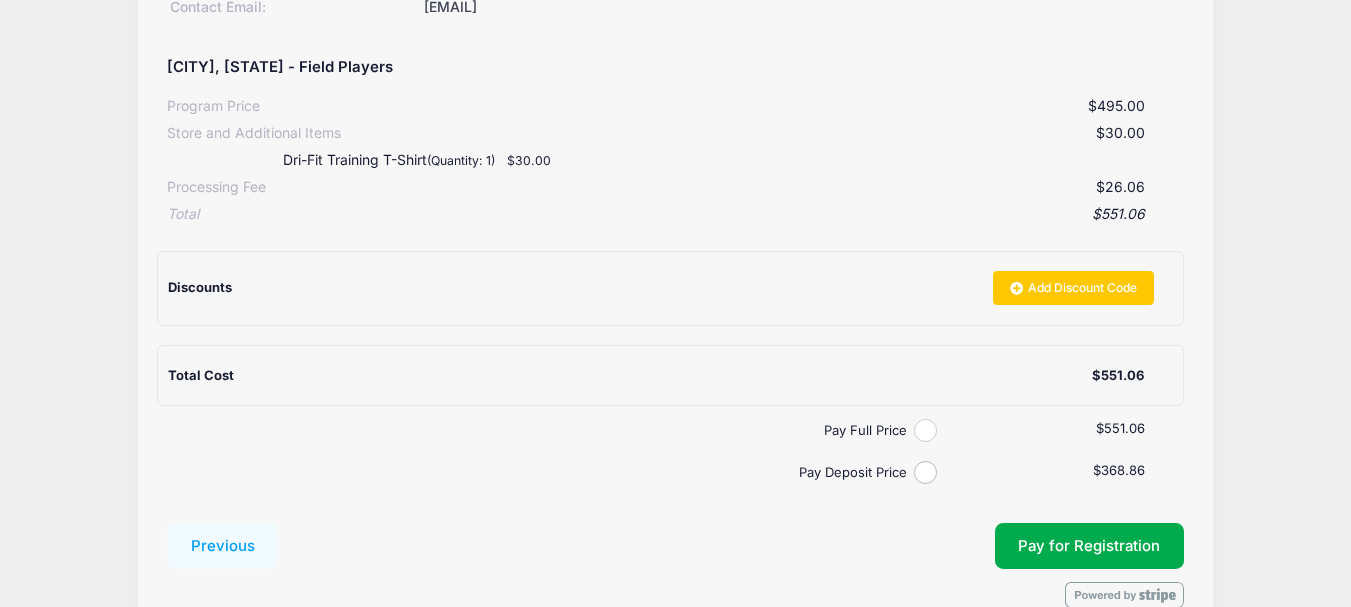 click on "Pay Full Price" at bounding box center [925, 430] 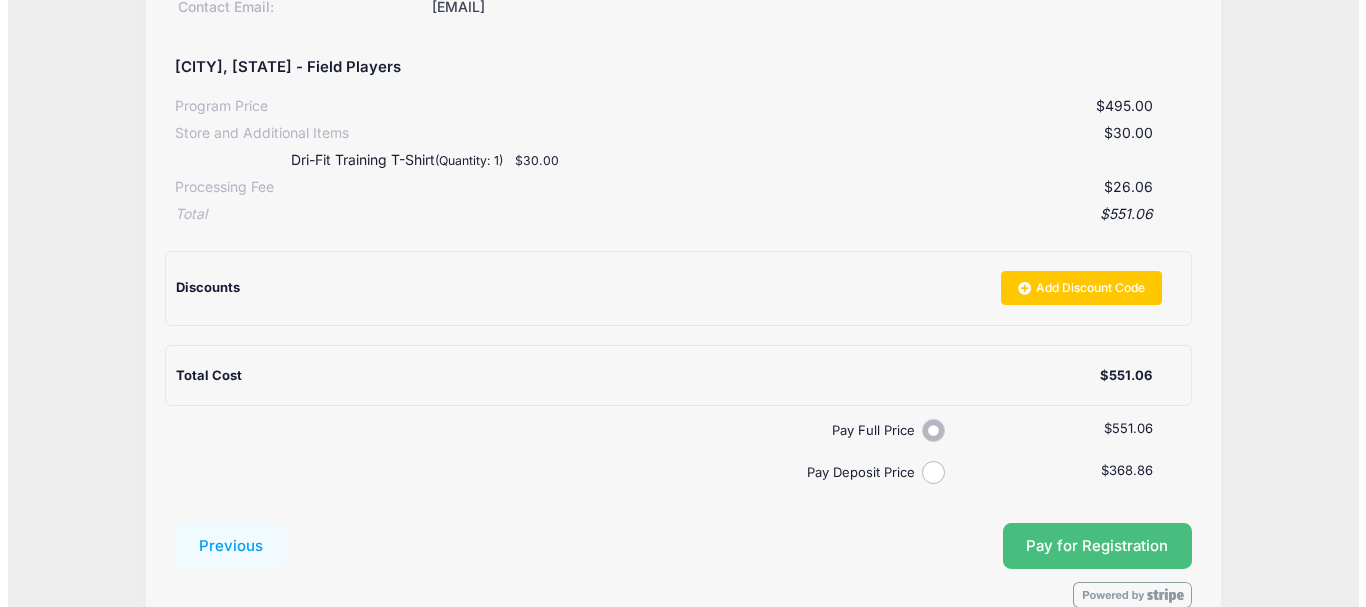 scroll, scrollTop: 441, scrollLeft: 0, axis: vertical 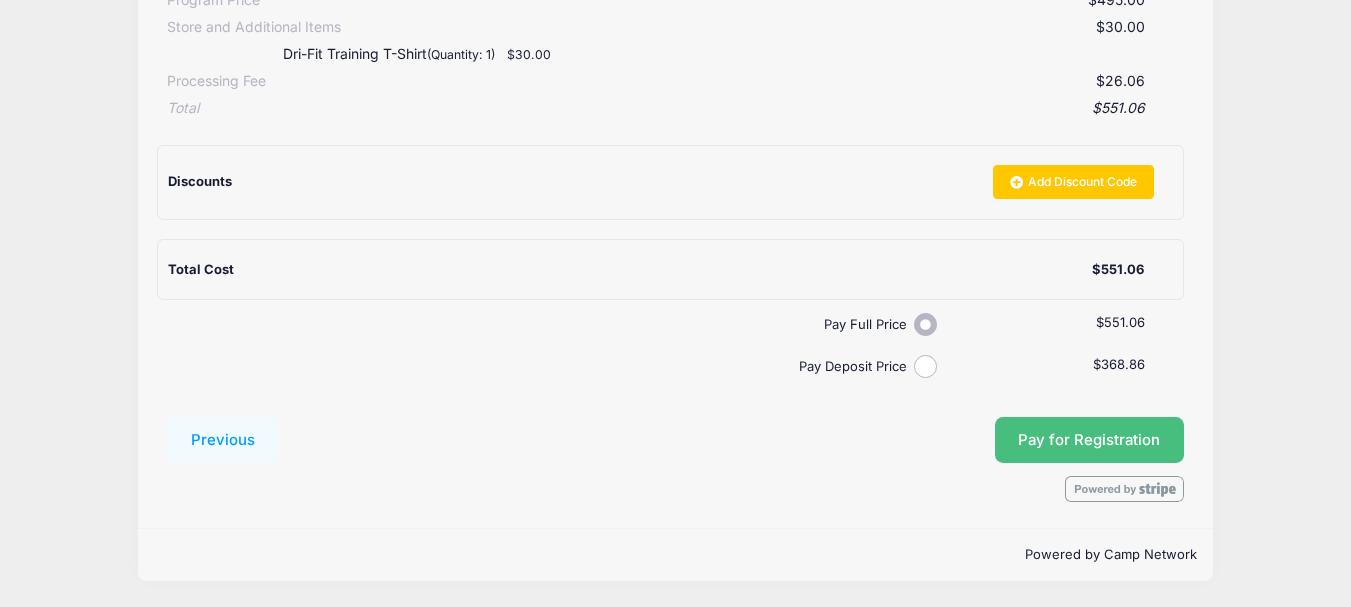 click on "Pay for Registration" at bounding box center (1089, 440) 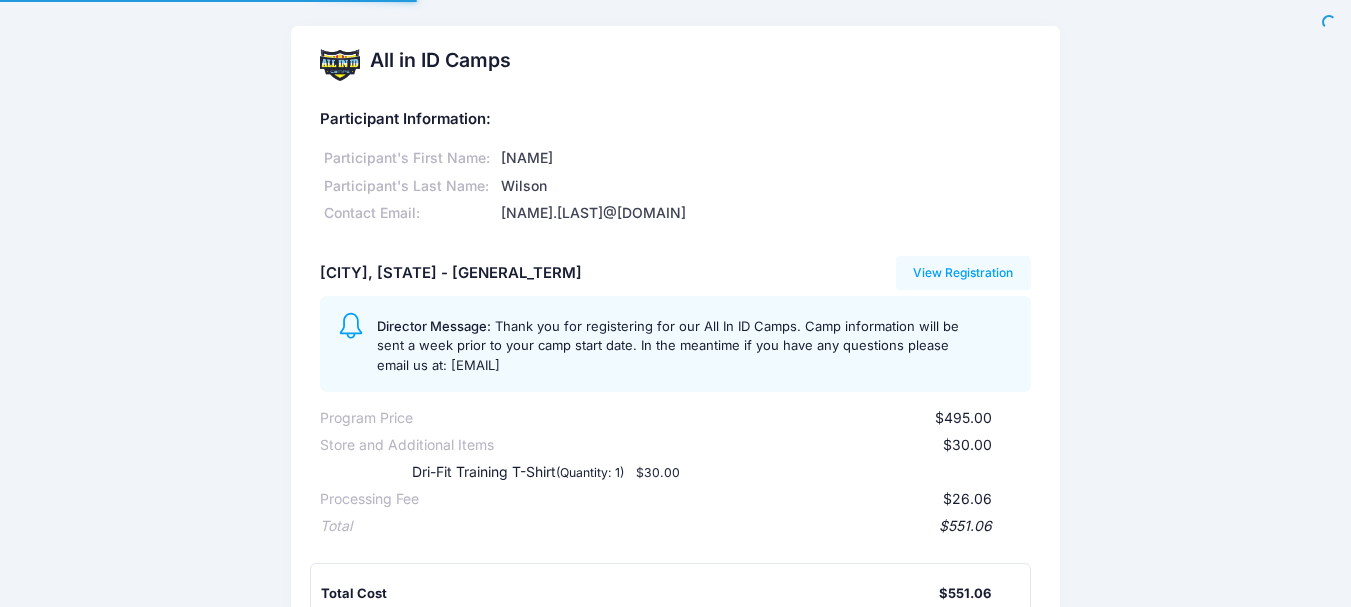 scroll, scrollTop: 0, scrollLeft: 0, axis: both 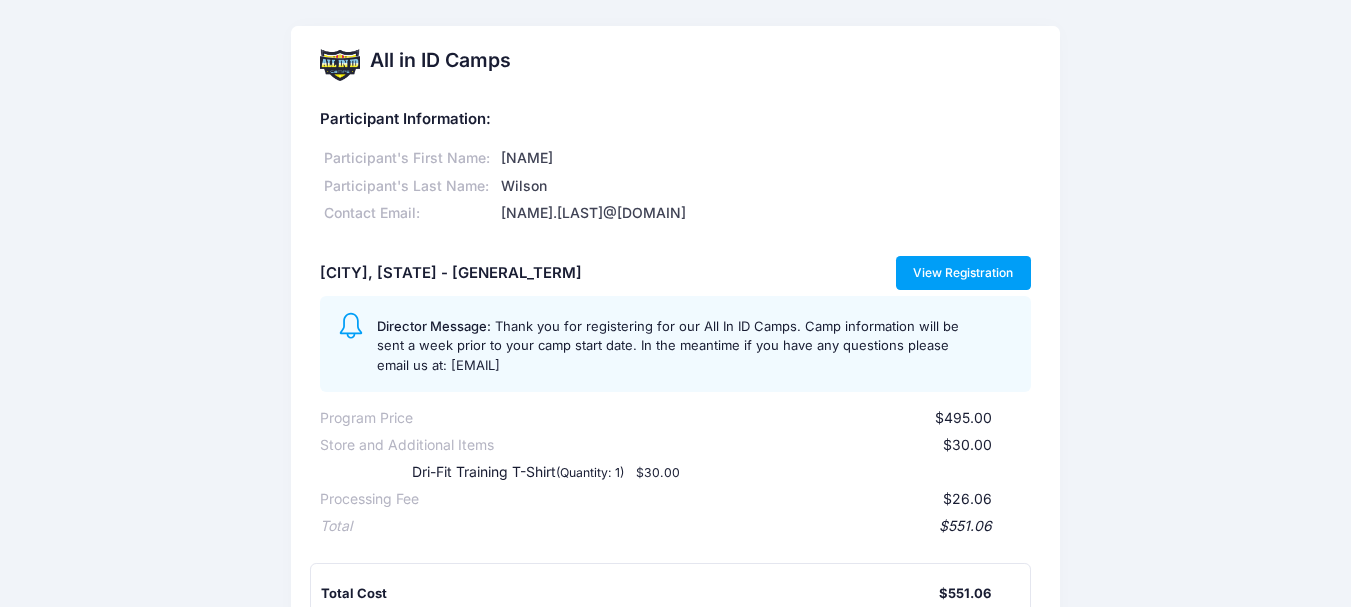 click on "View Registration" at bounding box center (963, 273) 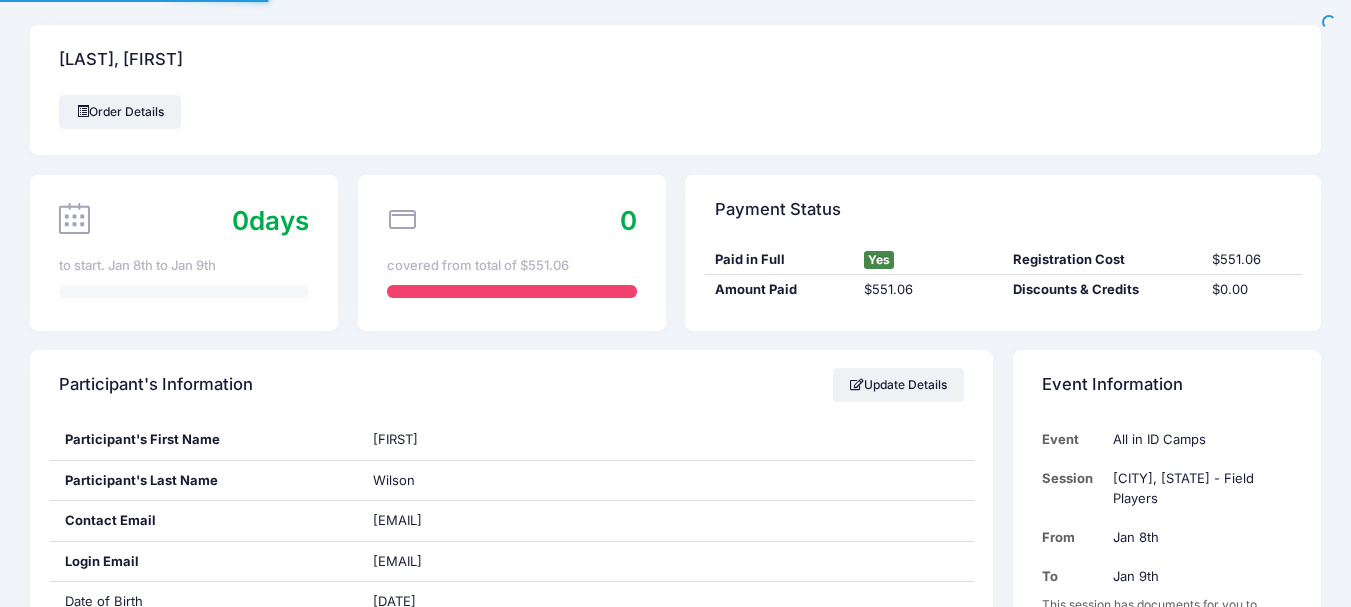 scroll, scrollTop: 0, scrollLeft: 0, axis: both 